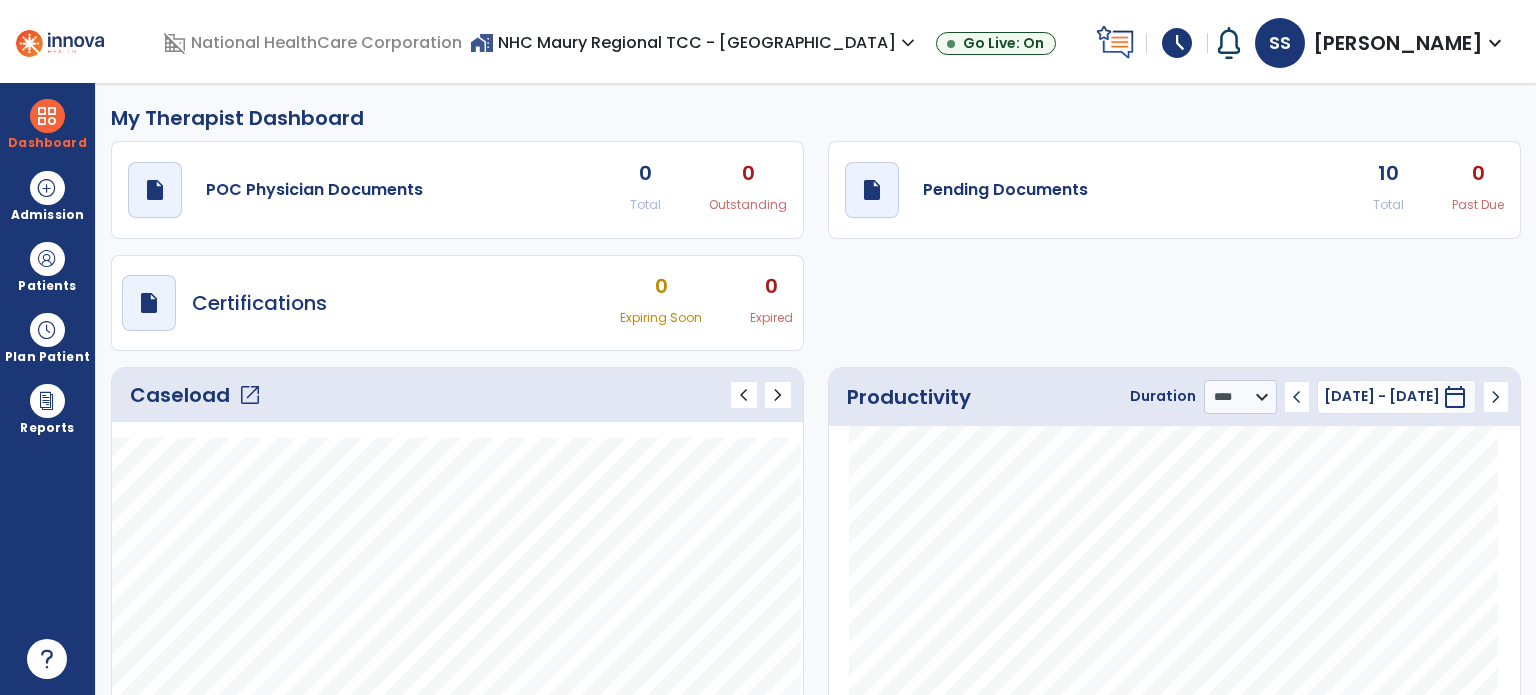 select on "****" 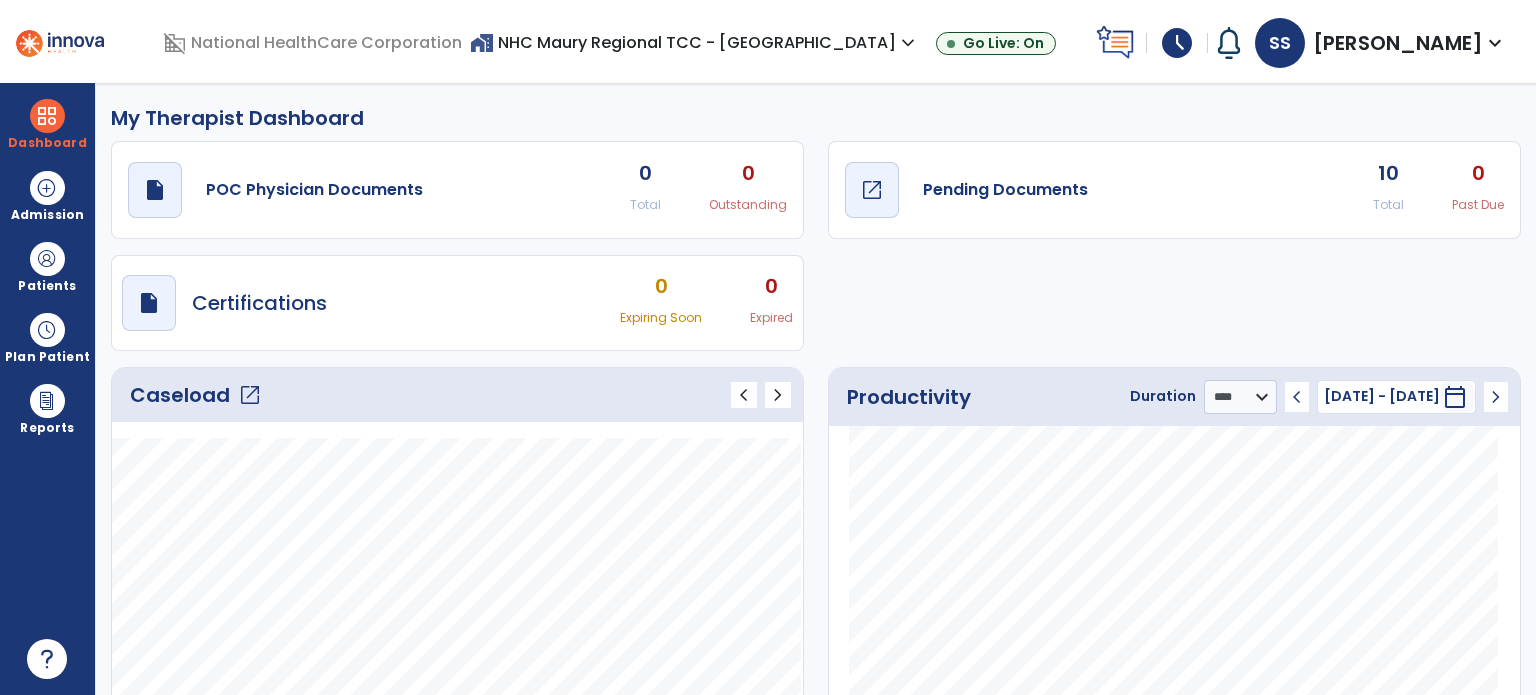 scroll, scrollTop: 0, scrollLeft: 0, axis: both 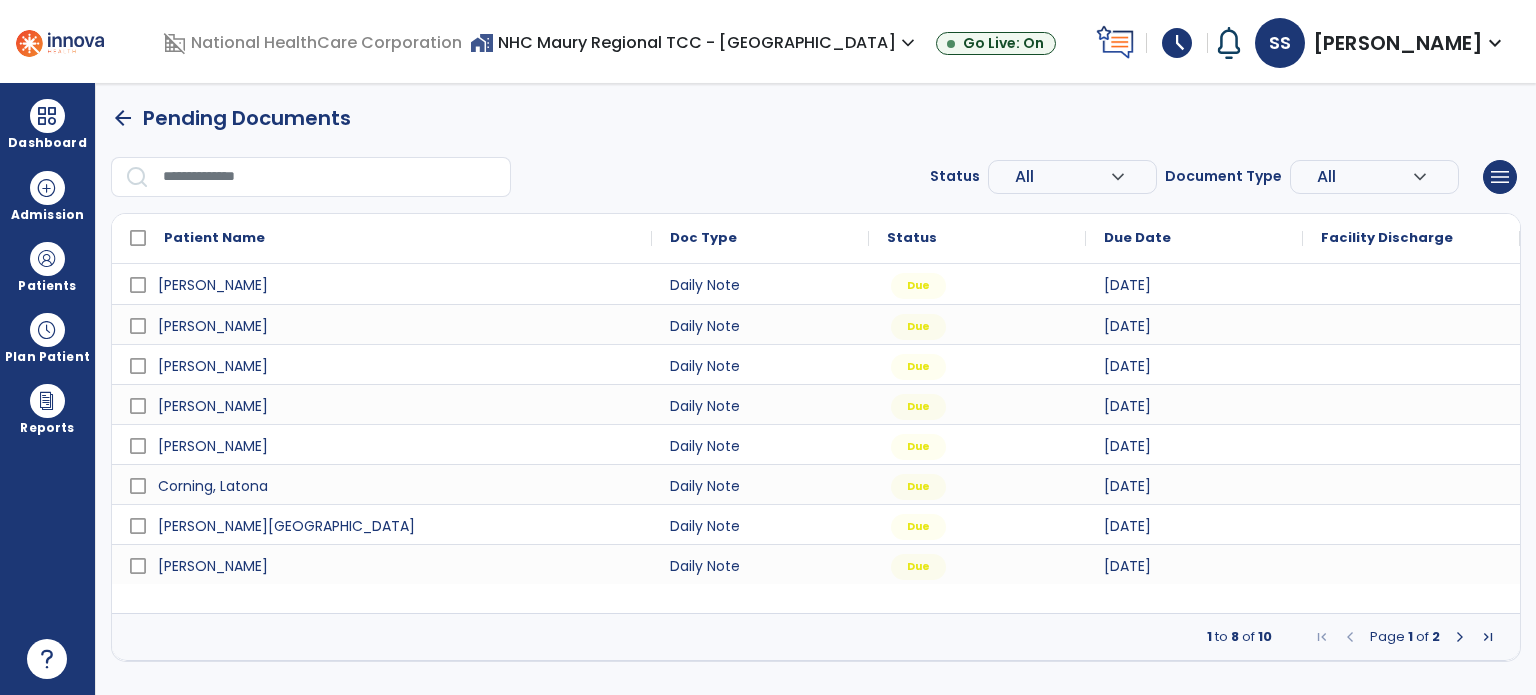 click on "schedule" at bounding box center [1177, 43] 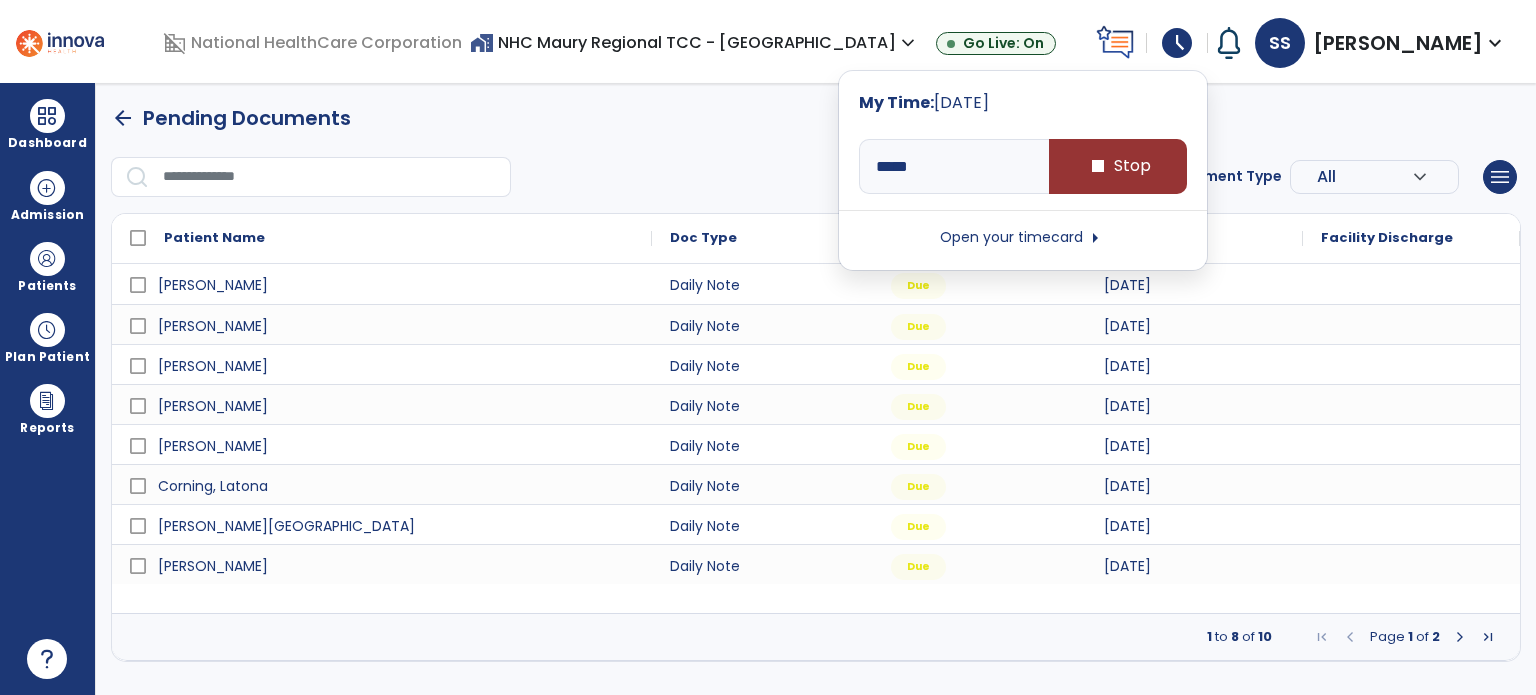 click on "stop  Stop" at bounding box center (1118, 166) 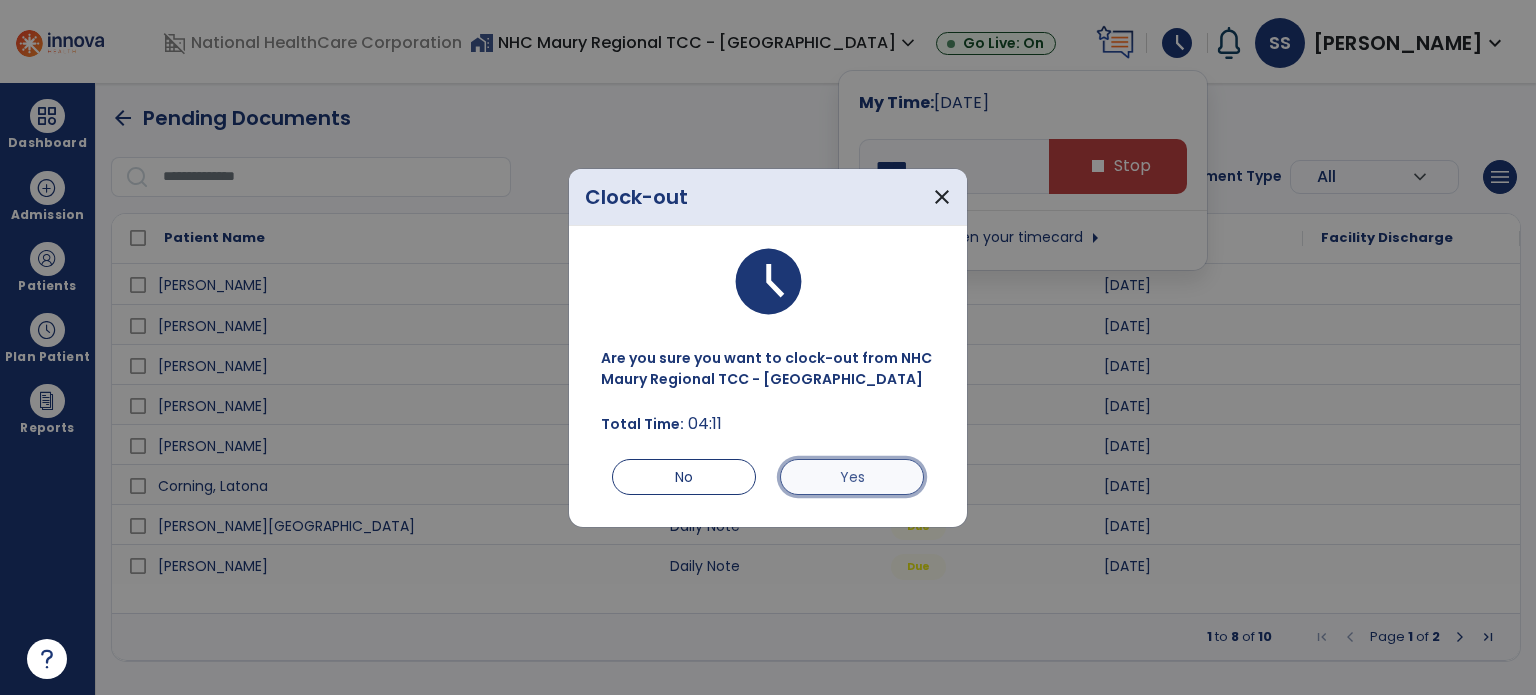 click on "Yes" at bounding box center [852, 477] 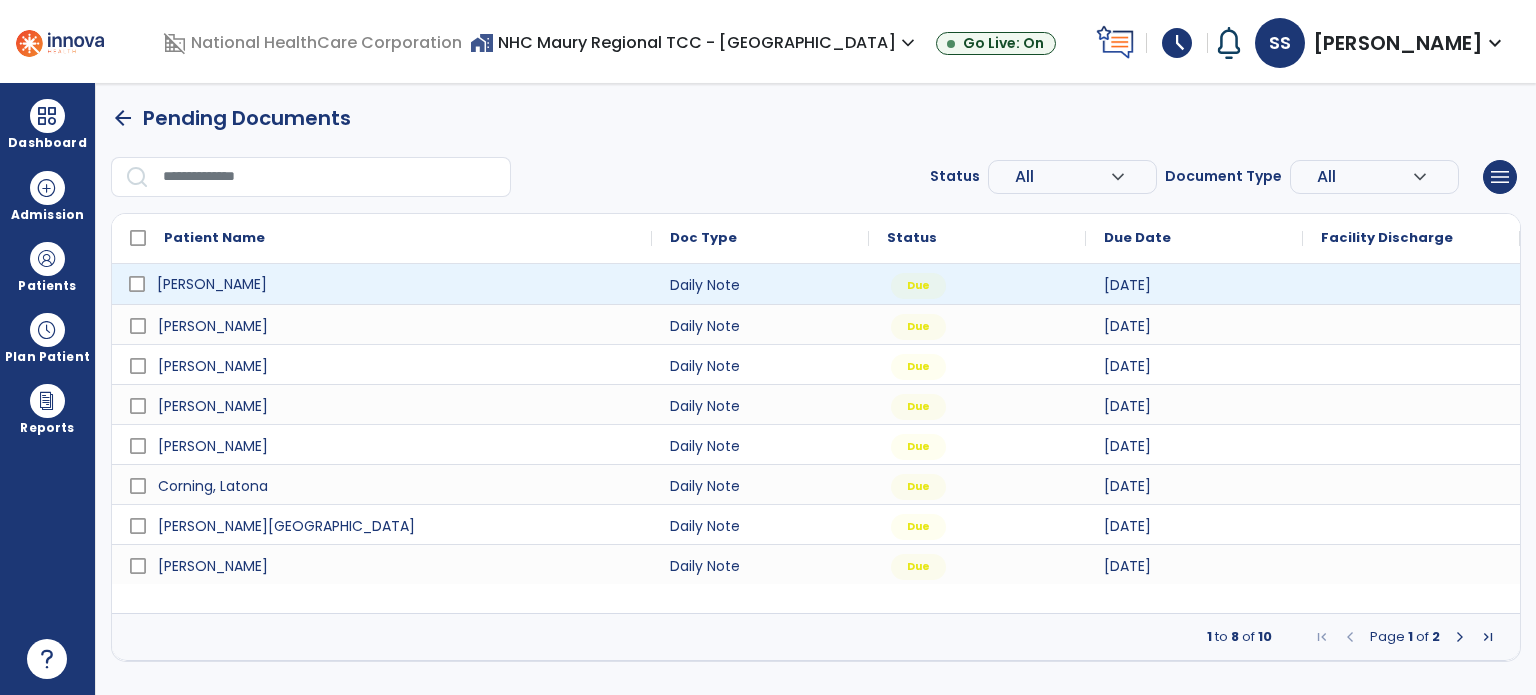 click on "[PERSON_NAME]" at bounding box center [212, 284] 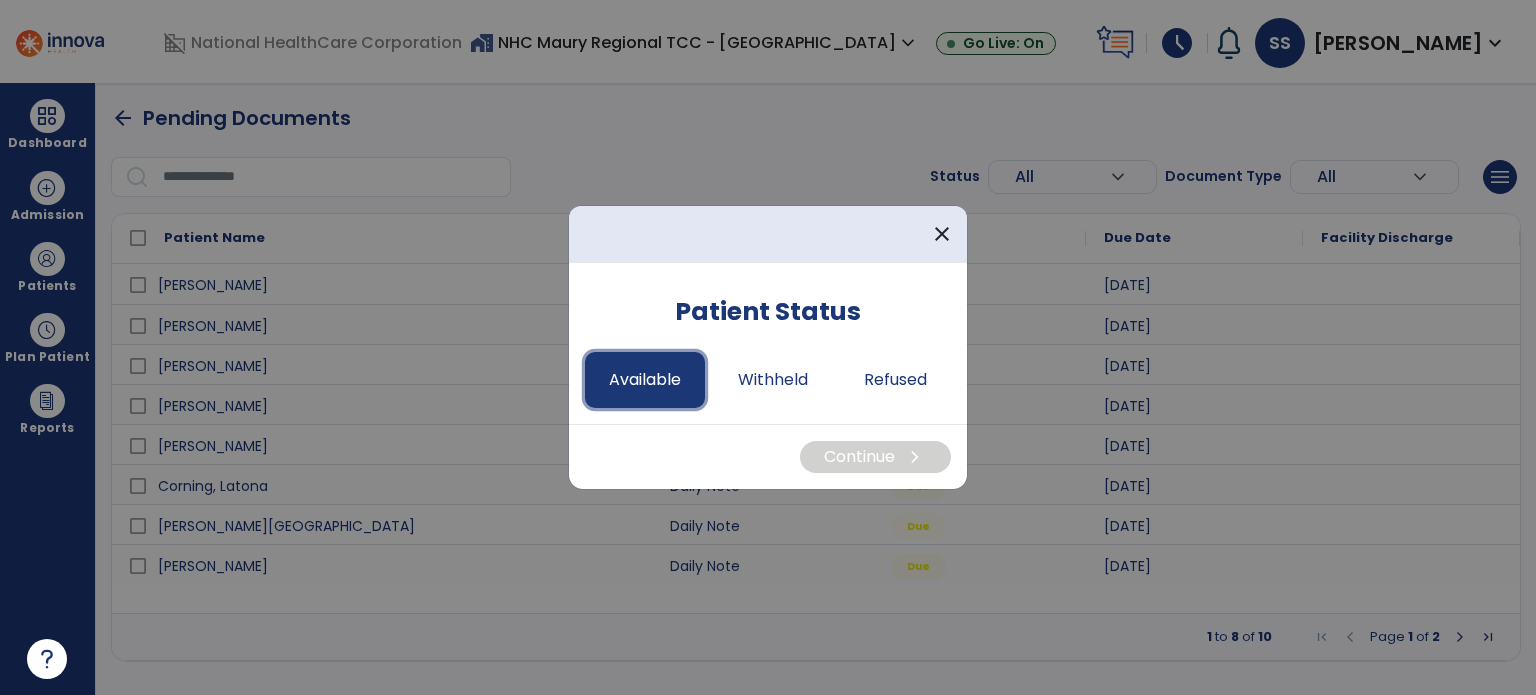 click on "Available" at bounding box center (645, 380) 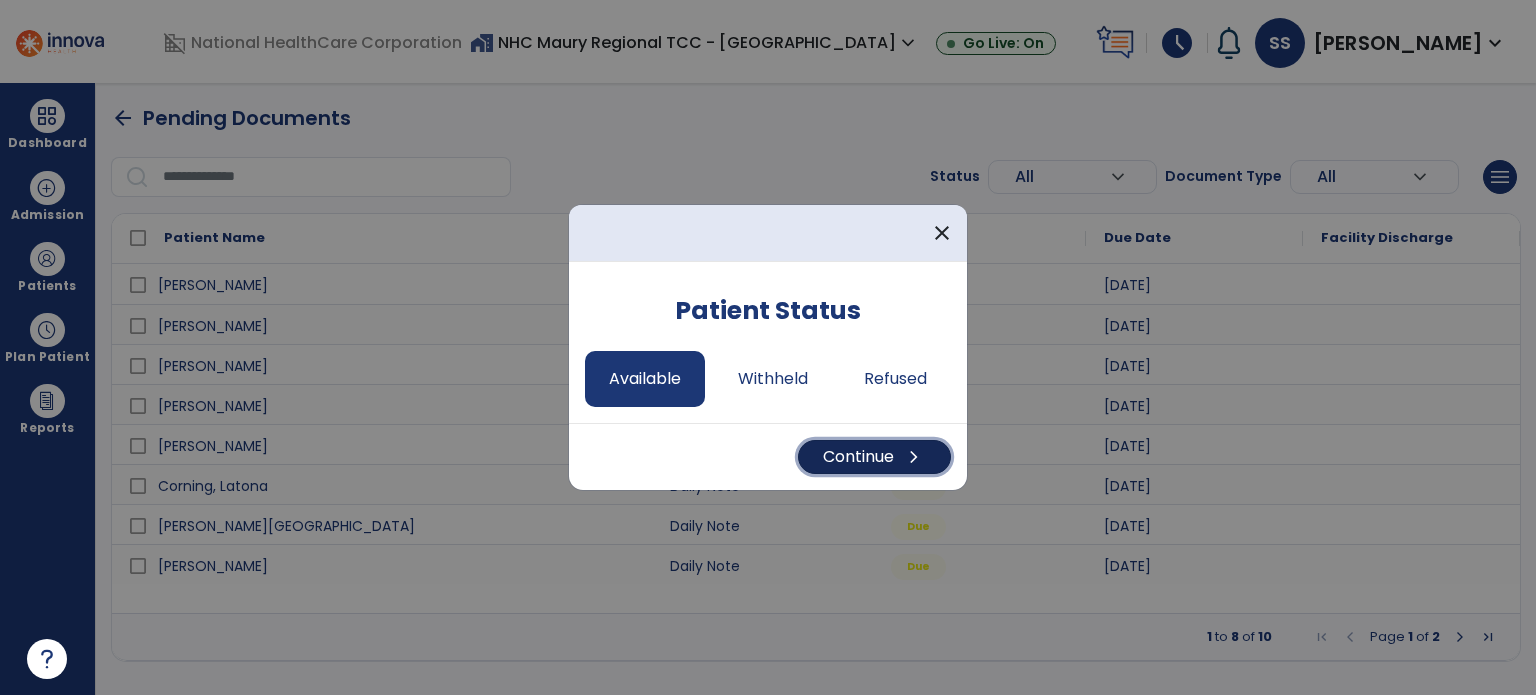 click on "Continue   chevron_right" at bounding box center (874, 457) 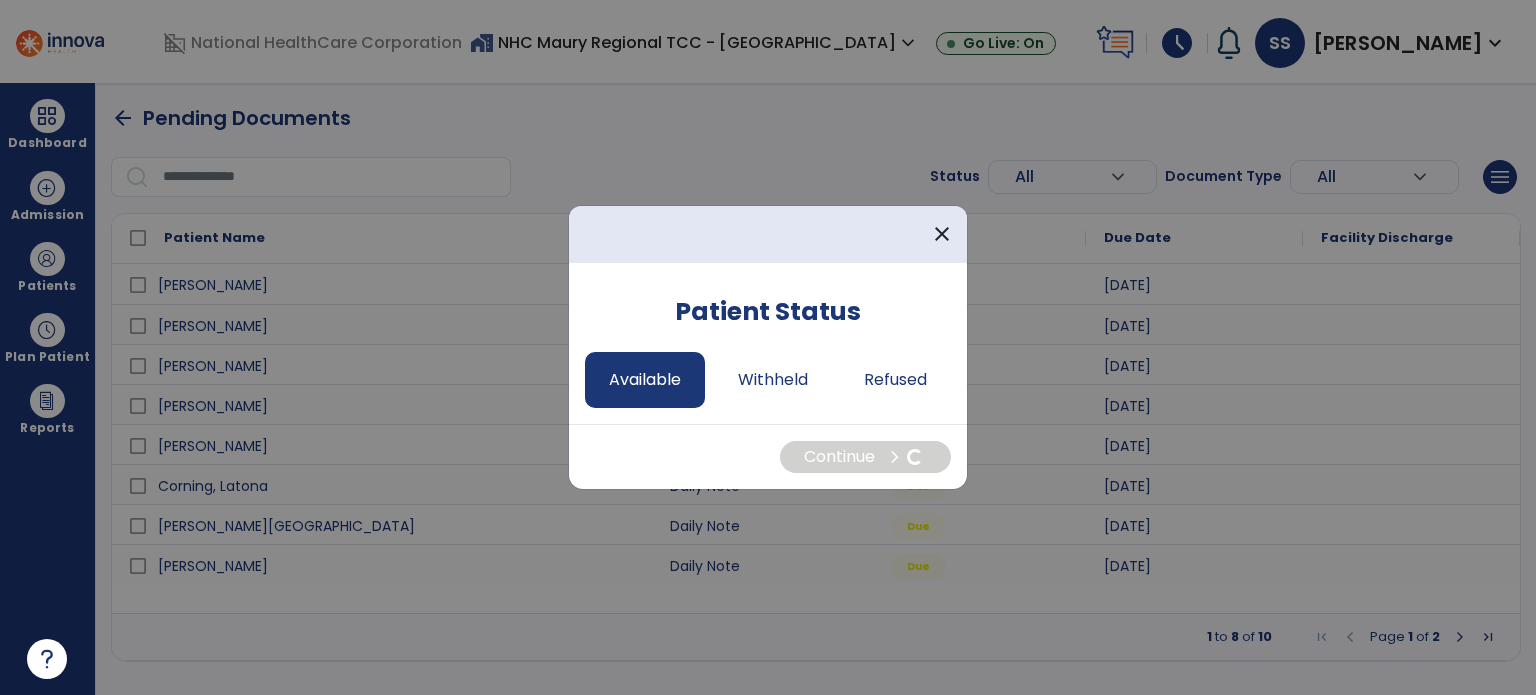 select on "*" 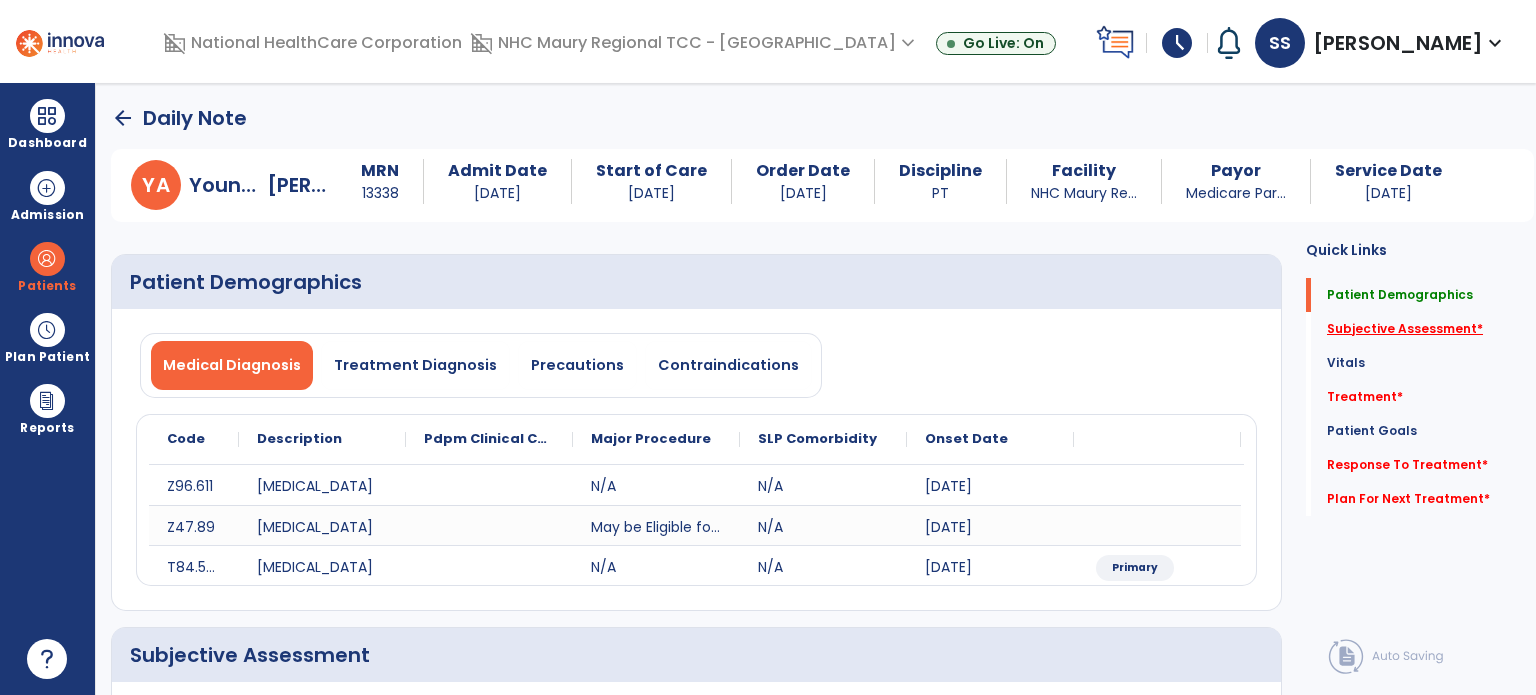 click on "Subjective Assessment   *" 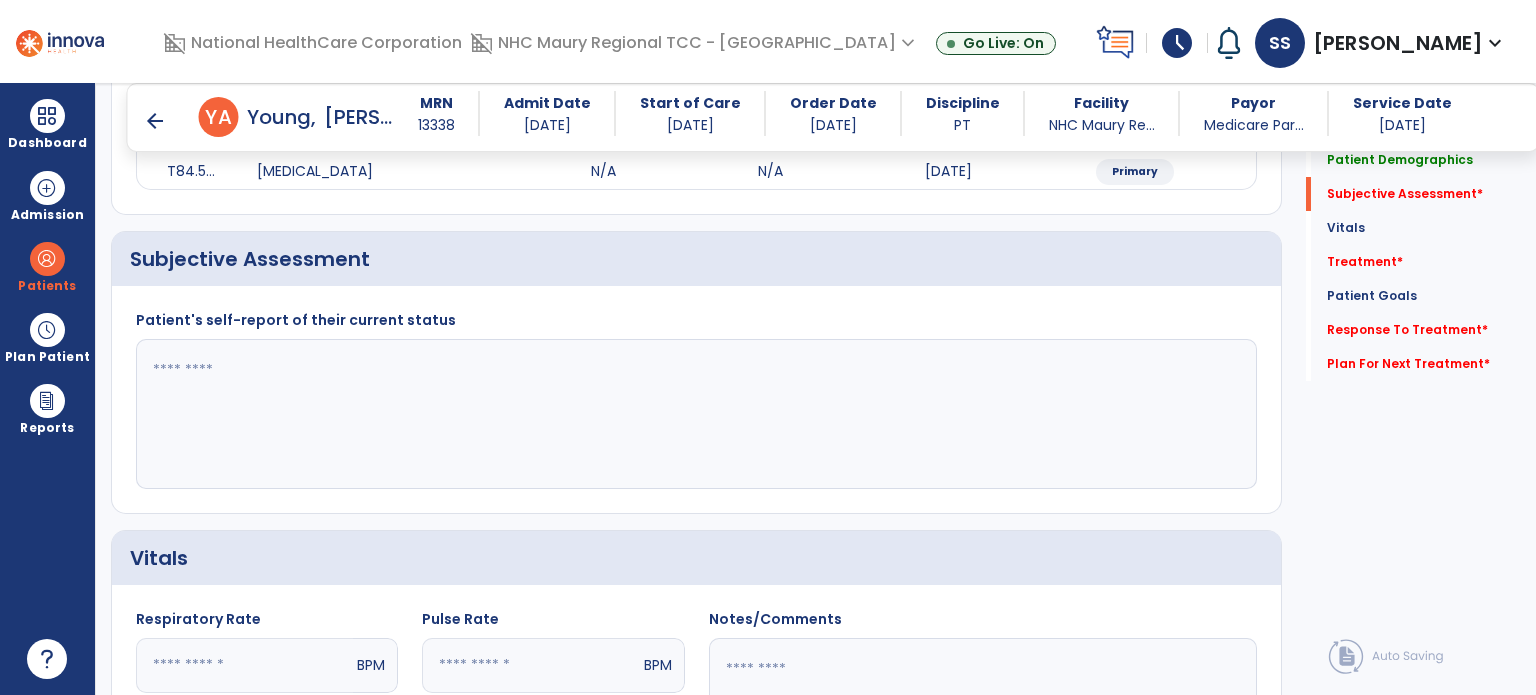 scroll, scrollTop: 378, scrollLeft: 0, axis: vertical 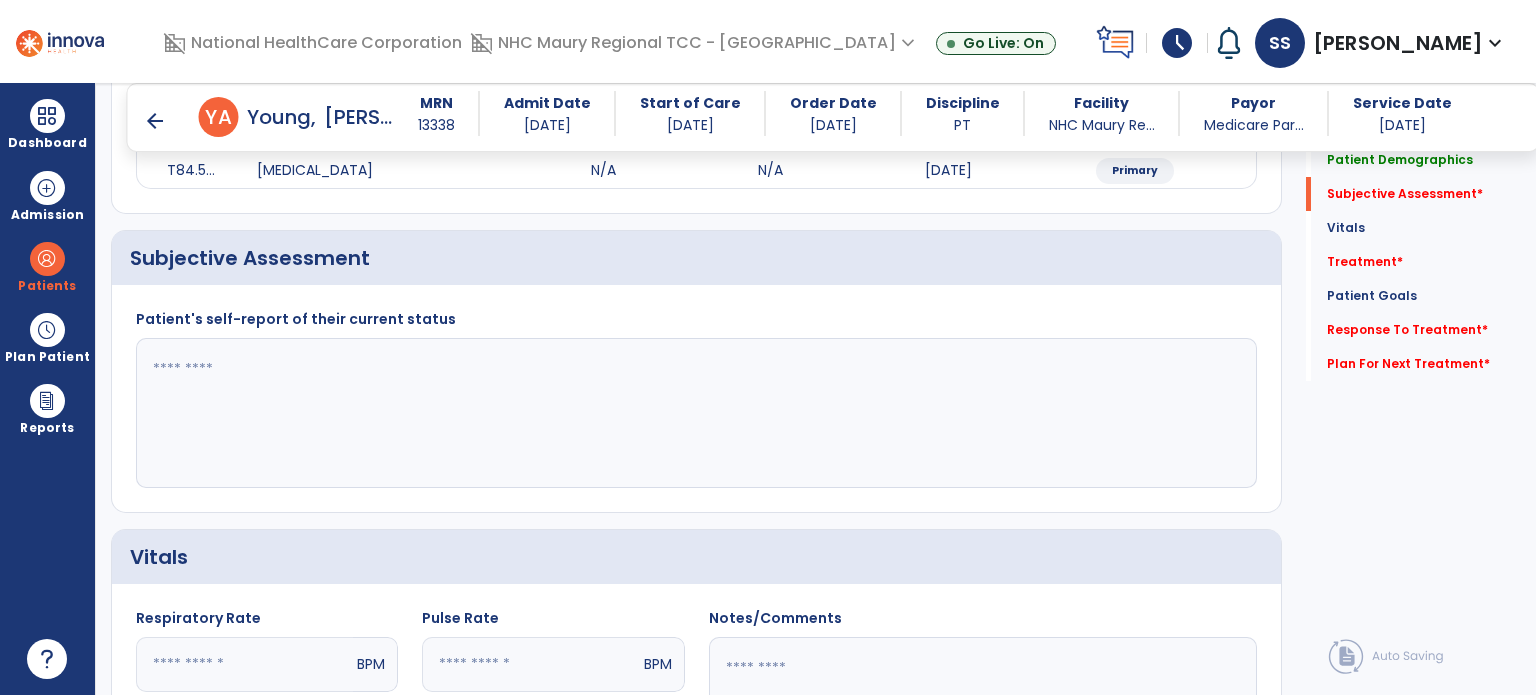click 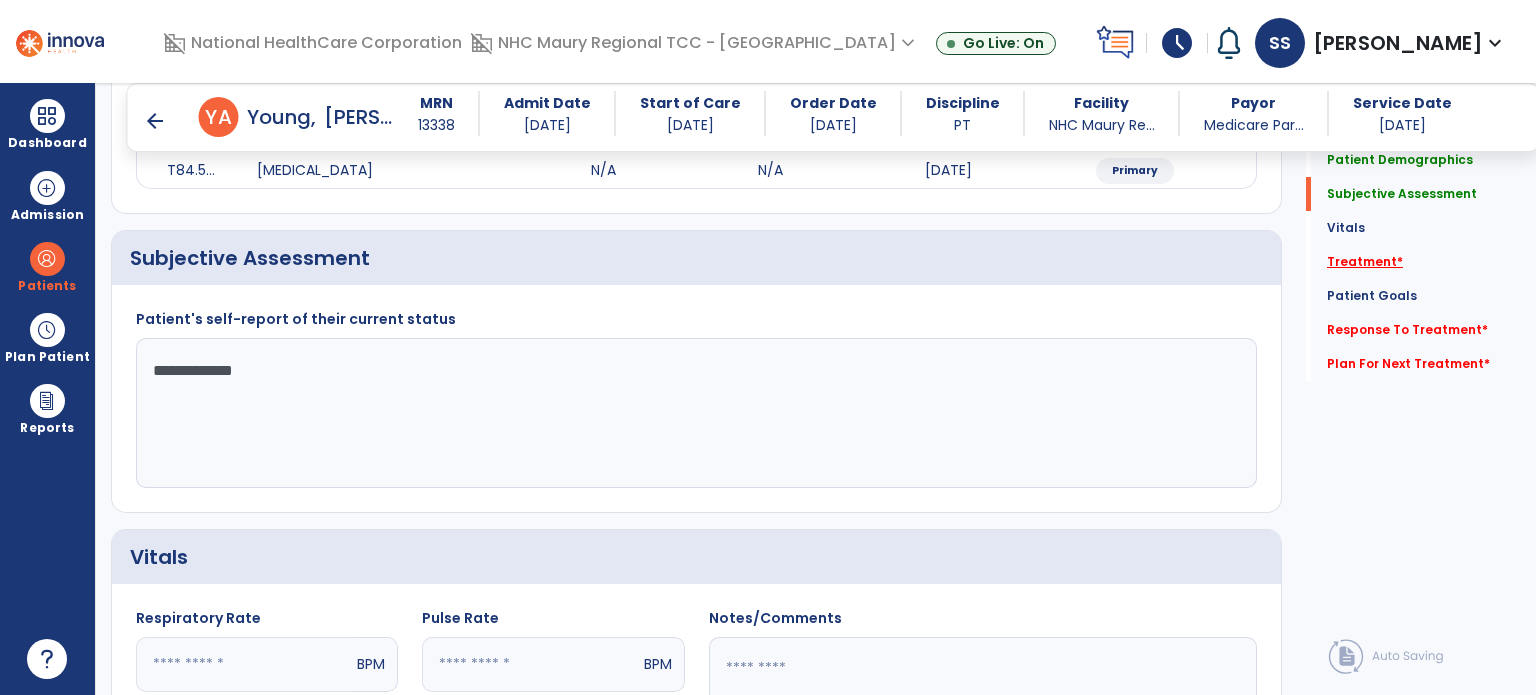 type on "**********" 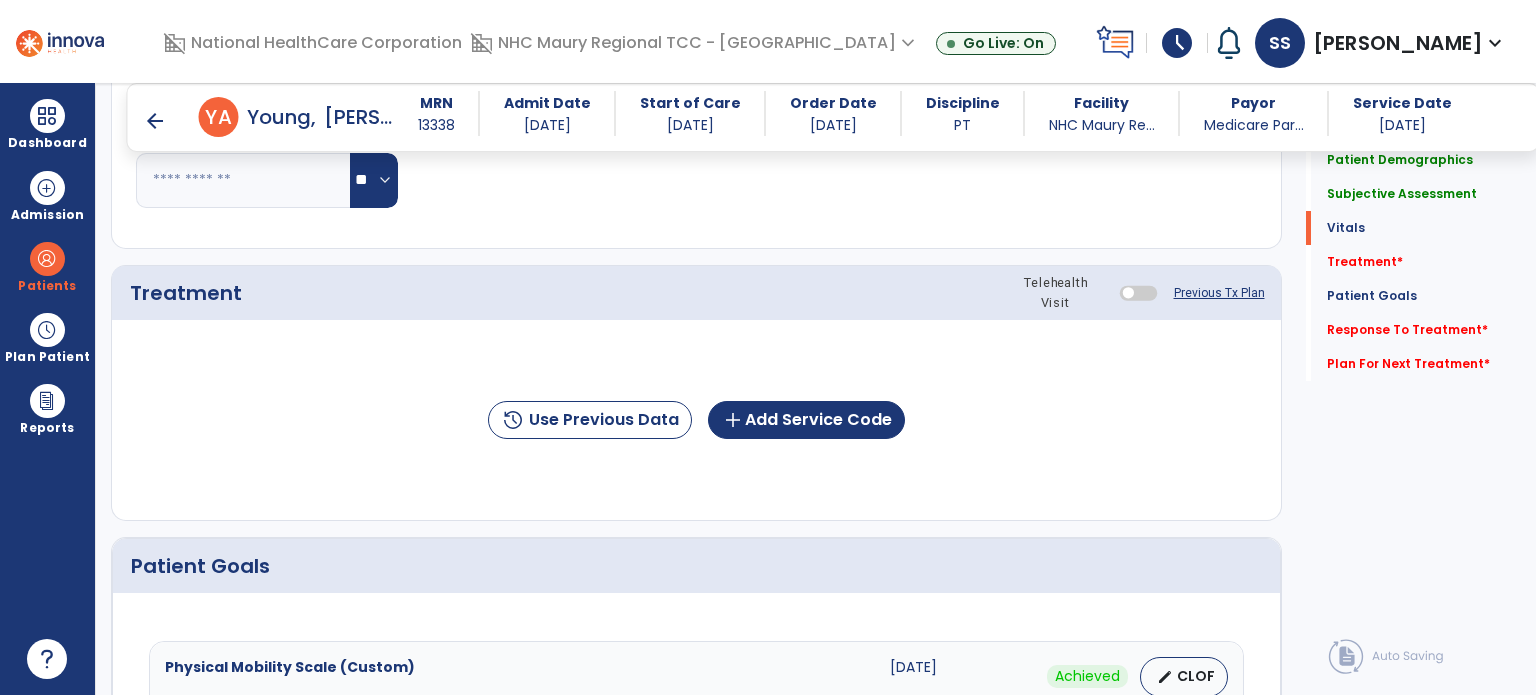 scroll, scrollTop: 1067, scrollLeft: 0, axis: vertical 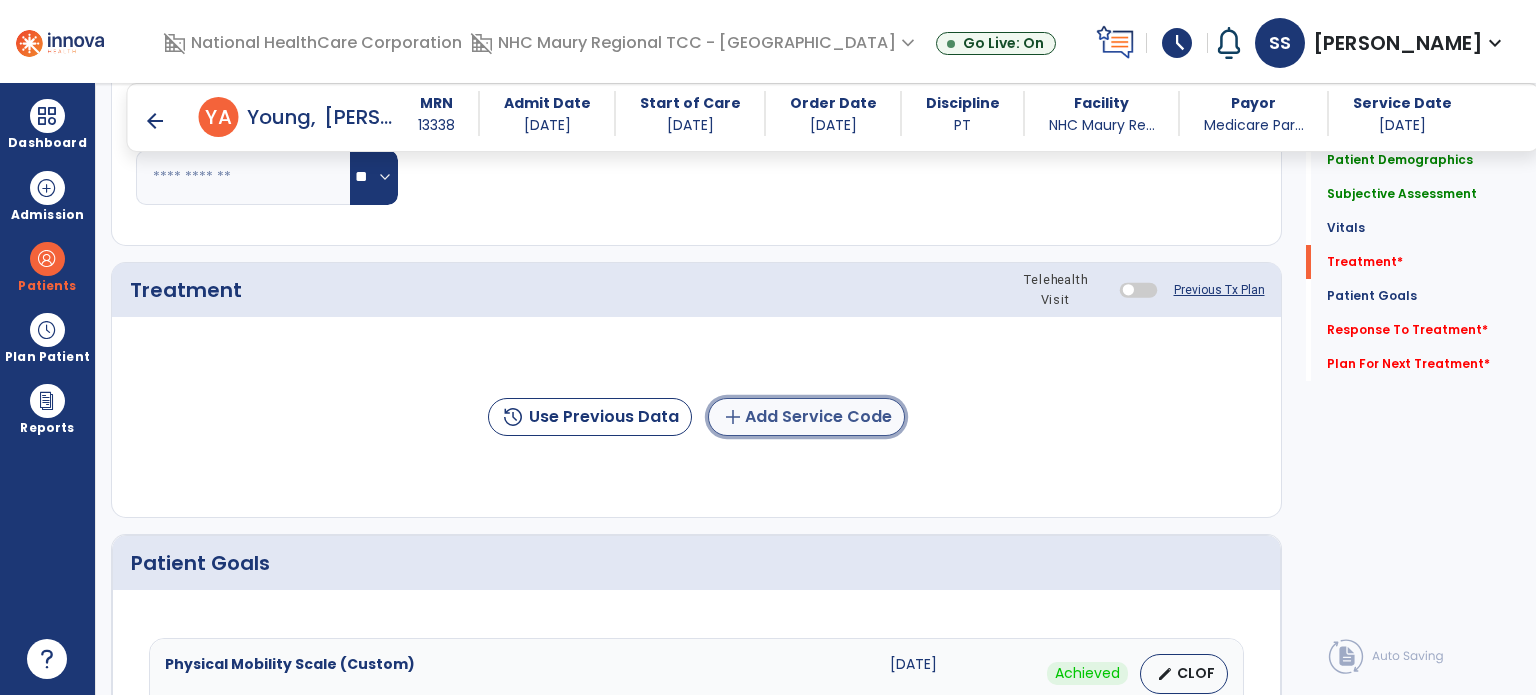 click on "add  Add Service Code" 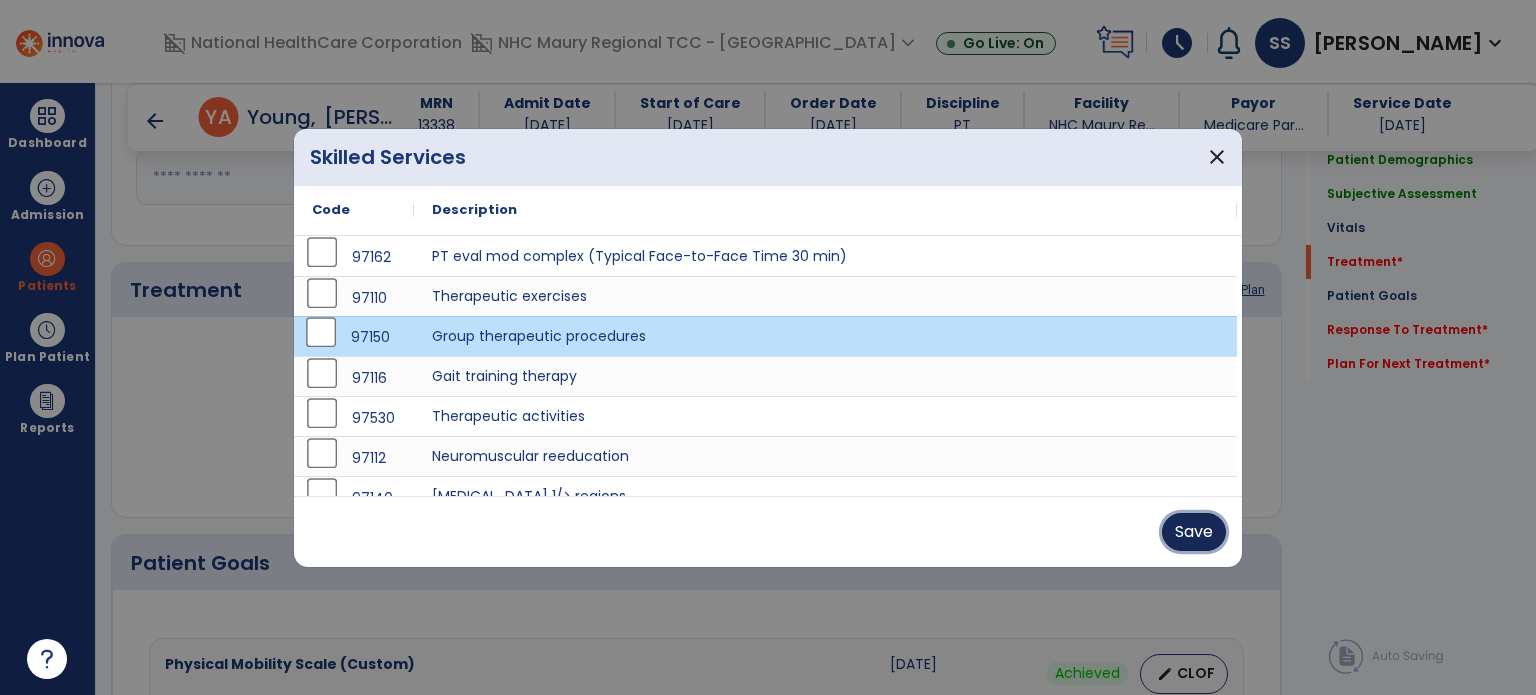 click on "Save" at bounding box center (1194, 532) 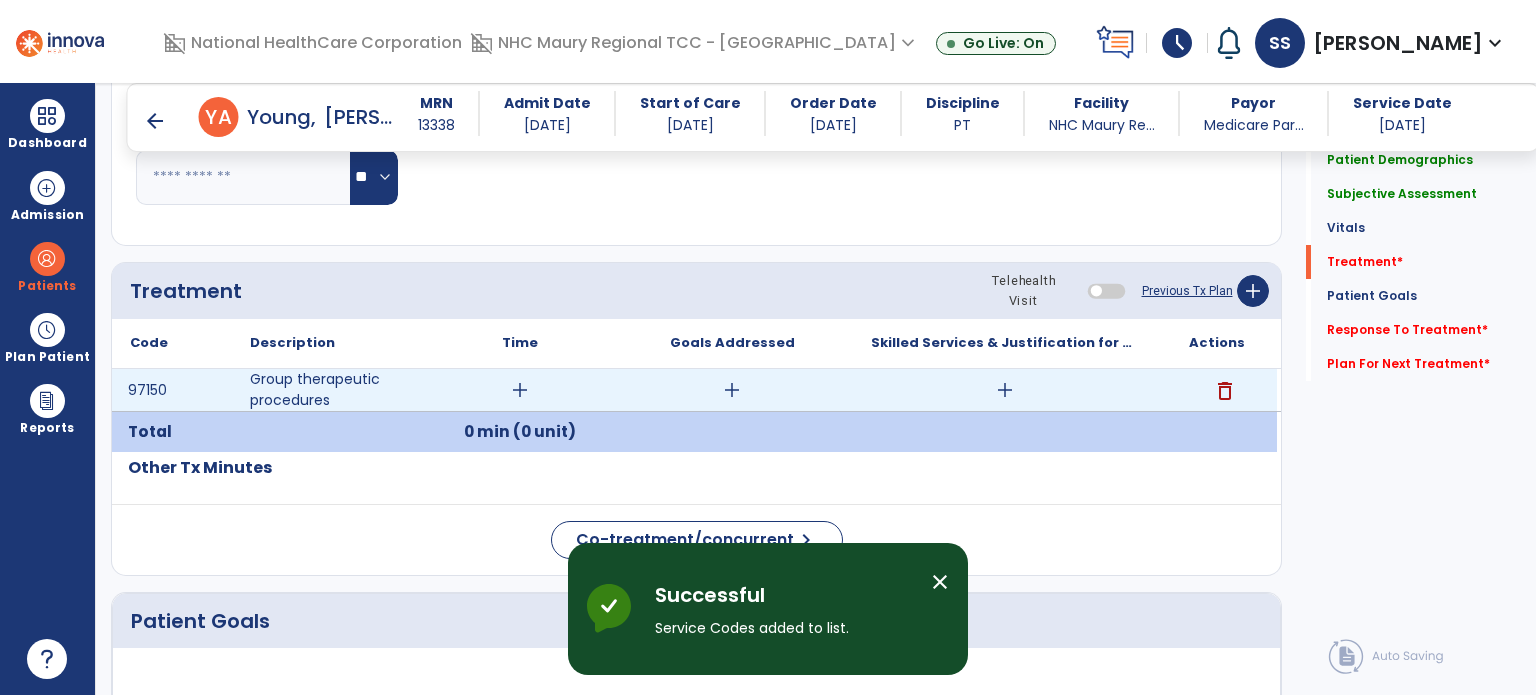 click on "add" at bounding box center [520, 390] 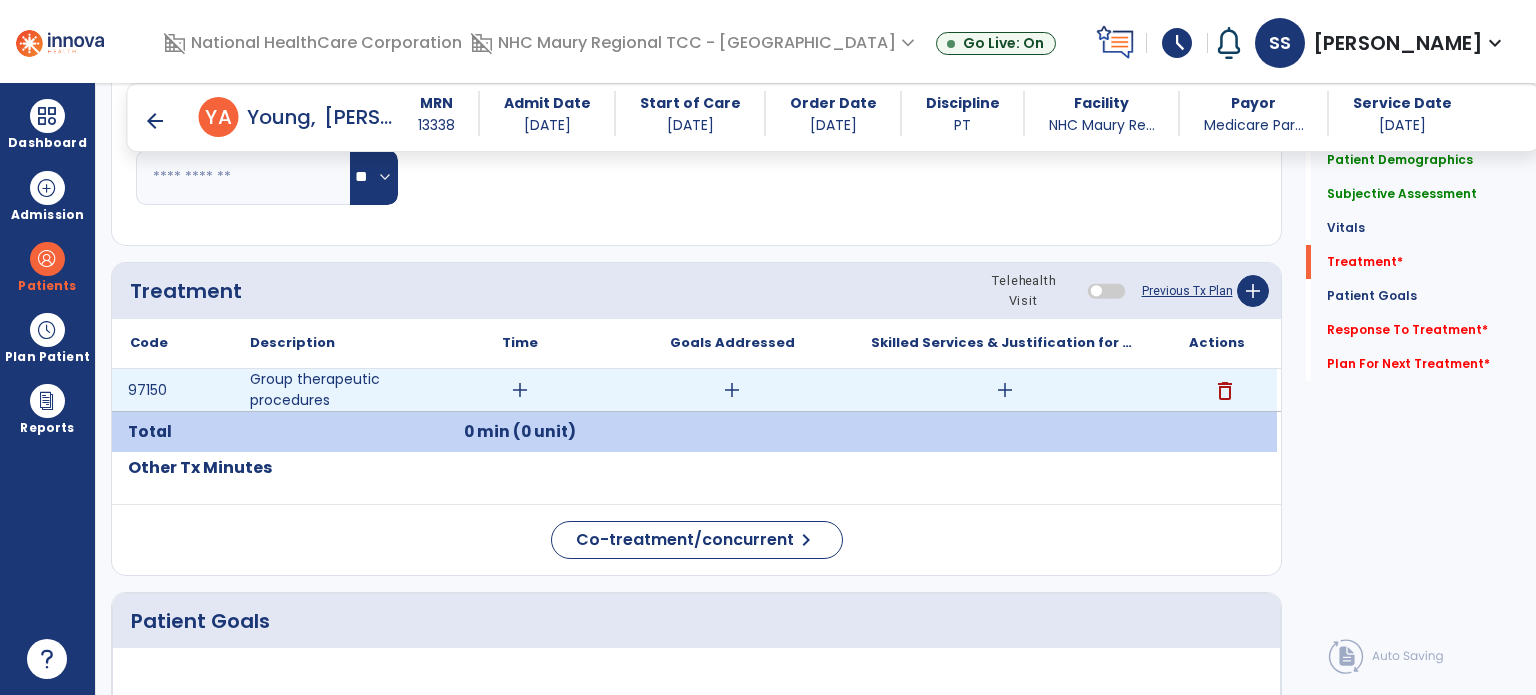 click on "add" at bounding box center [520, 390] 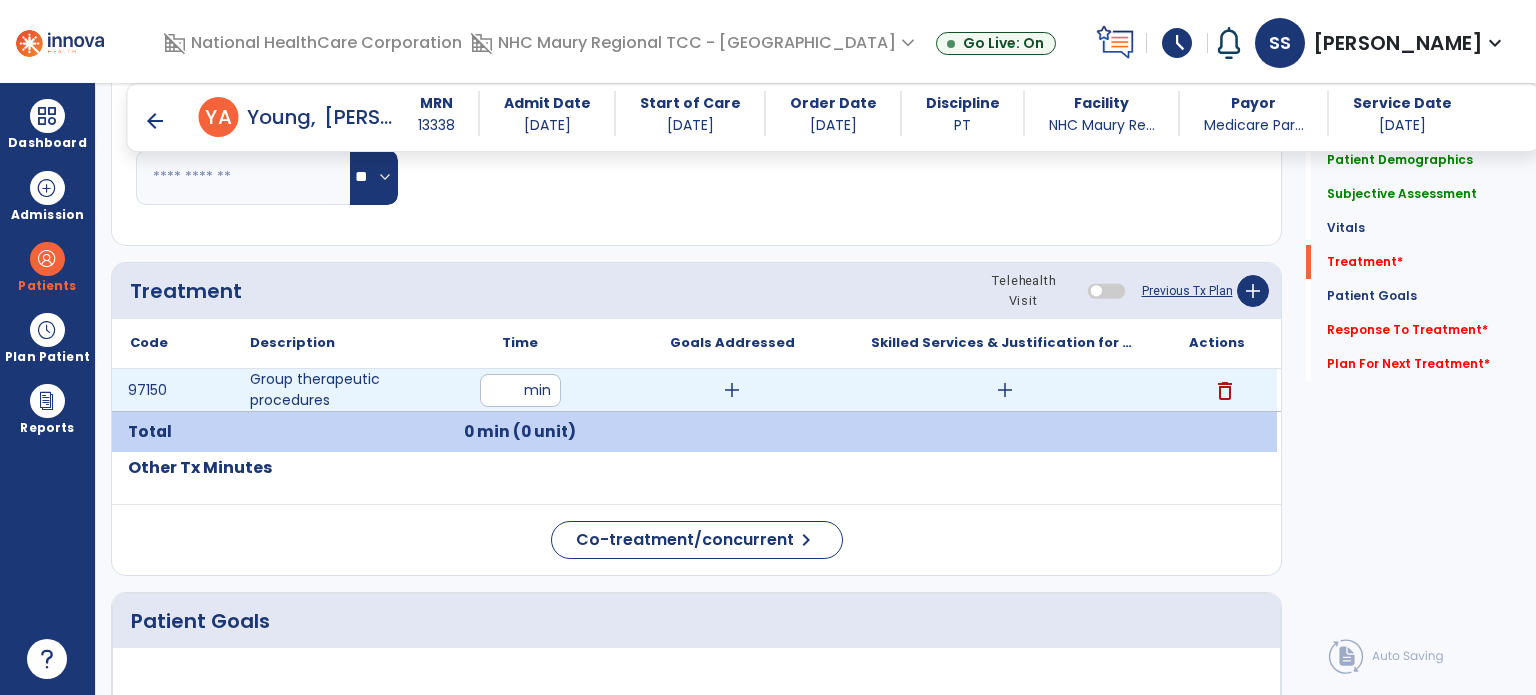 type on "**" 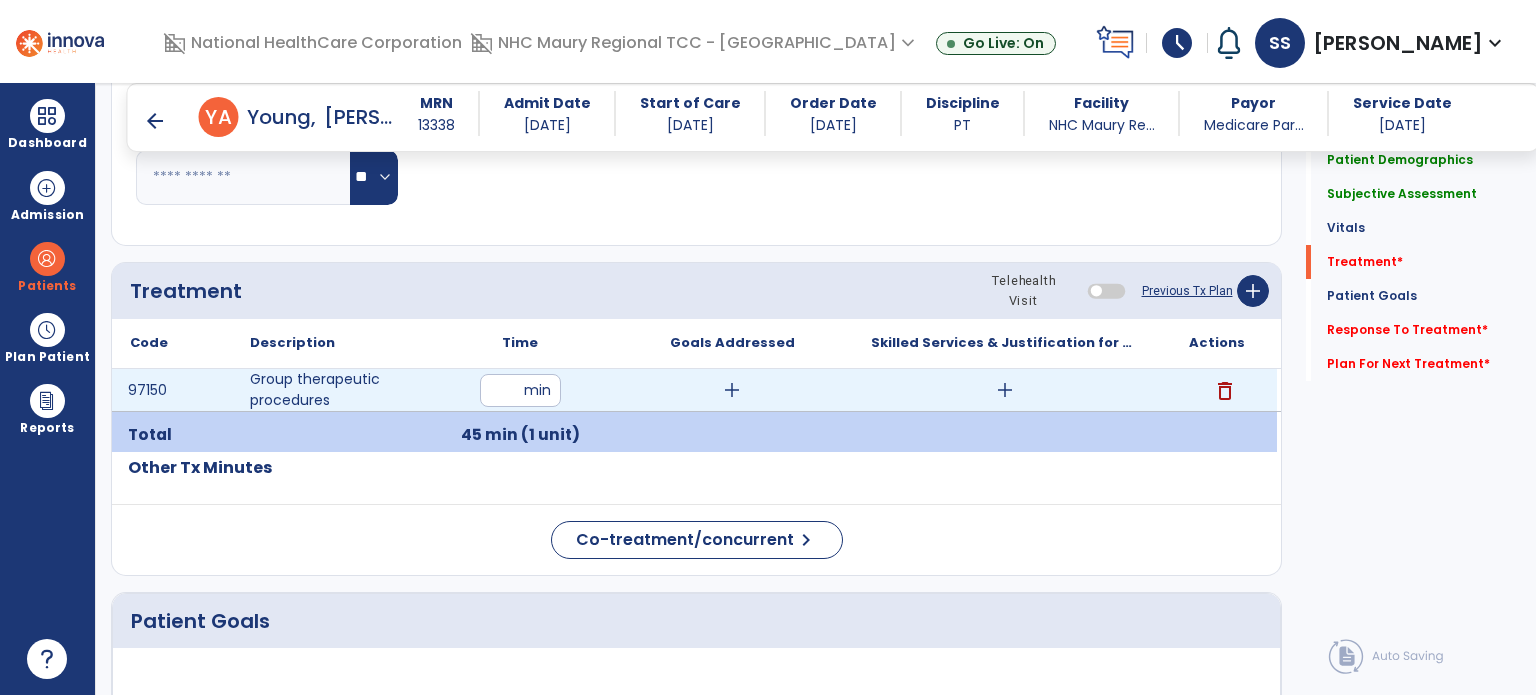 click on "add" at bounding box center (1005, 390) 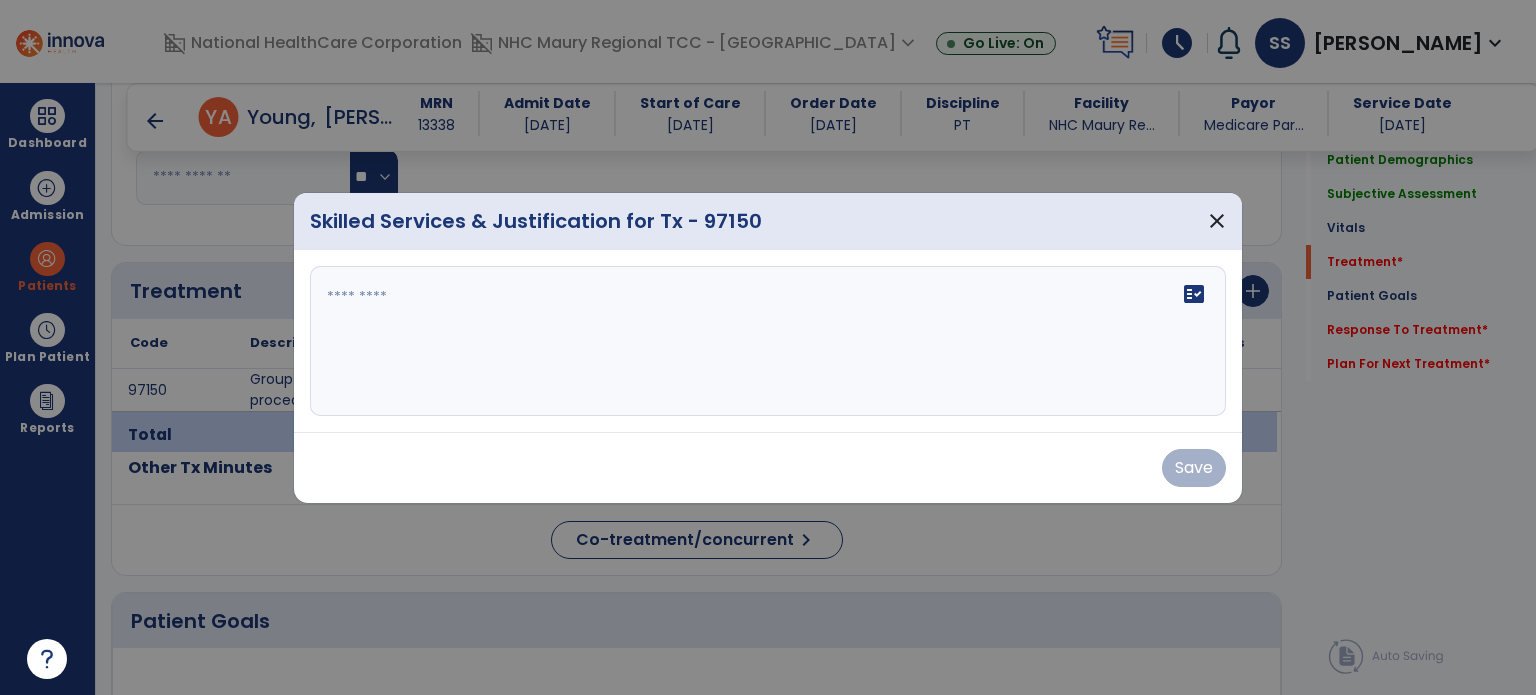 click at bounding box center (768, 341) 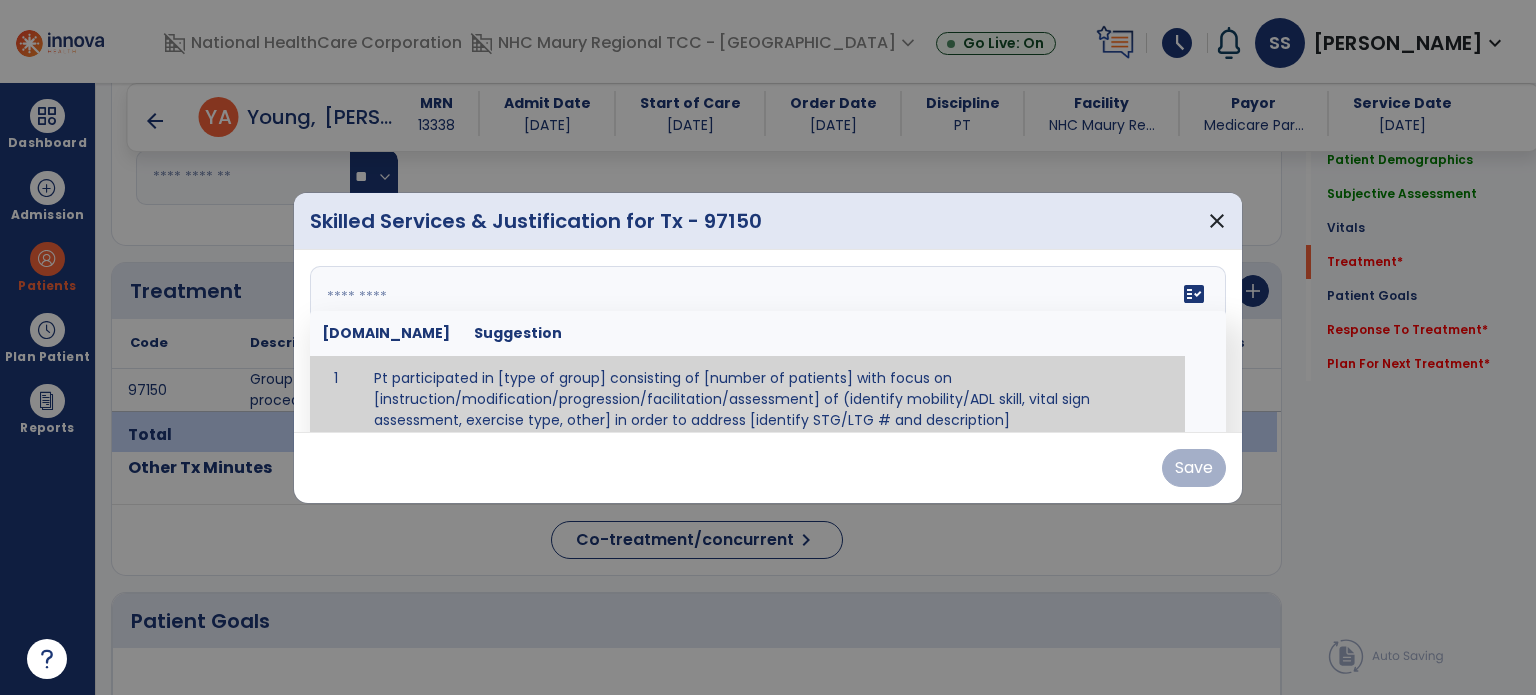 scroll, scrollTop: 12, scrollLeft: 0, axis: vertical 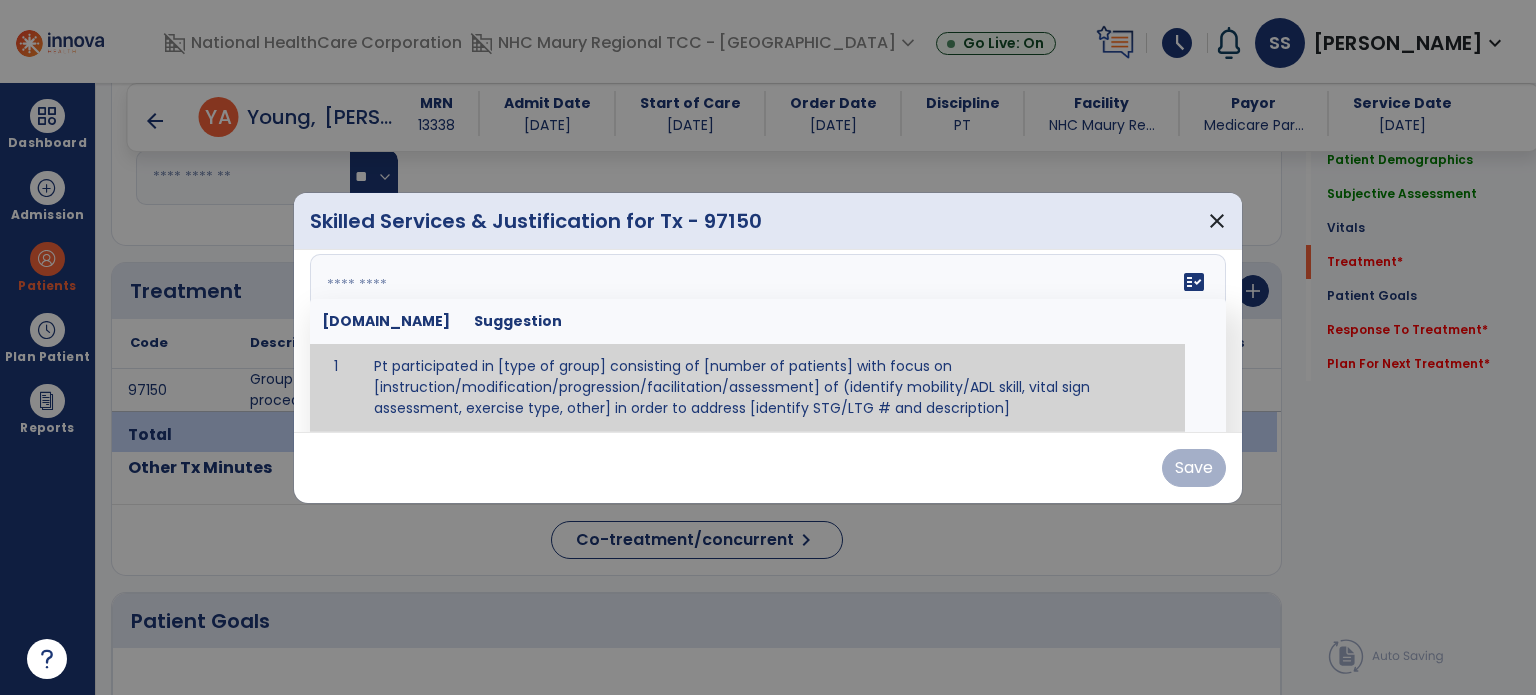 paste on "**********" 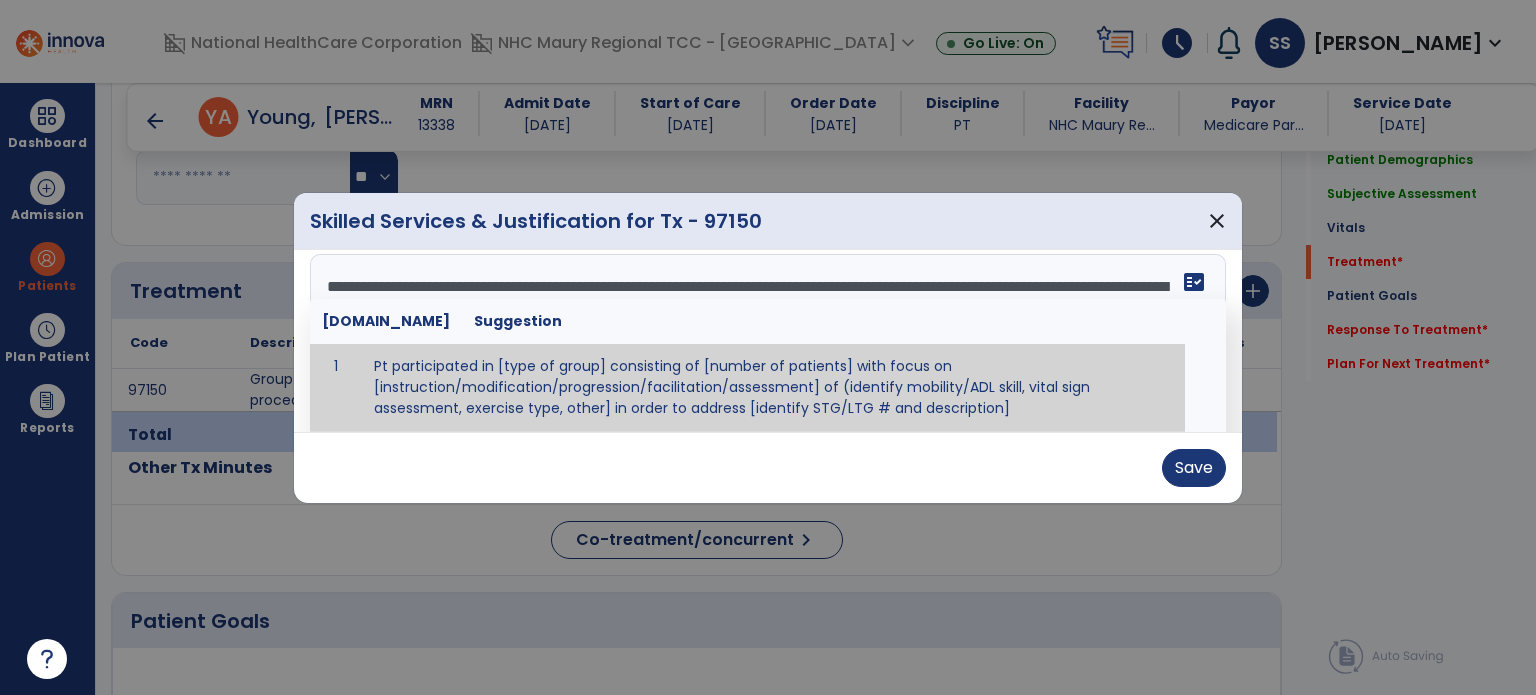 scroll, scrollTop: 111, scrollLeft: 0, axis: vertical 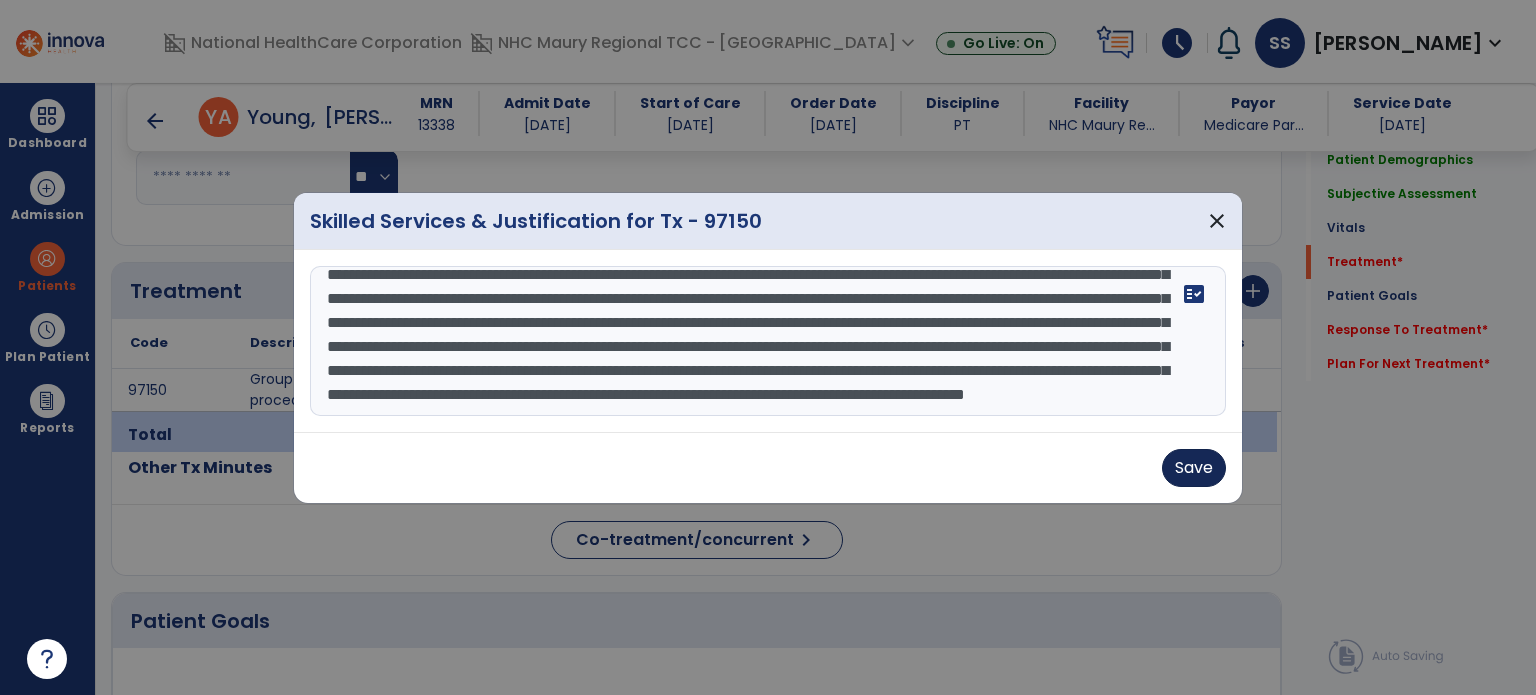 type on "**********" 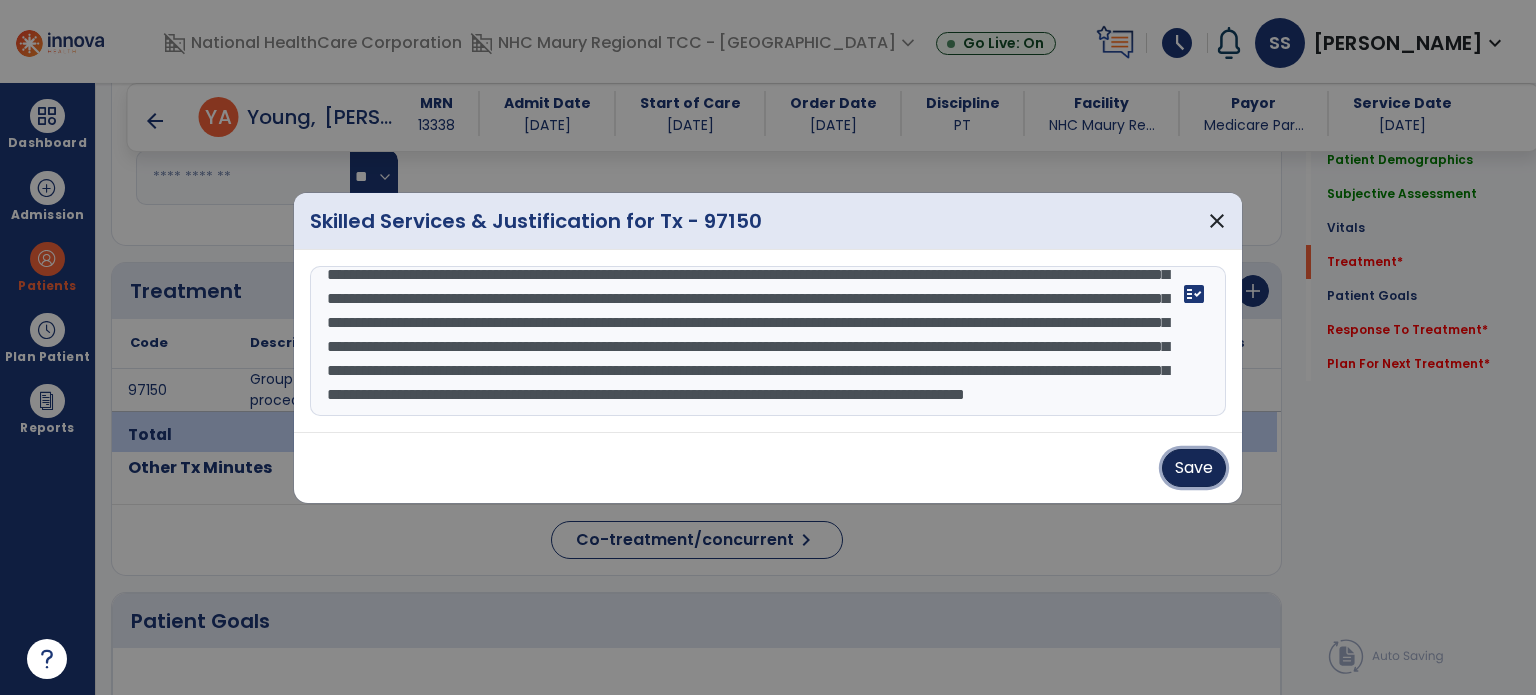click on "Save" at bounding box center [1194, 468] 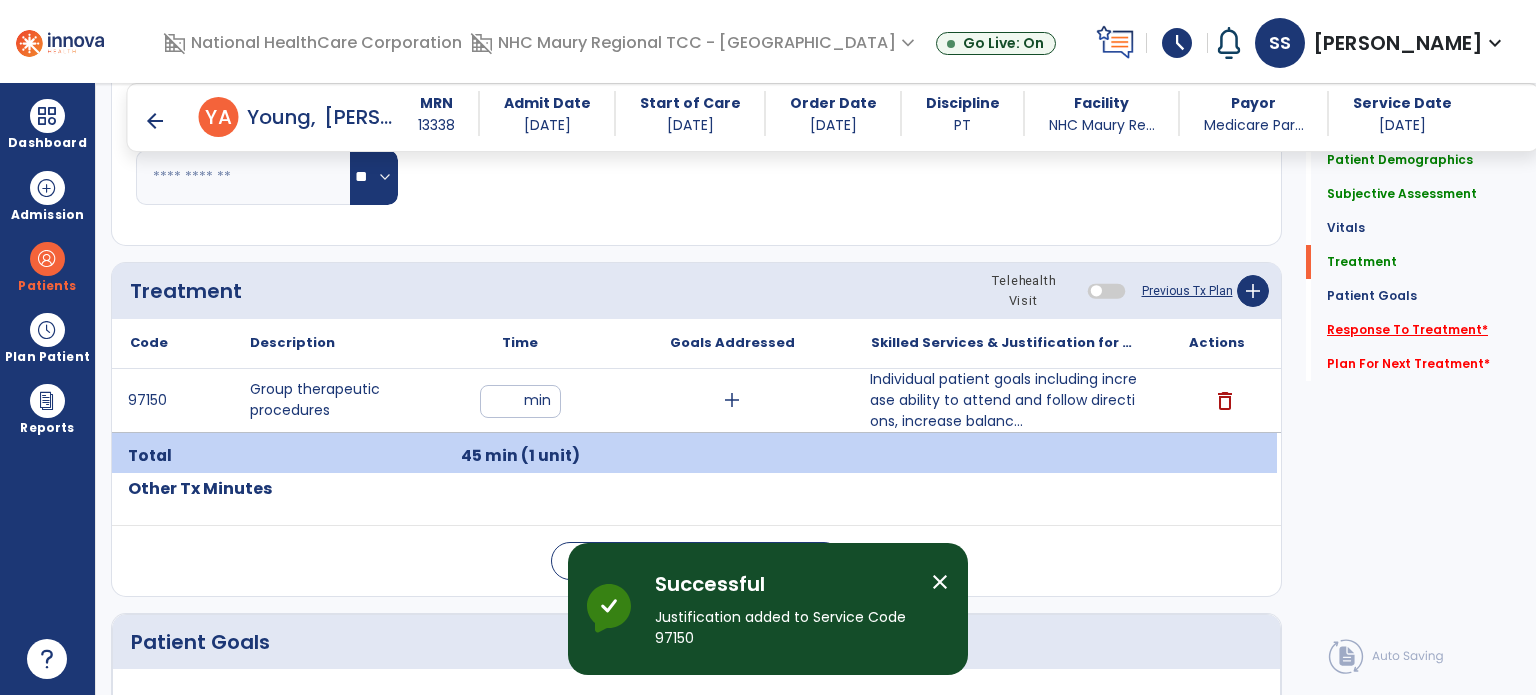 click on "Response To Treatment   *" 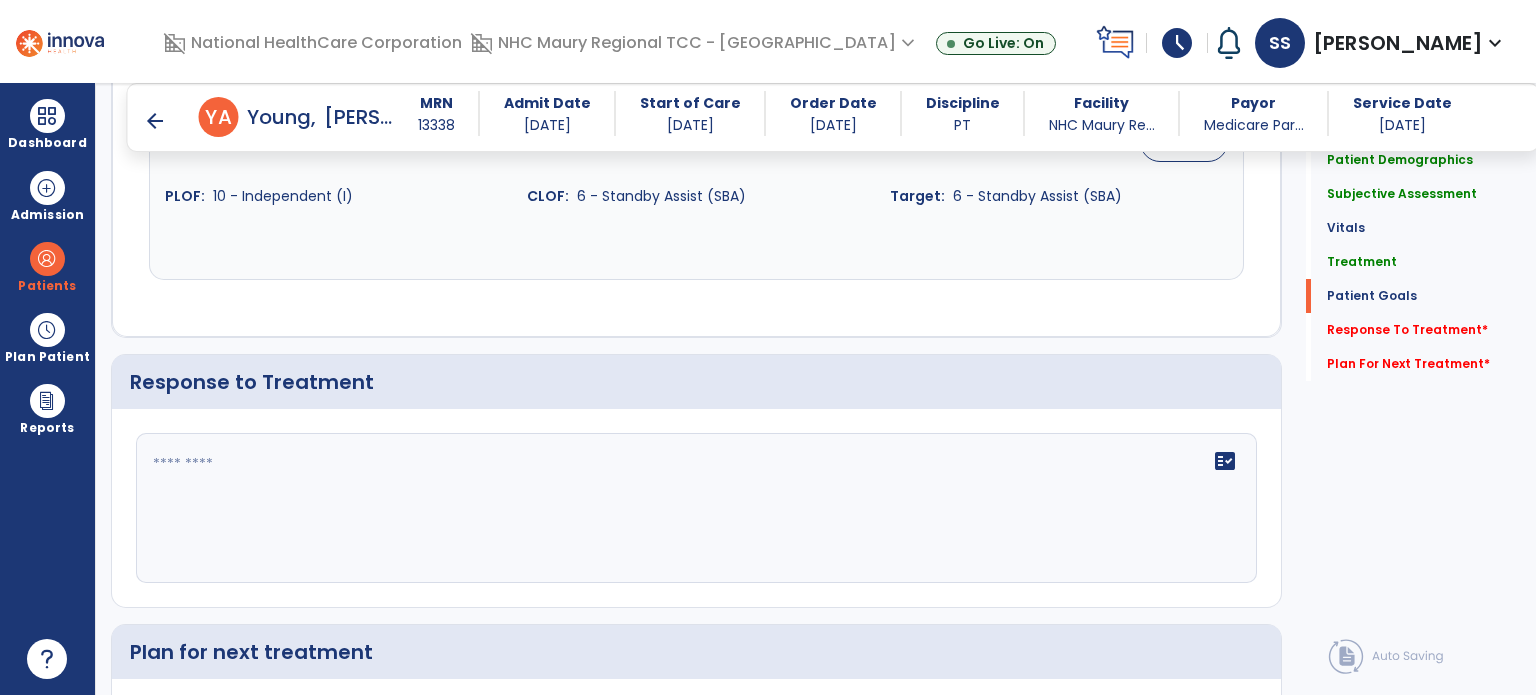 scroll, scrollTop: 2591, scrollLeft: 0, axis: vertical 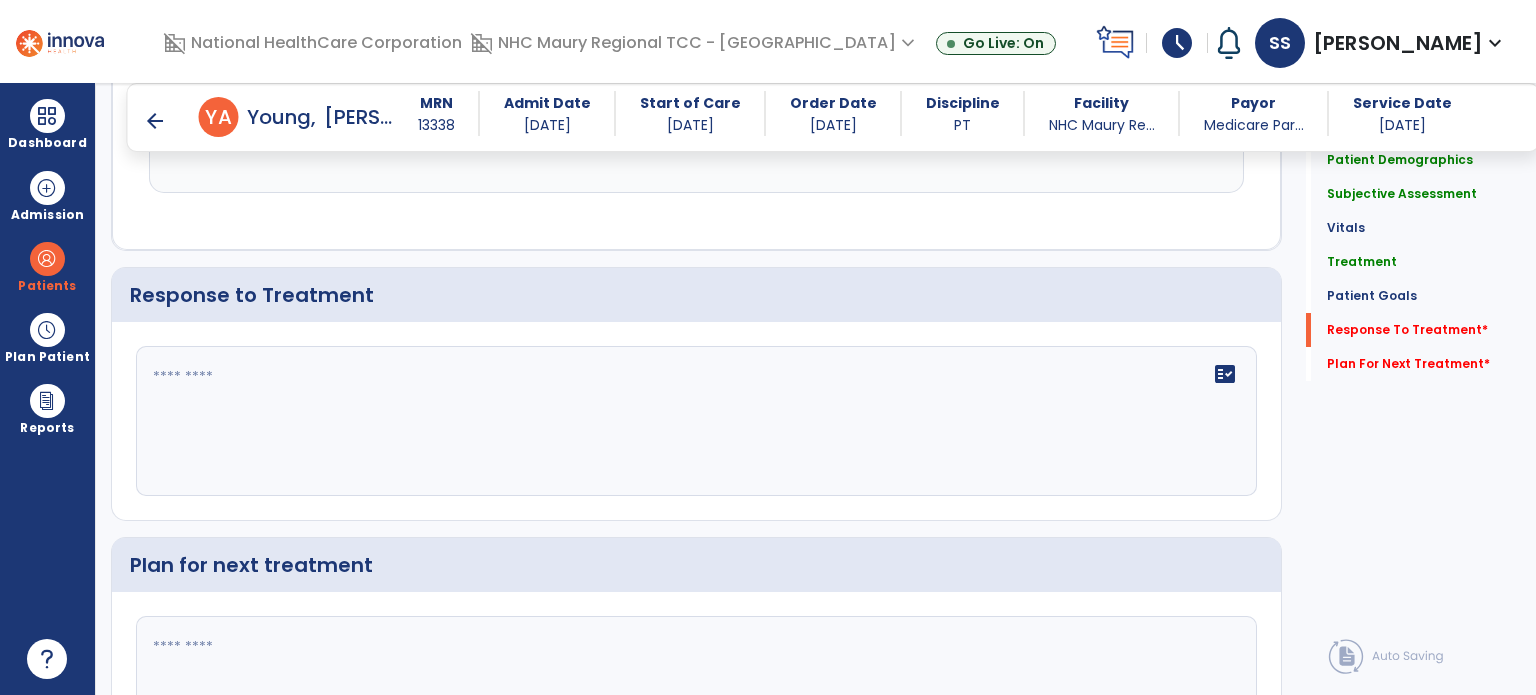 click on "fact_check" 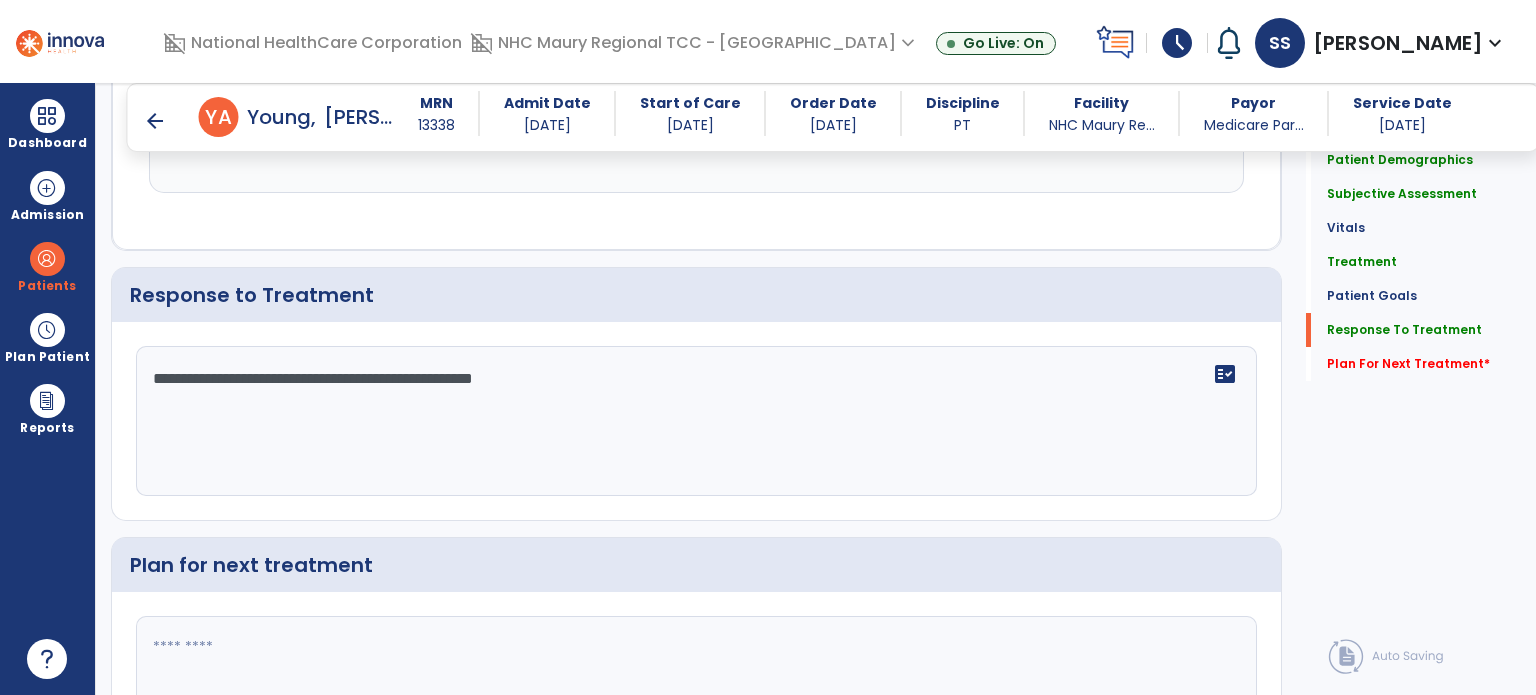 scroll, scrollTop: 2745, scrollLeft: 0, axis: vertical 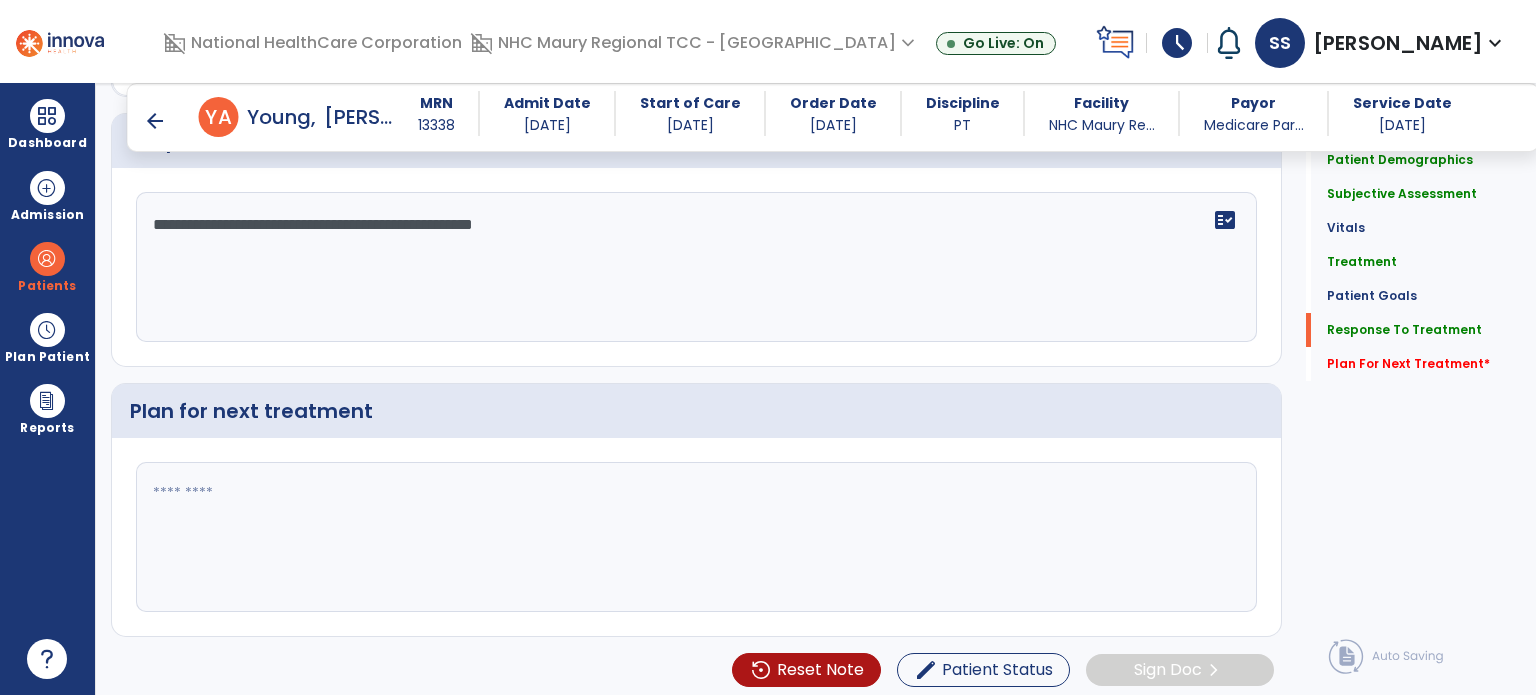 type on "**********" 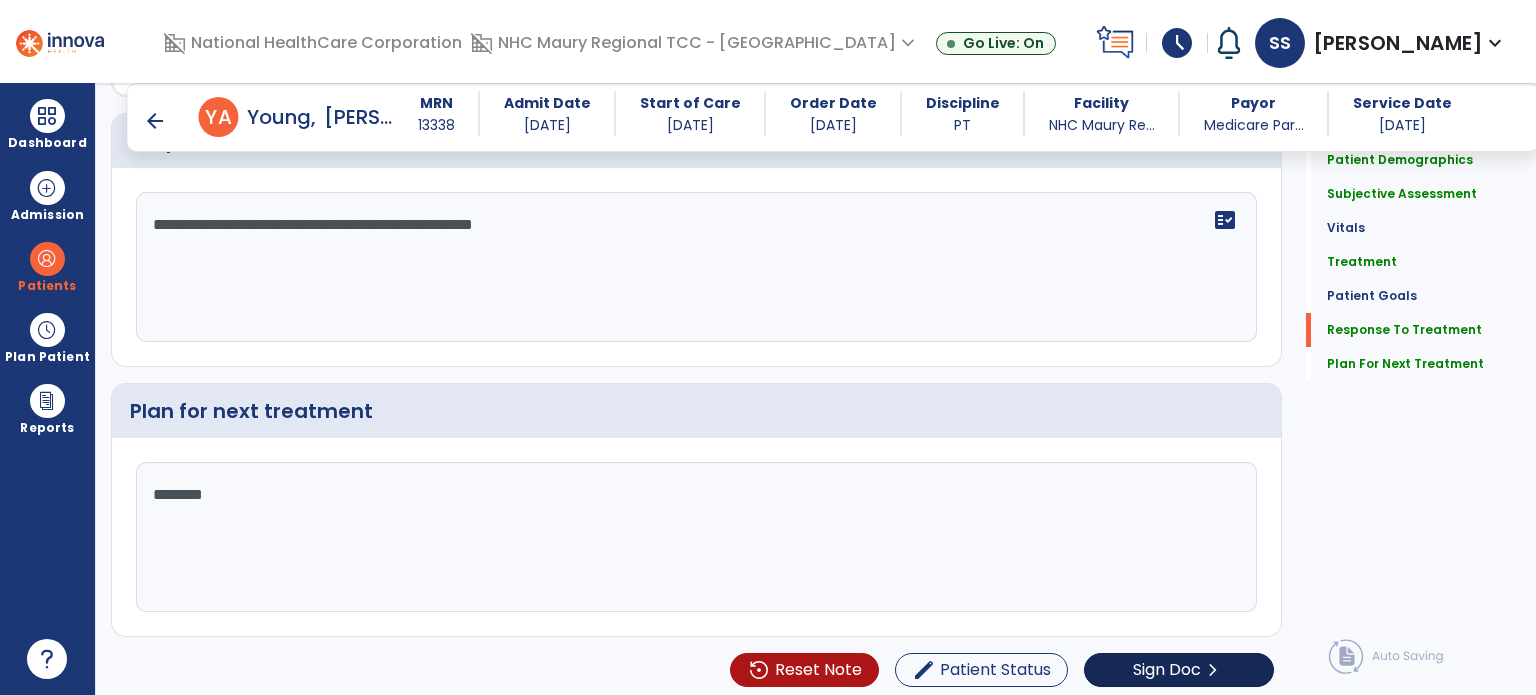 scroll, scrollTop: 2745, scrollLeft: 0, axis: vertical 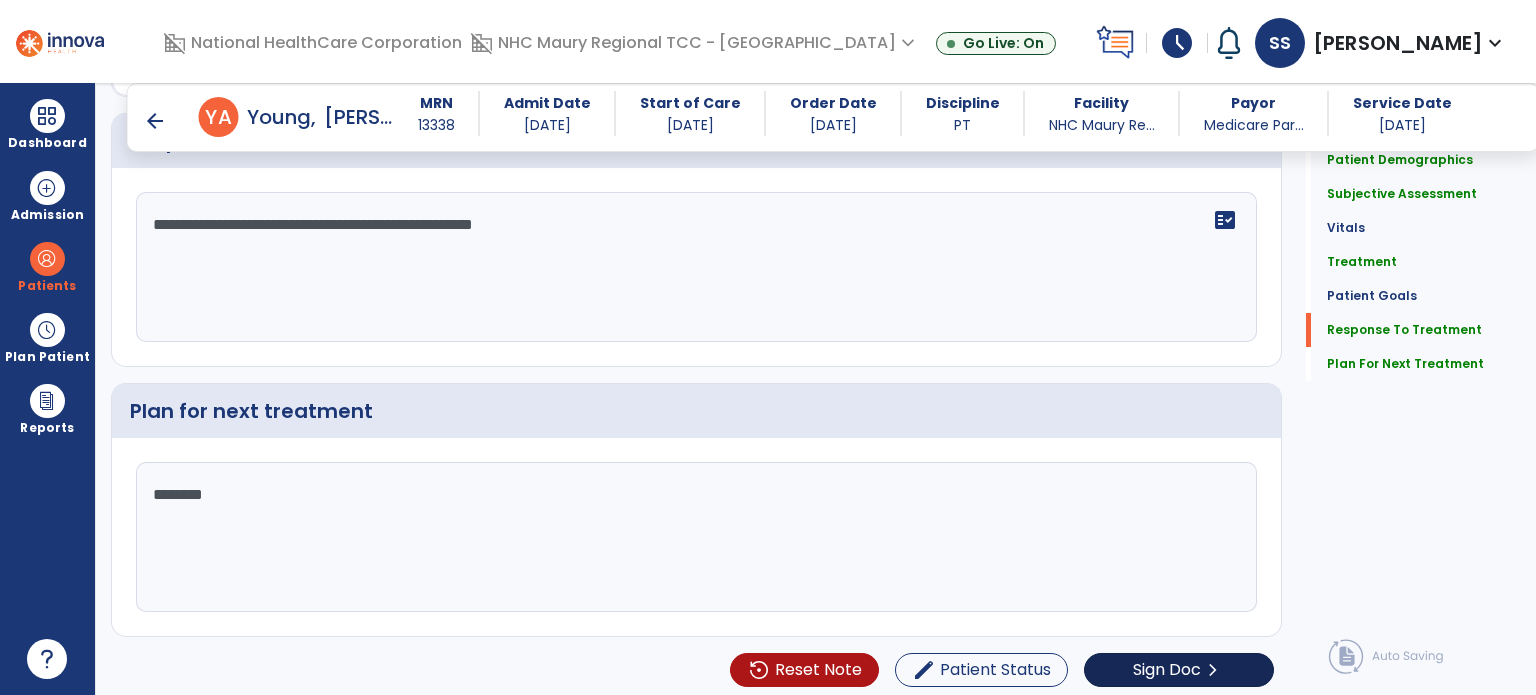type on "********" 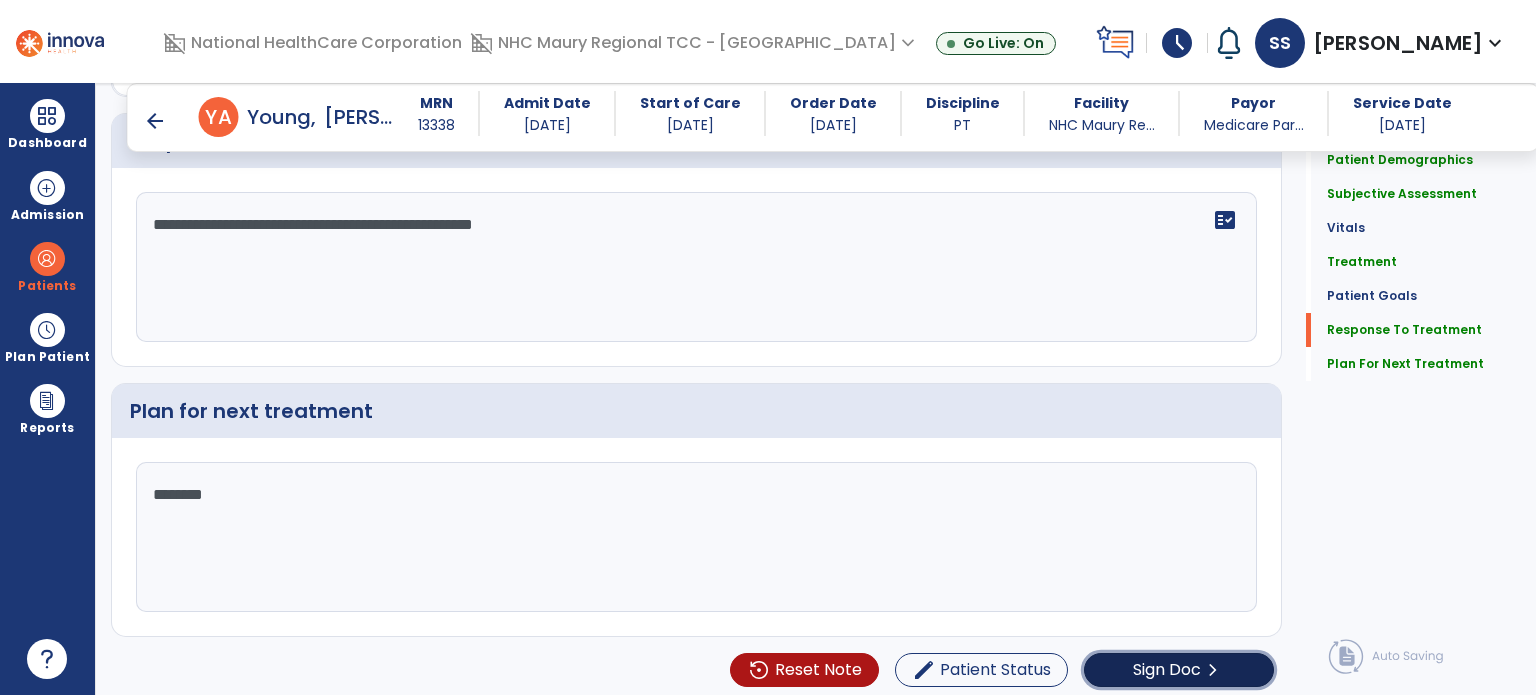 click on "Sign Doc" 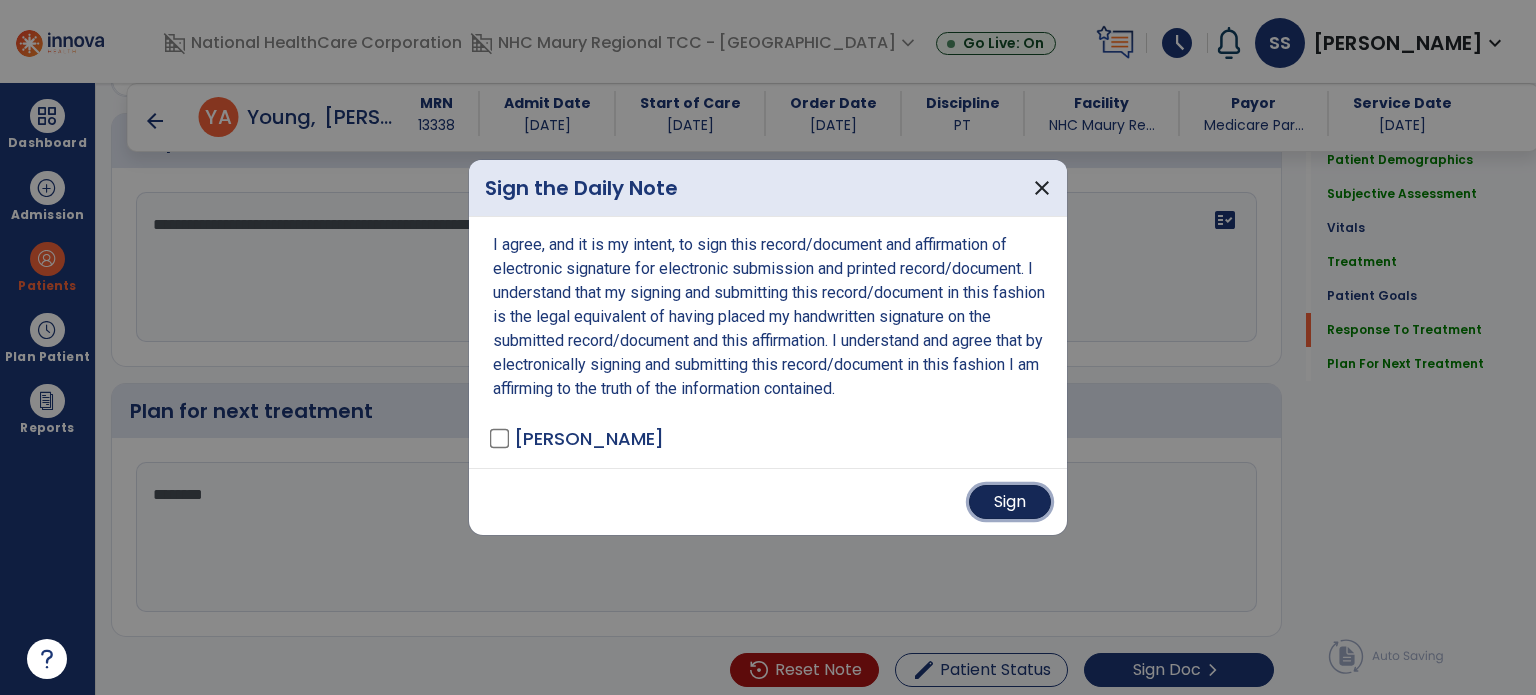 click on "Sign" at bounding box center (1010, 502) 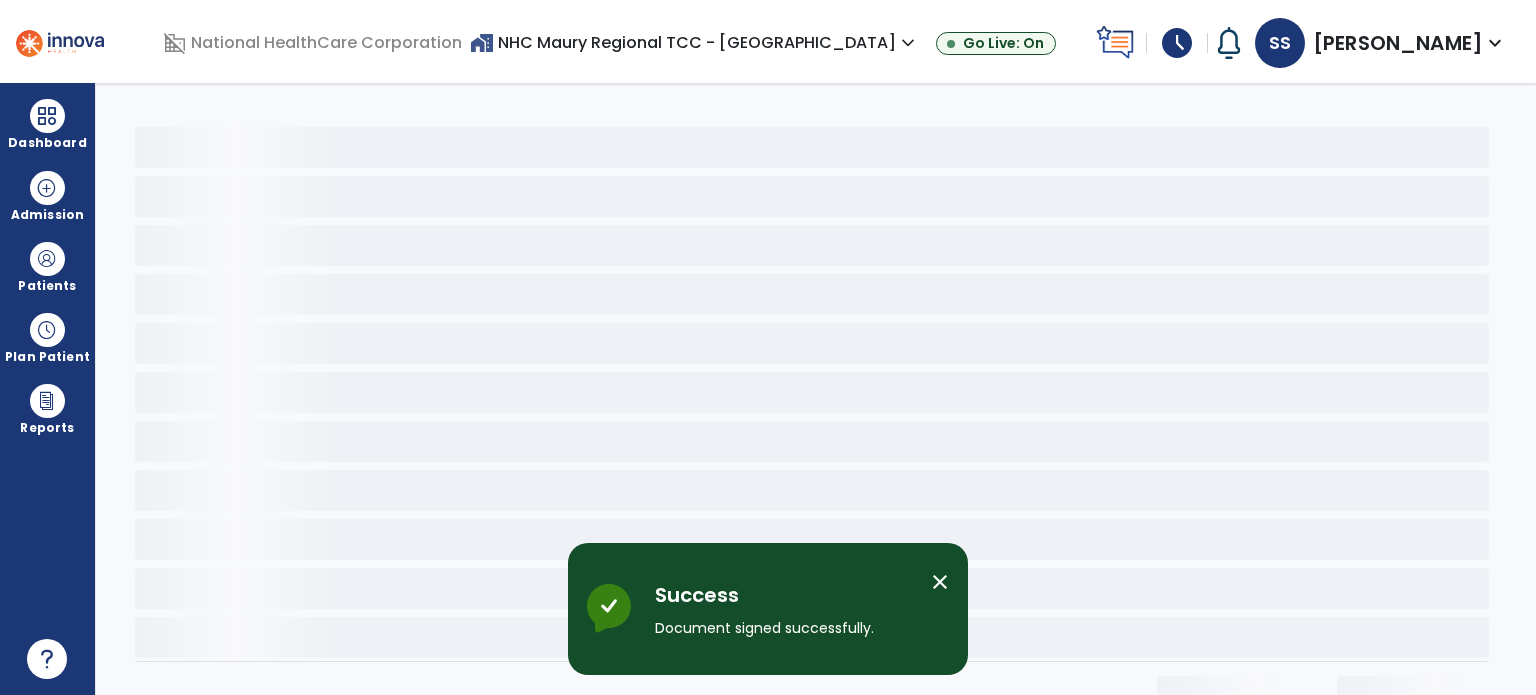 scroll, scrollTop: 0, scrollLeft: 0, axis: both 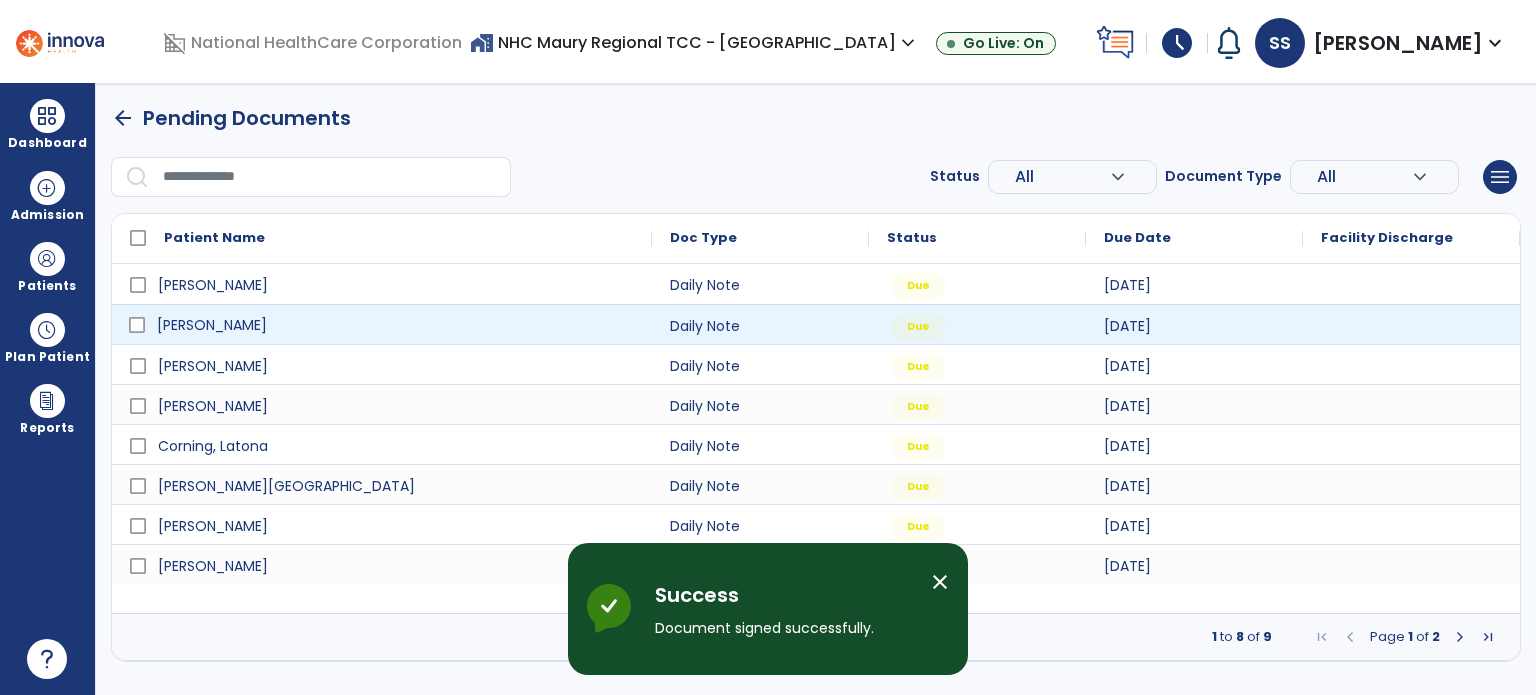 click on "[PERSON_NAME]" at bounding box center [212, 325] 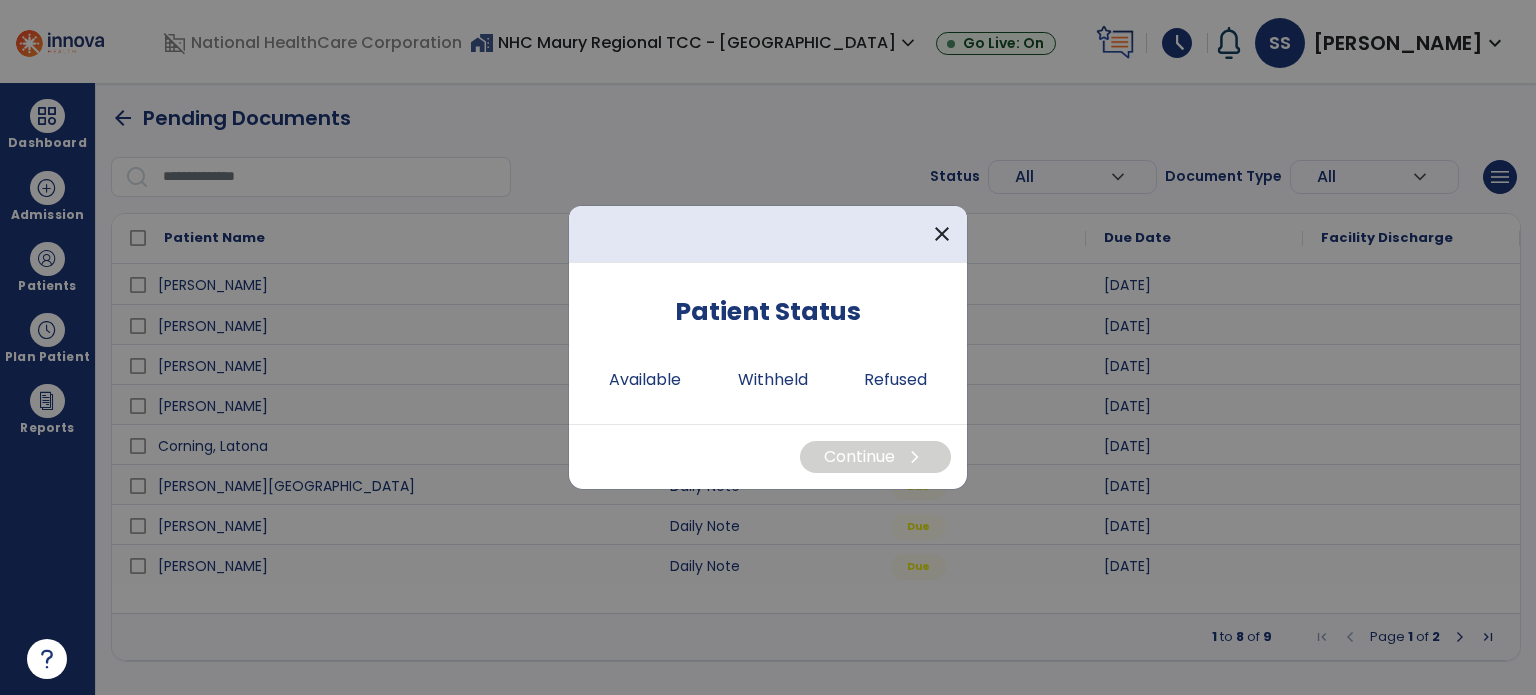 click at bounding box center (768, 347) 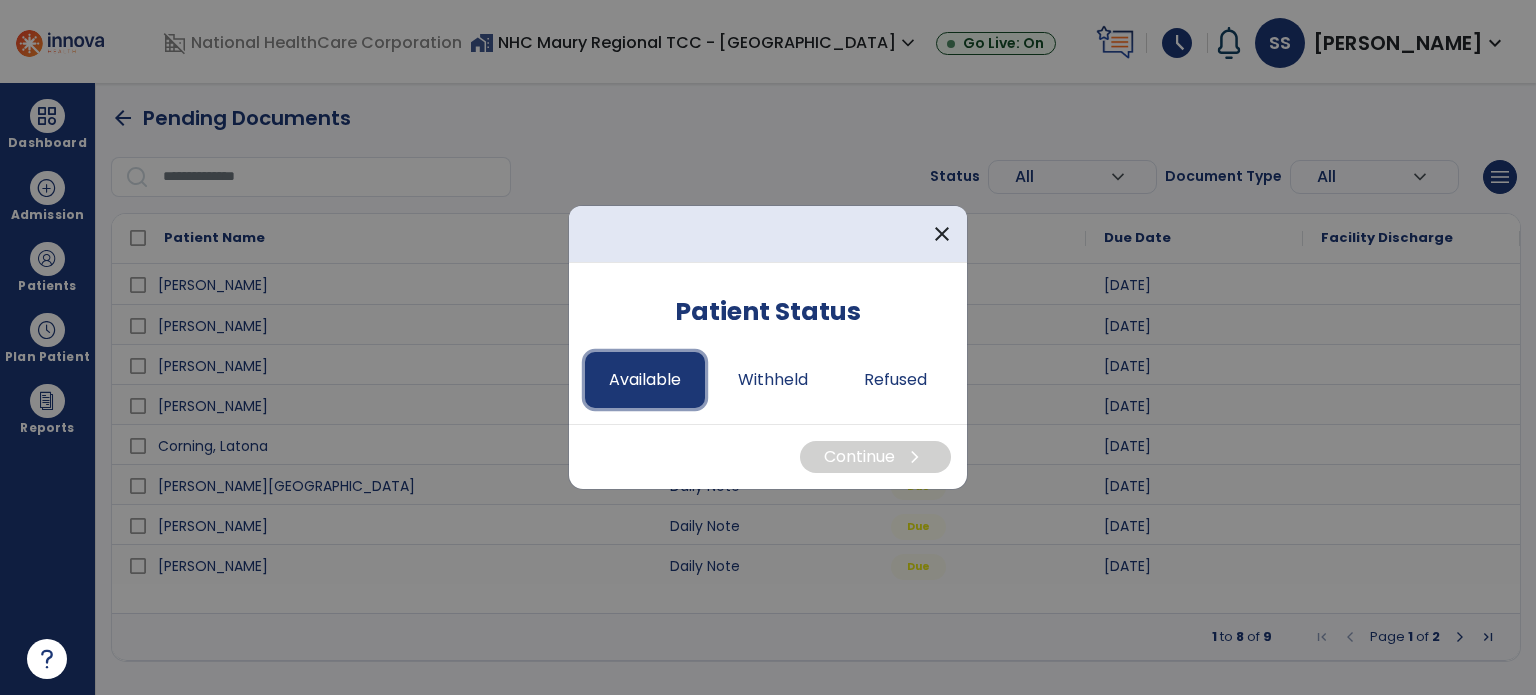 click on "Available" at bounding box center (645, 380) 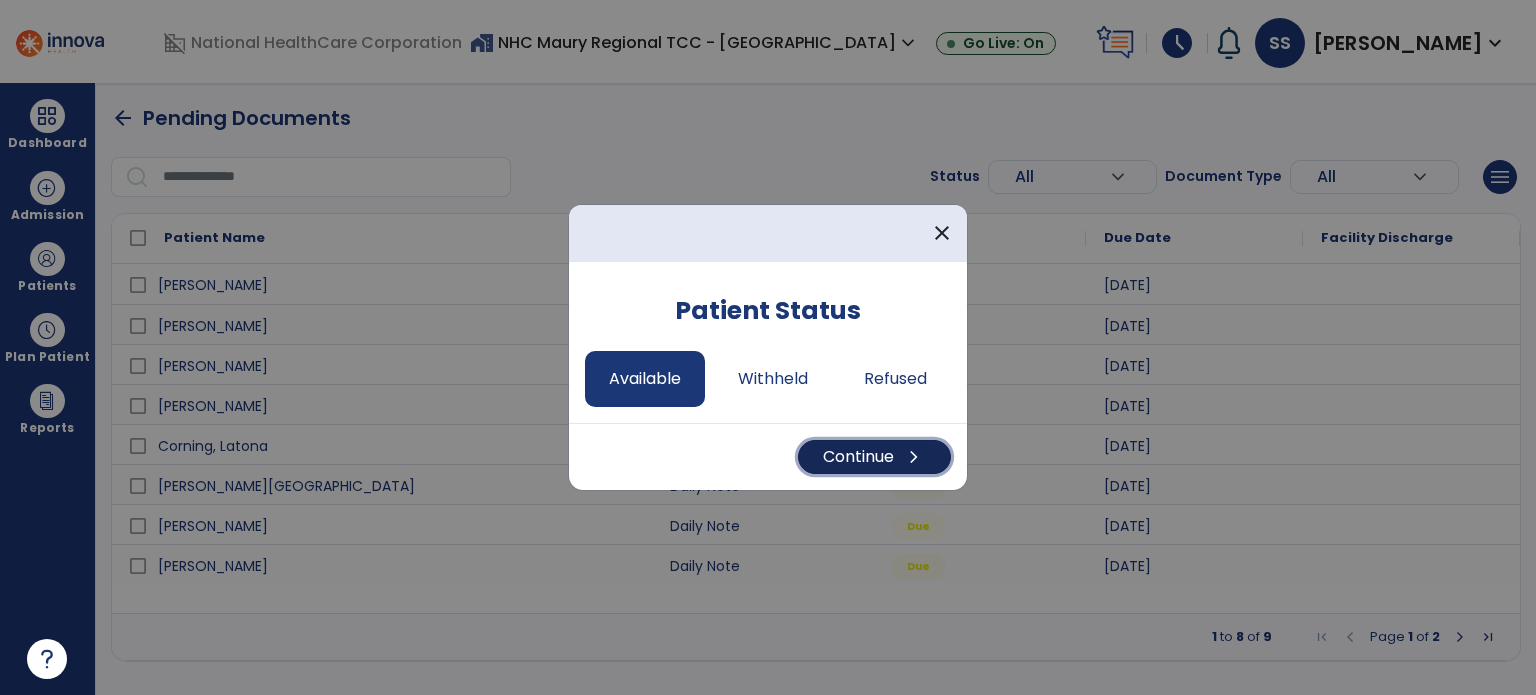click on "Continue   chevron_right" at bounding box center (874, 457) 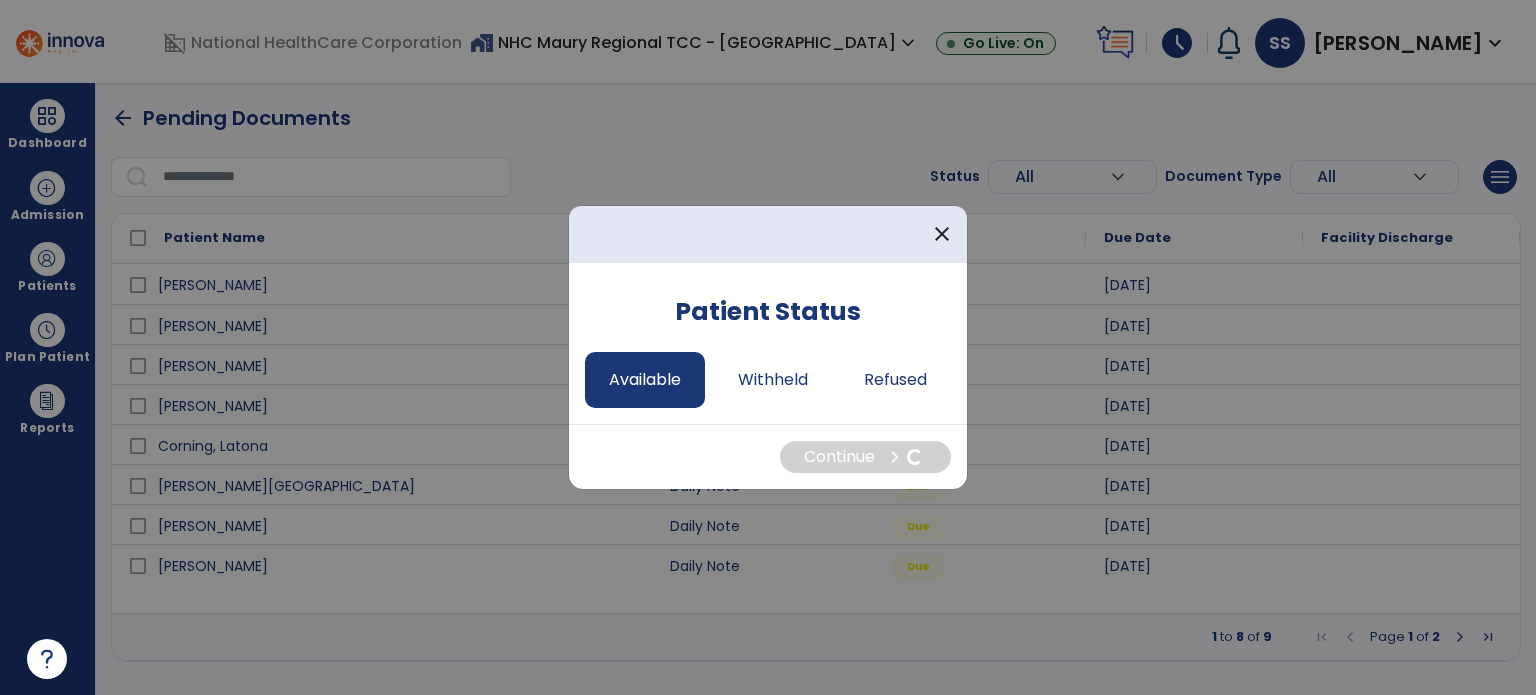 select on "*" 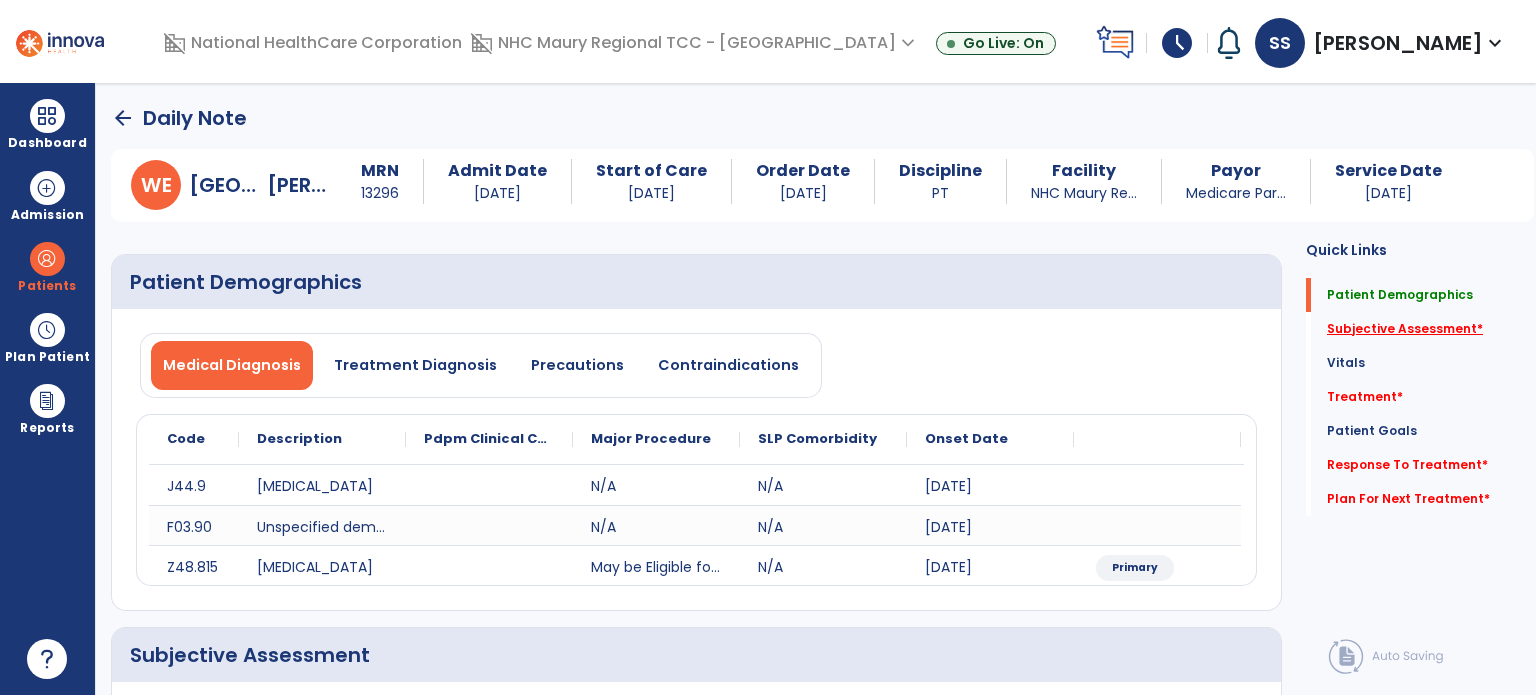 click on "Subjective Assessment   *" 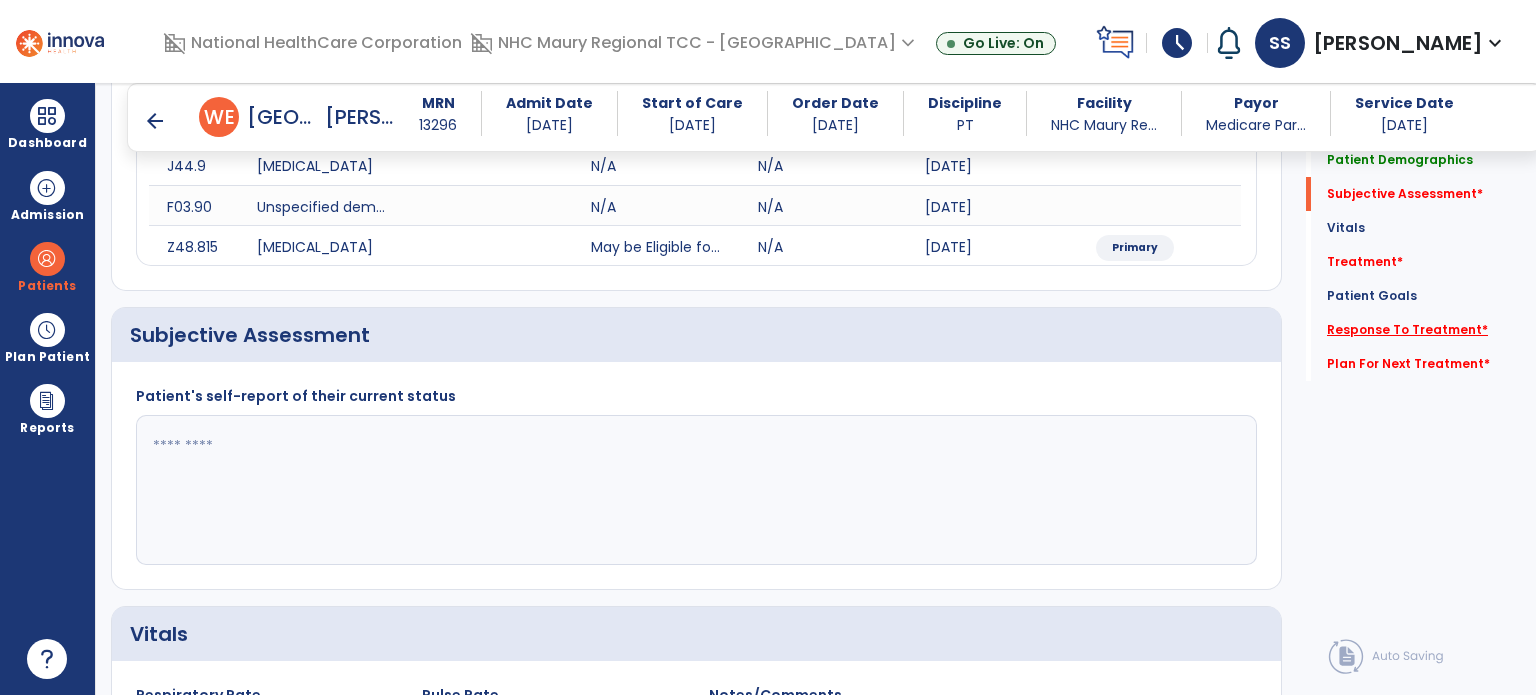 scroll, scrollTop: 378, scrollLeft: 0, axis: vertical 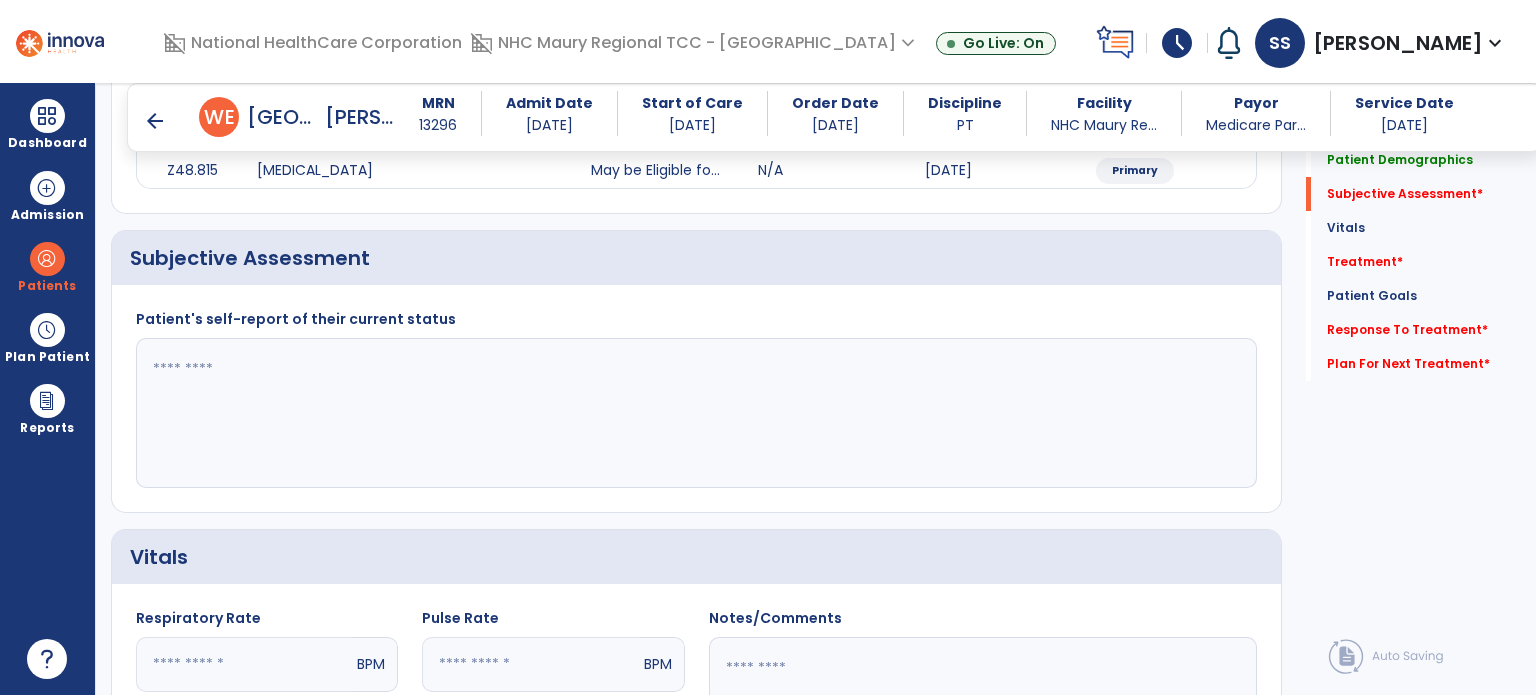 click 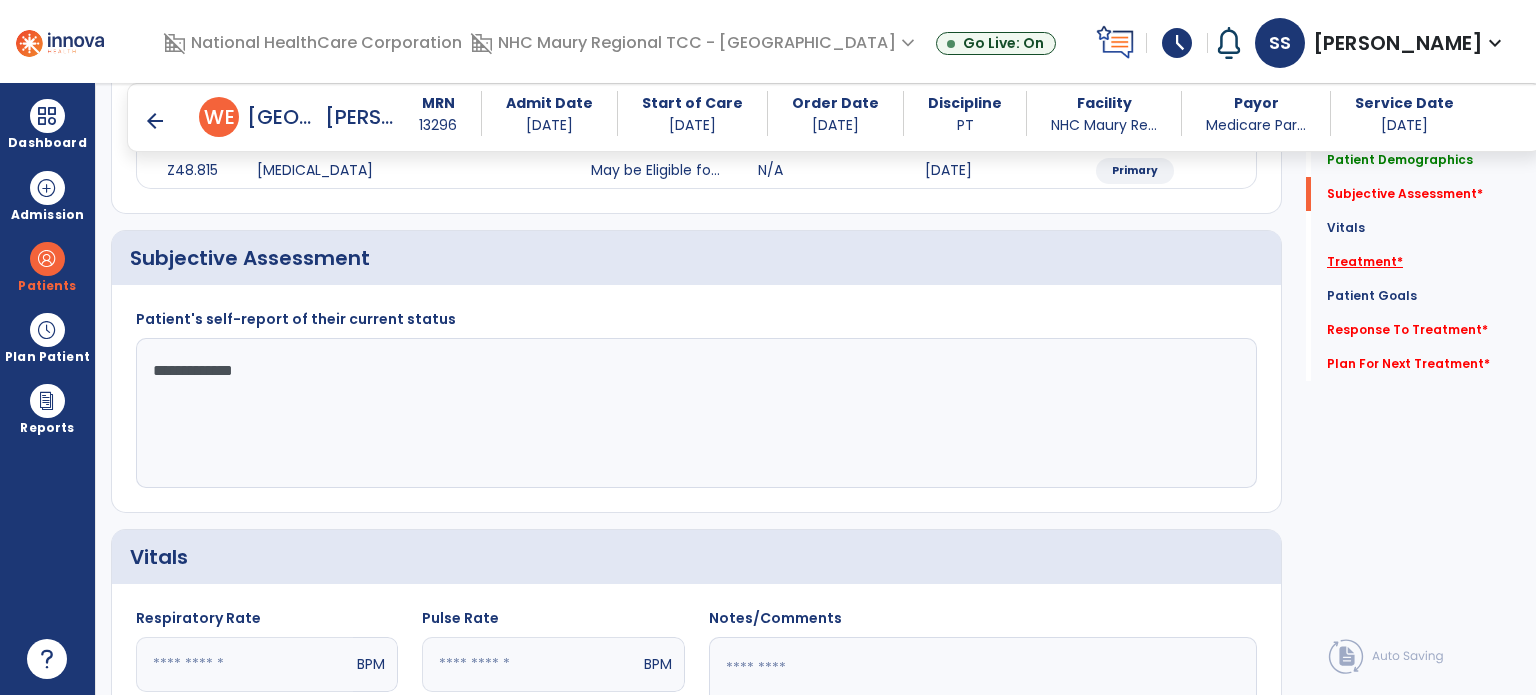 type on "**********" 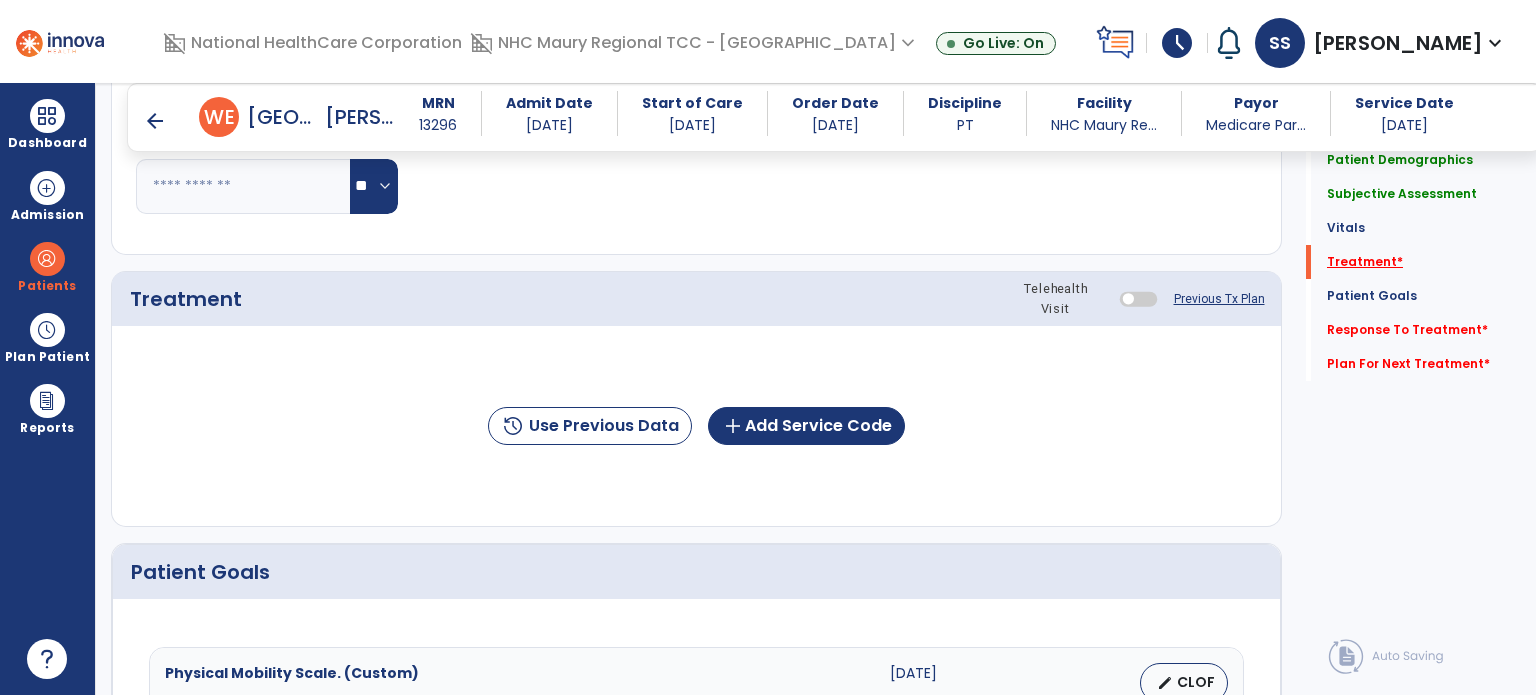 scroll, scrollTop: 1067, scrollLeft: 0, axis: vertical 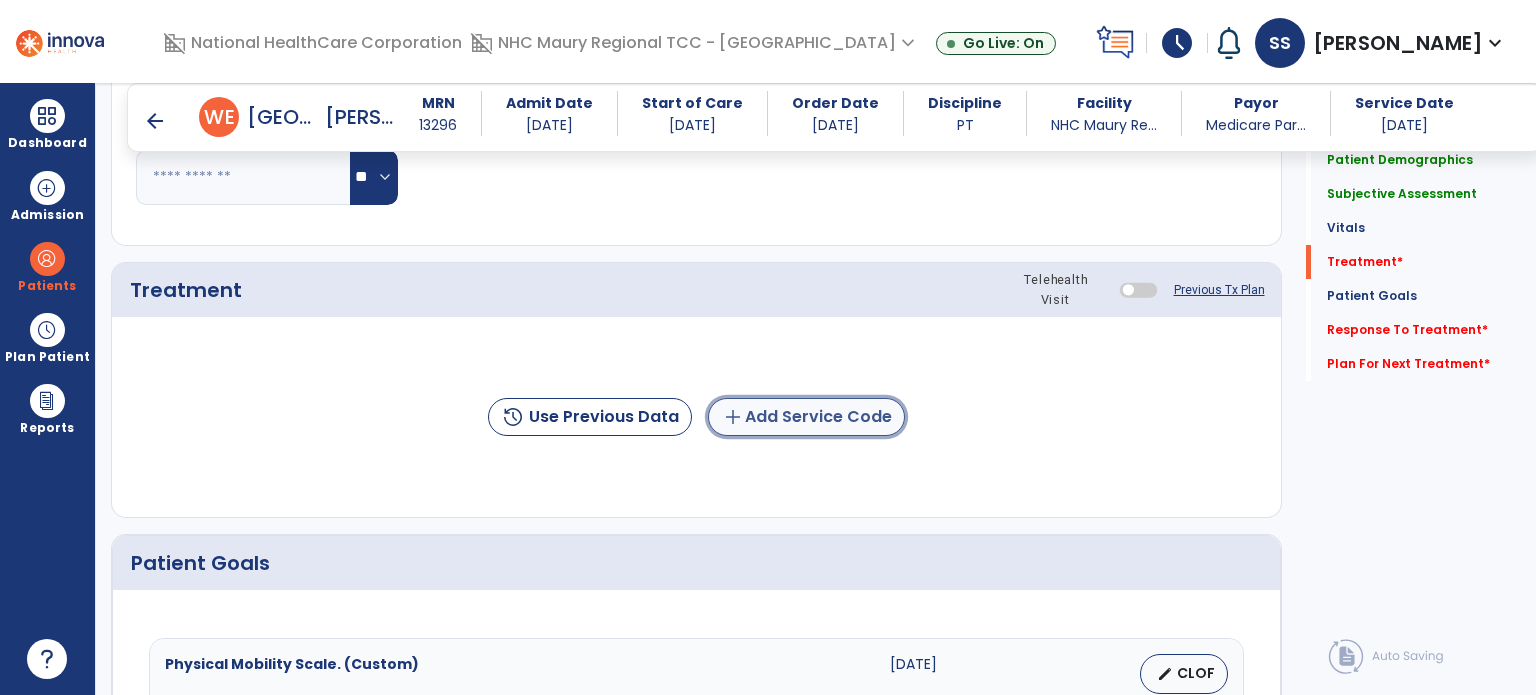 click on "add  Add Service Code" 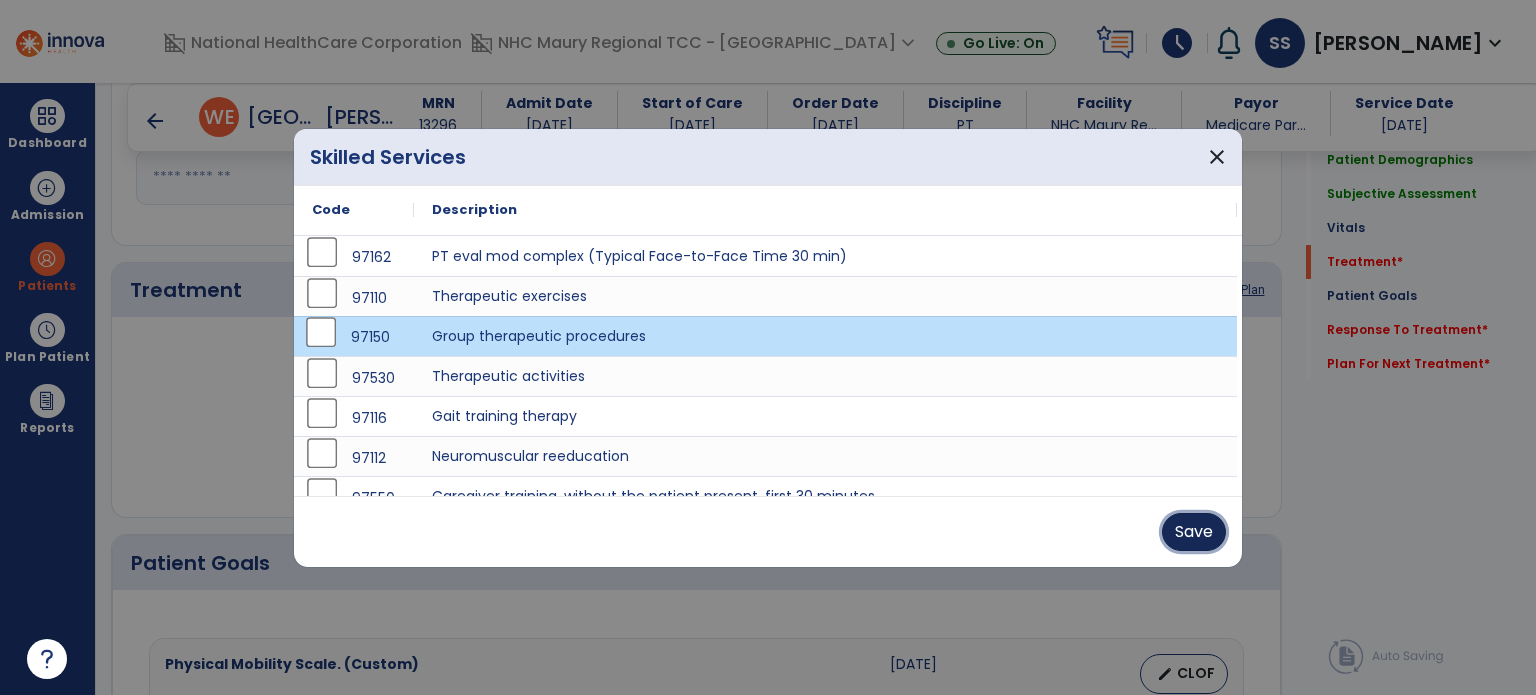 click on "Save" at bounding box center (1194, 532) 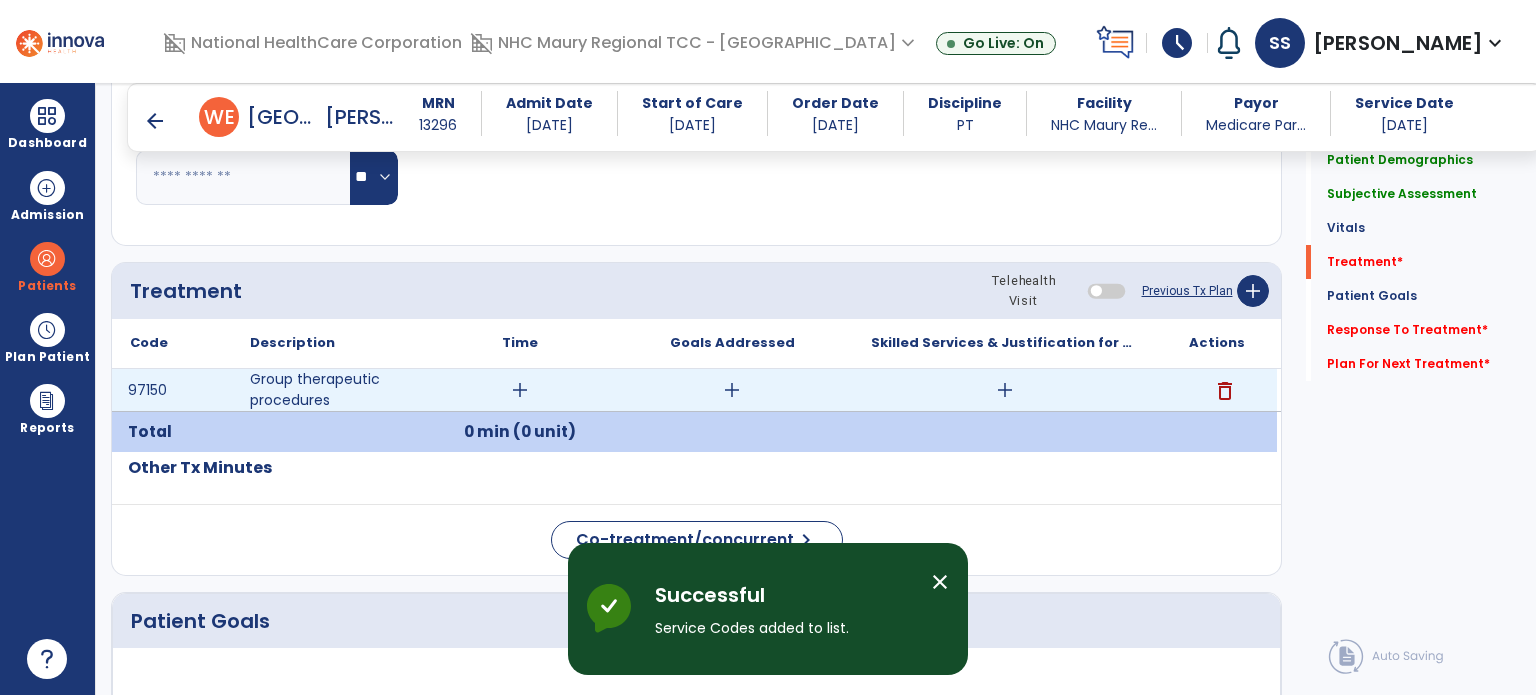 click on "add" at bounding box center (520, 390) 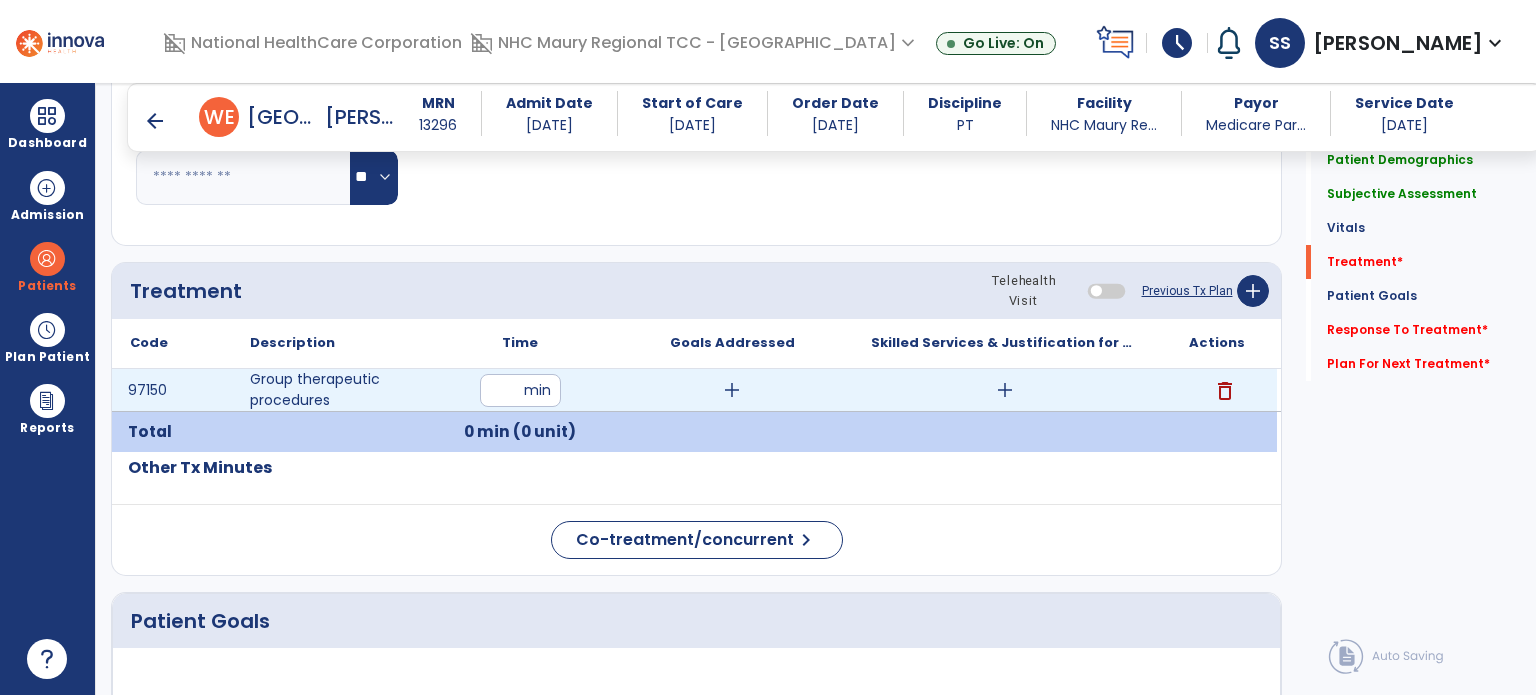 type on "**" 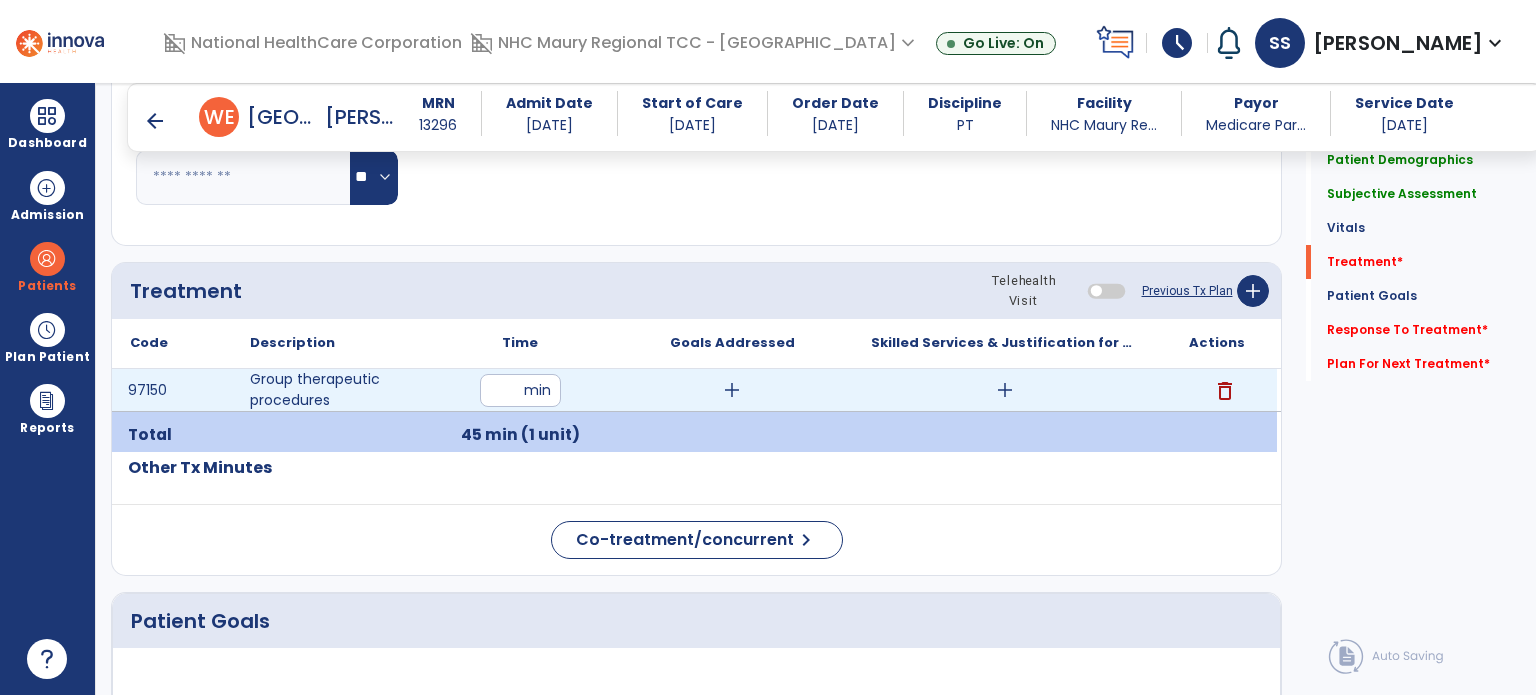 click on "add" at bounding box center [1004, 390] 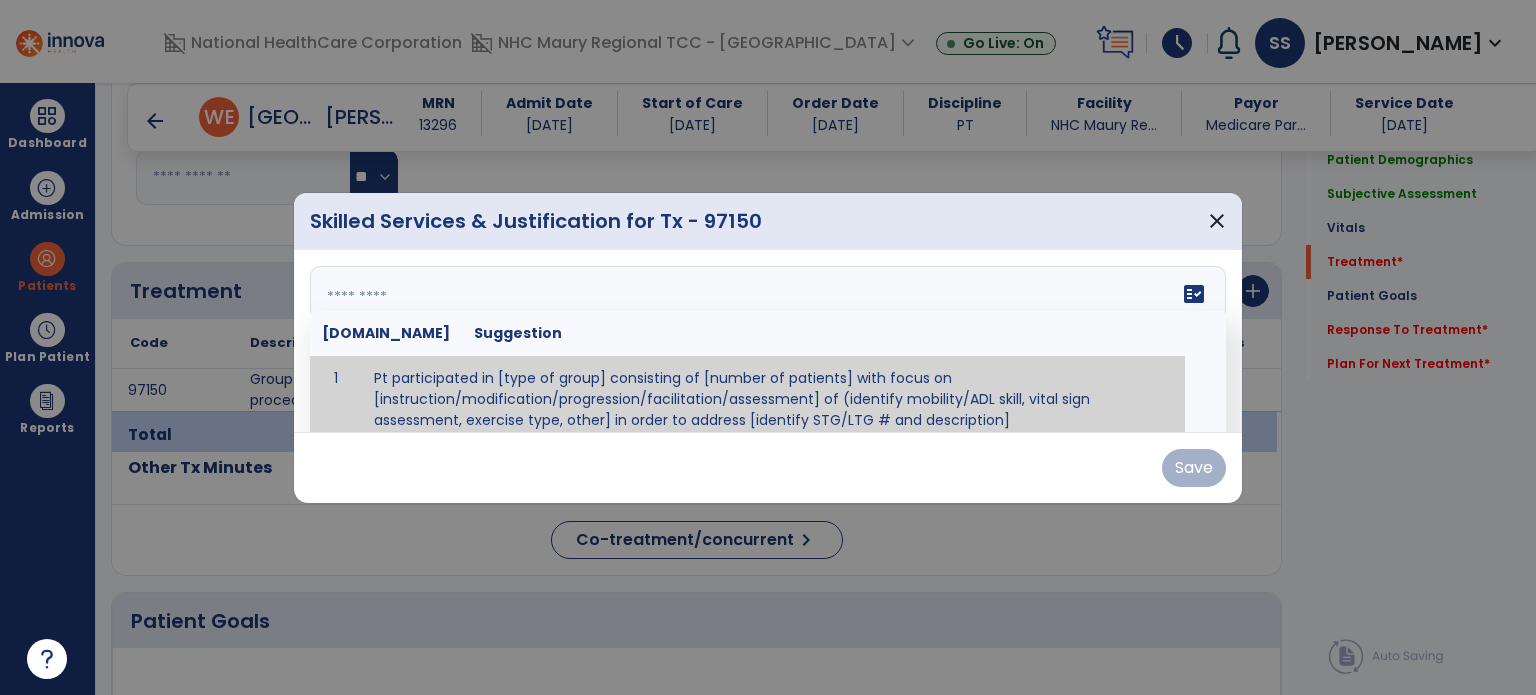 click at bounding box center [766, 341] 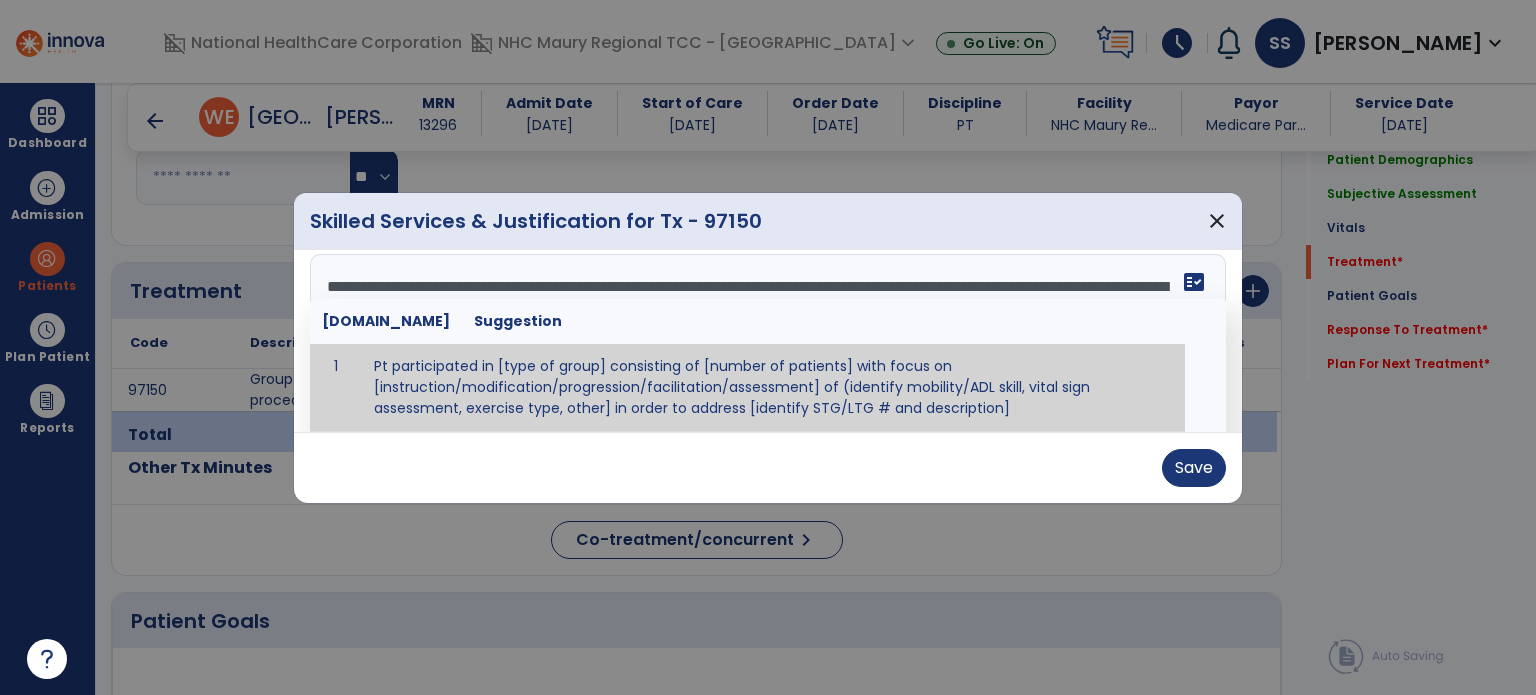 scroll, scrollTop: 111, scrollLeft: 0, axis: vertical 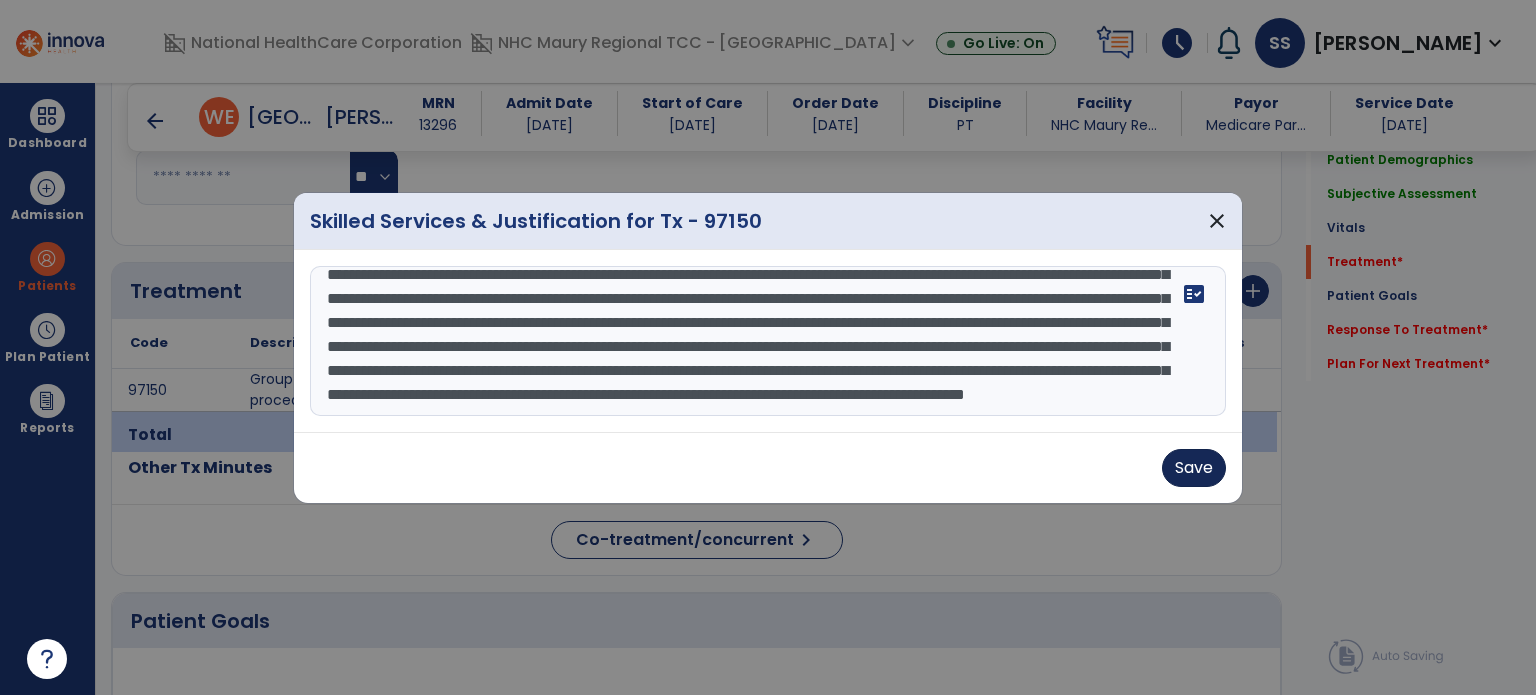 type on "**********" 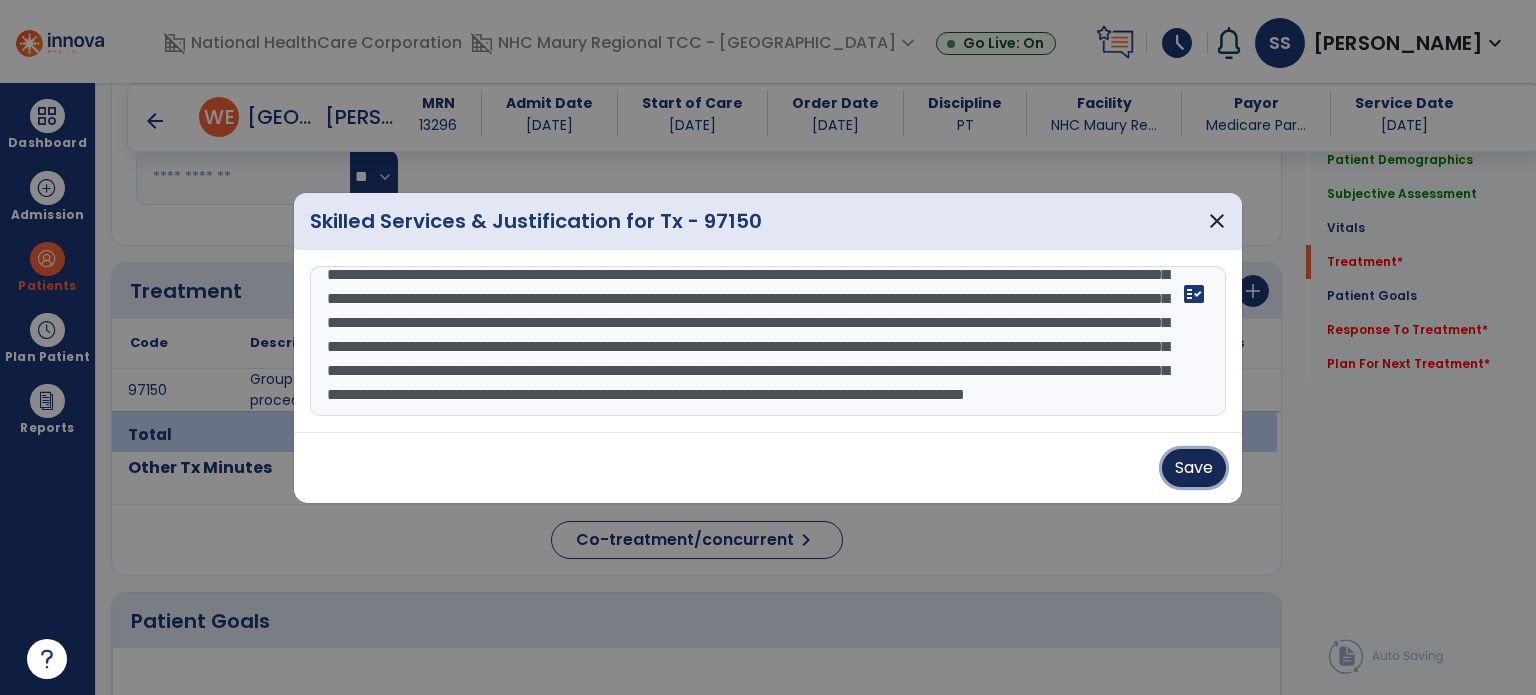 click on "Save" at bounding box center [1194, 468] 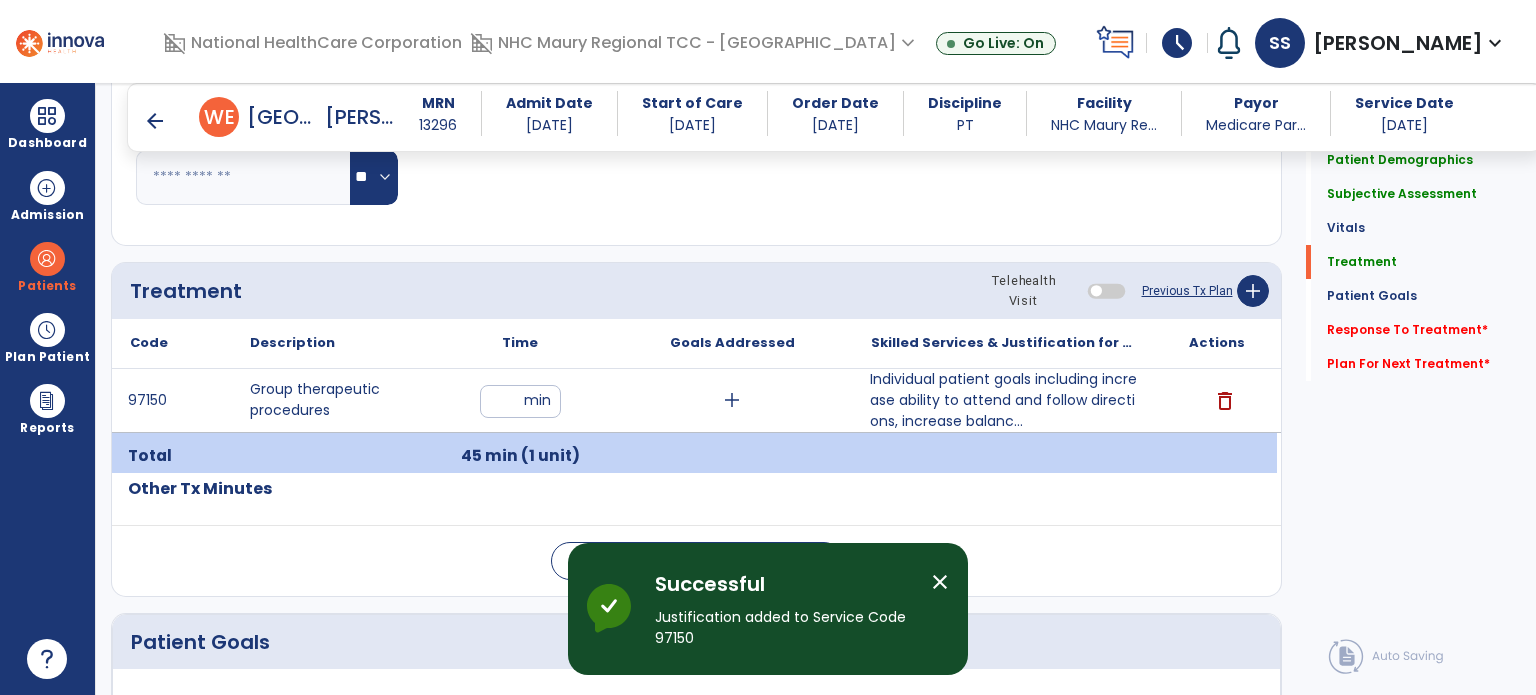 click on "Response To Treatment   *  Response To Treatment   *" 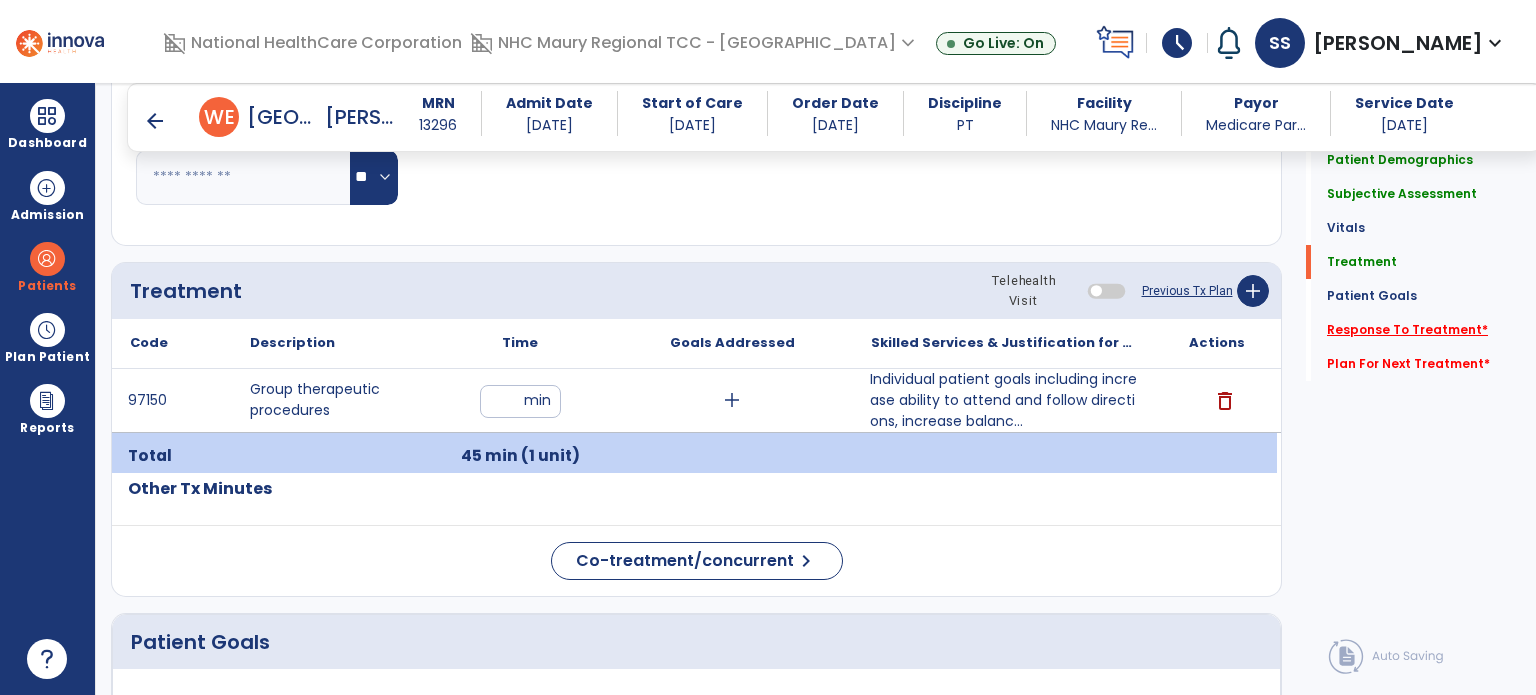 click on "Response To Treatment   *" 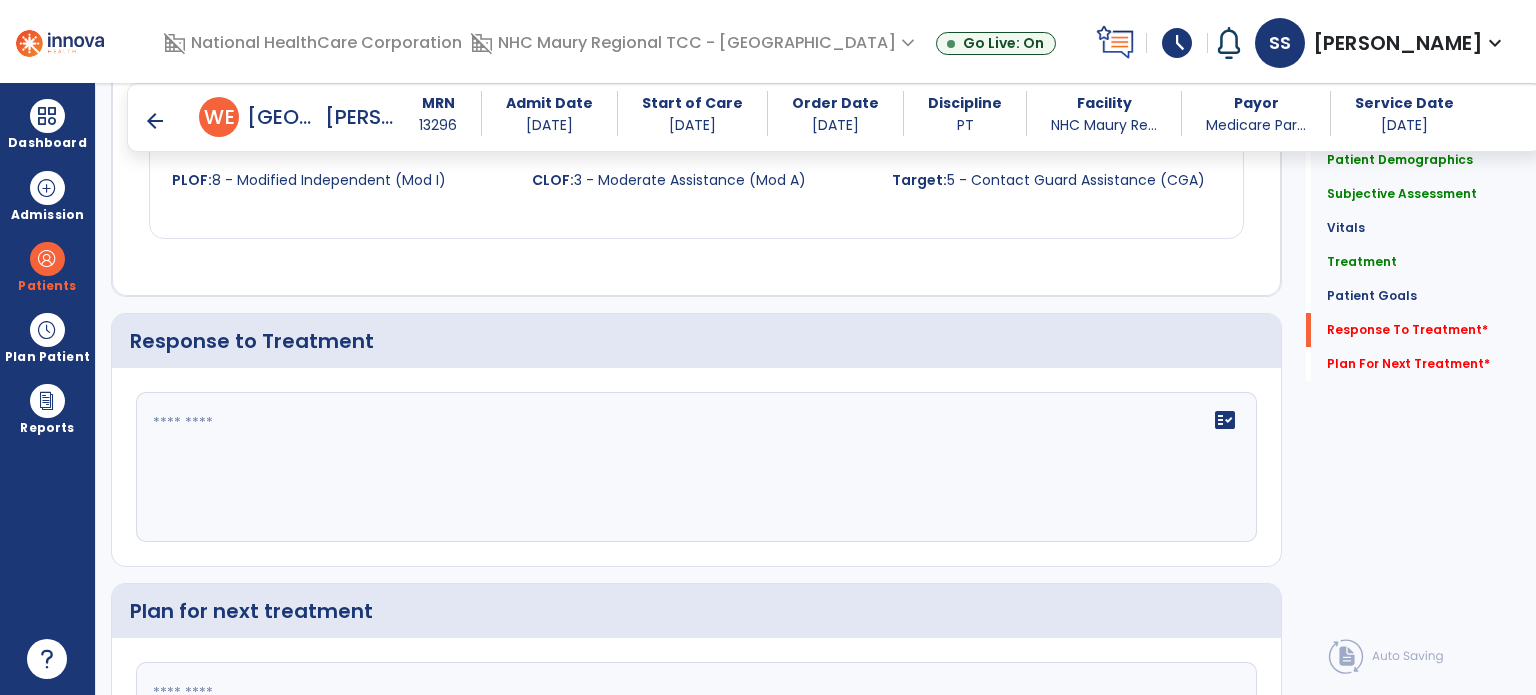 scroll, scrollTop: 2372, scrollLeft: 0, axis: vertical 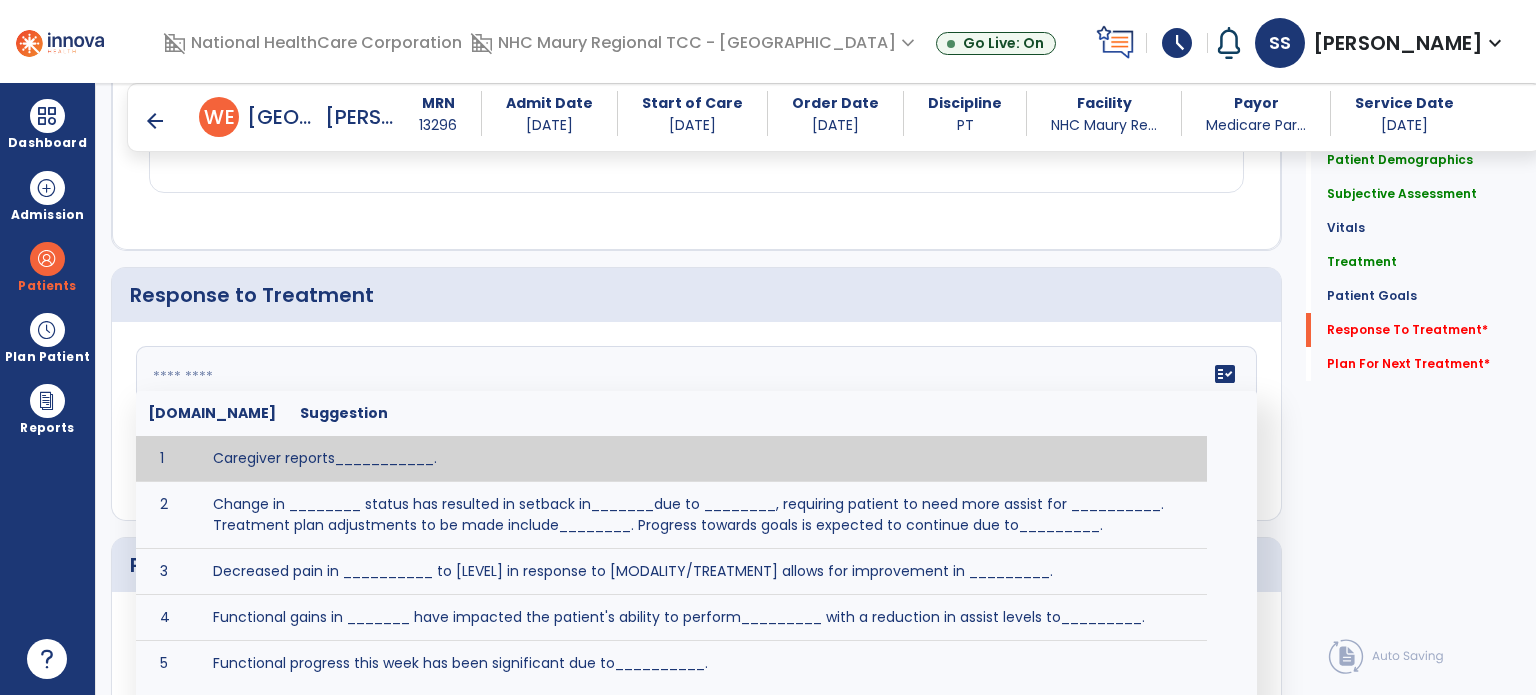 click on "fact_check  [DOMAIN_NAME] Suggestion 1 Caregiver reports___________. 2 Change in ________ status has resulted in setback in_______due to ________, requiring patient to need more assist for __________.   Treatment plan adjustments to be made include________.  Progress towards goals is expected to continue due to_________. 3 Decreased pain in __________ to [LEVEL] in response to [MODALITY/TREATMENT] allows for improvement in _________. 4 Functional gains in _______ have impacted the patient's ability to perform_________ with a reduction in assist levels to_________. 5 Functional progress this week has been significant due to__________. 6 Gains in ________ have improved the patient's ability to perform ______with decreased levels of assist to___________. 7 Improvement in ________allows patient to tolerate higher levels of challenges in_________. 8 Pain in [AREA] has decreased to [LEVEL] in response to [TREATMENT/MODALITY], allowing fore ease in completing__________. 9 10 11 12 13 14 15 16 17 18 19 20 21" 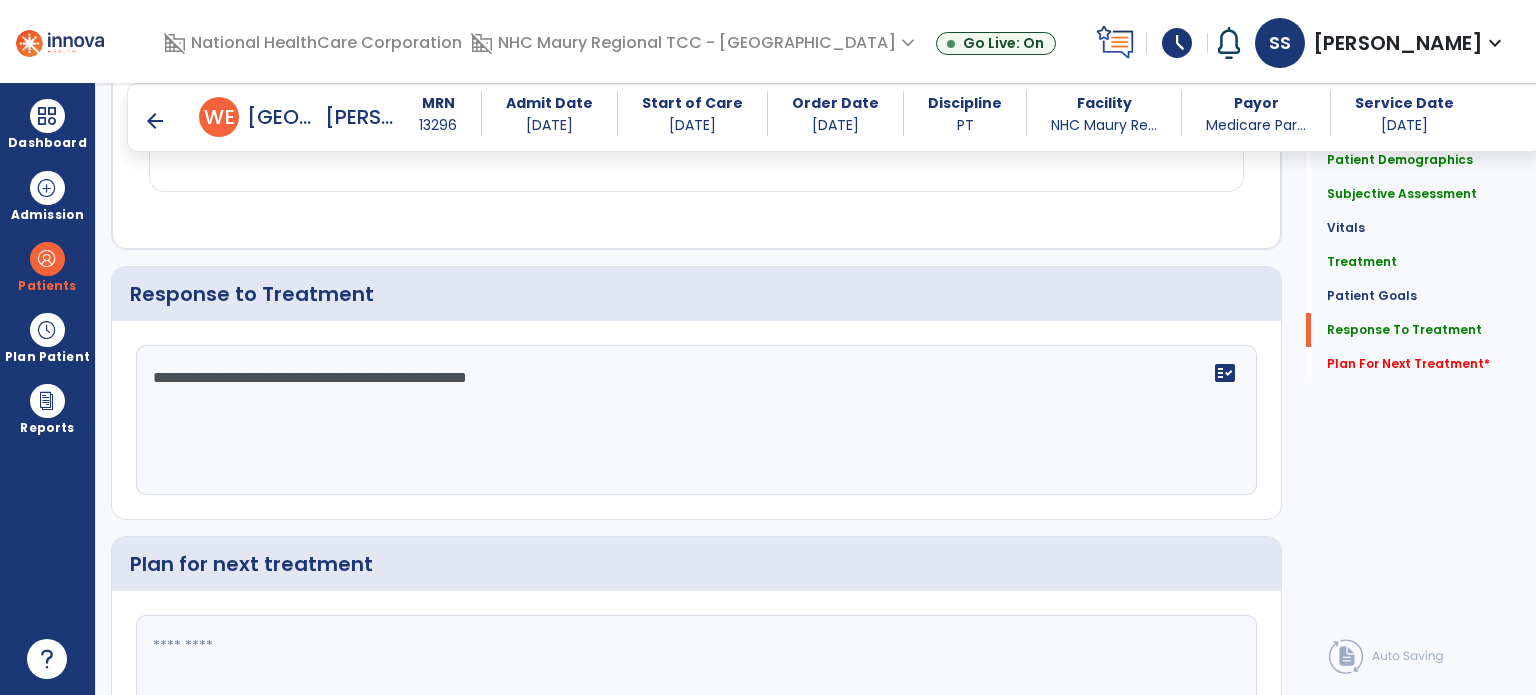 scroll, scrollTop: 2527, scrollLeft: 0, axis: vertical 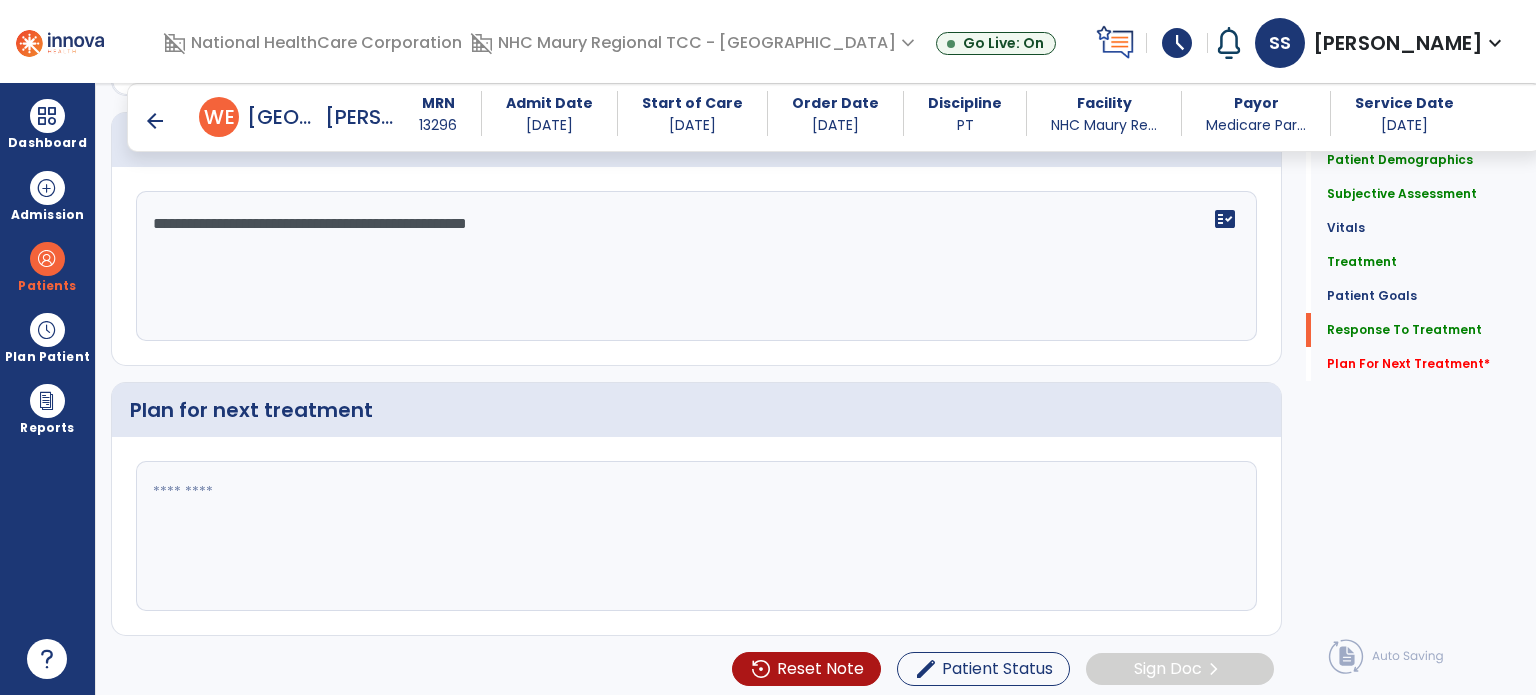 type on "**********" 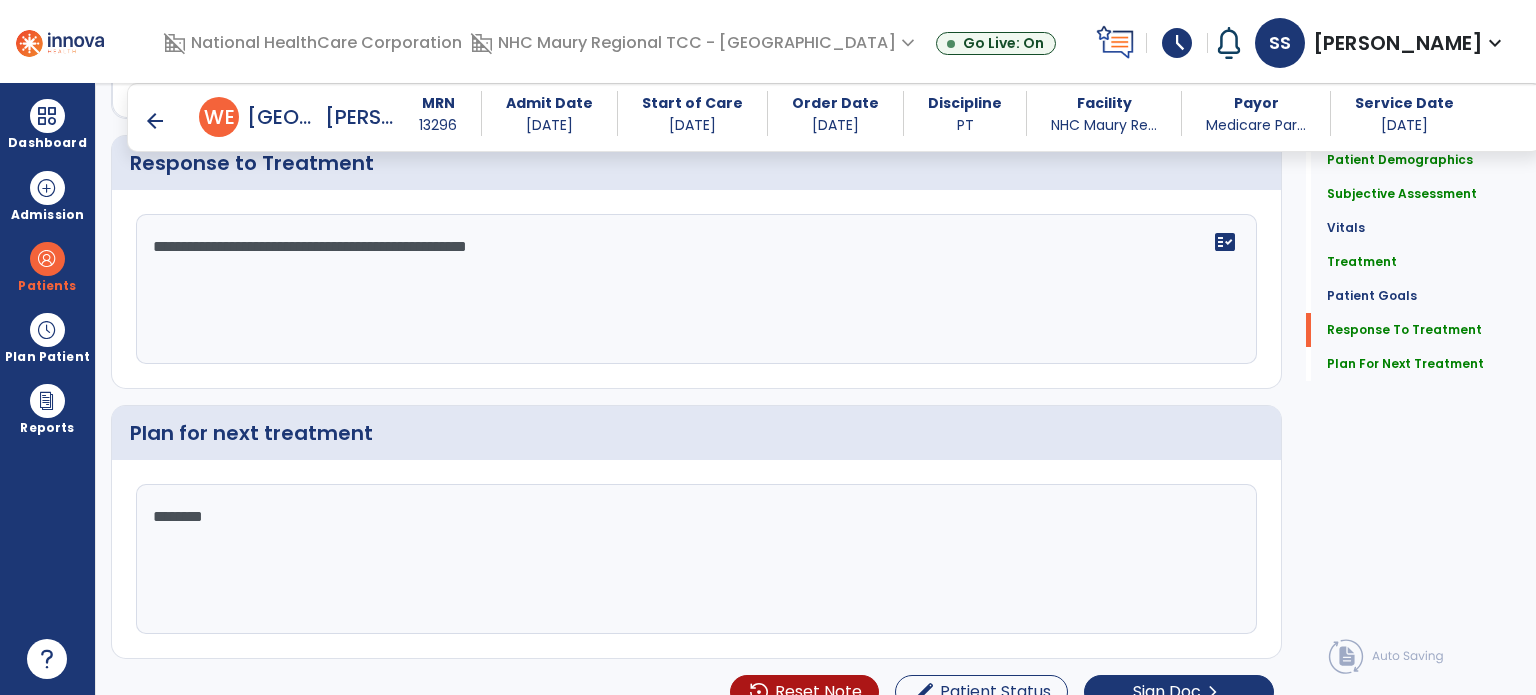 scroll, scrollTop: 2527, scrollLeft: 0, axis: vertical 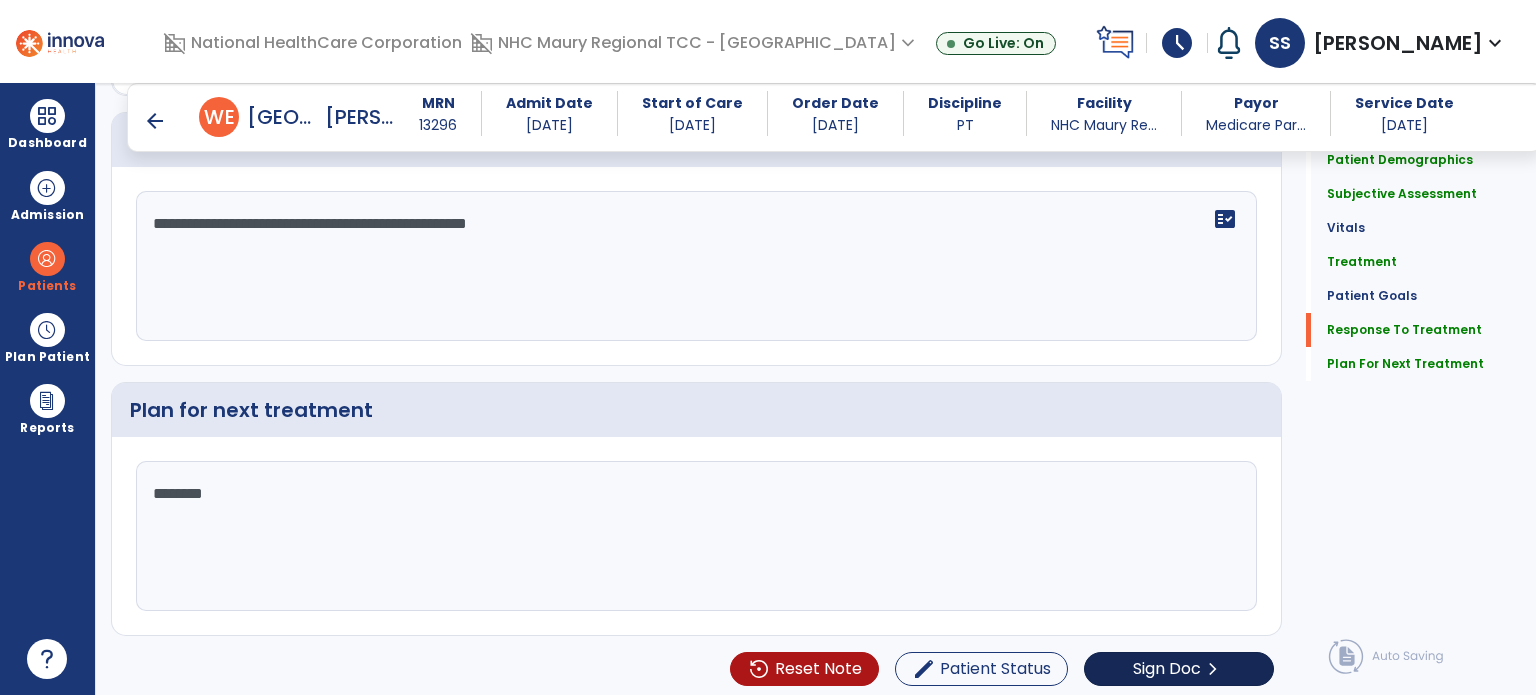 type on "********" 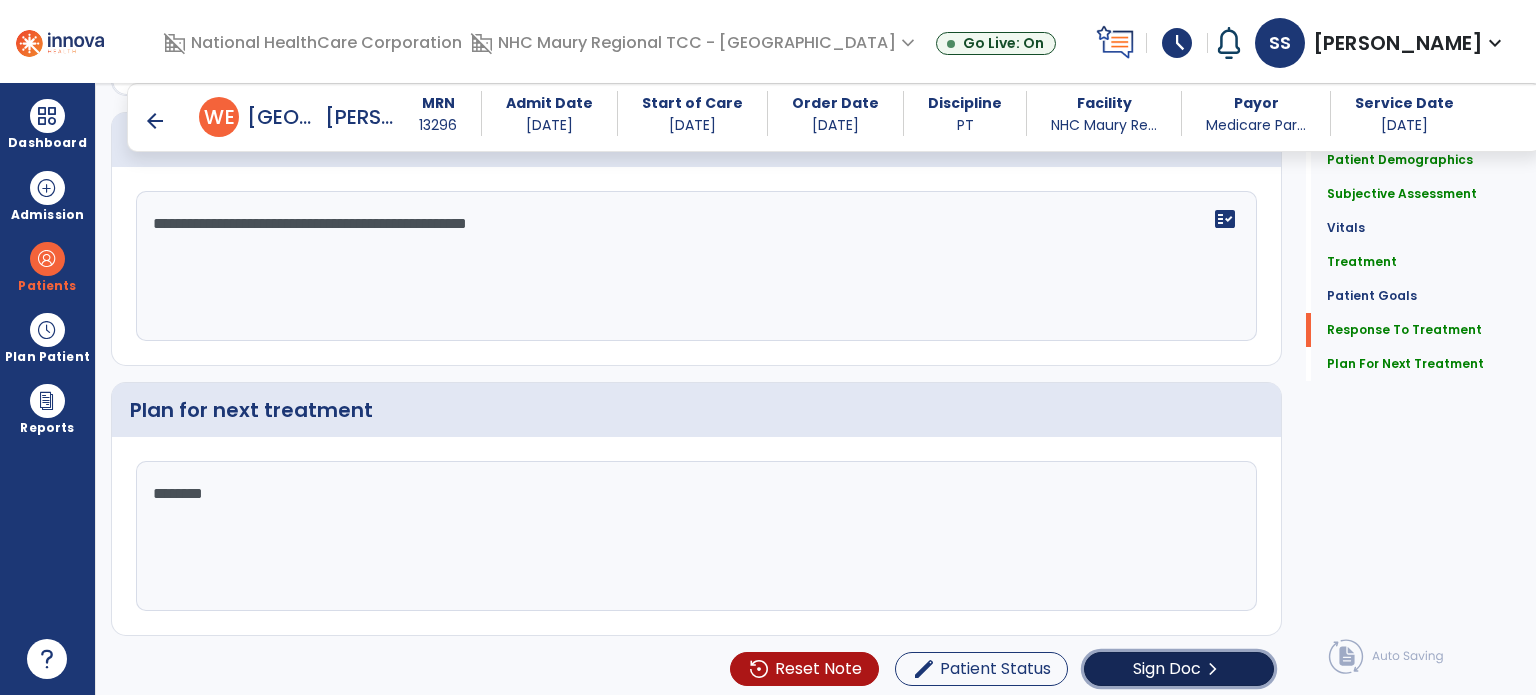 click on "chevron_right" 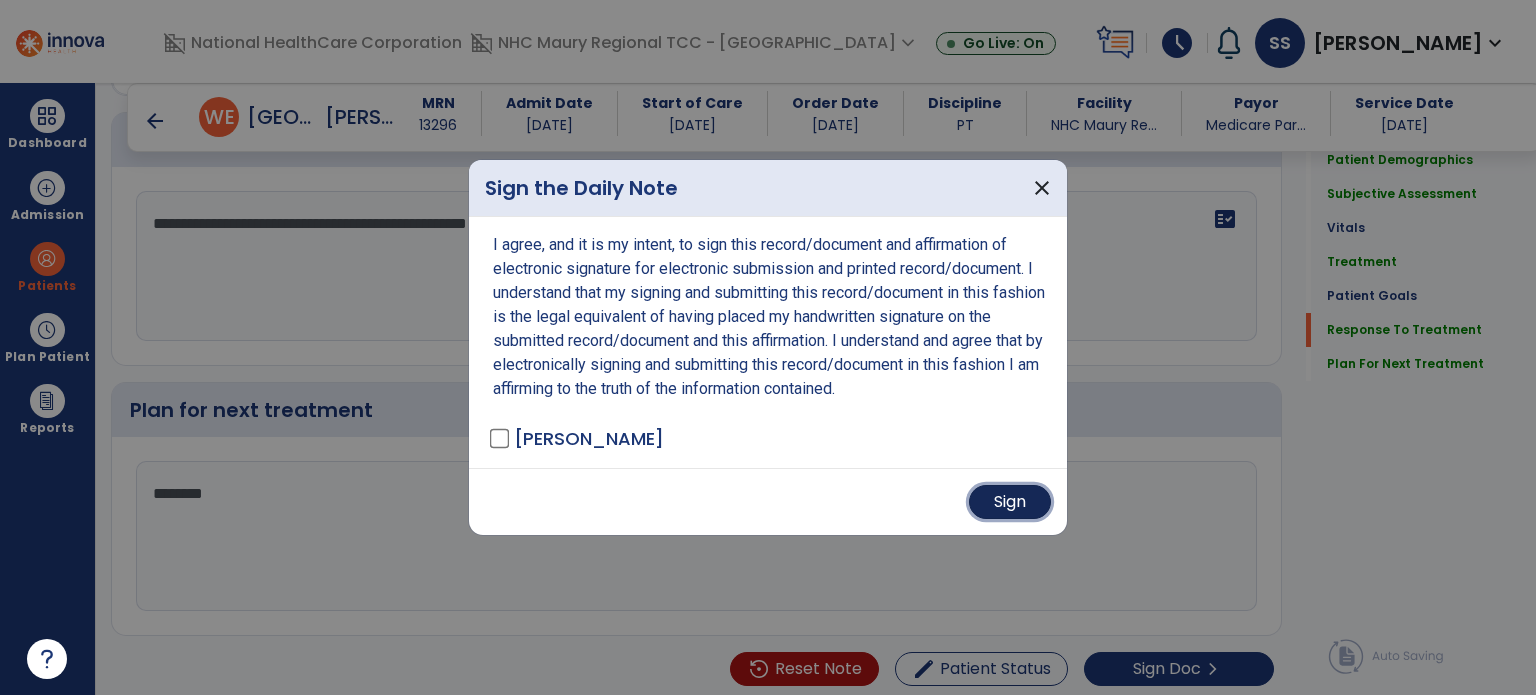 click on "Sign" at bounding box center (1010, 502) 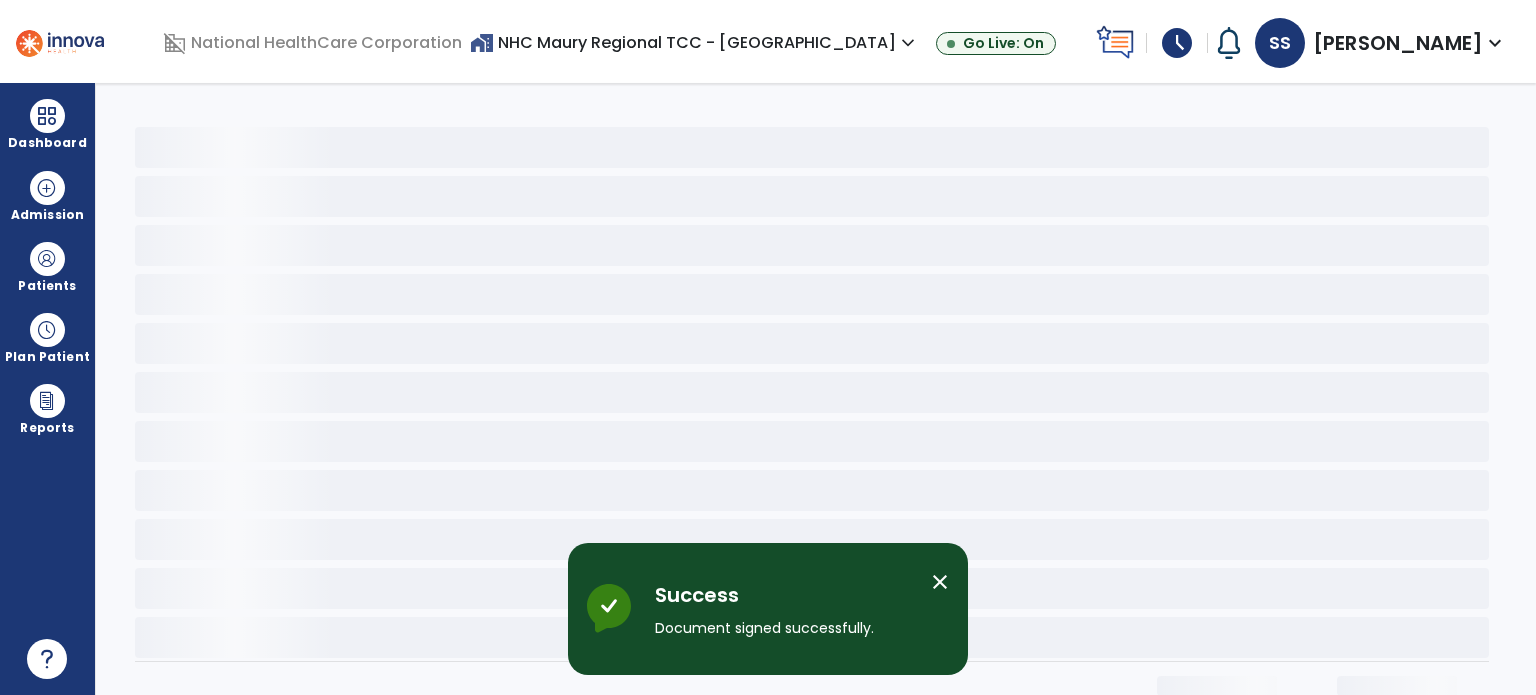 scroll, scrollTop: 0, scrollLeft: 0, axis: both 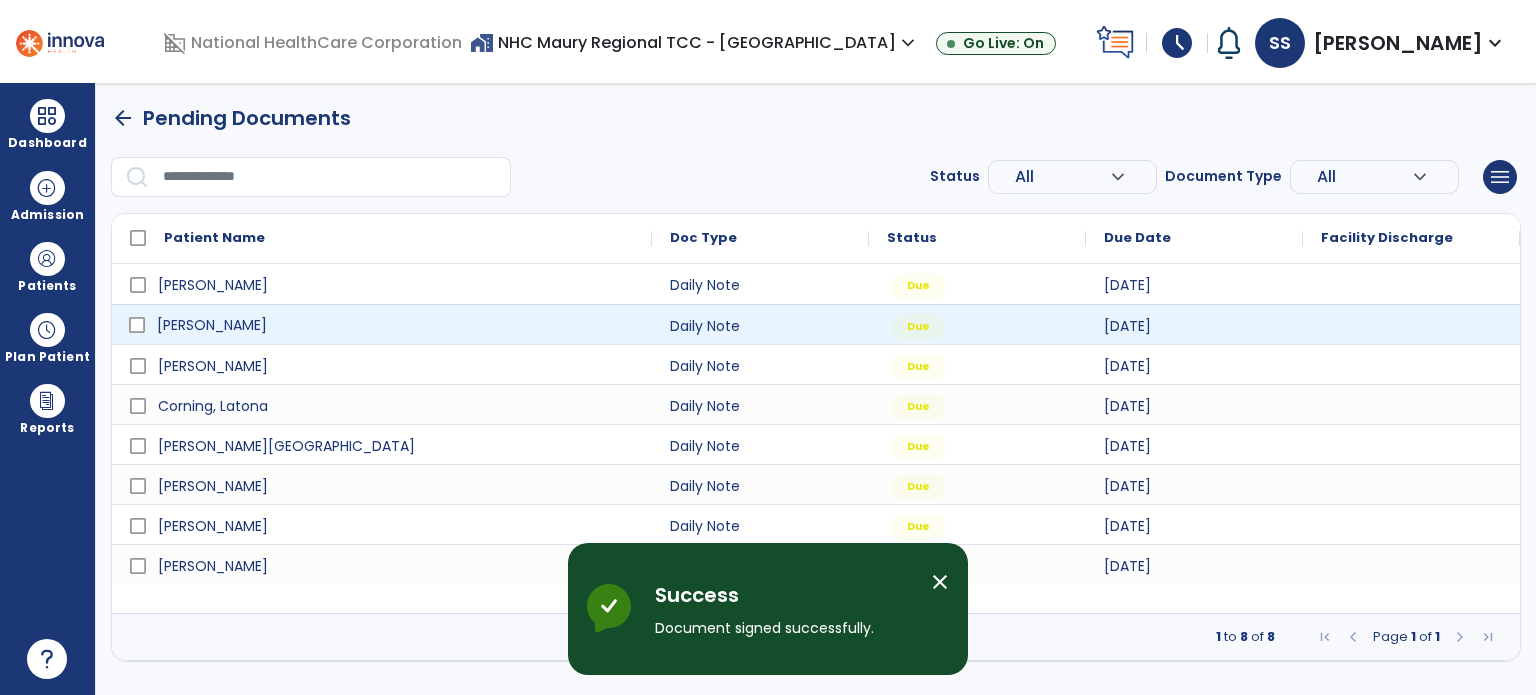 click on "[PERSON_NAME]" at bounding box center (212, 325) 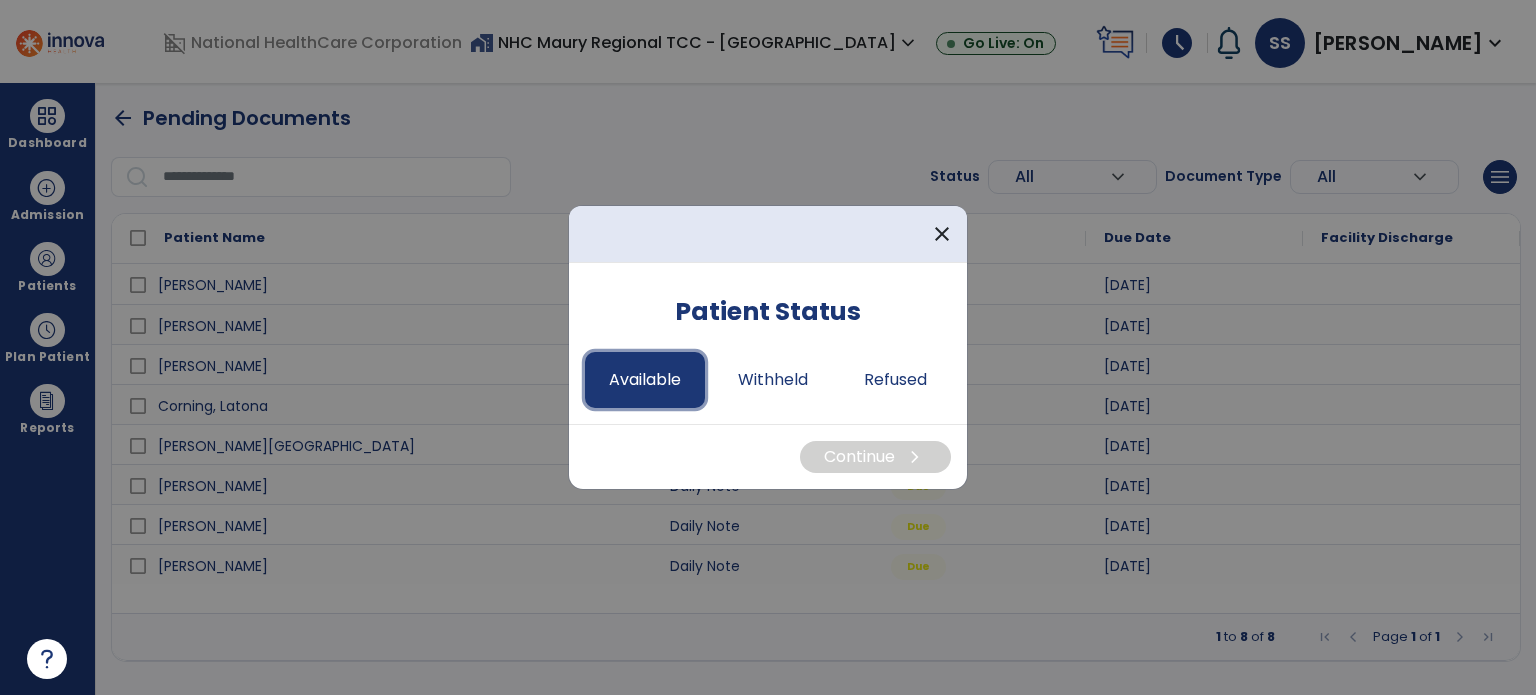 click on "Available" at bounding box center [645, 380] 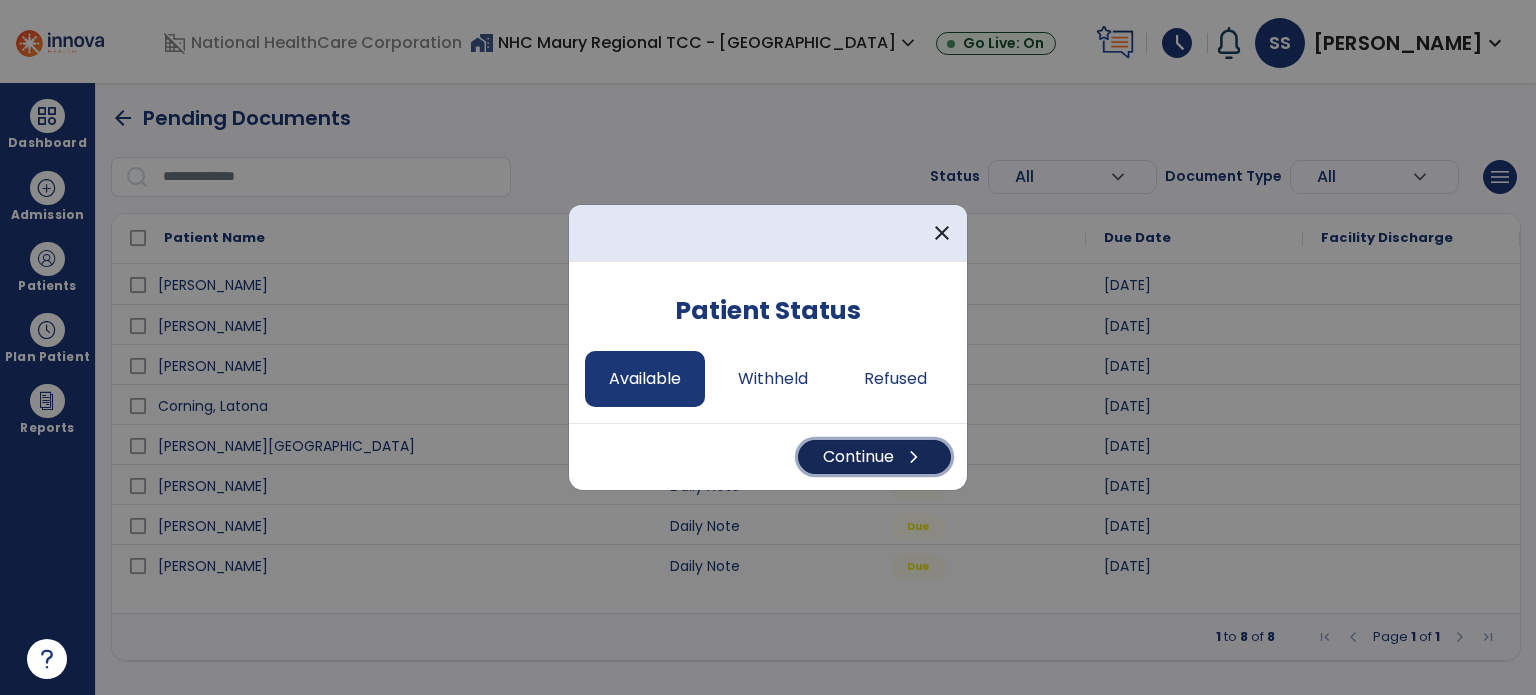 click on "Continue   chevron_right" at bounding box center (874, 457) 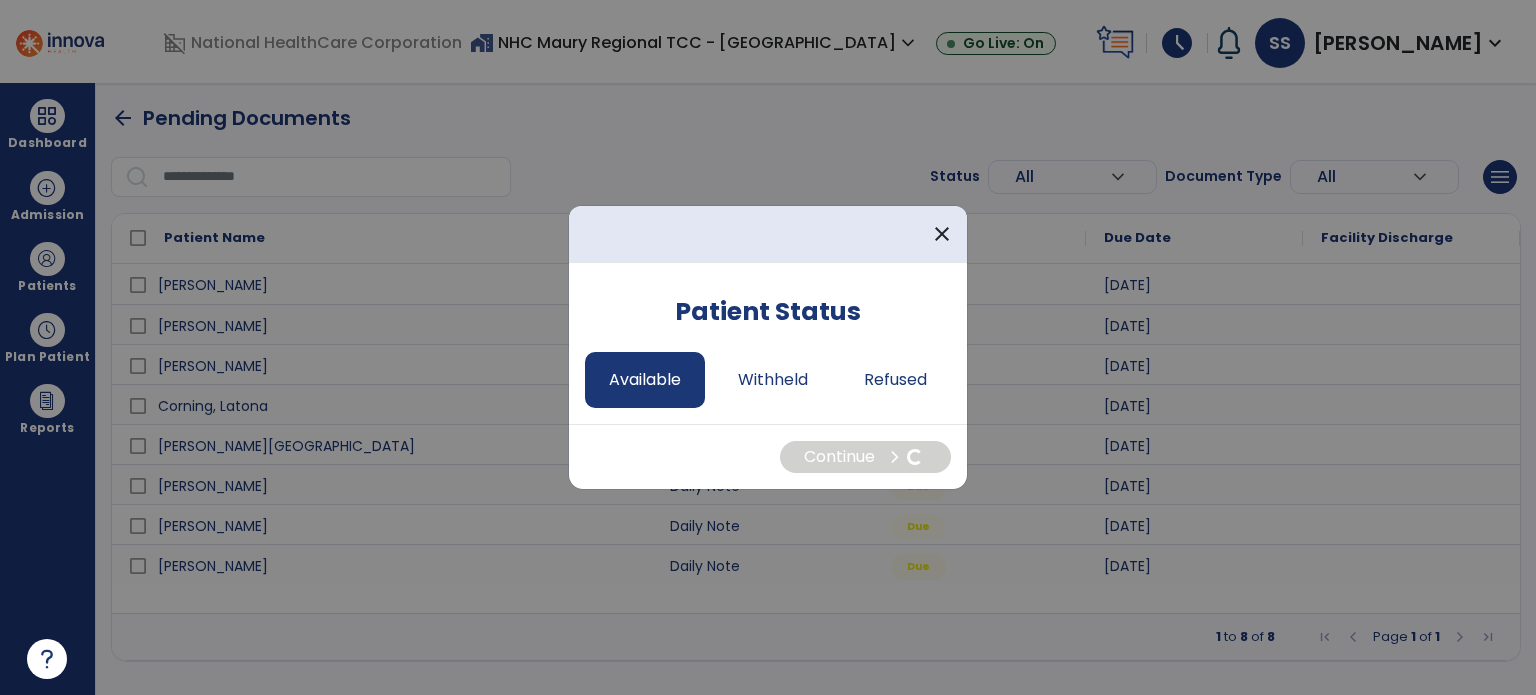 select on "*" 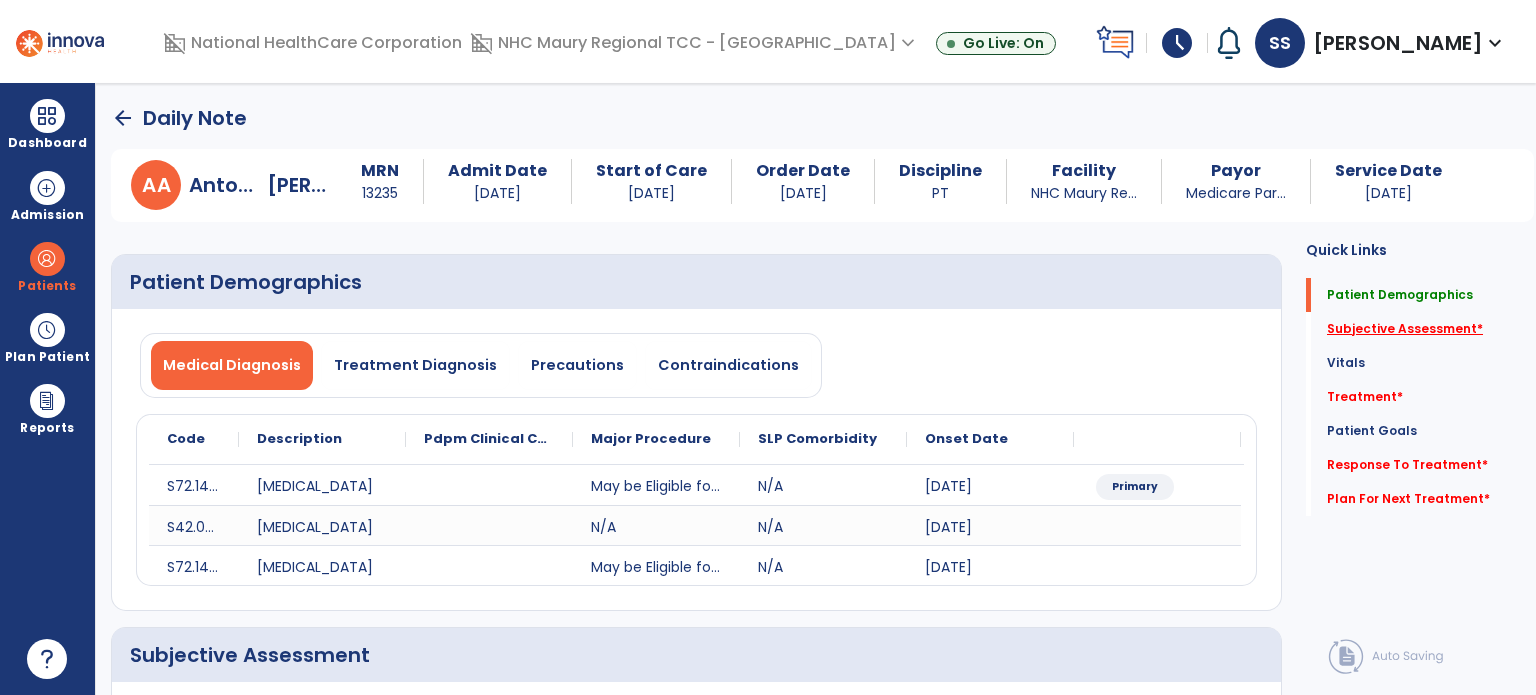 click on "Subjective Assessment   *" 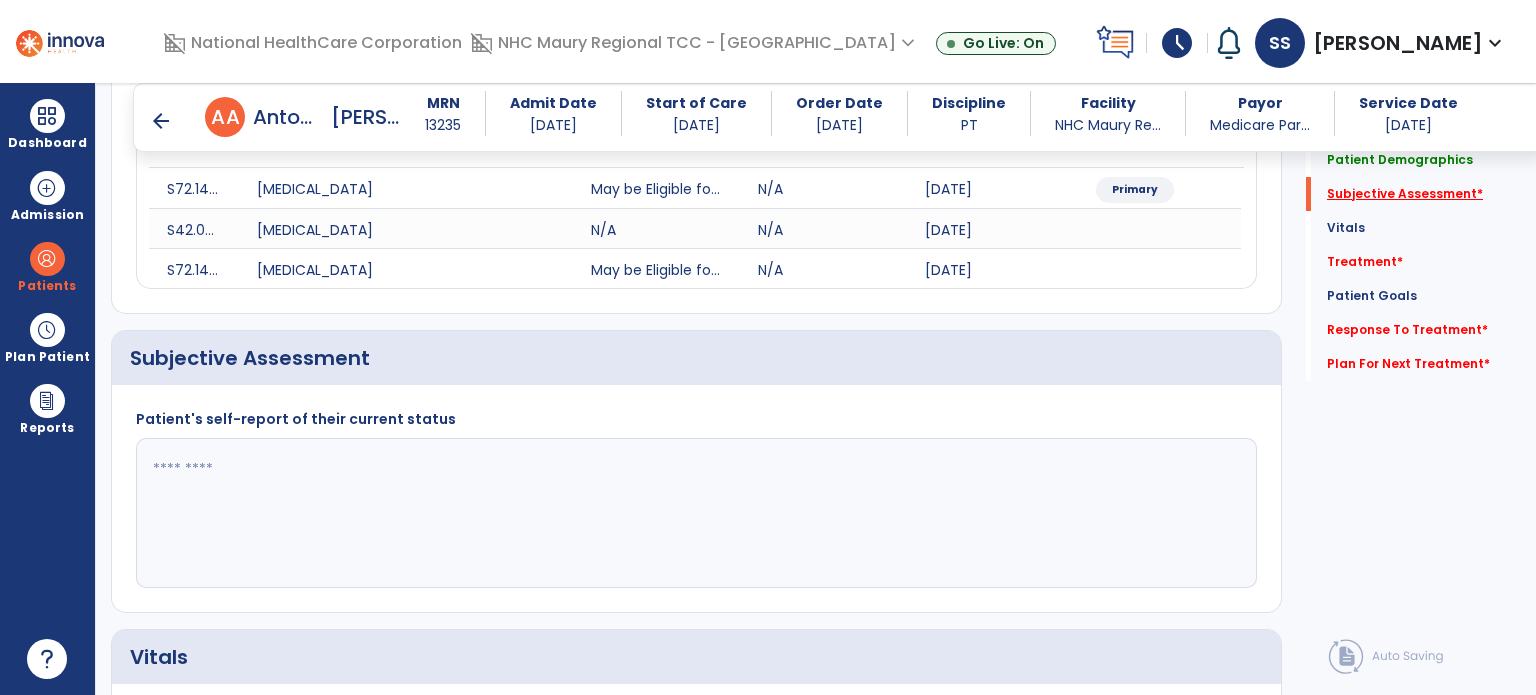 scroll, scrollTop: 378, scrollLeft: 0, axis: vertical 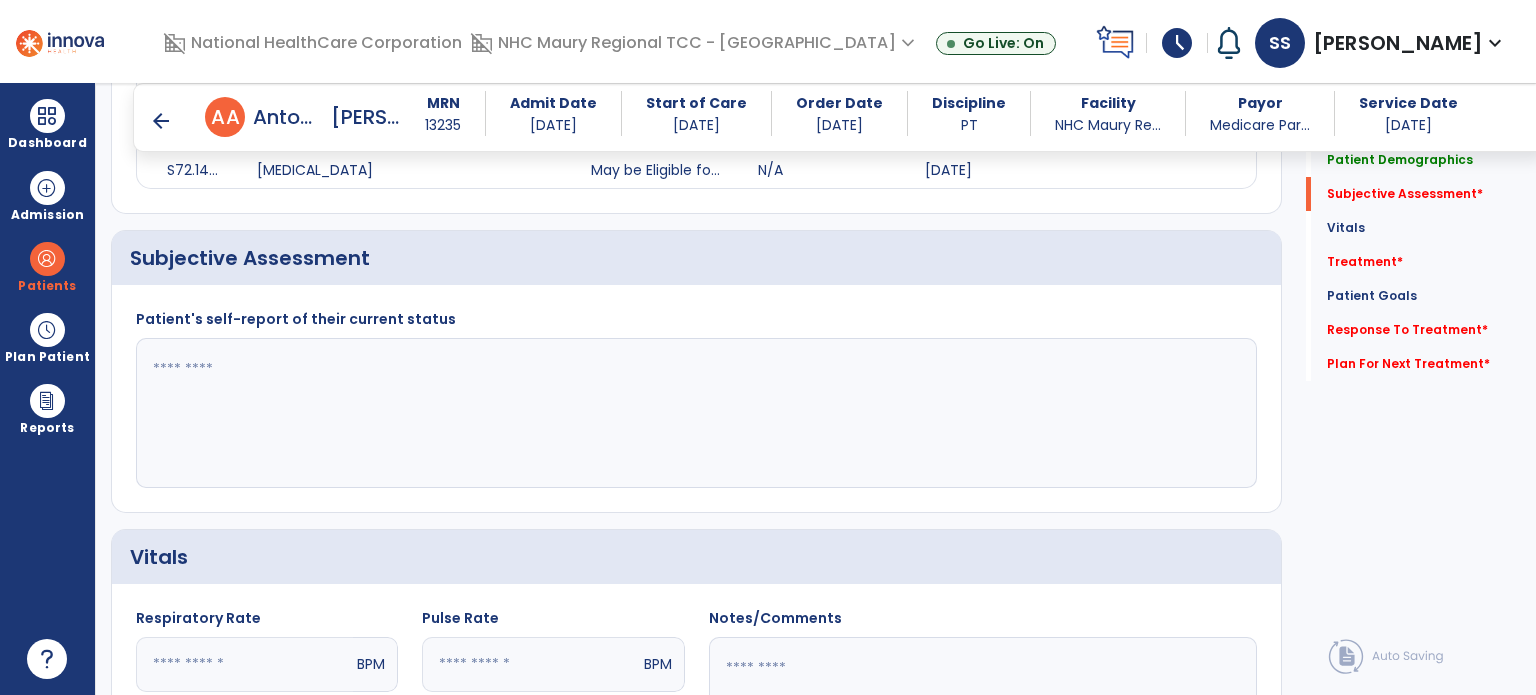click 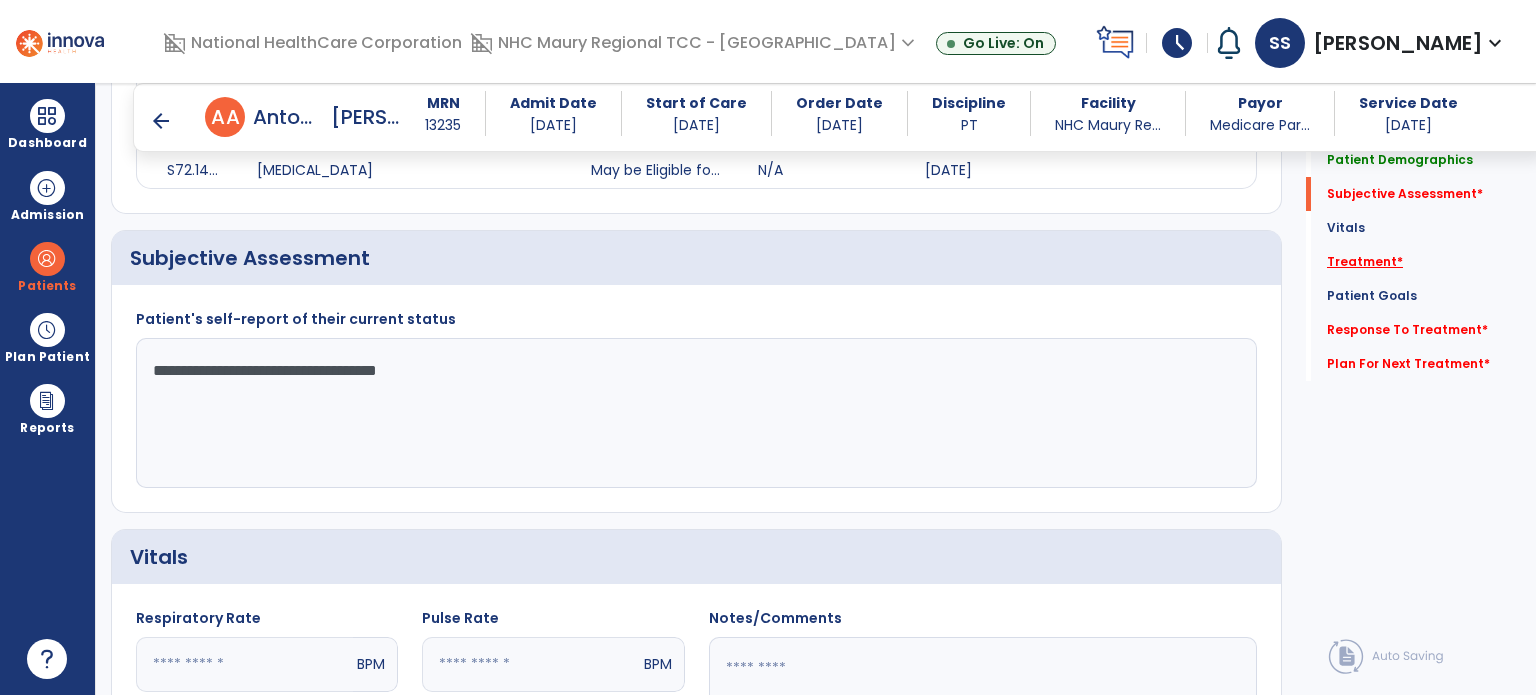 type on "**********" 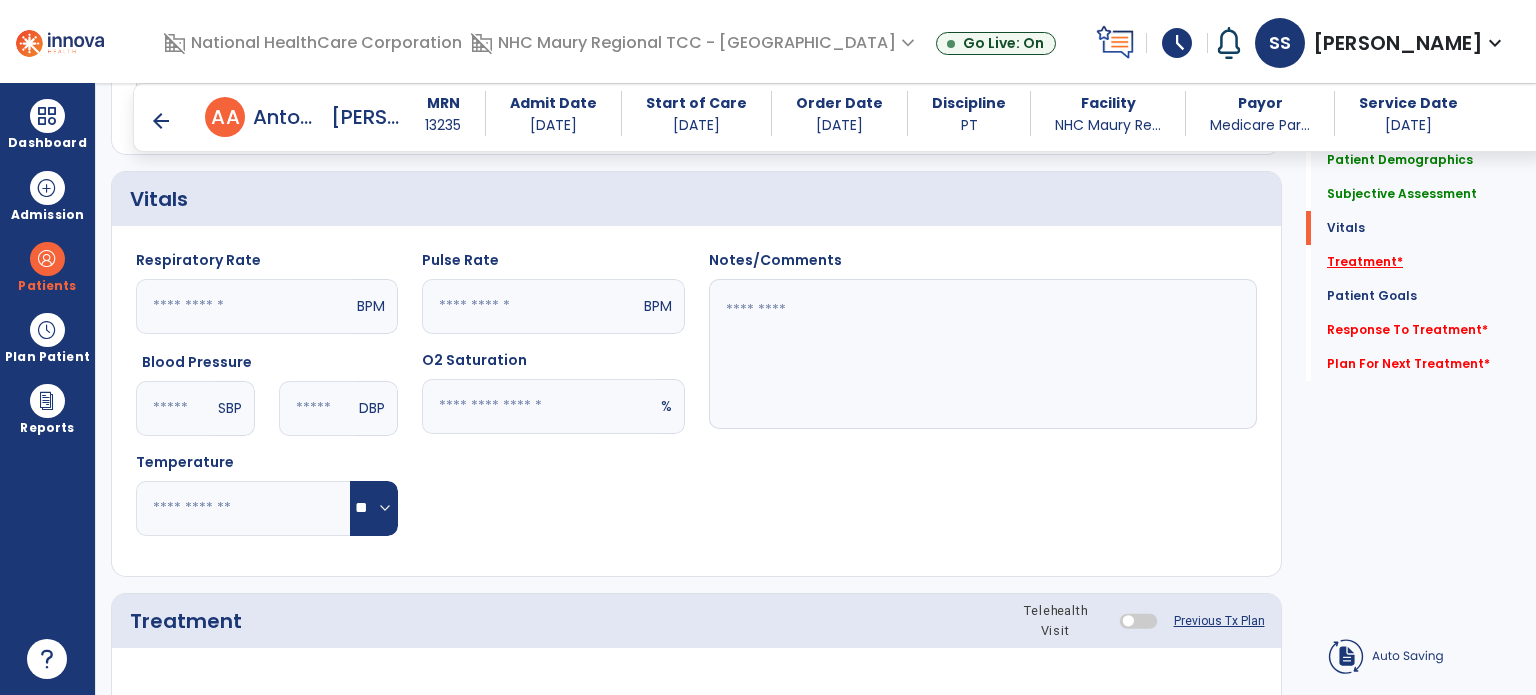 scroll, scrollTop: 1067, scrollLeft: 0, axis: vertical 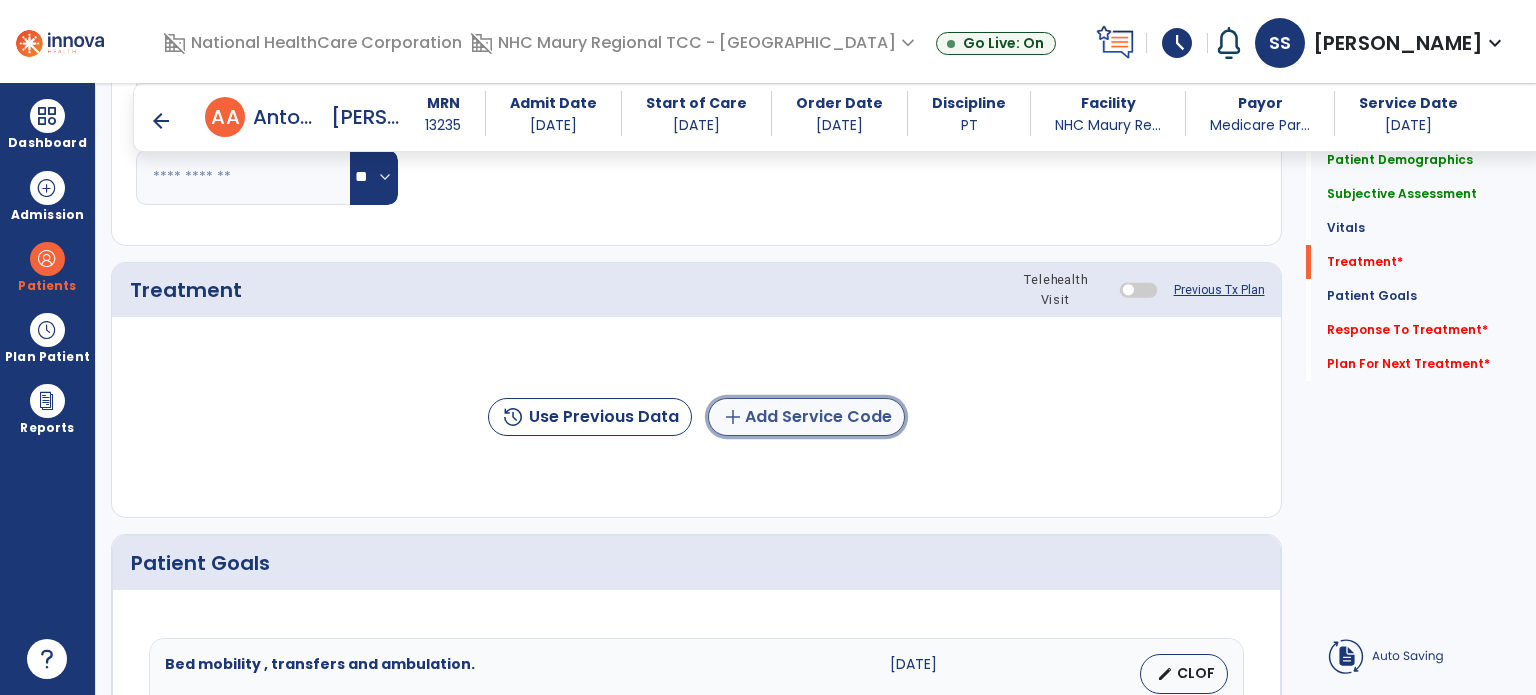 click on "add  Add Service Code" 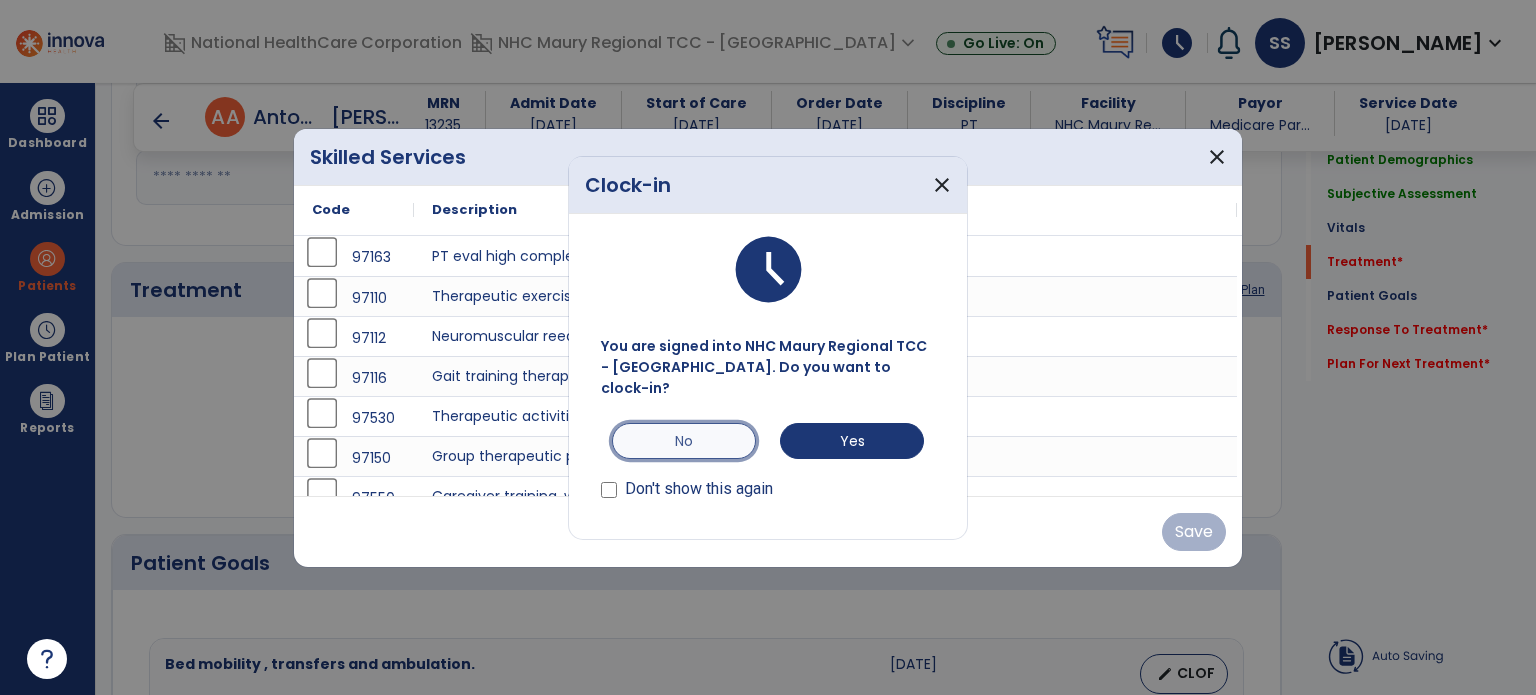 click on "No" at bounding box center [684, 441] 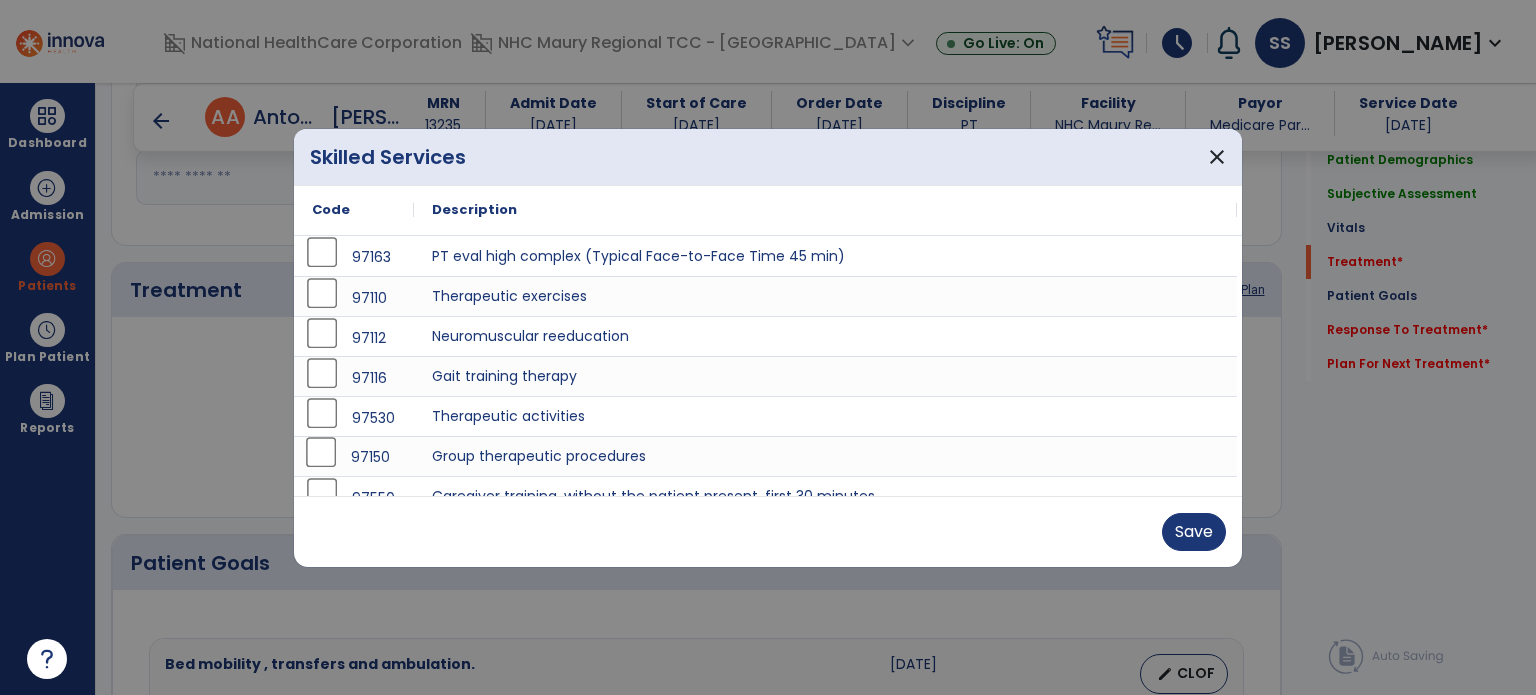 click on "Save" at bounding box center [768, 531] 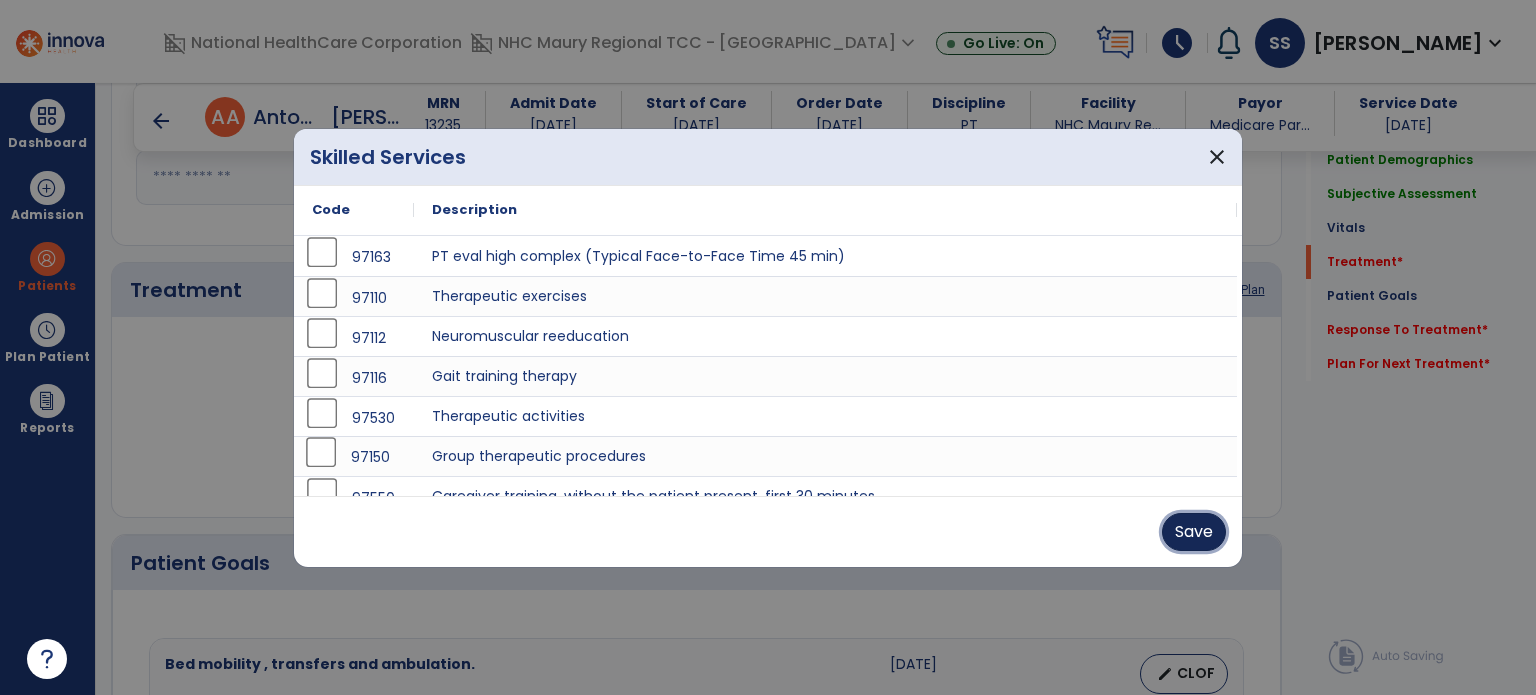 click on "Save" at bounding box center [1194, 532] 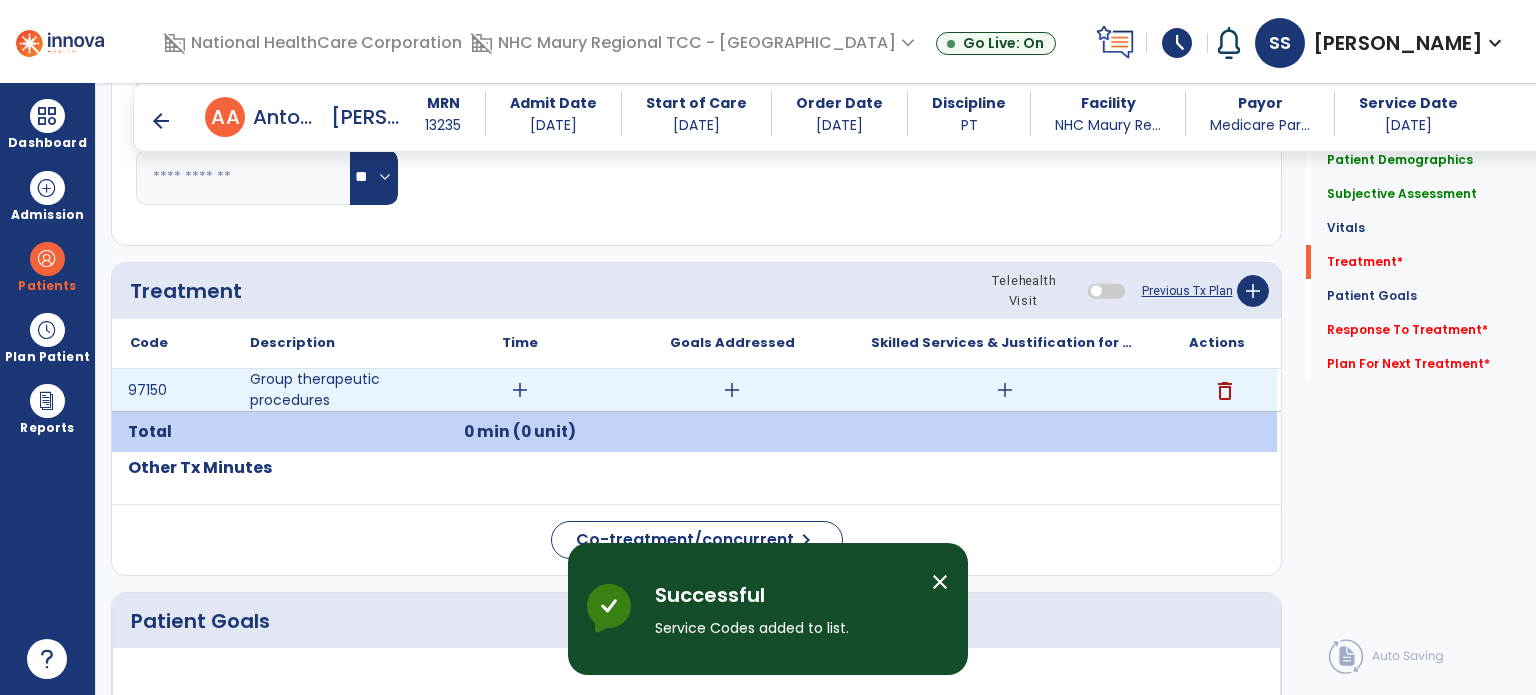 click on "add" at bounding box center (520, 390) 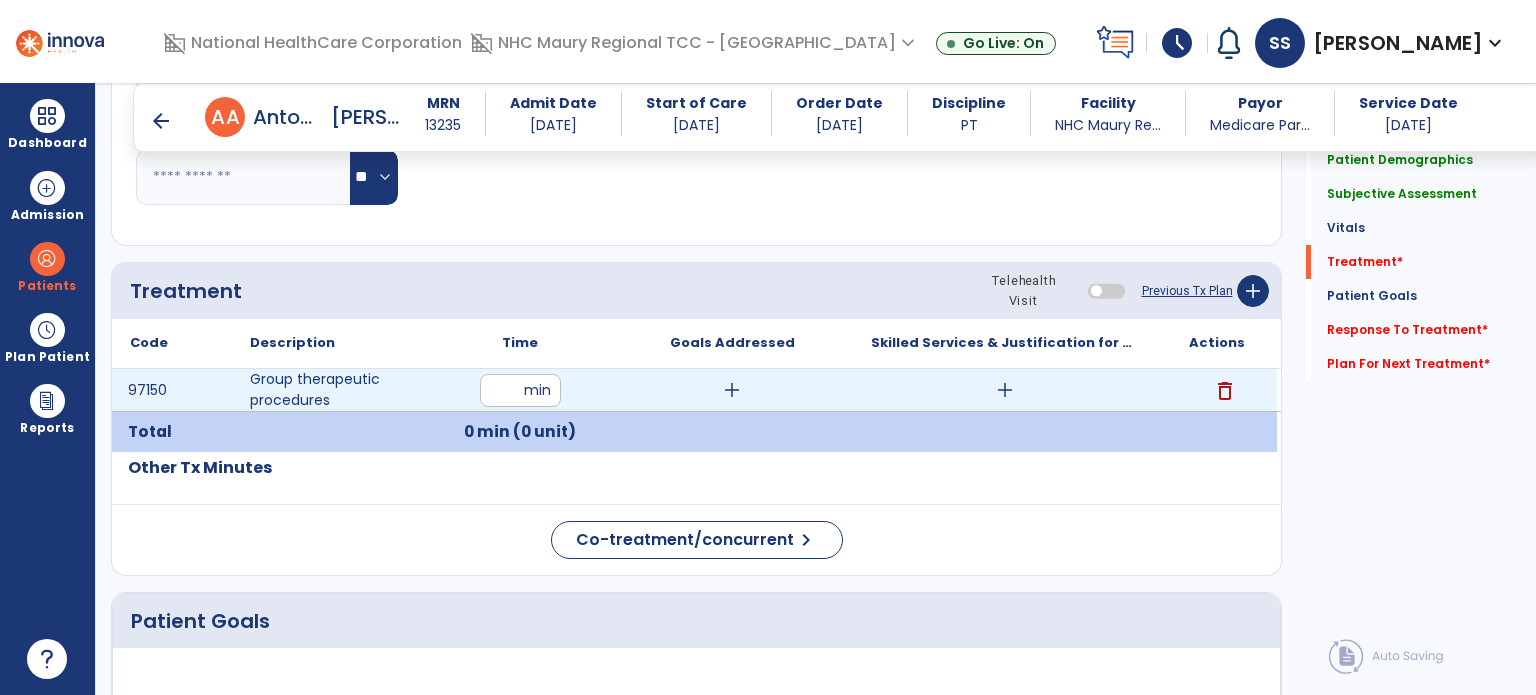 type on "**" 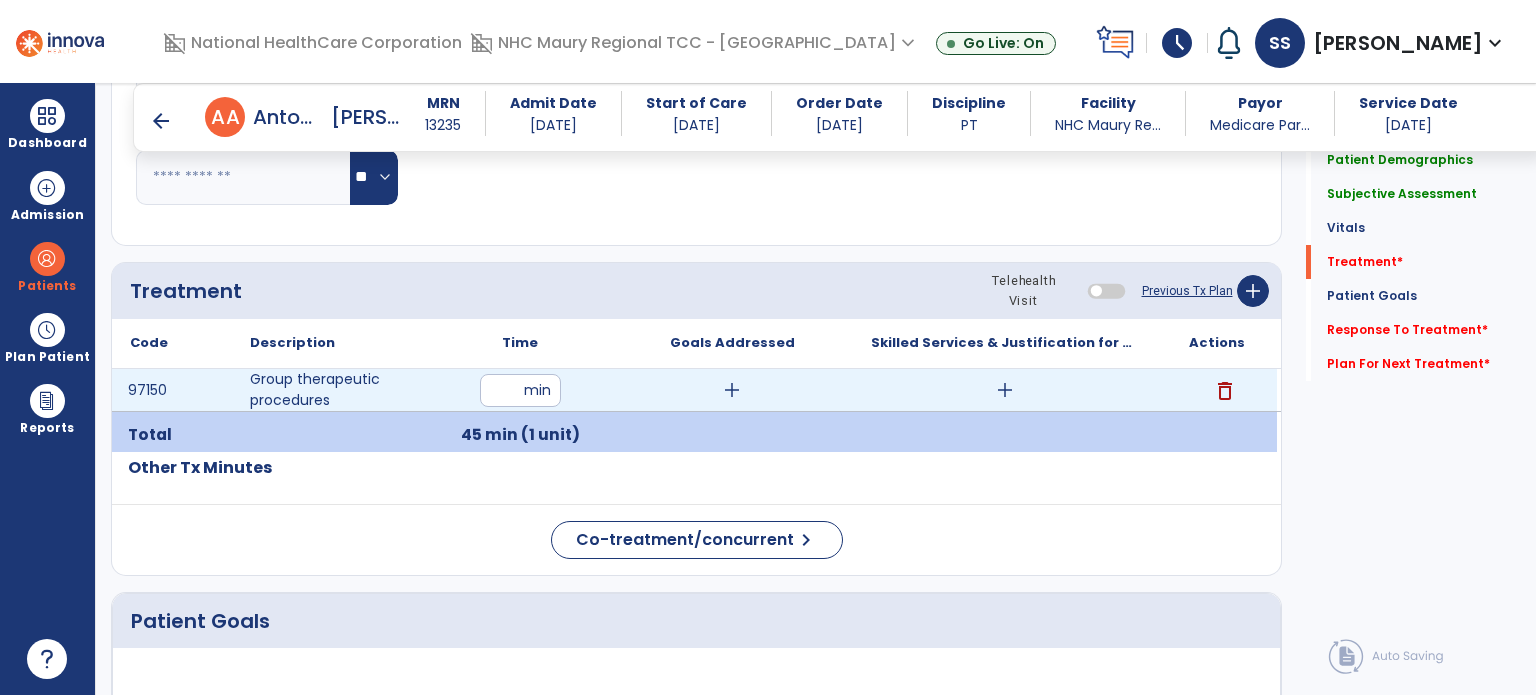 click on "add" at bounding box center (1005, 390) 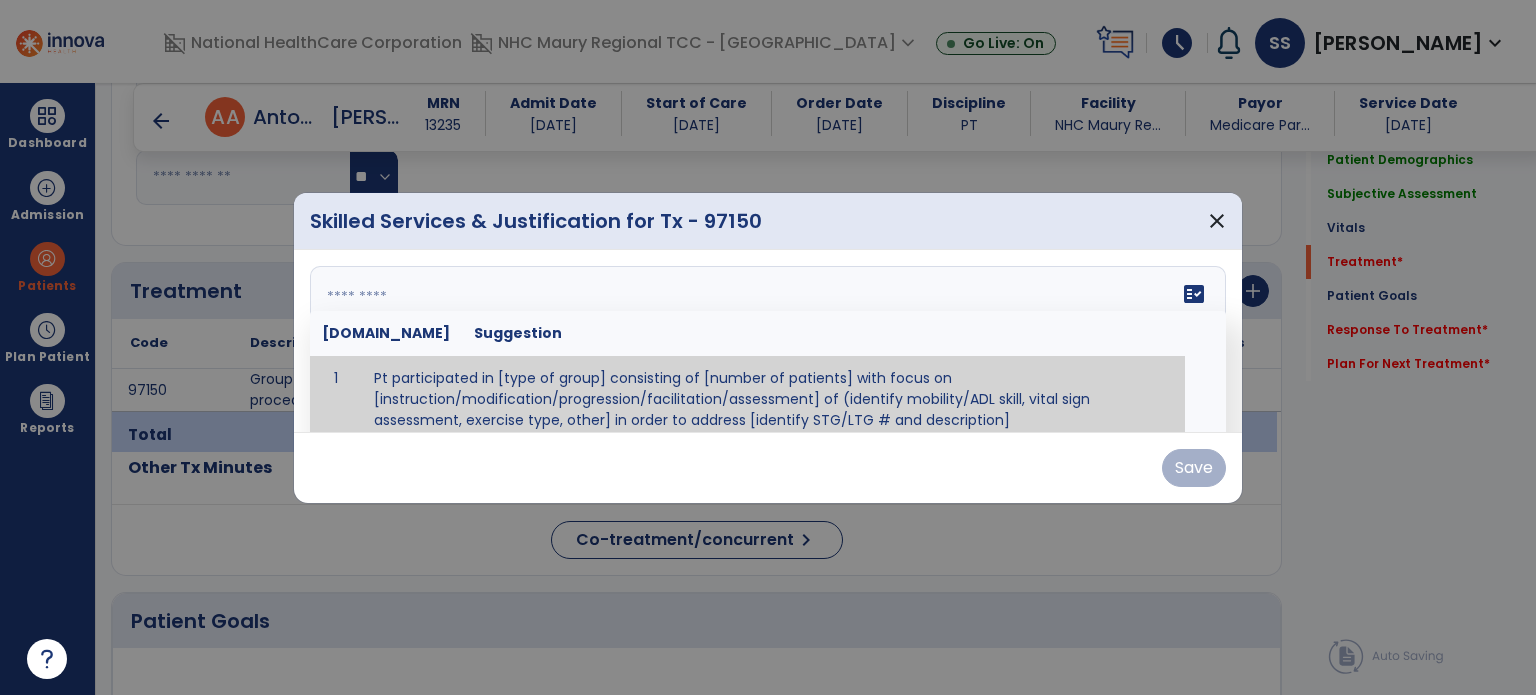 click at bounding box center [766, 341] 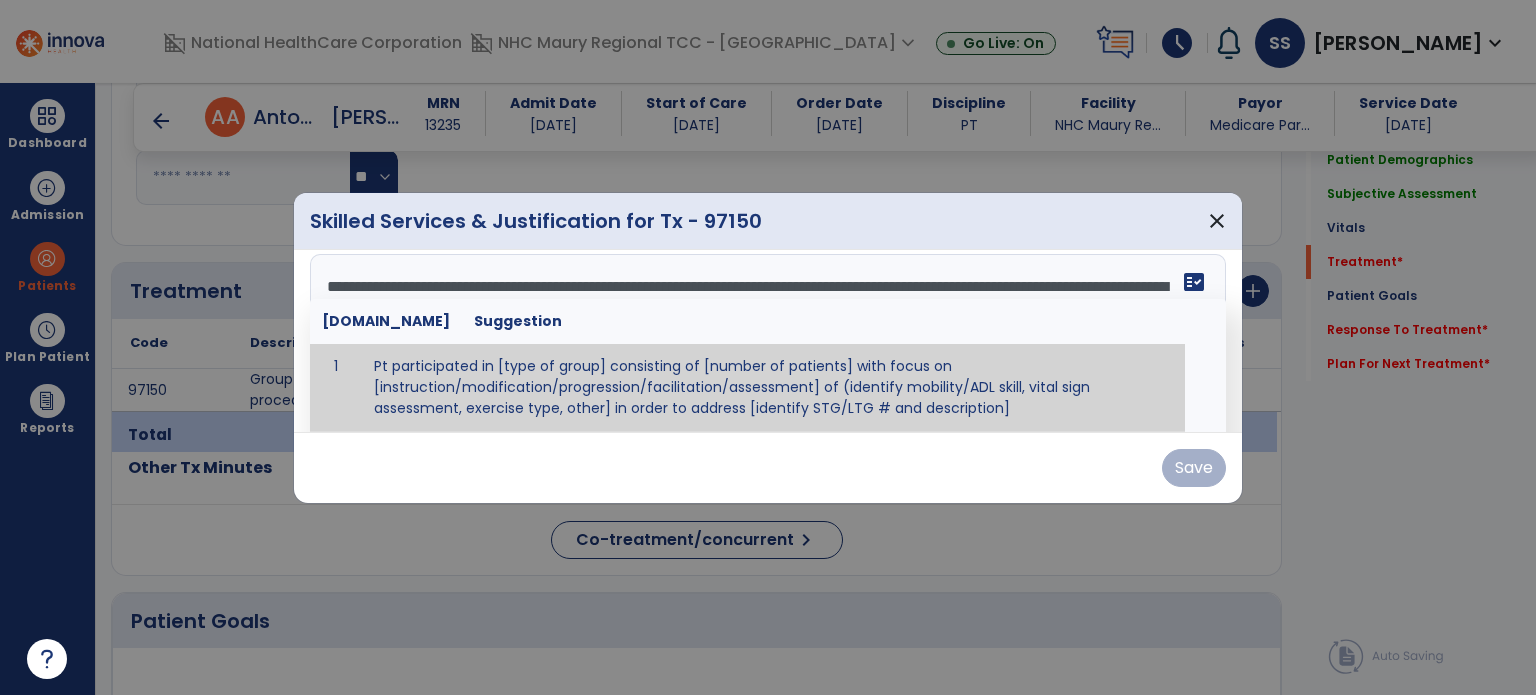 scroll, scrollTop: 111, scrollLeft: 0, axis: vertical 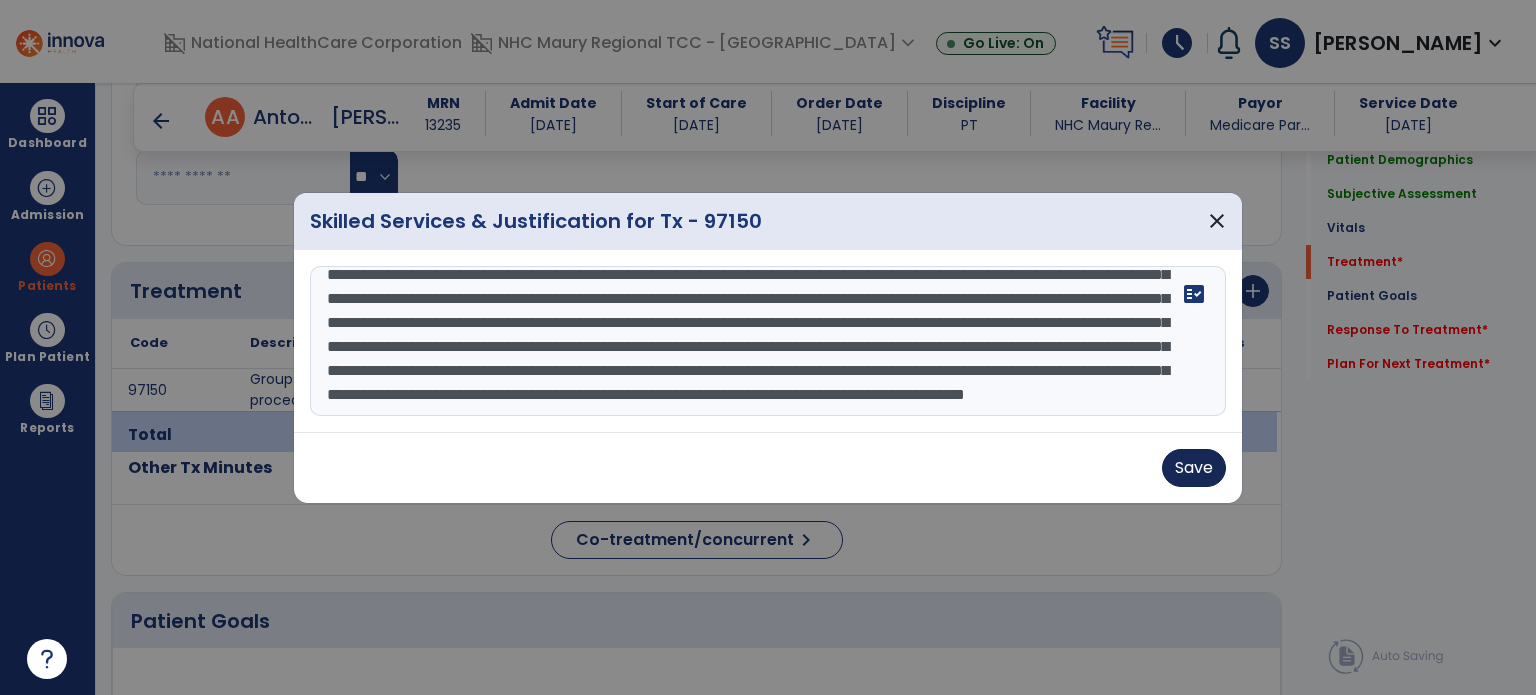 type on "**********" 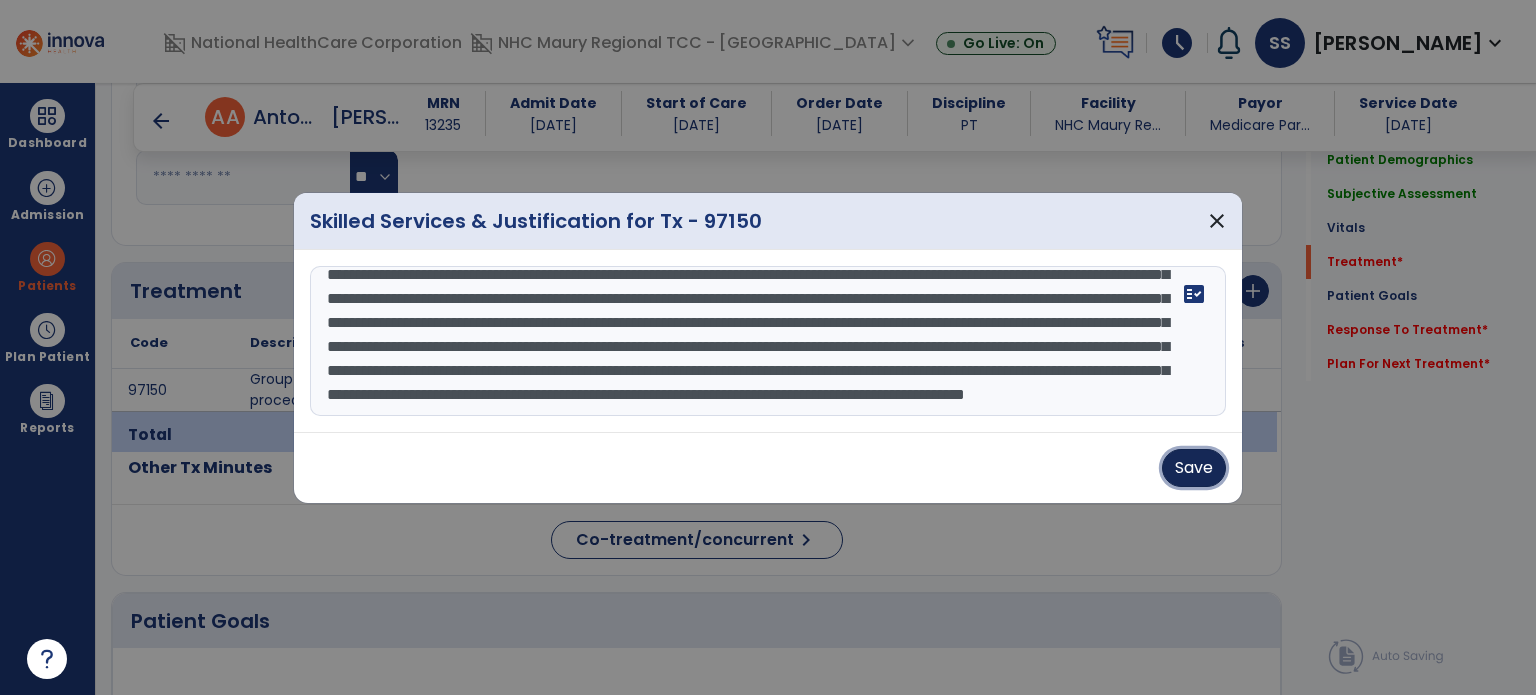 click on "Save" at bounding box center [1194, 468] 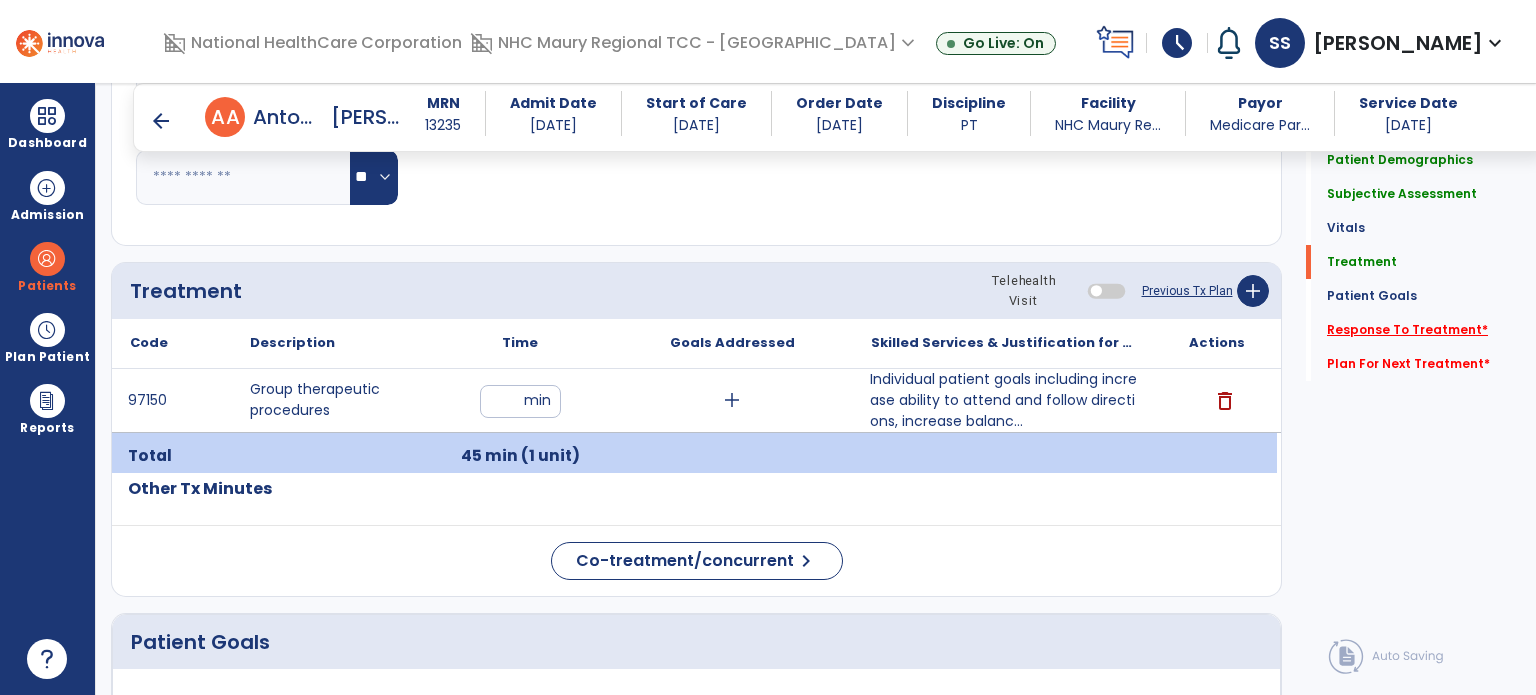 click on "Response To Treatment   *" 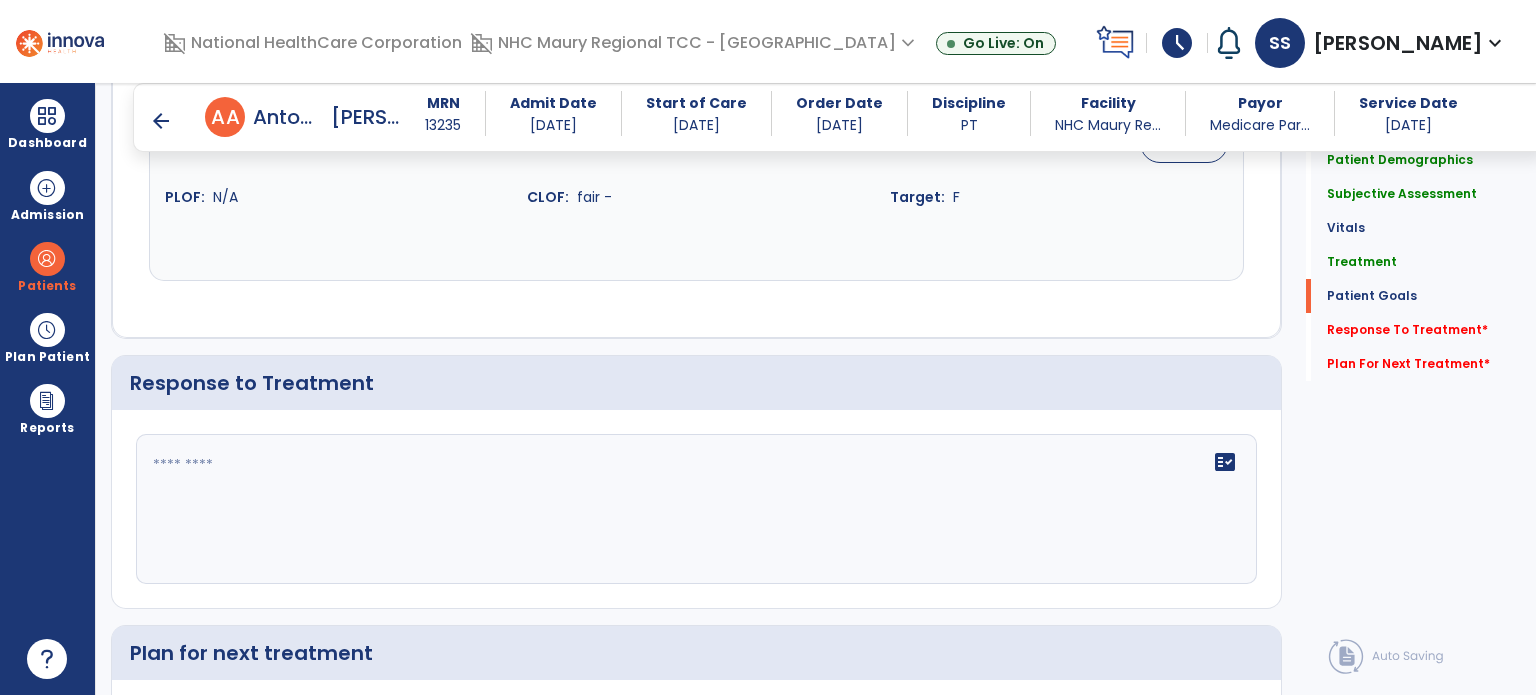 scroll, scrollTop: 3210, scrollLeft: 0, axis: vertical 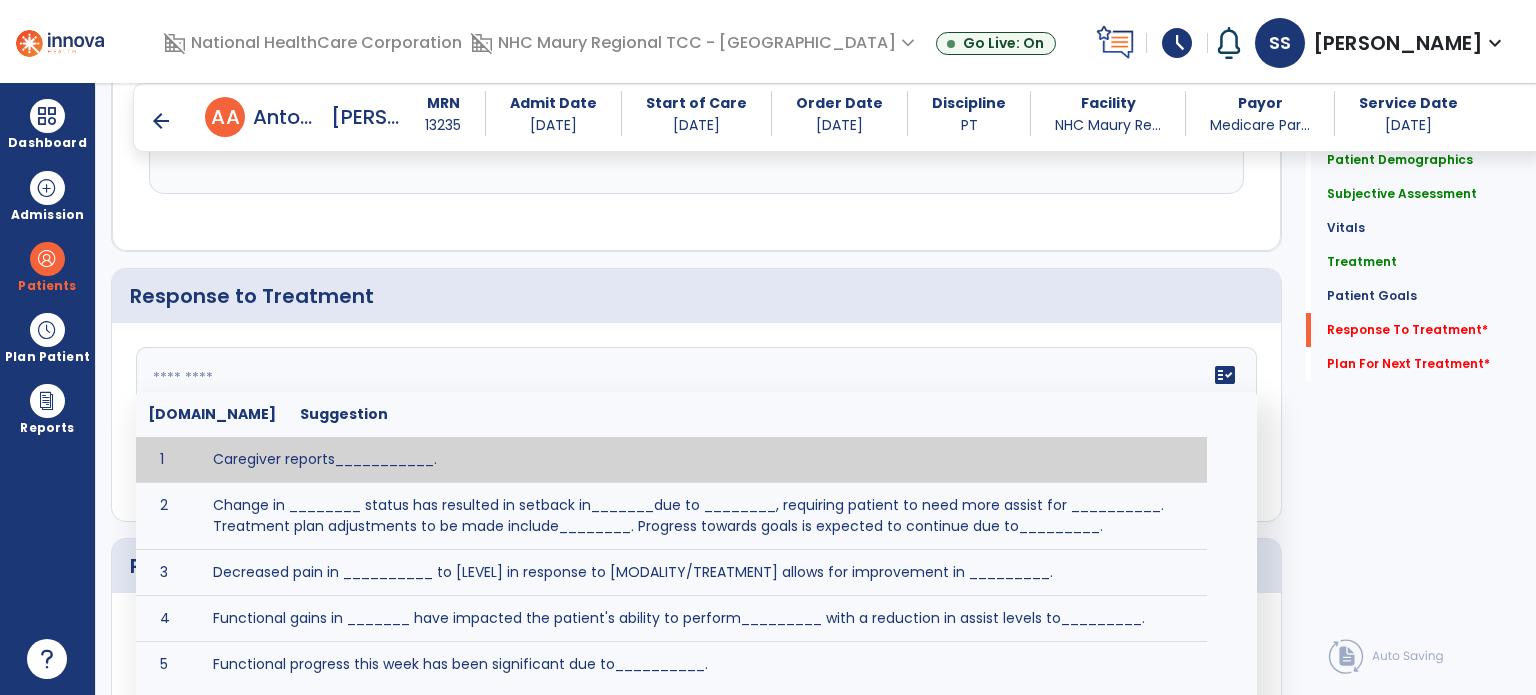 click on "fact_check  [DOMAIN_NAME] Suggestion 1 Caregiver reports___________. 2 Change in ________ status has resulted in setback in_______due to ________, requiring patient to need more assist for __________.   Treatment plan adjustments to be made include________.  Progress towards goals is expected to continue due to_________. 3 Decreased pain in __________ to [LEVEL] in response to [MODALITY/TREATMENT] allows for improvement in _________. 4 Functional gains in _______ have impacted the patient's ability to perform_________ with a reduction in assist levels to_________. 5 Functional progress this week has been significant due to__________. 6 Gains in ________ have improved the patient's ability to perform ______with decreased levels of assist to___________. 7 Improvement in ________allows patient to tolerate higher levels of challenges in_________. 8 Pain in [AREA] has decreased to [LEVEL] in response to [TREATMENT/MODALITY], allowing fore ease in completing__________. 9 10 11 12 13 14 15 16 17 18 19 20 21" 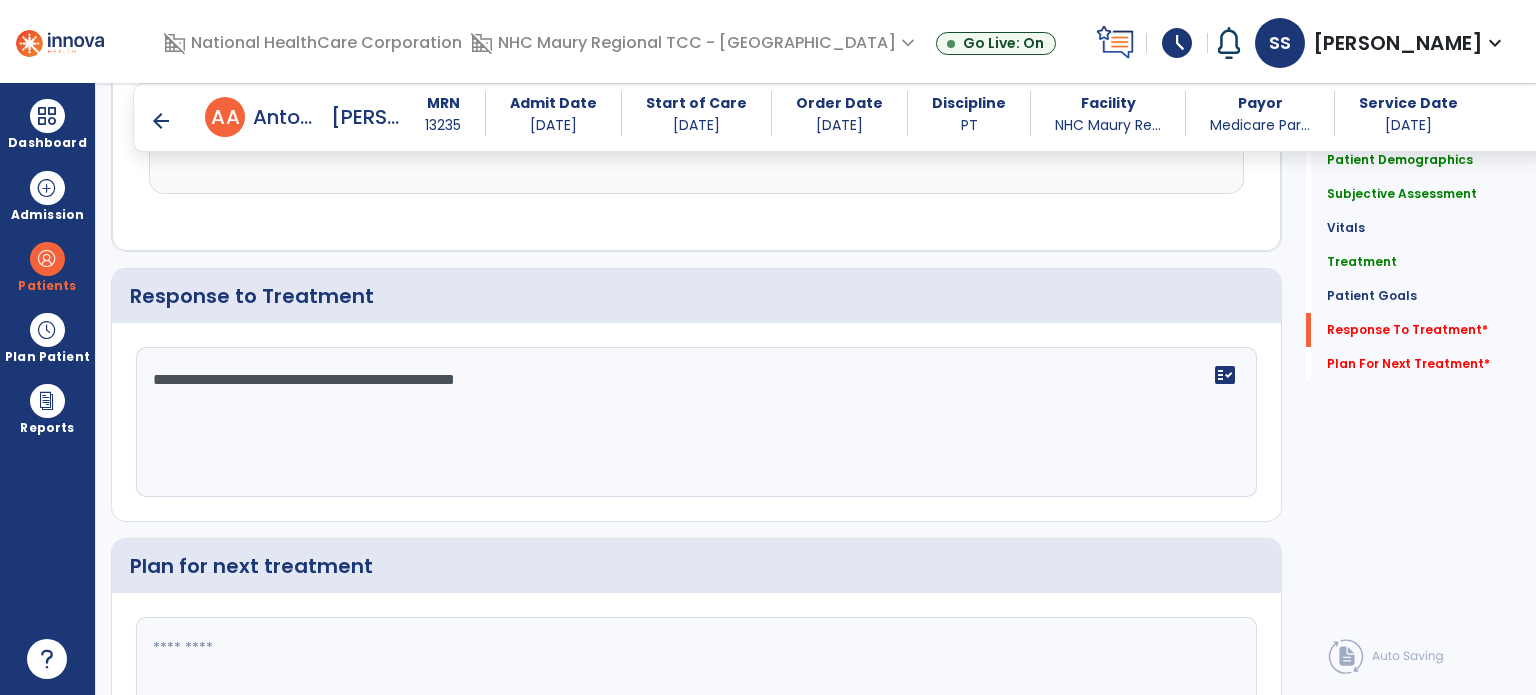 scroll, scrollTop: 3364, scrollLeft: 0, axis: vertical 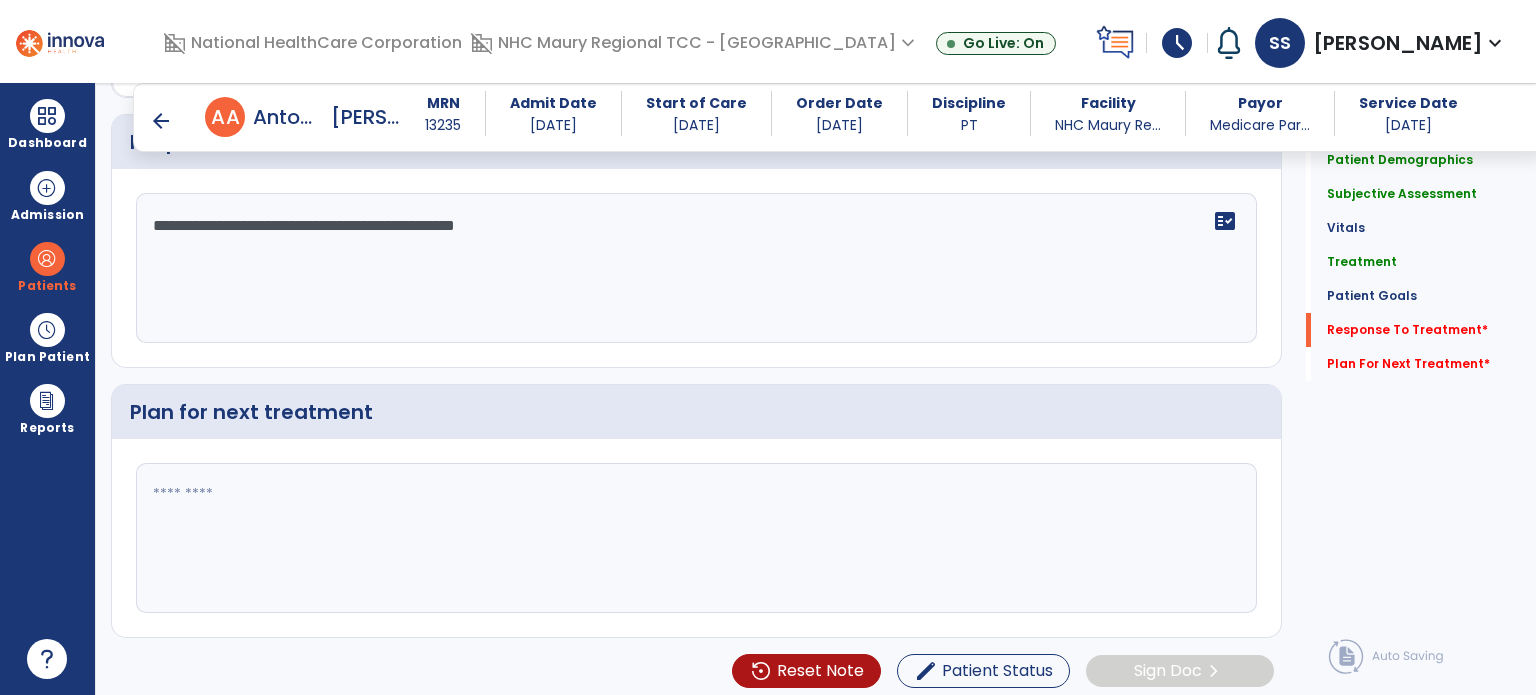 type on "**********" 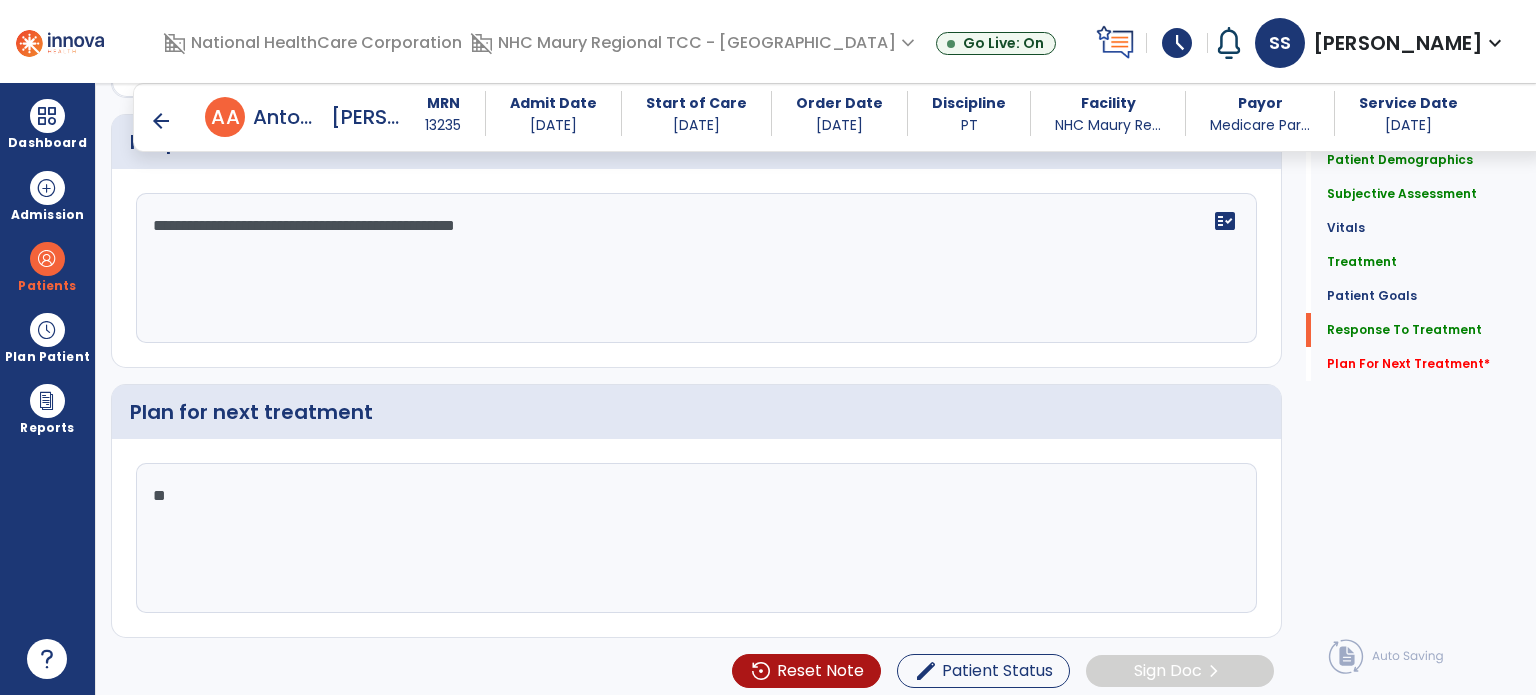 type on "*" 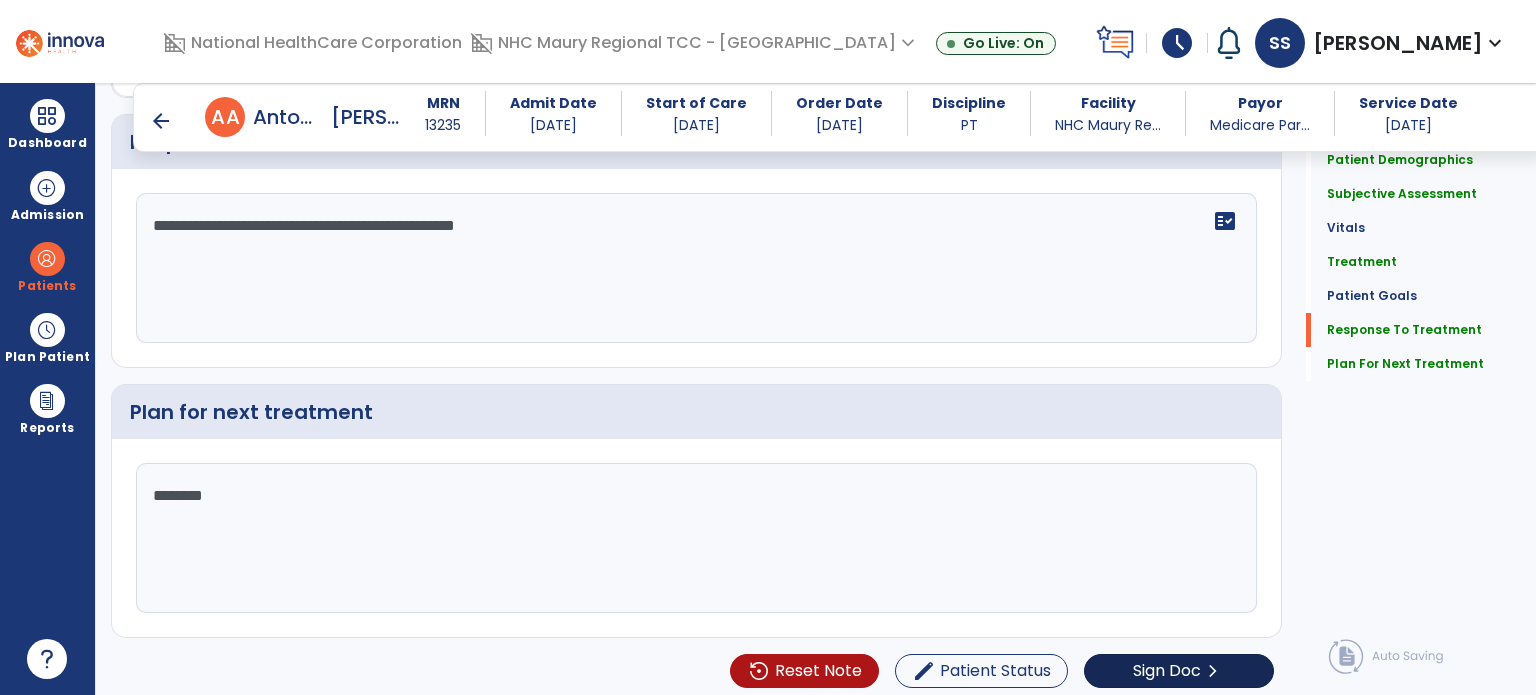 scroll, scrollTop: 3364, scrollLeft: 0, axis: vertical 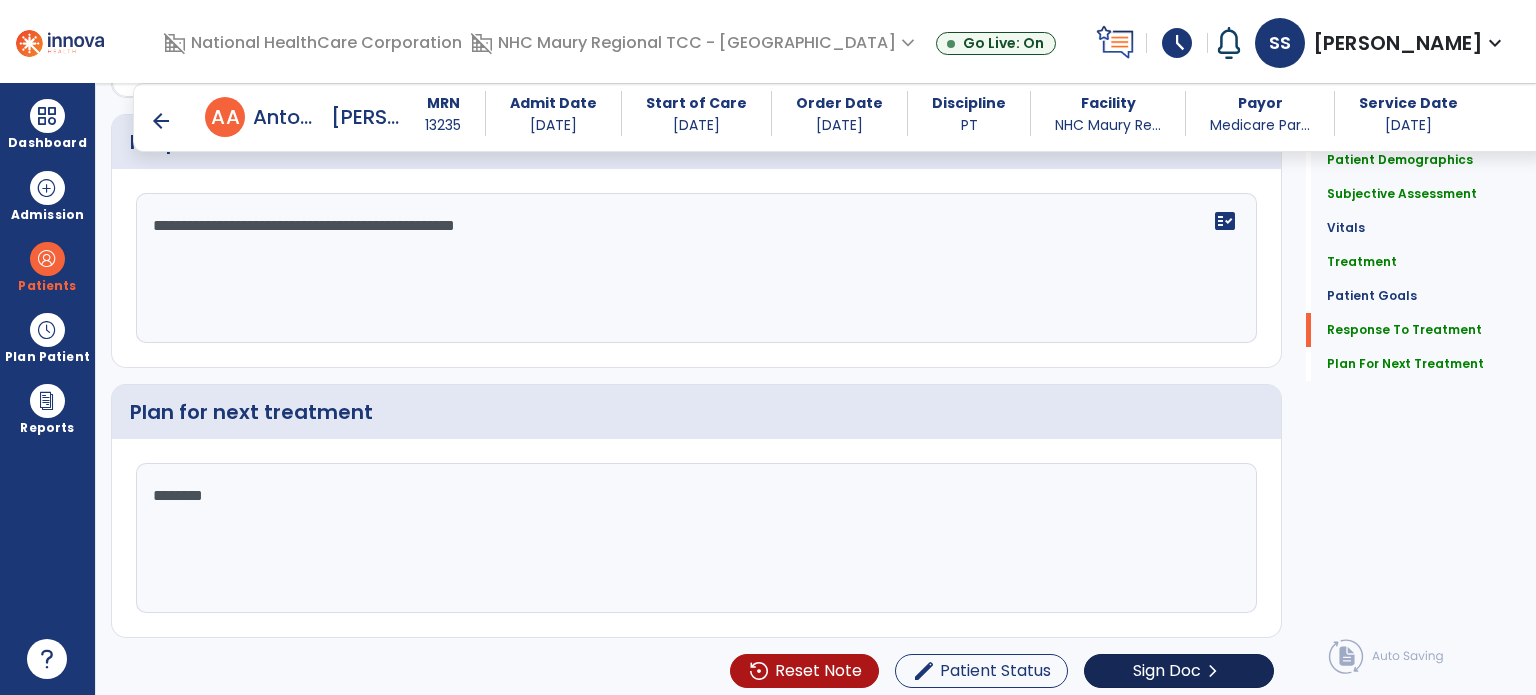 type on "********" 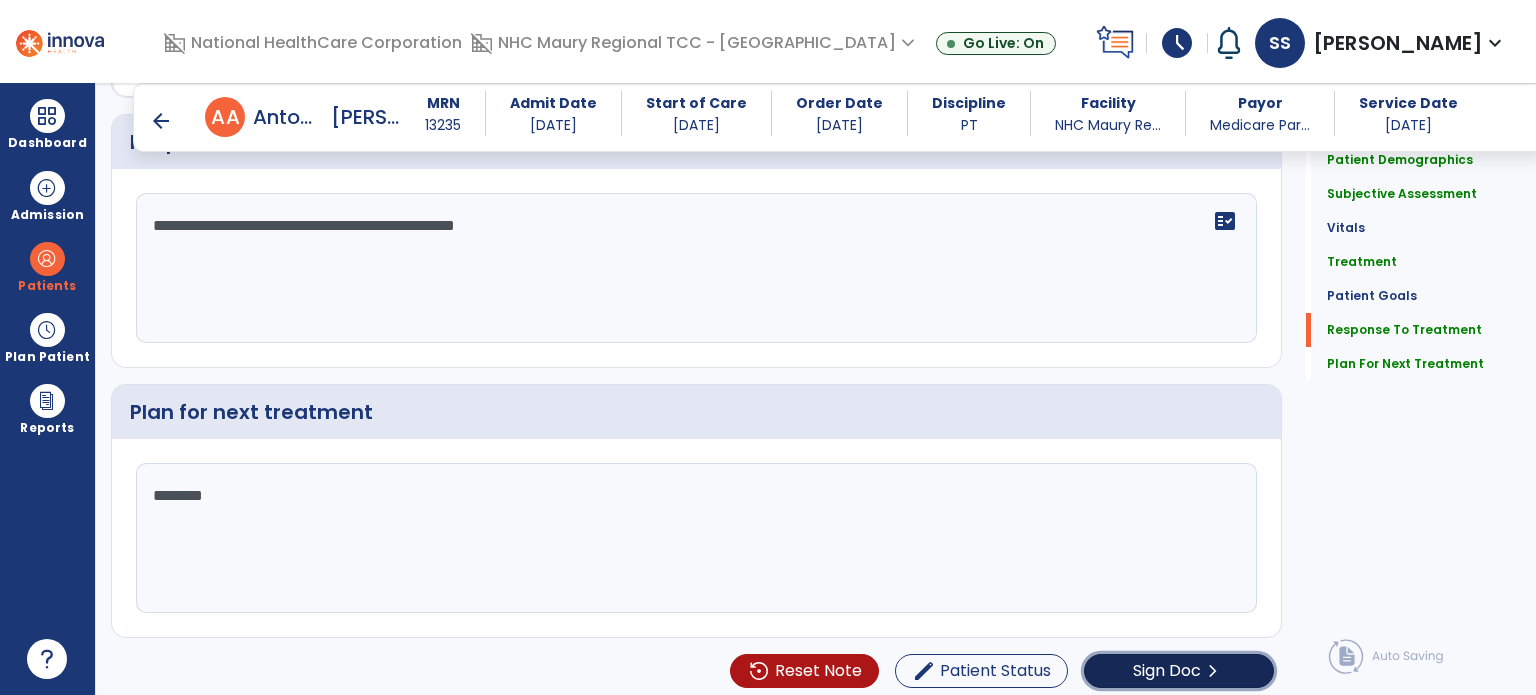 click on "Sign Doc" 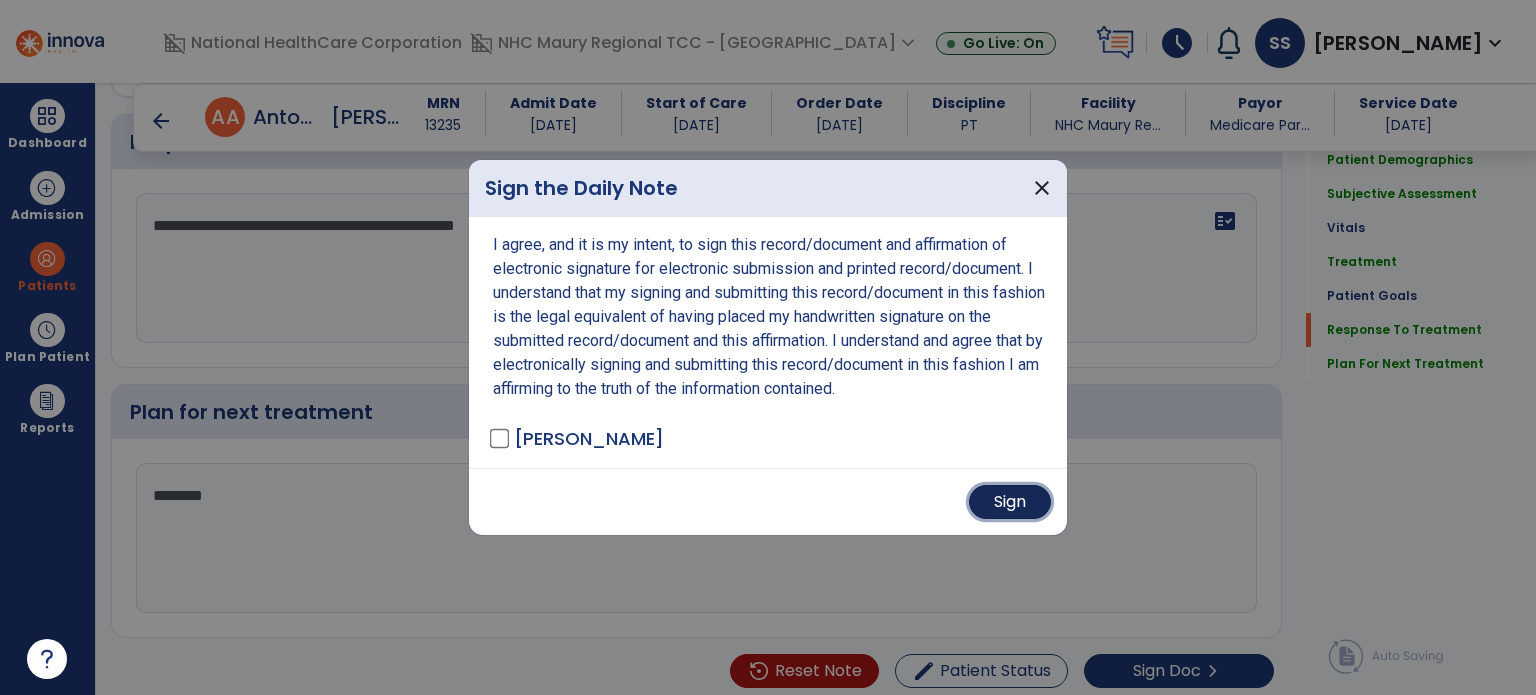 click on "Sign" at bounding box center [1010, 502] 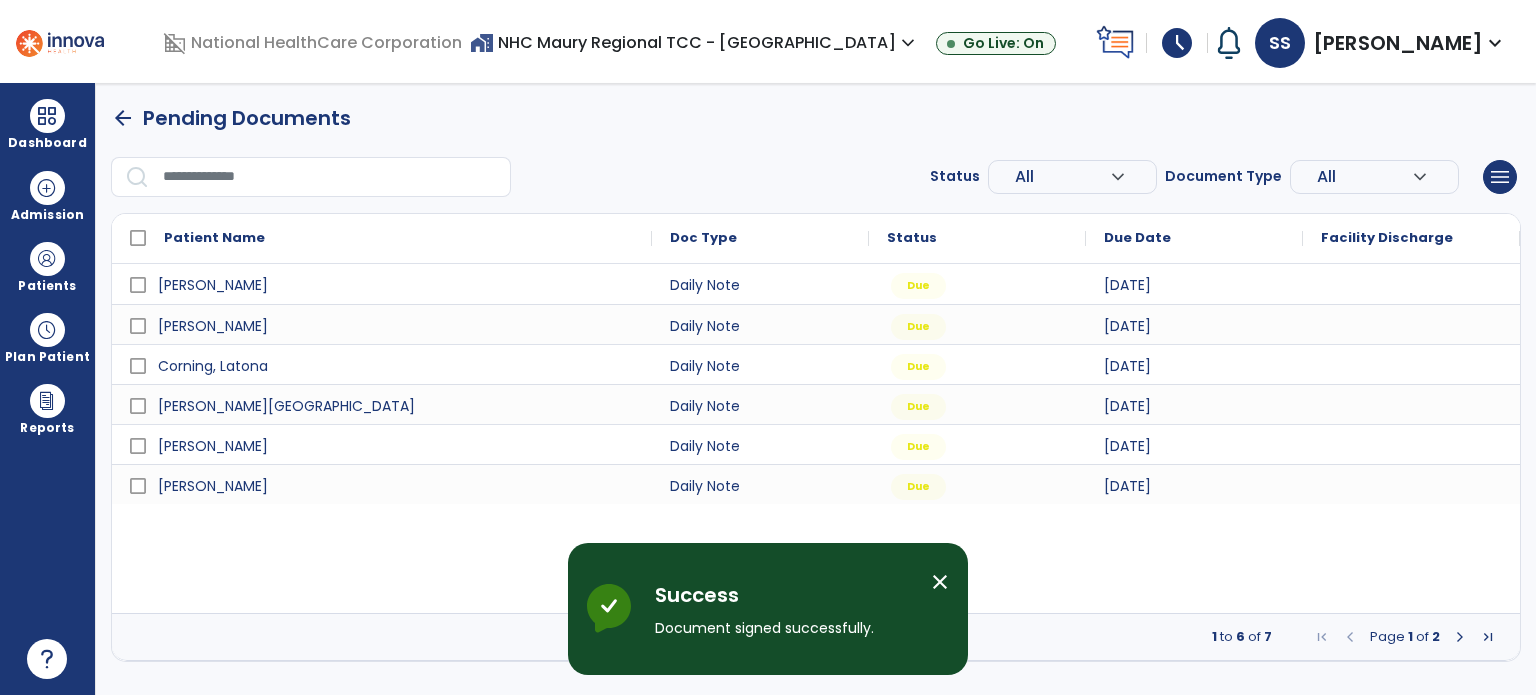 scroll, scrollTop: 0, scrollLeft: 0, axis: both 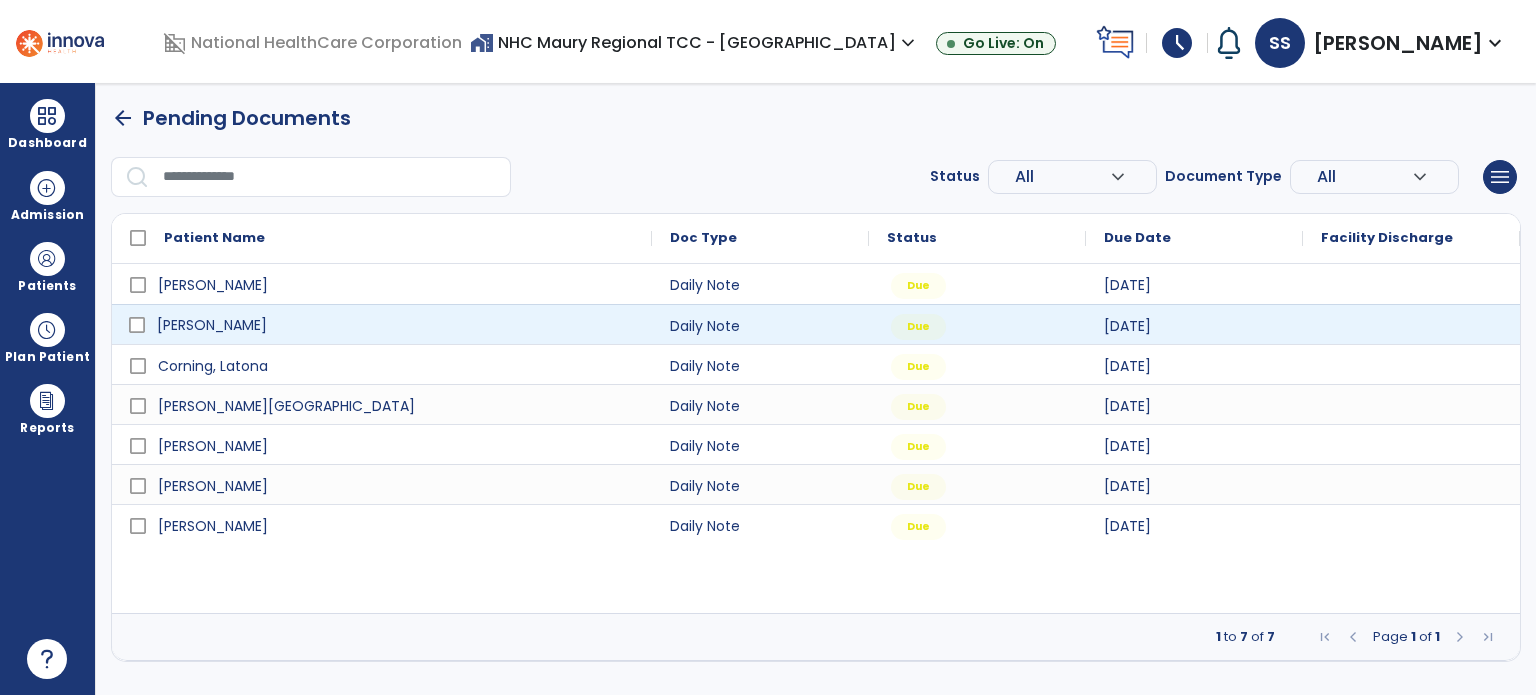 click on "[PERSON_NAME]" at bounding box center [396, 325] 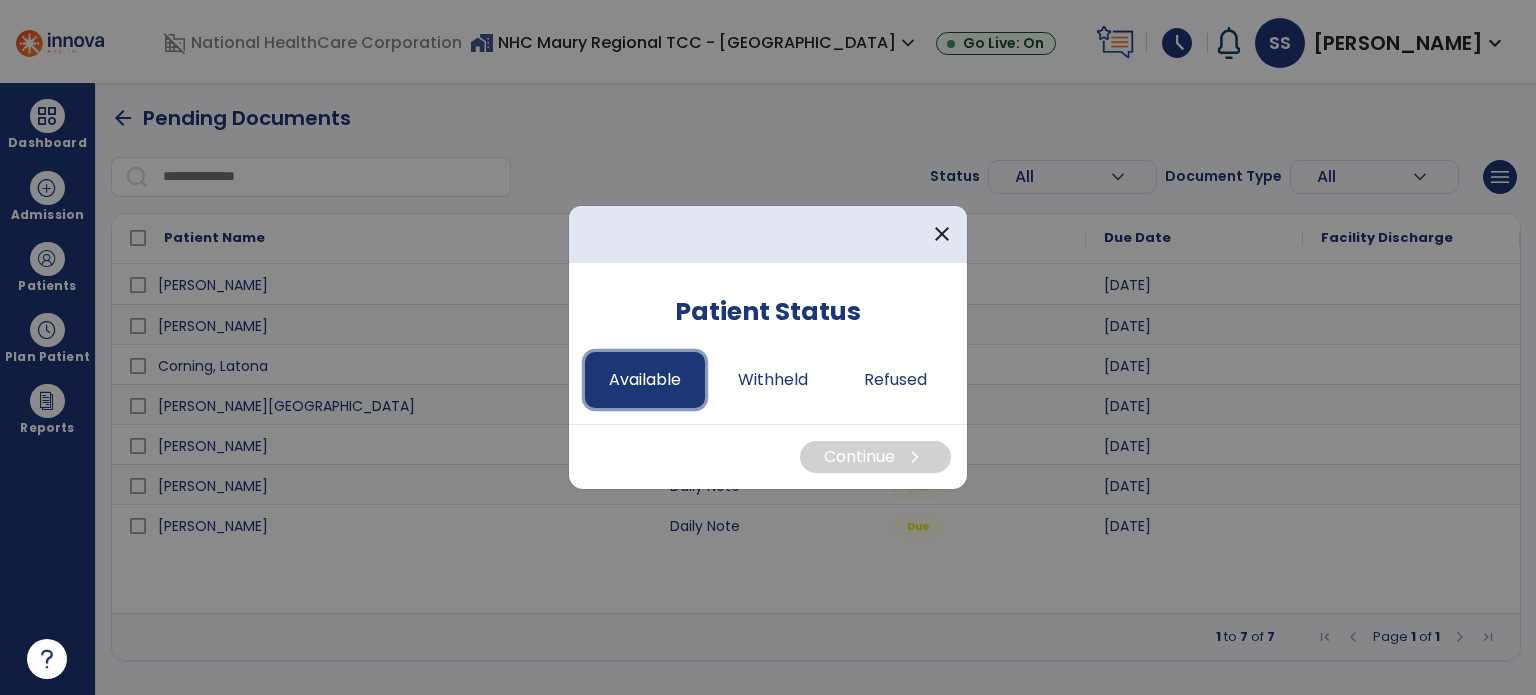 click on "Available" at bounding box center (645, 380) 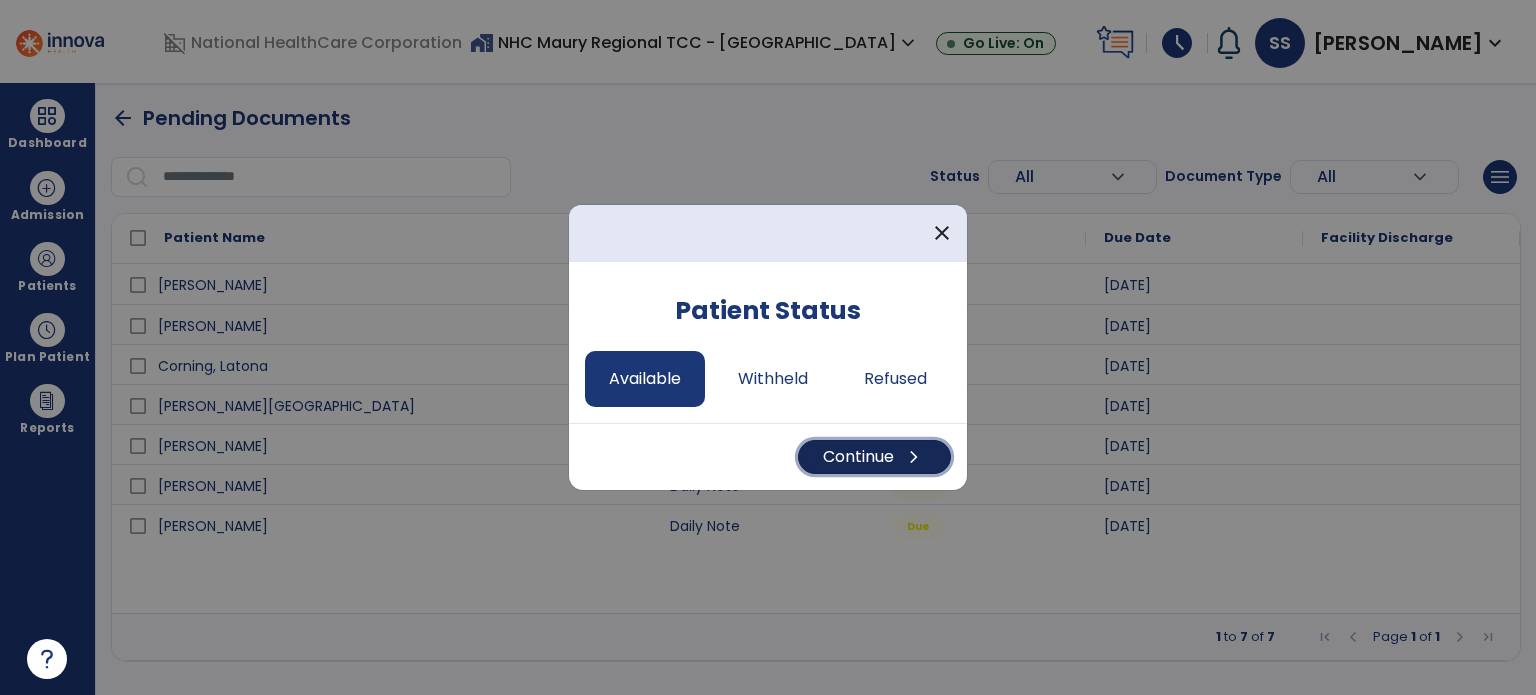 click on "Continue   chevron_right" at bounding box center (874, 457) 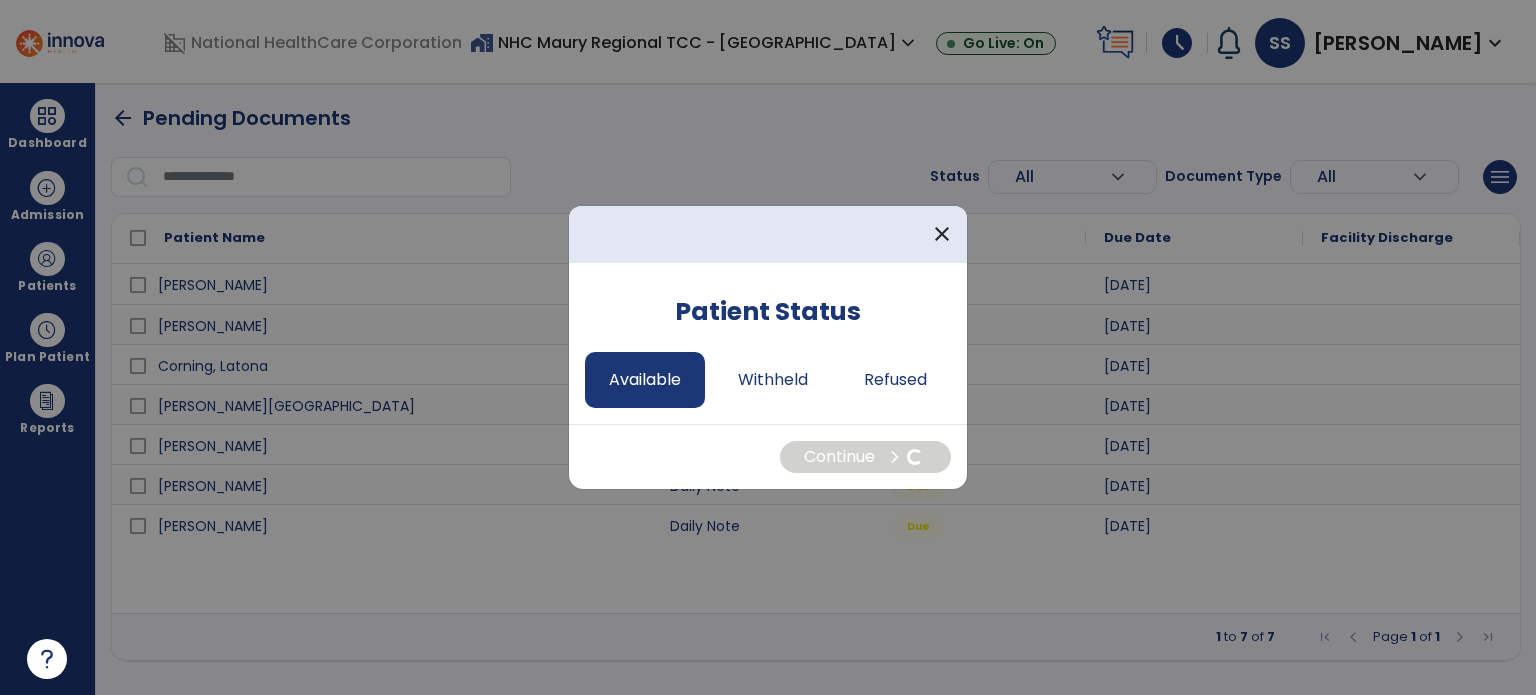 select on "*" 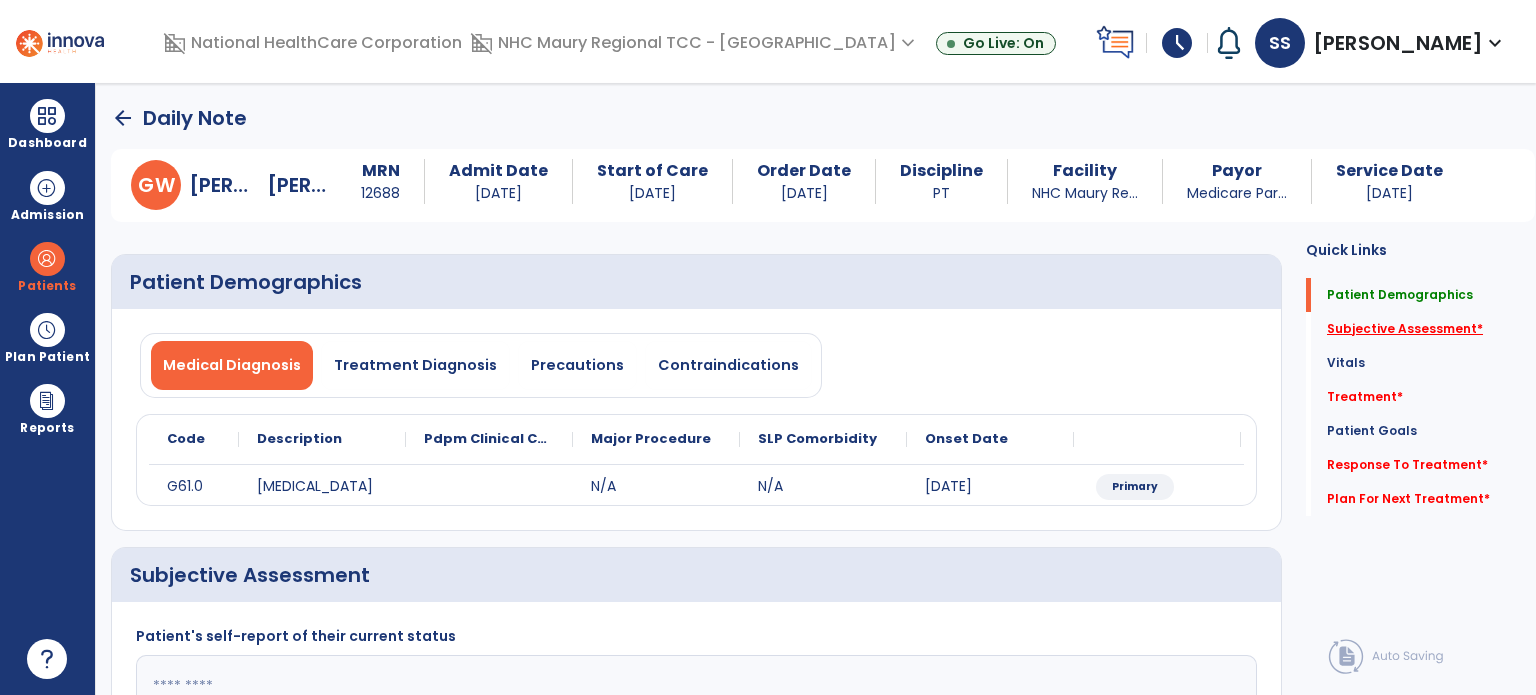 click on "Subjective Assessment   *" 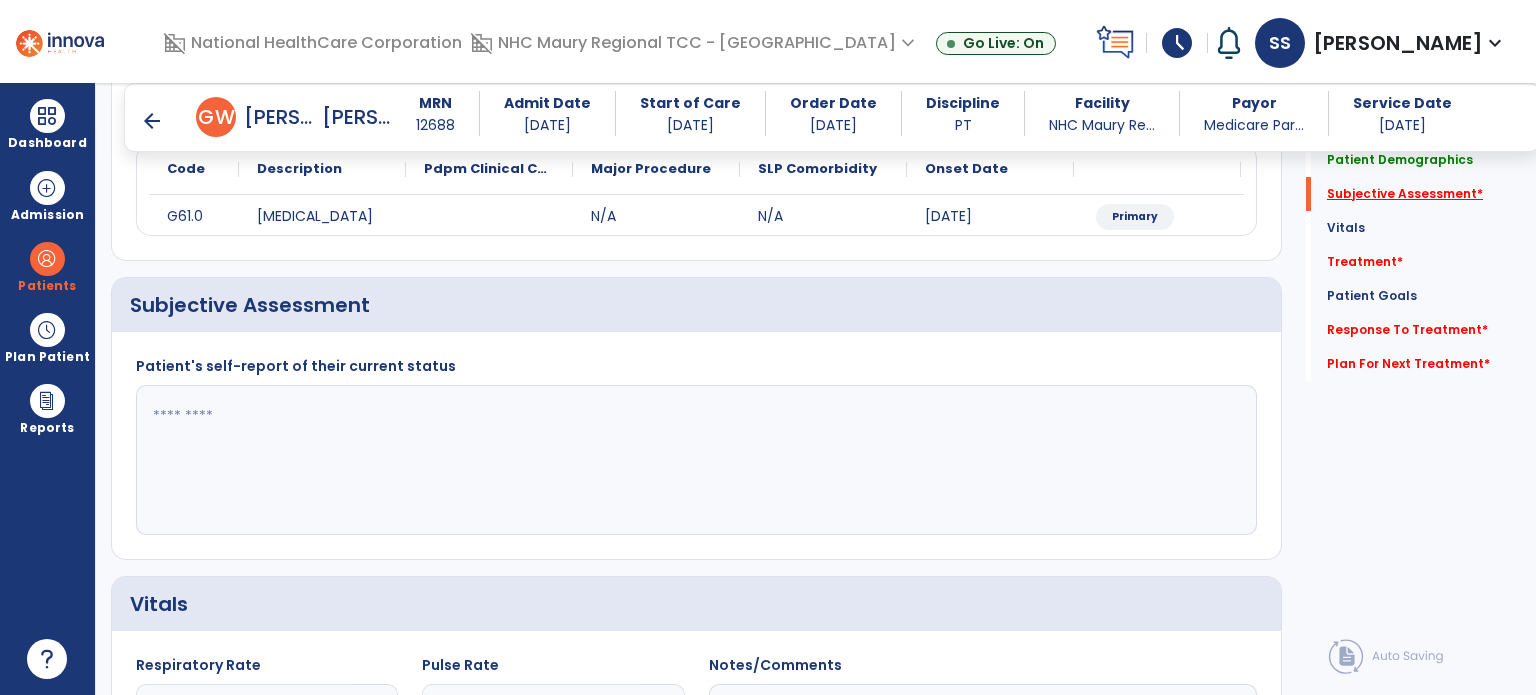 scroll, scrollTop: 298, scrollLeft: 0, axis: vertical 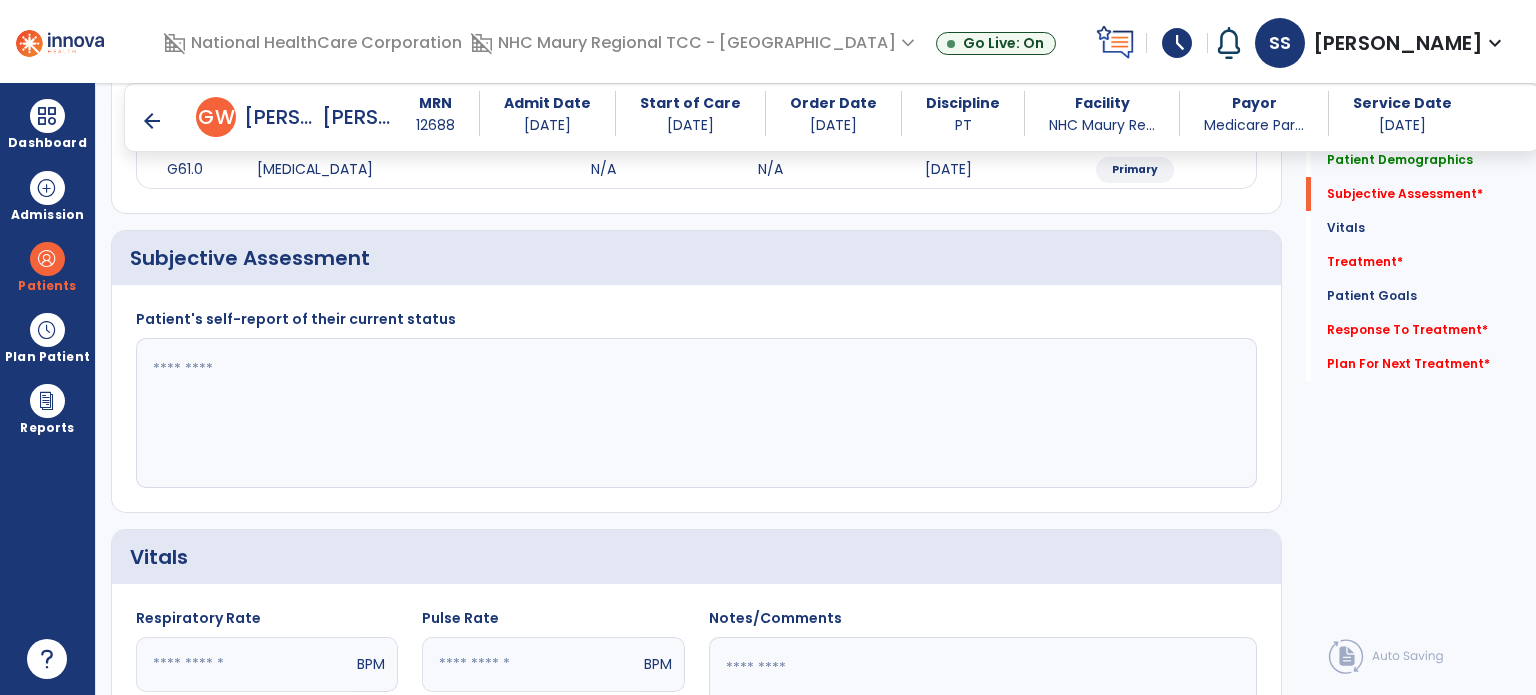 click 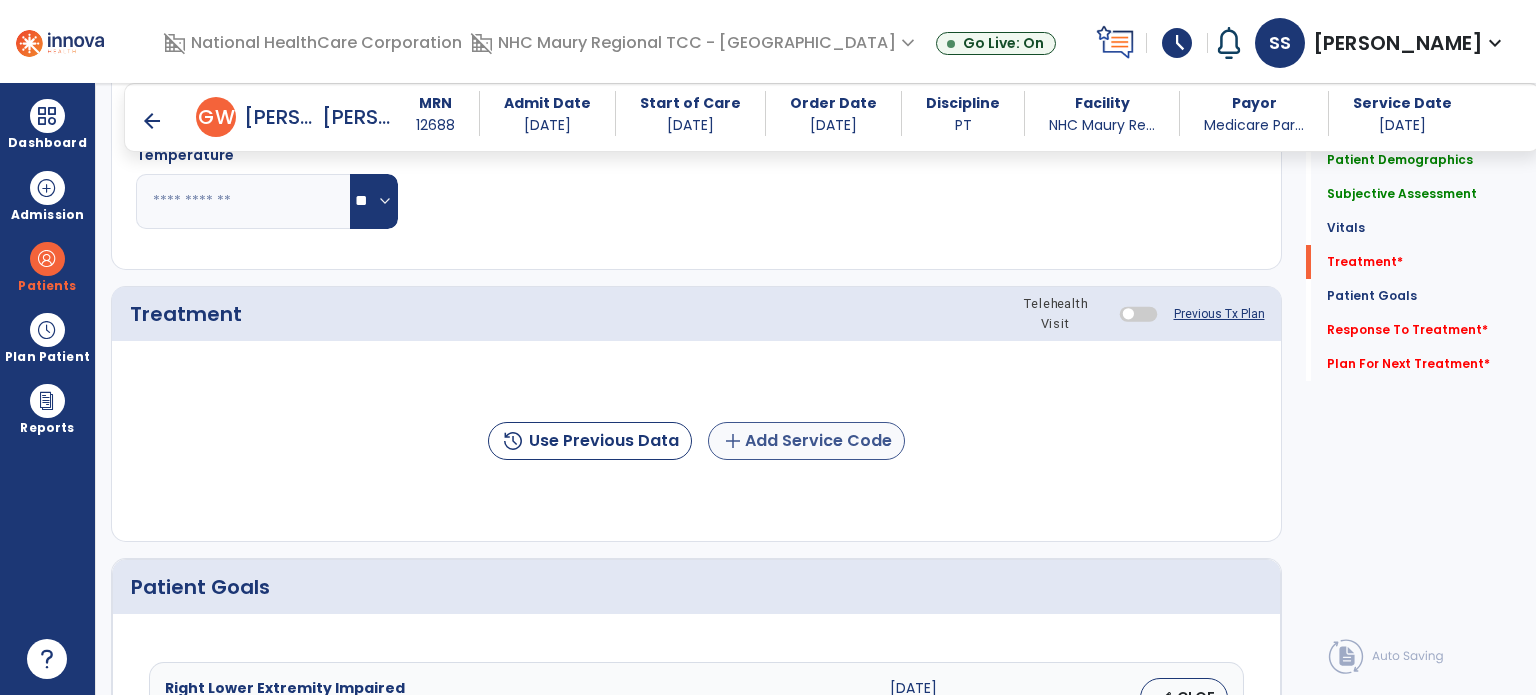 scroll, scrollTop: 978, scrollLeft: 0, axis: vertical 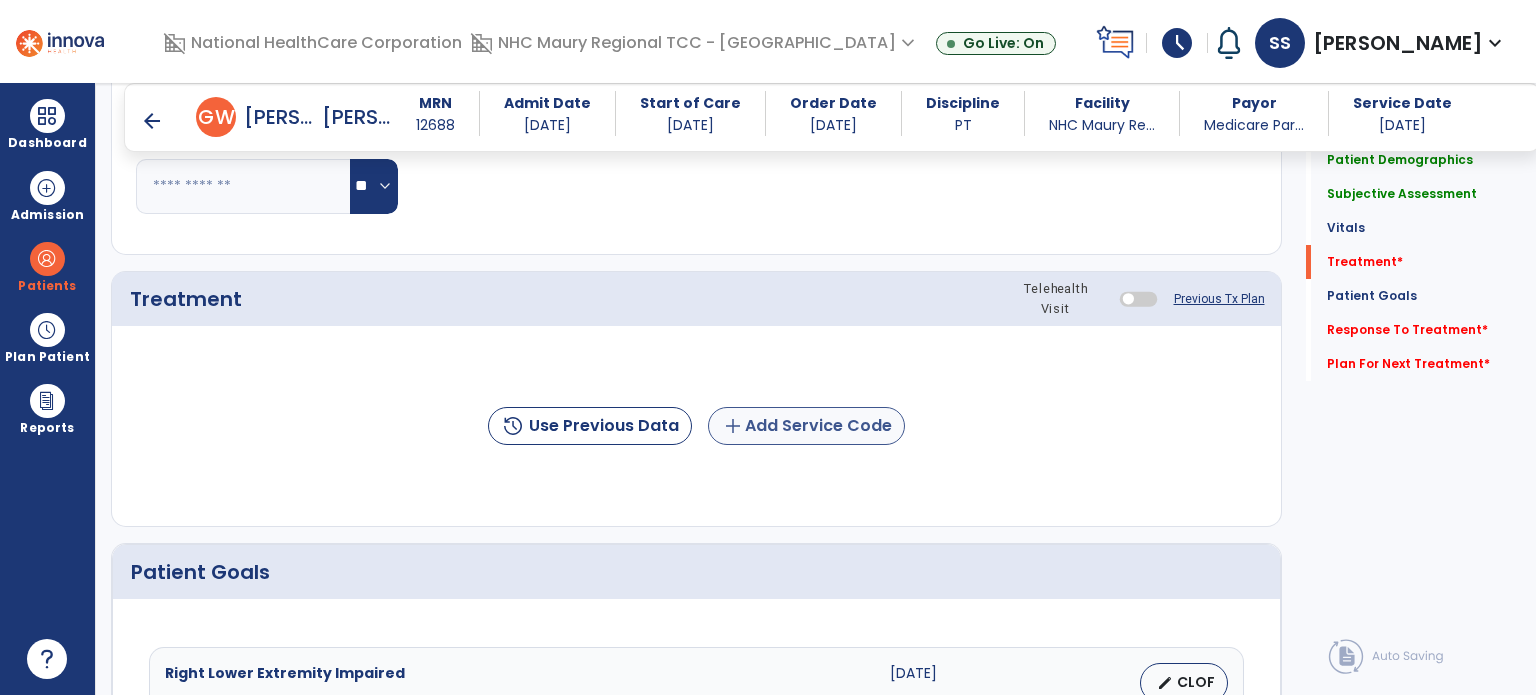 type on "**********" 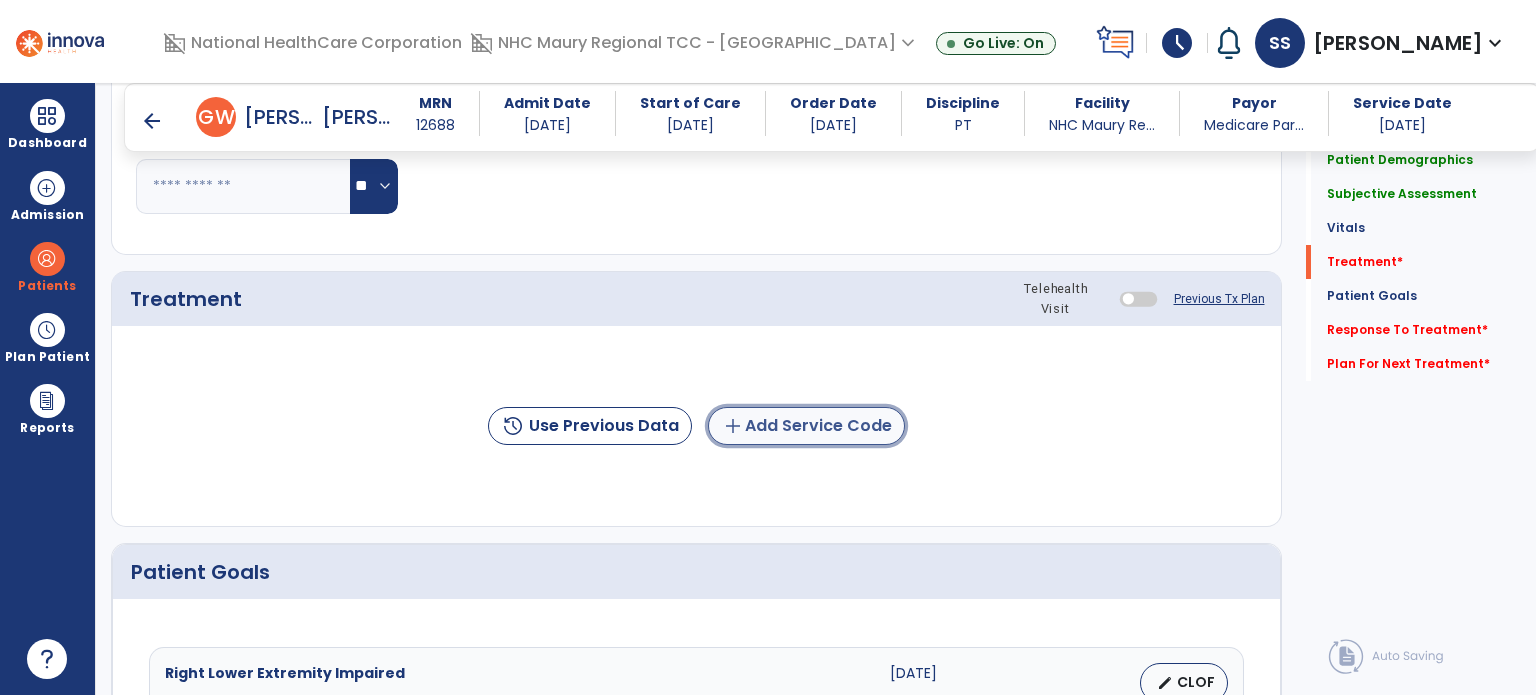click on "add  Add Service Code" 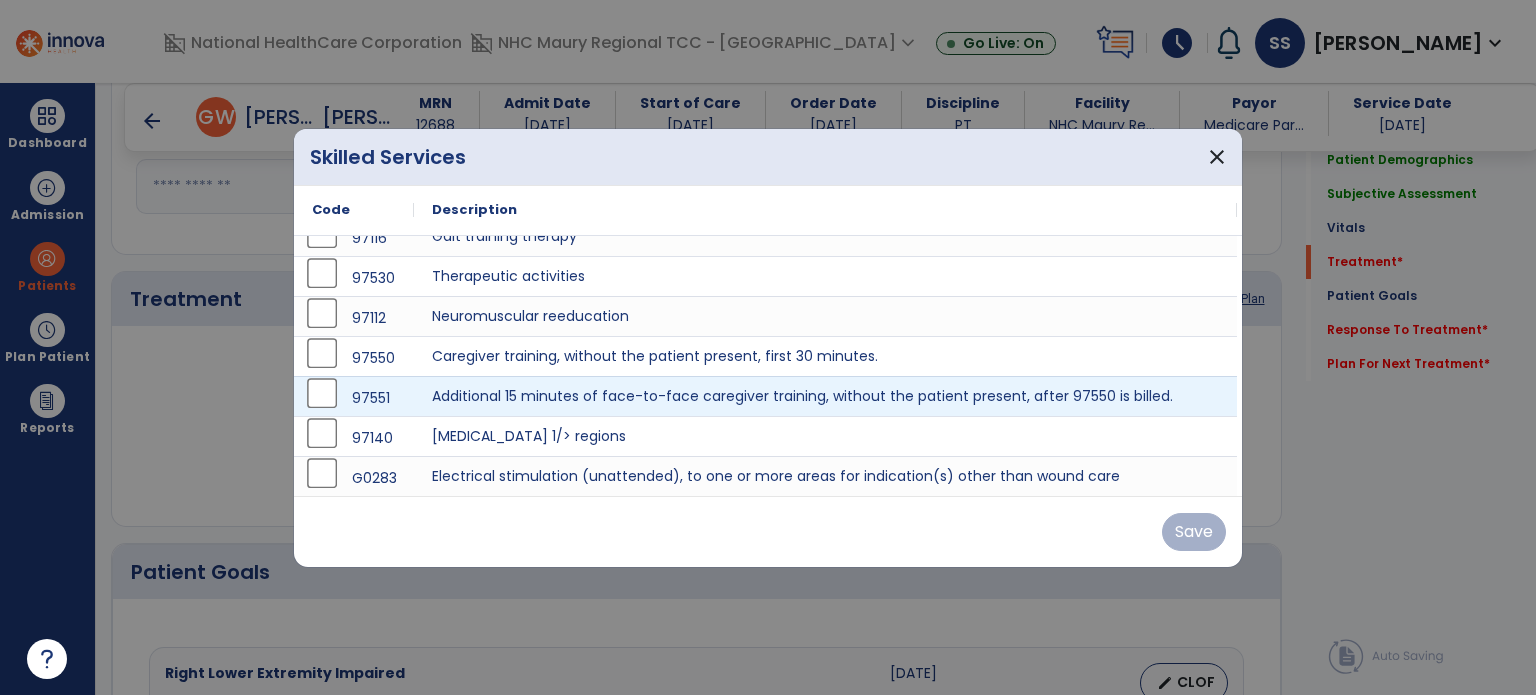 scroll, scrollTop: 12, scrollLeft: 0, axis: vertical 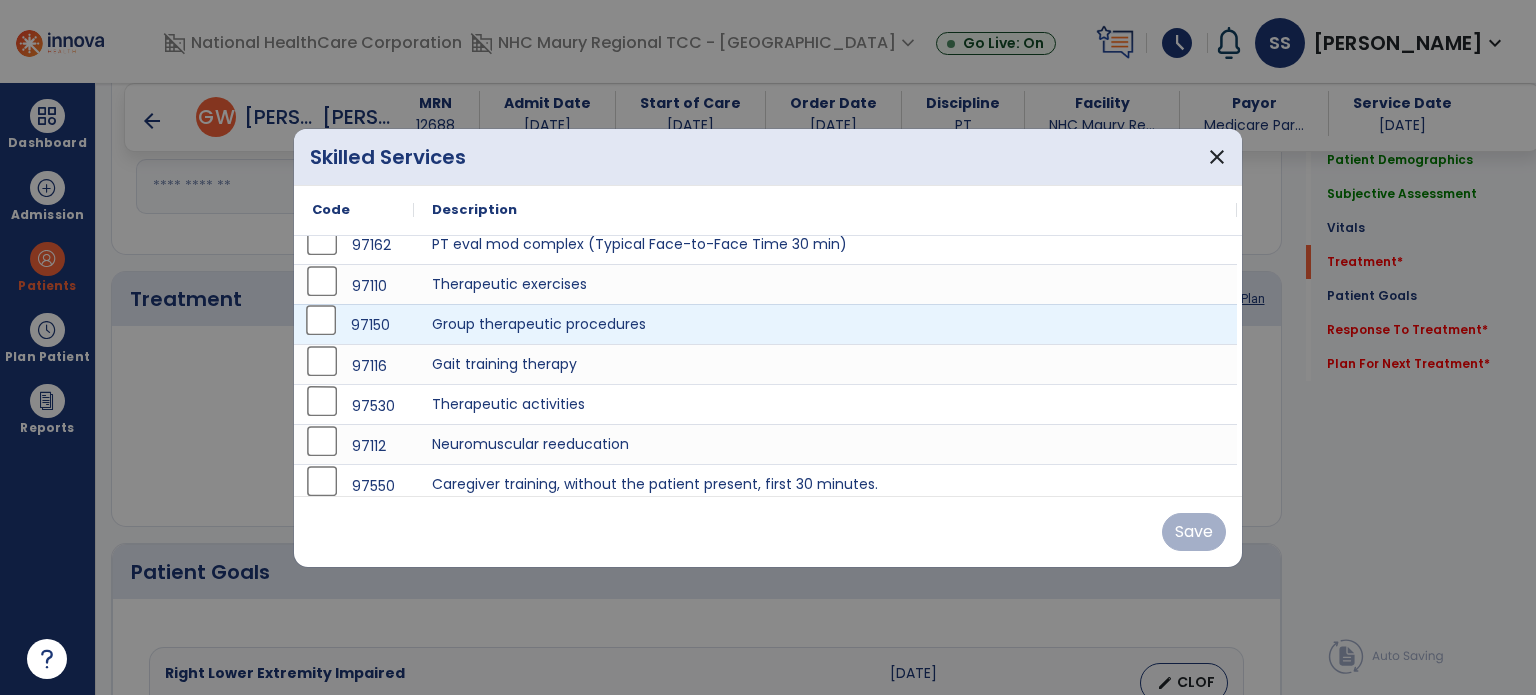 click on "97150" at bounding box center (354, 325) 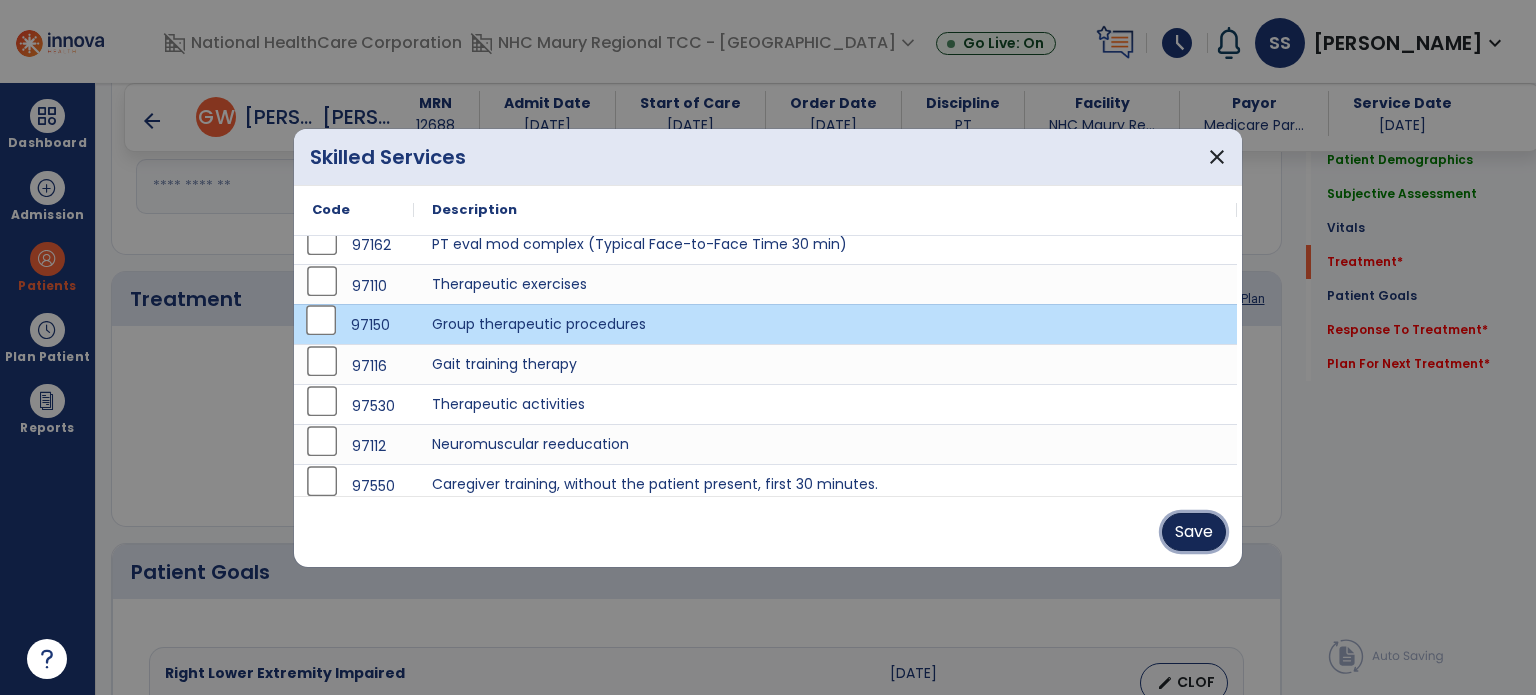 click on "Save" at bounding box center [1194, 532] 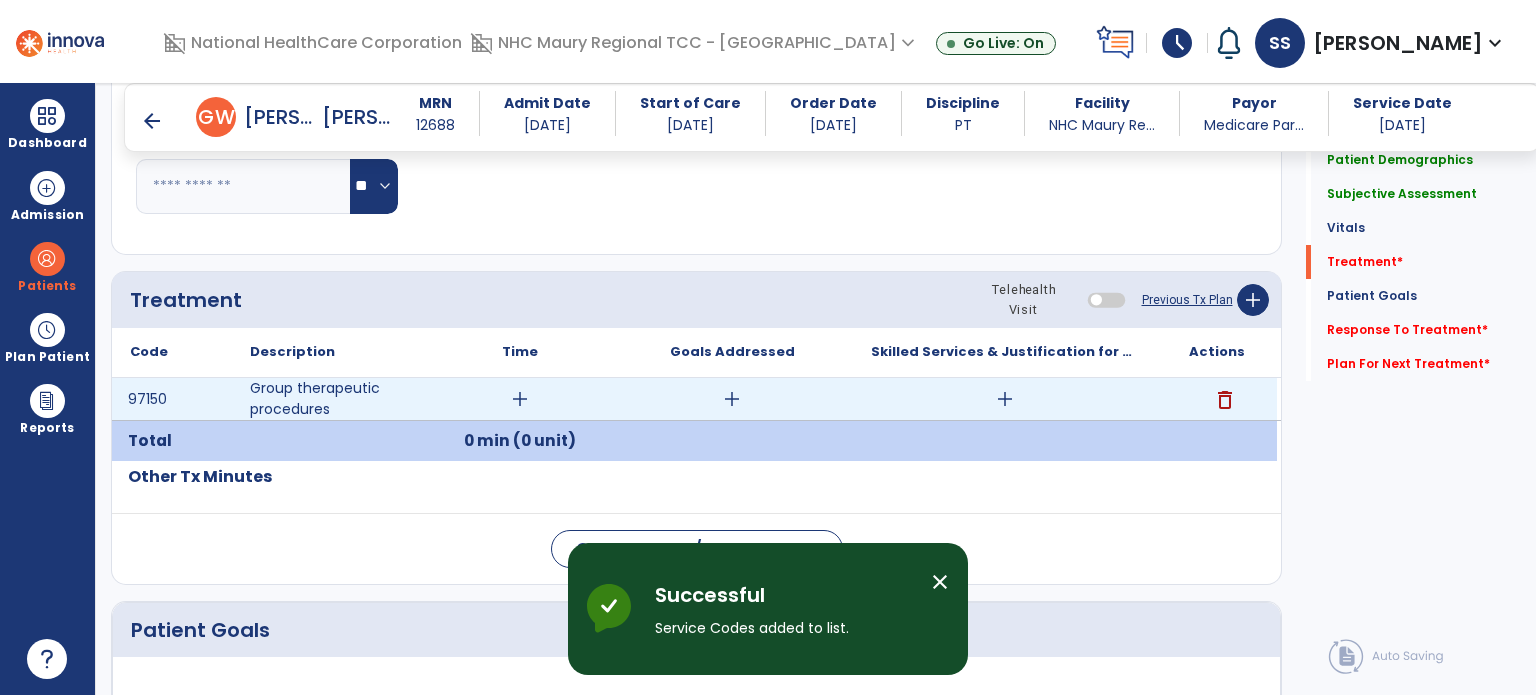 click on "add" at bounding box center (520, 399) 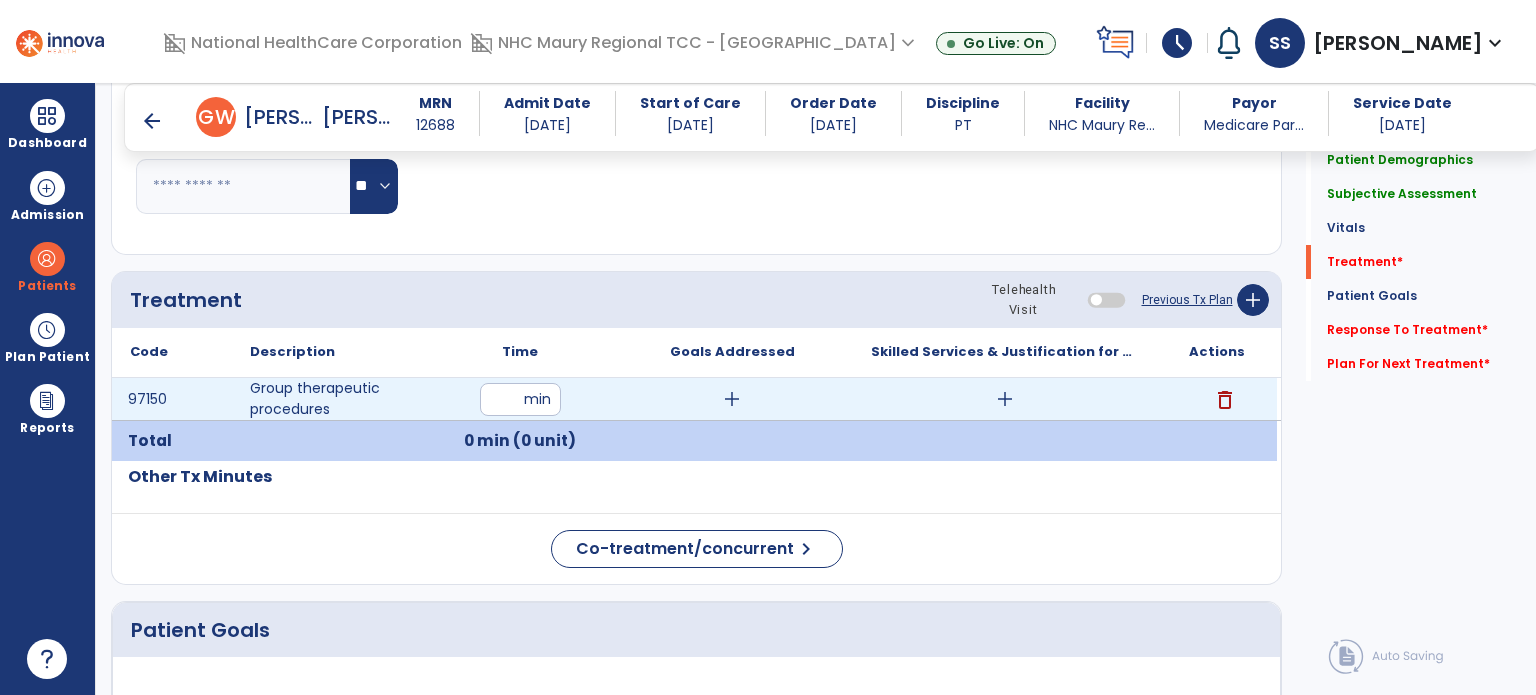 type on "**" 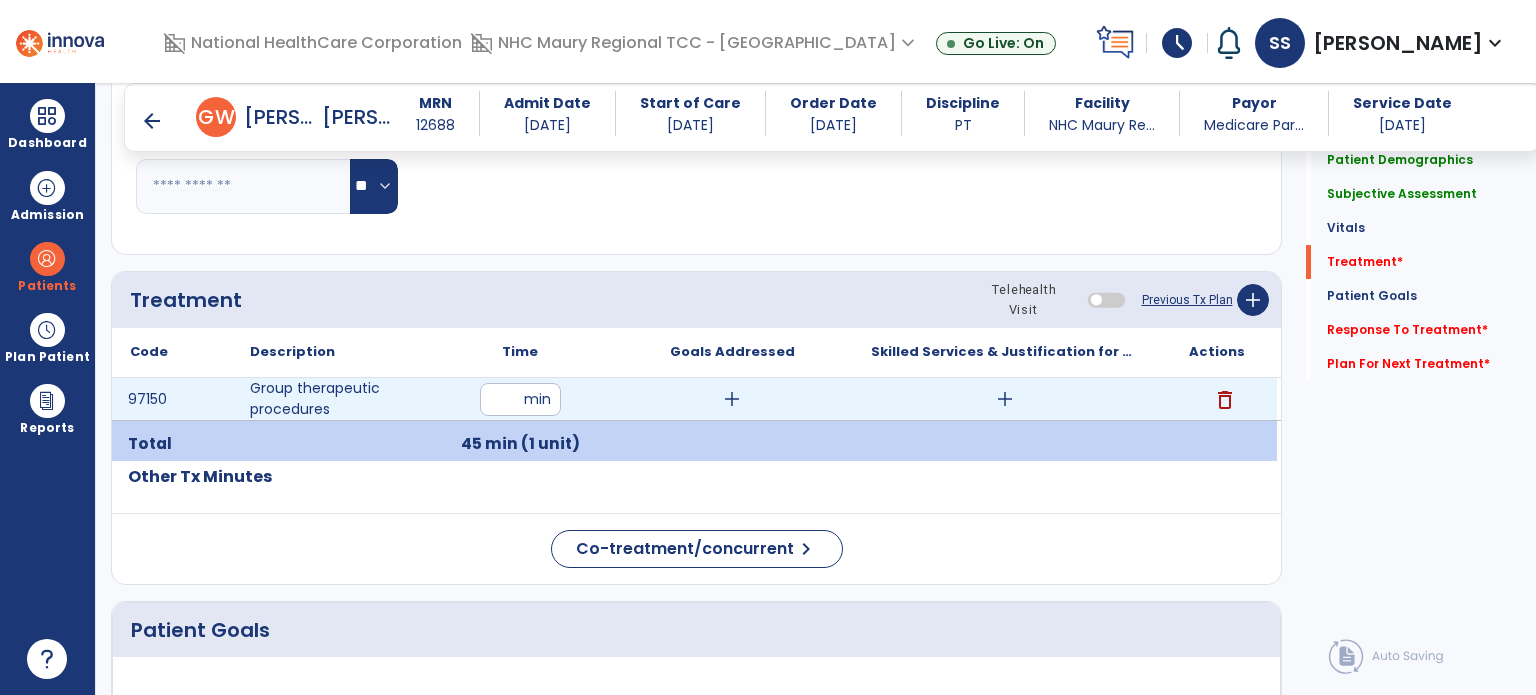 click on "add" at bounding box center (1005, 399) 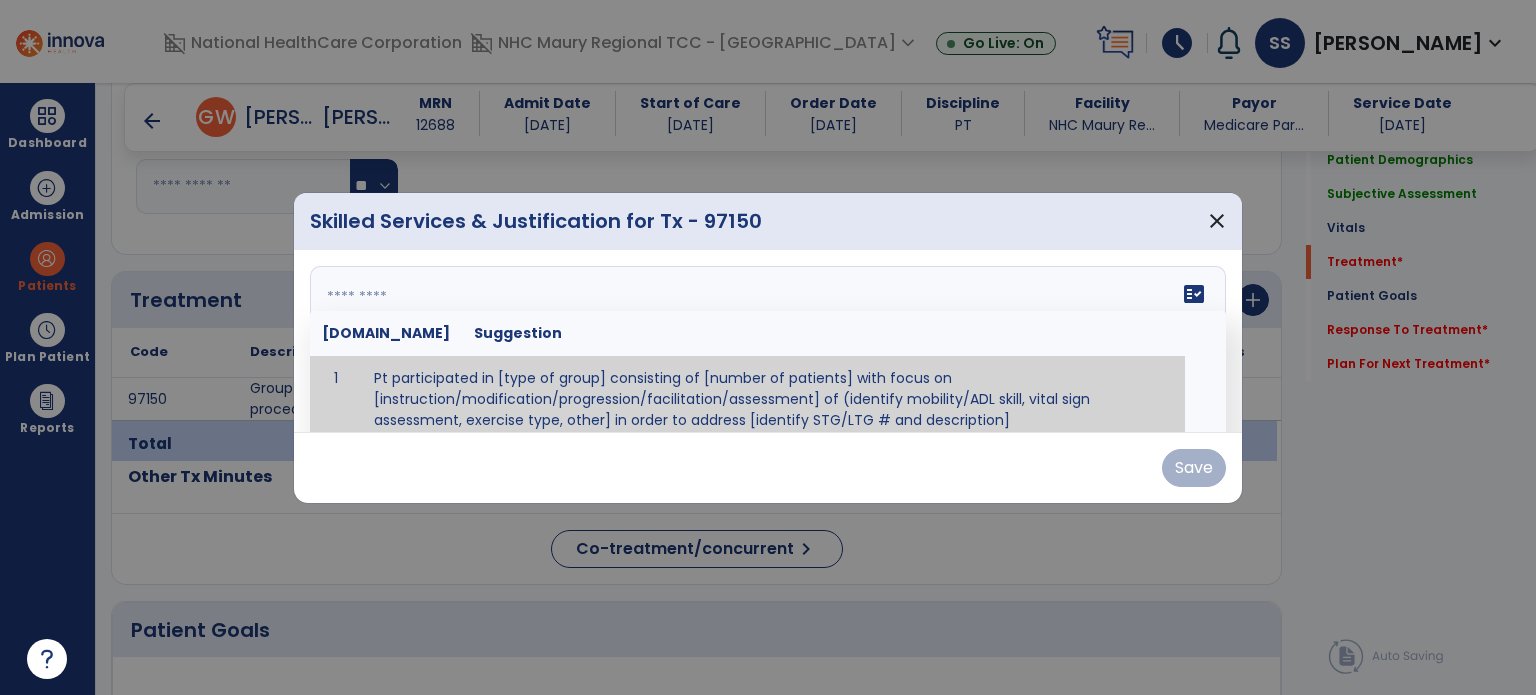 click at bounding box center (766, 341) 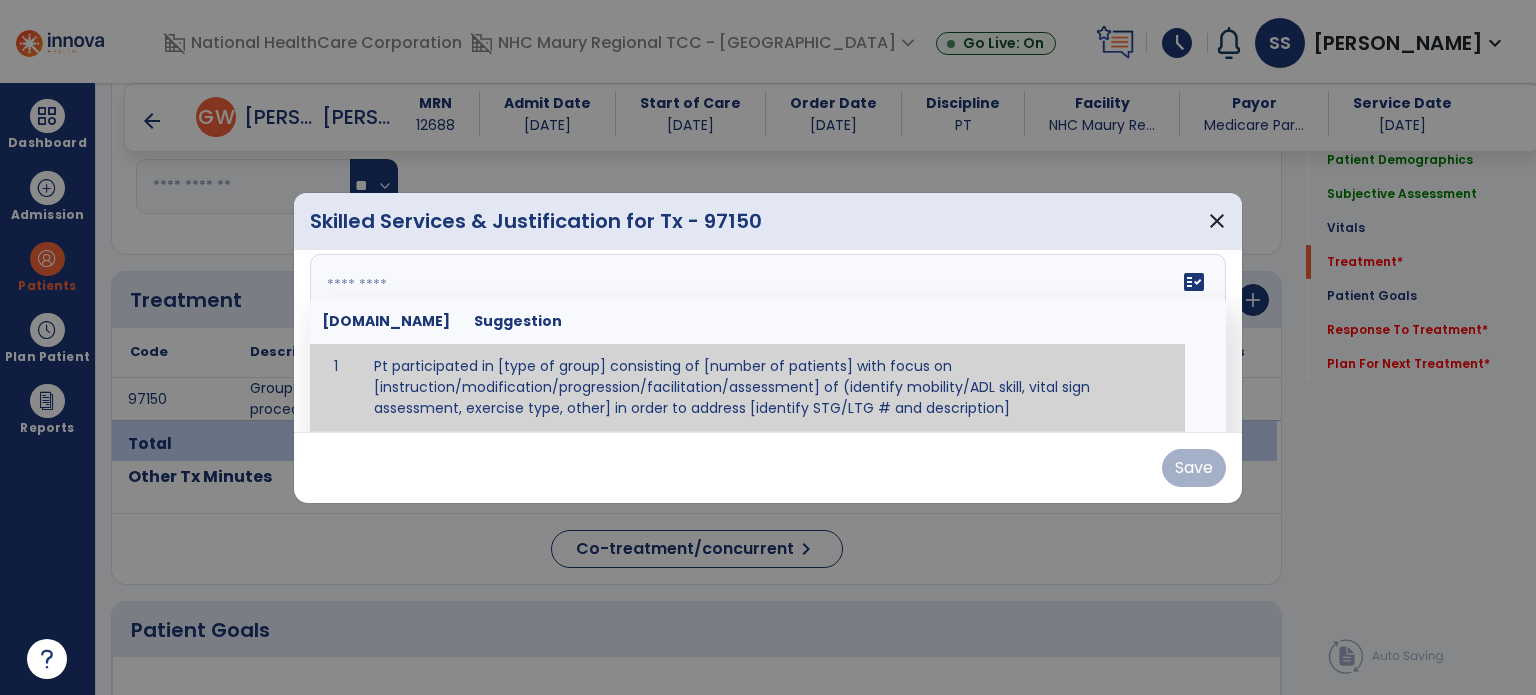 paste on "**********" 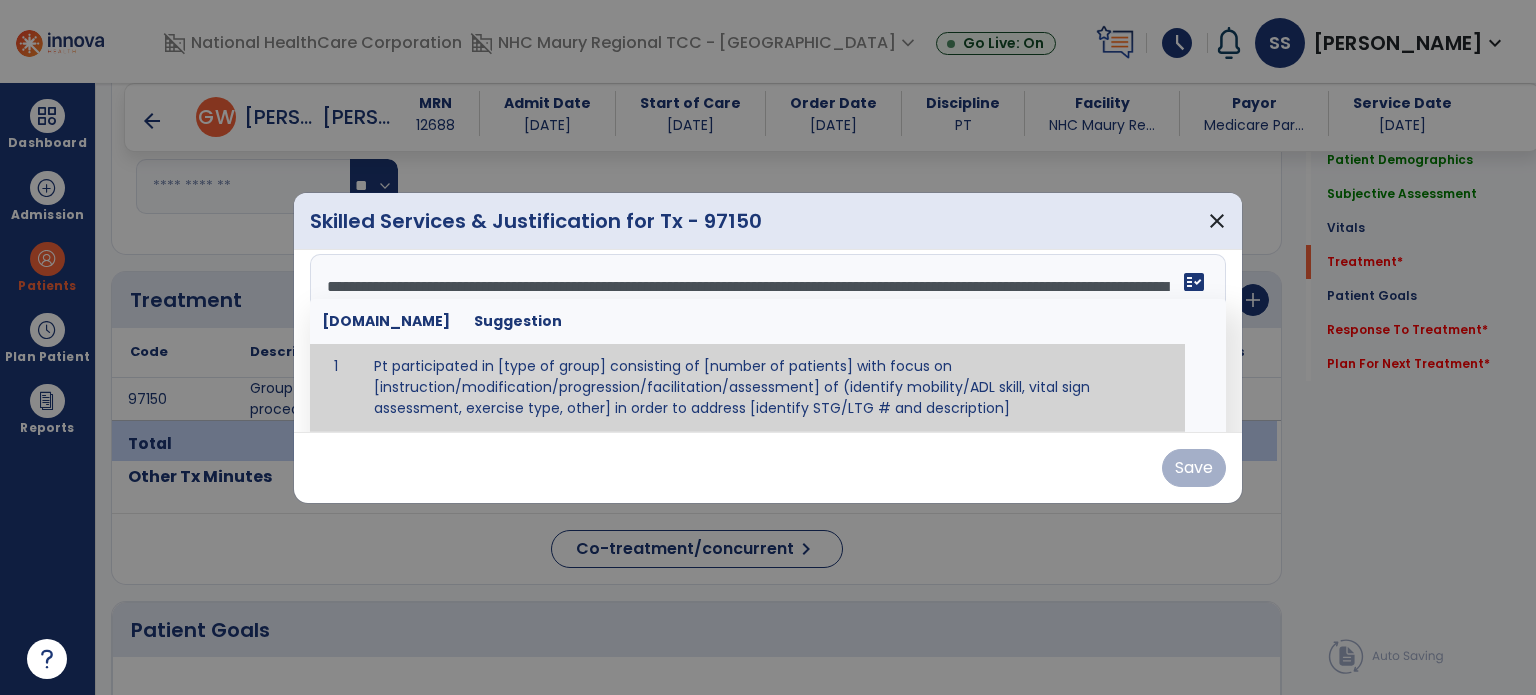scroll, scrollTop: 111, scrollLeft: 0, axis: vertical 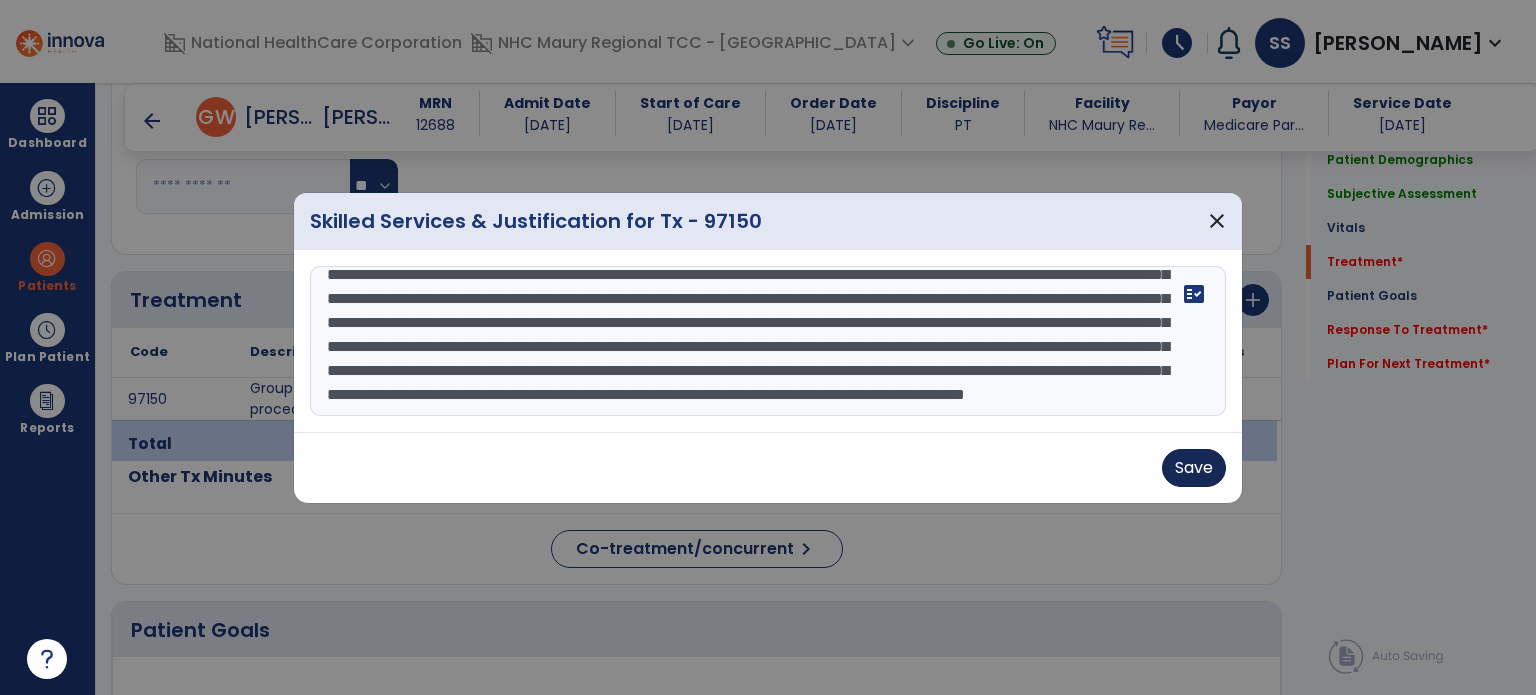 type on "**********" 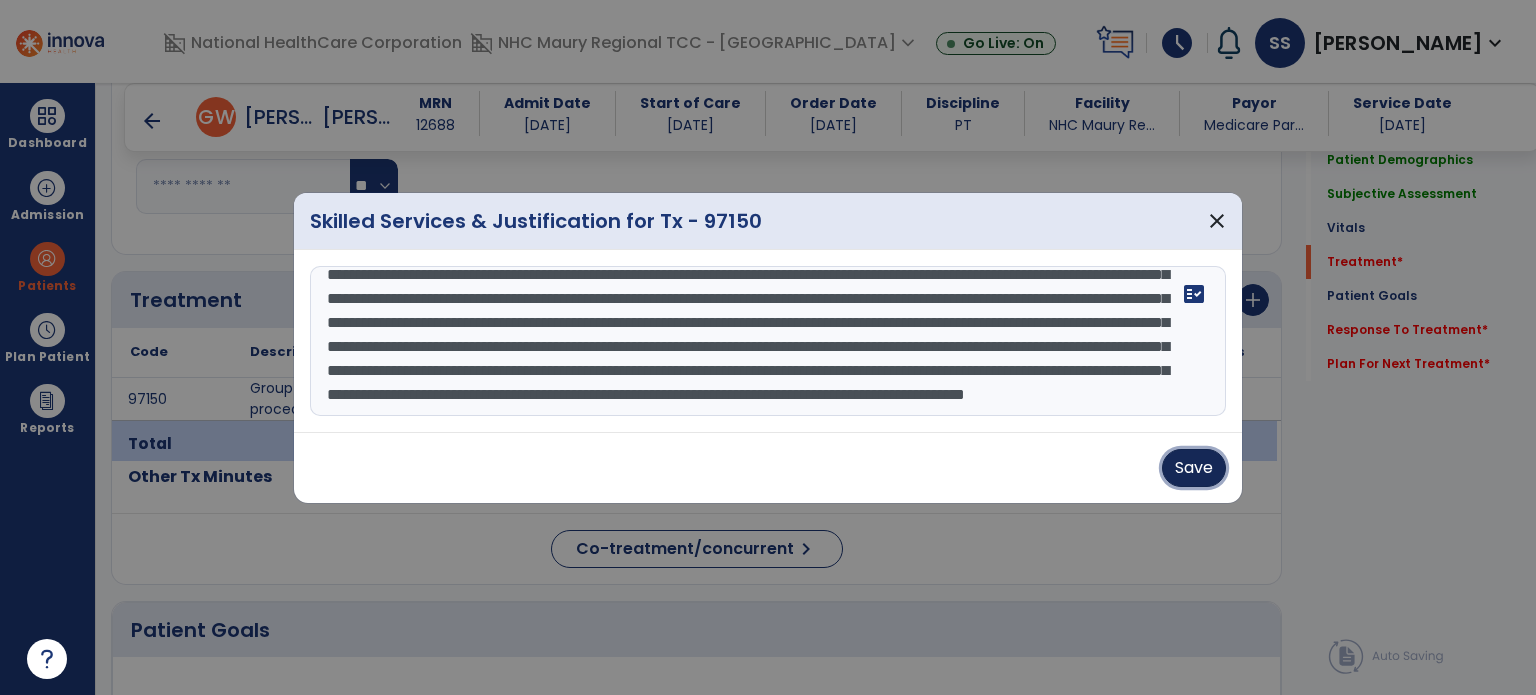 click on "Save" at bounding box center (1194, 468) 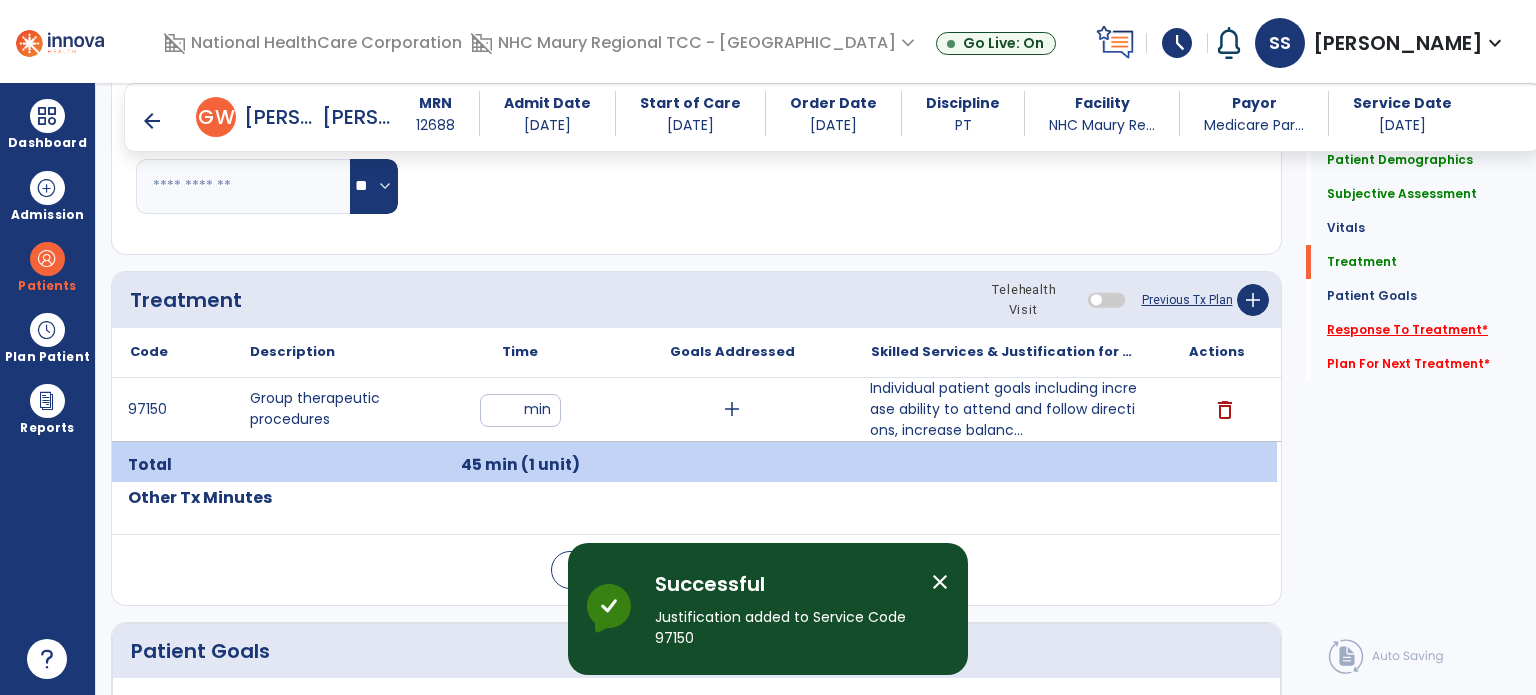 click on "Response To Treatment   *" 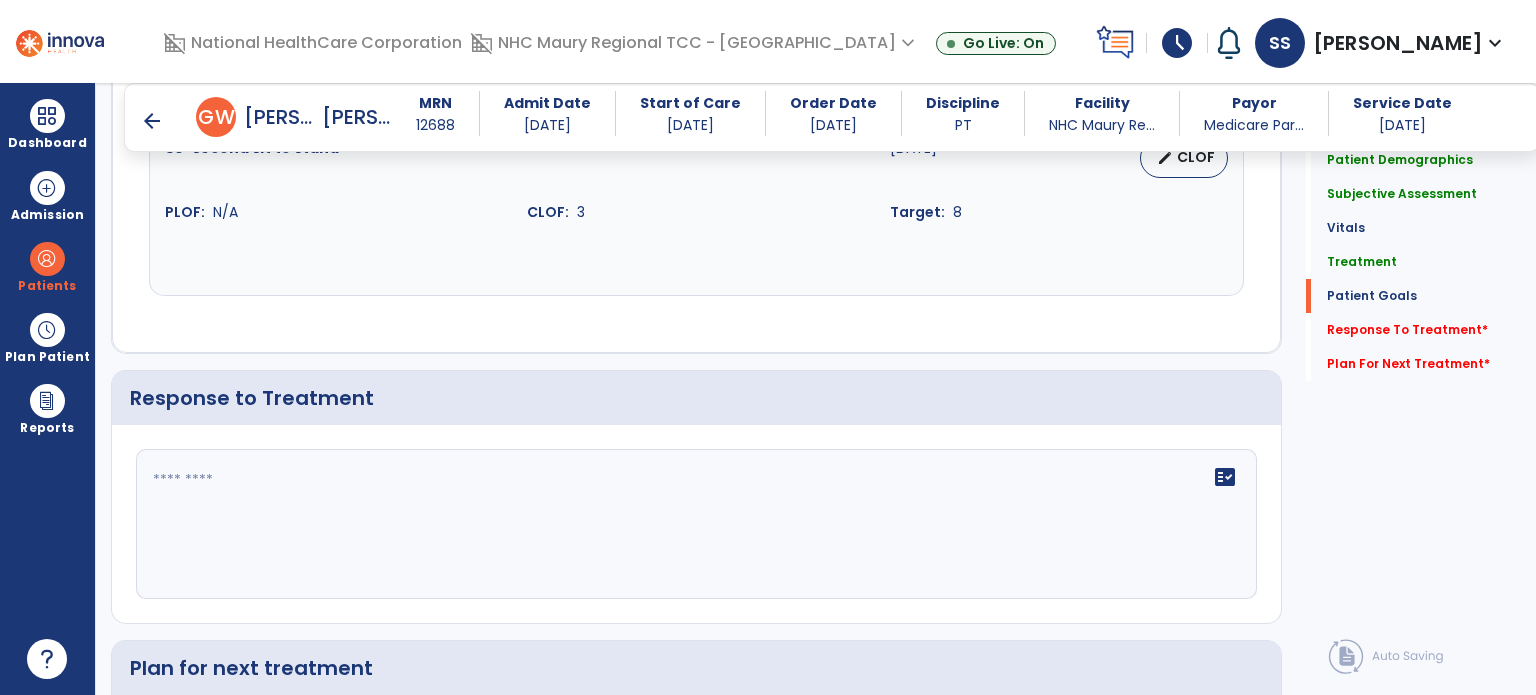 scroll, scrollTop: 2796, scrollLeft: 0, axis: vertical 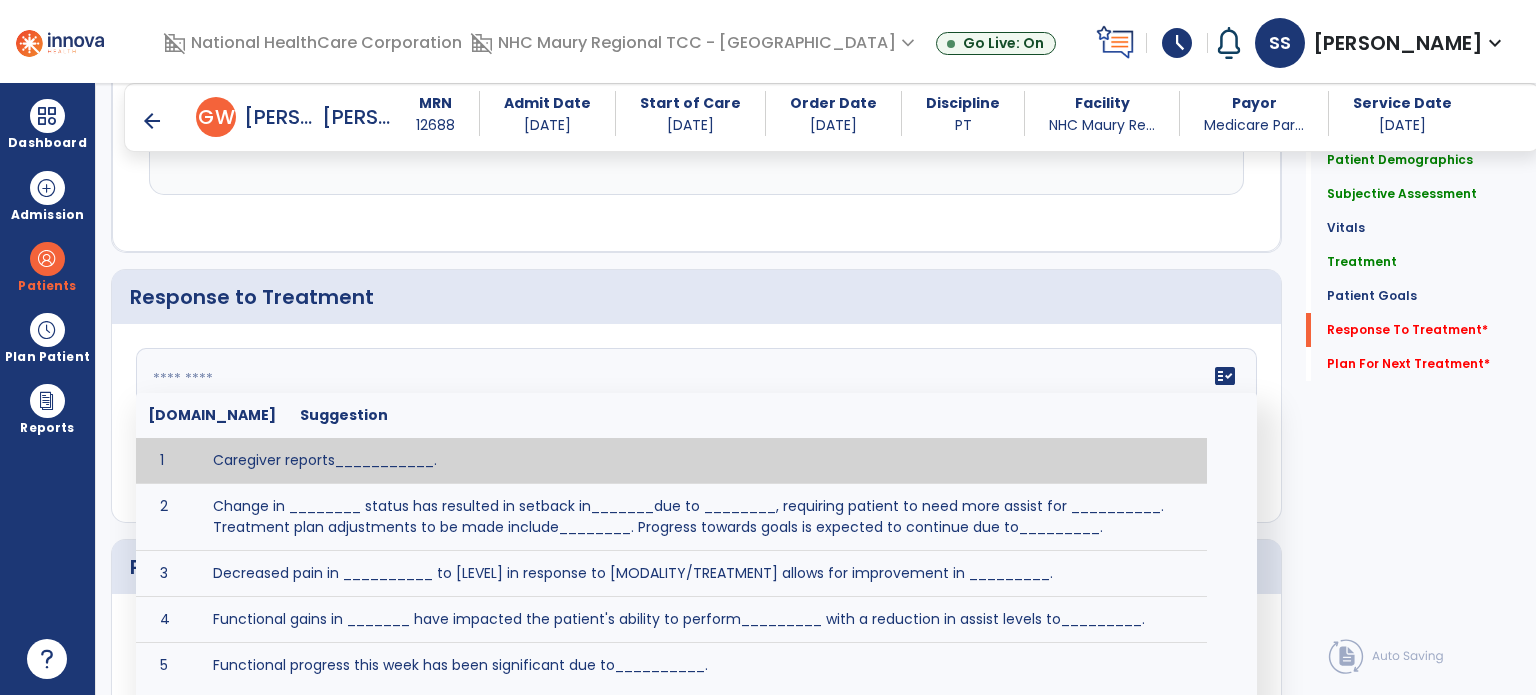 click on "fact_check  [DOMAIN_NAME] Suggestion 1 Caregiver reports___________. 2 Change in ________ status has resulted in setback in_______due to ________, requiring patient to need more assist for __________.   Treatment plan adjustments to be made include________.  Progress towards goals is expected to continue due to_________. 3 Decreased pain in __________ to [LEVEL] in response to [MODALITY/TREATMENT] allows for improvement in _________. 4 Functional gains in _______ have impacted the patient's ability to perform_________ with a reduction in assist levels to_________. 5 Functional progress this week has been significant due to__________. 6 Gains in ________ have improved the patient's ability to perform ______with decreased levels of assist to___________. 7 Improvement in ________allows patient to tolerate higher levels of challenges in_________. 8 Pain in [AREA] has decreased to [LEVEL] in response to [TREATMENT/MODALITY], allowing fore ease in completing__________. 9 10 11 12 13 14 15 16 17 18 19 20 21" 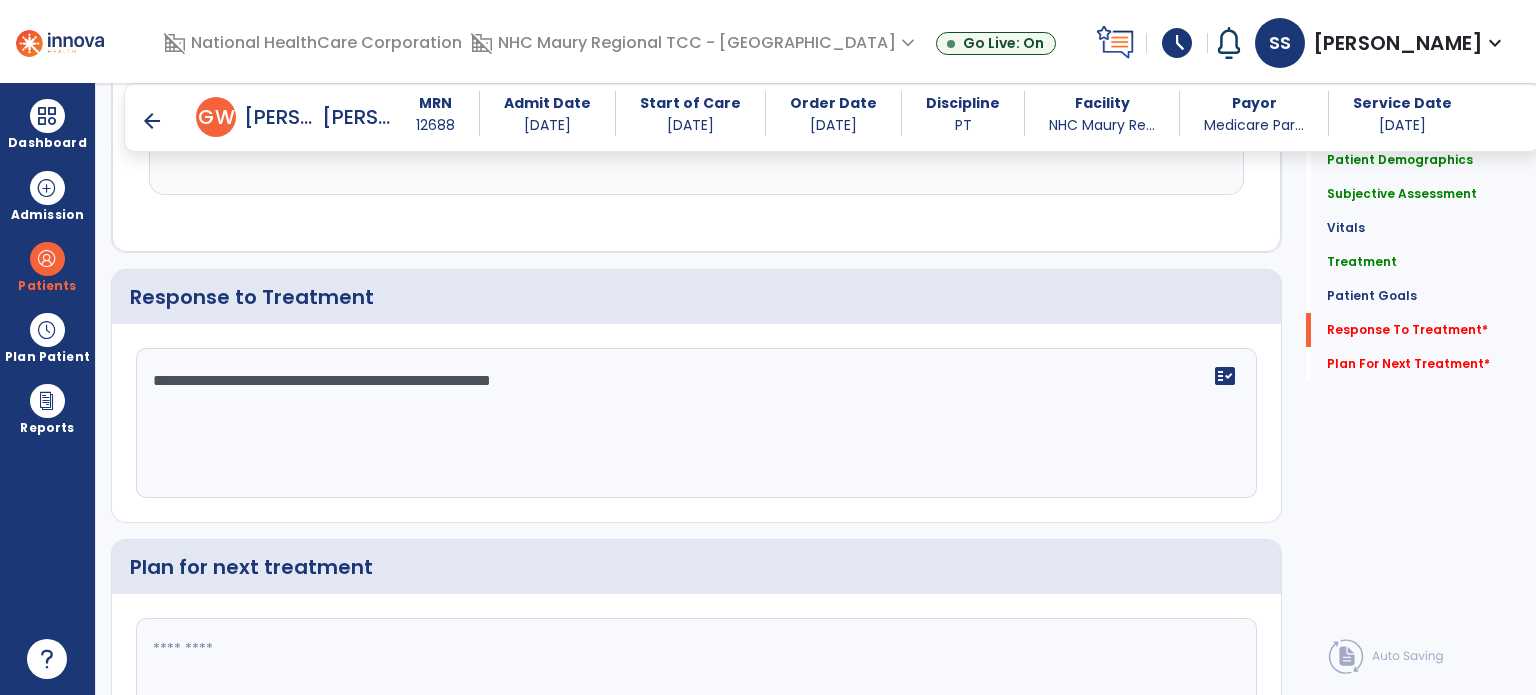scroll, scrollTop: 2952, scrollLeft: 0, axis: vertical 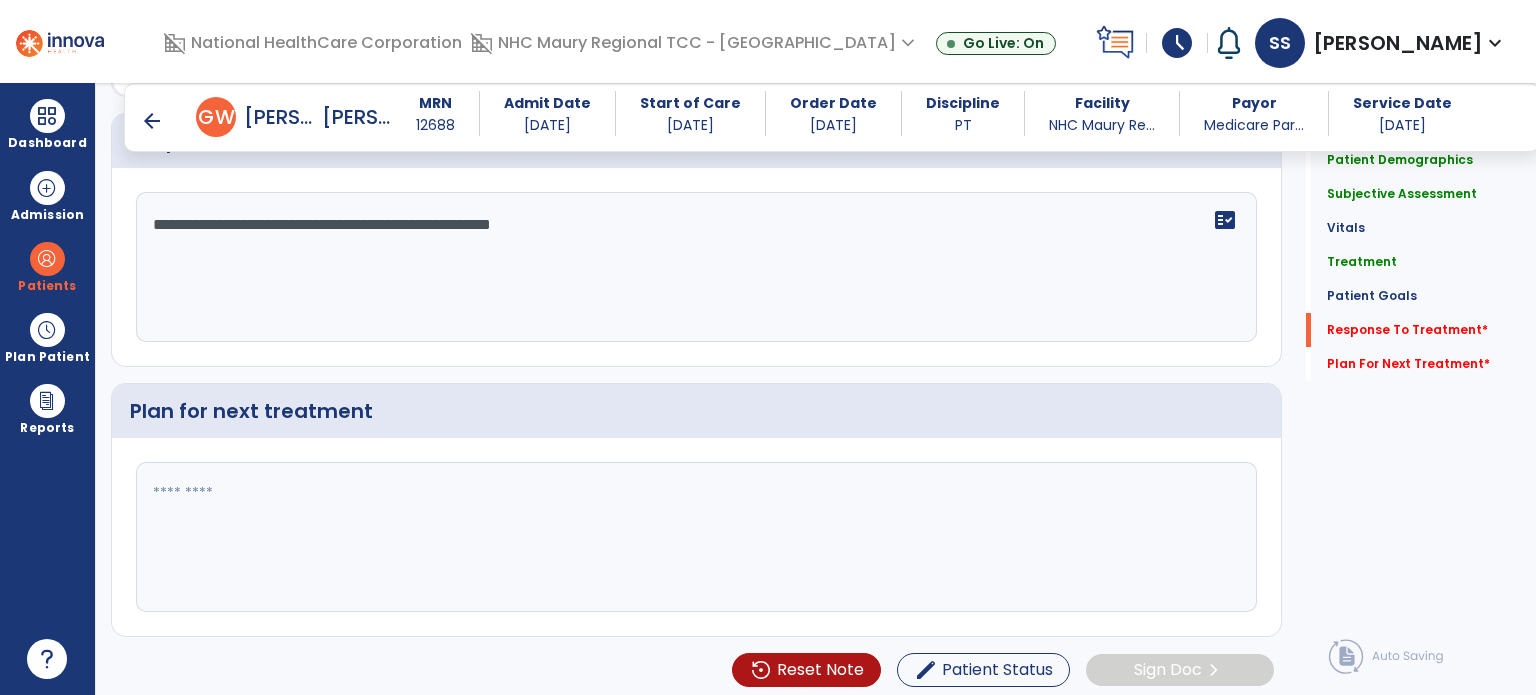 type on "**********" 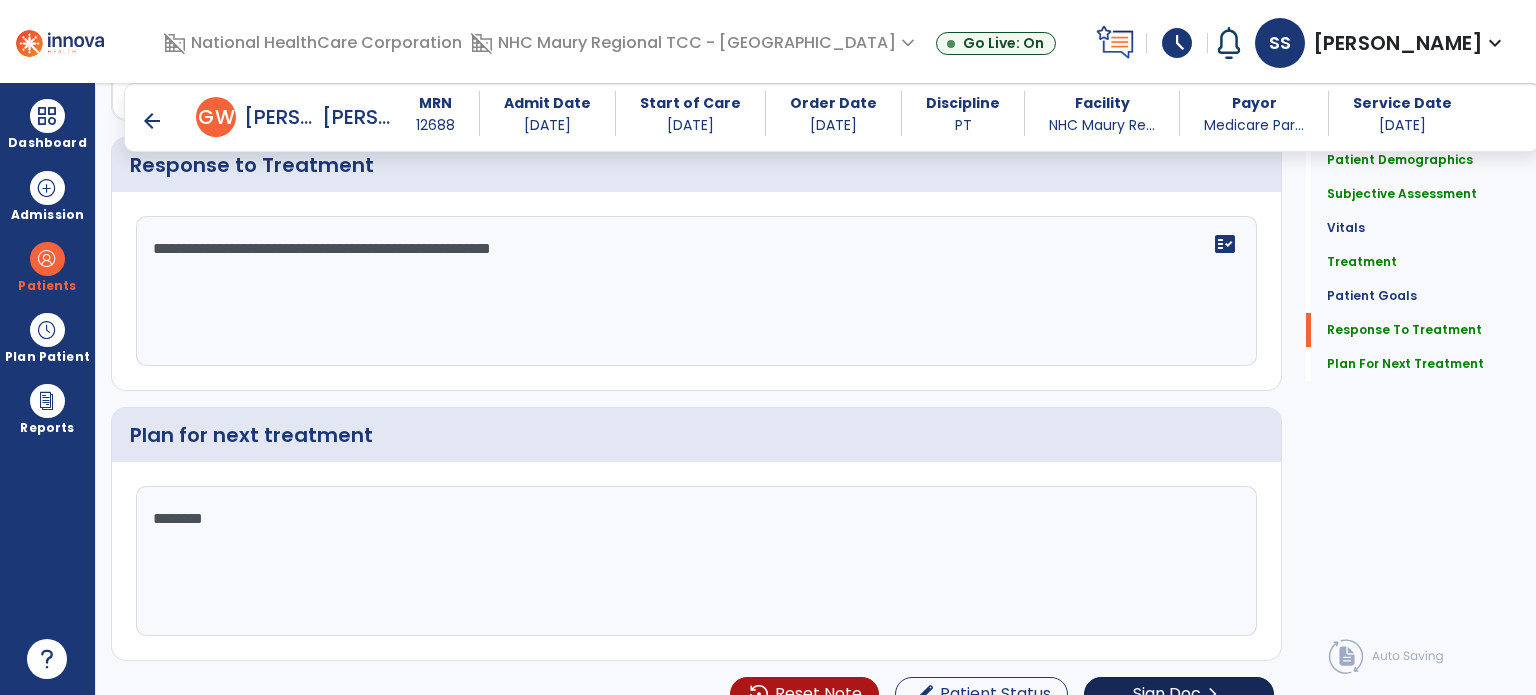 scroll, scrollTop: 2952, scrollLeft: 0, axis: vertical 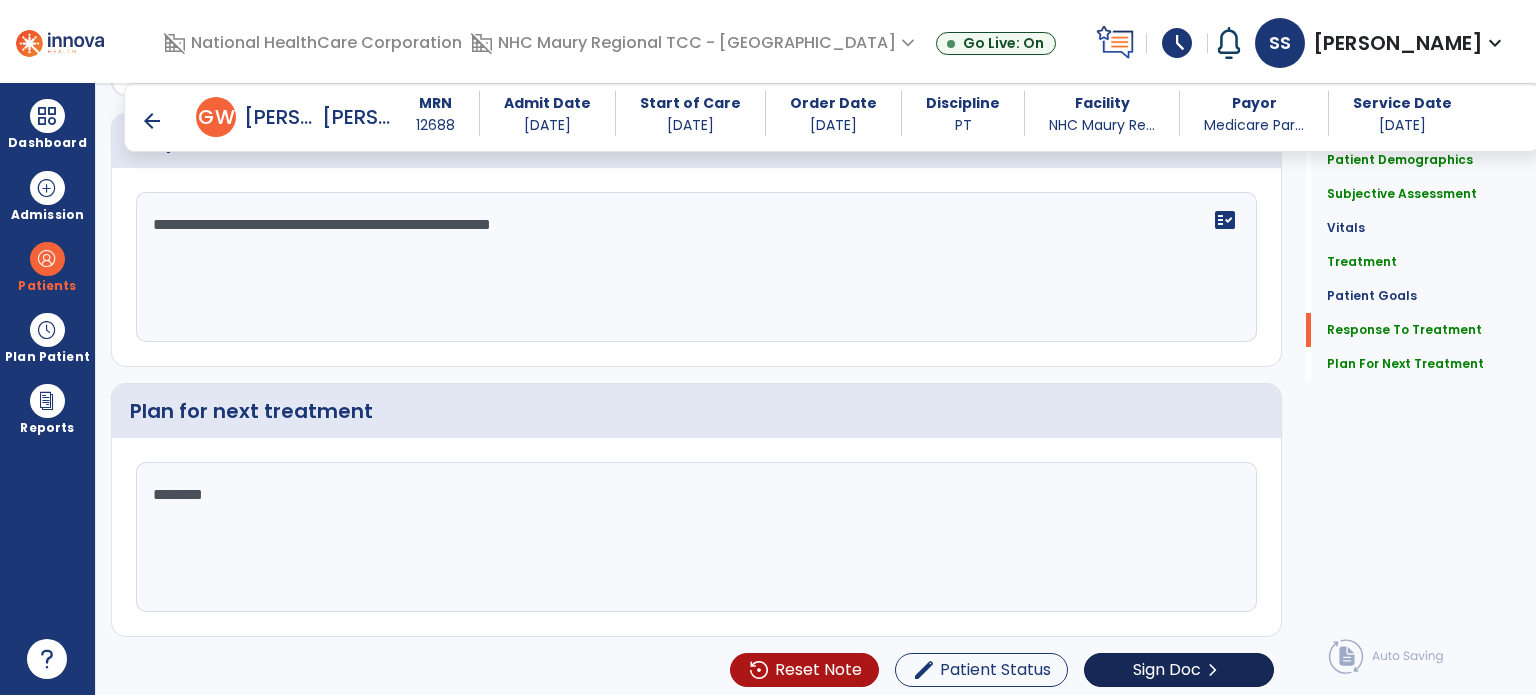 type on "********" 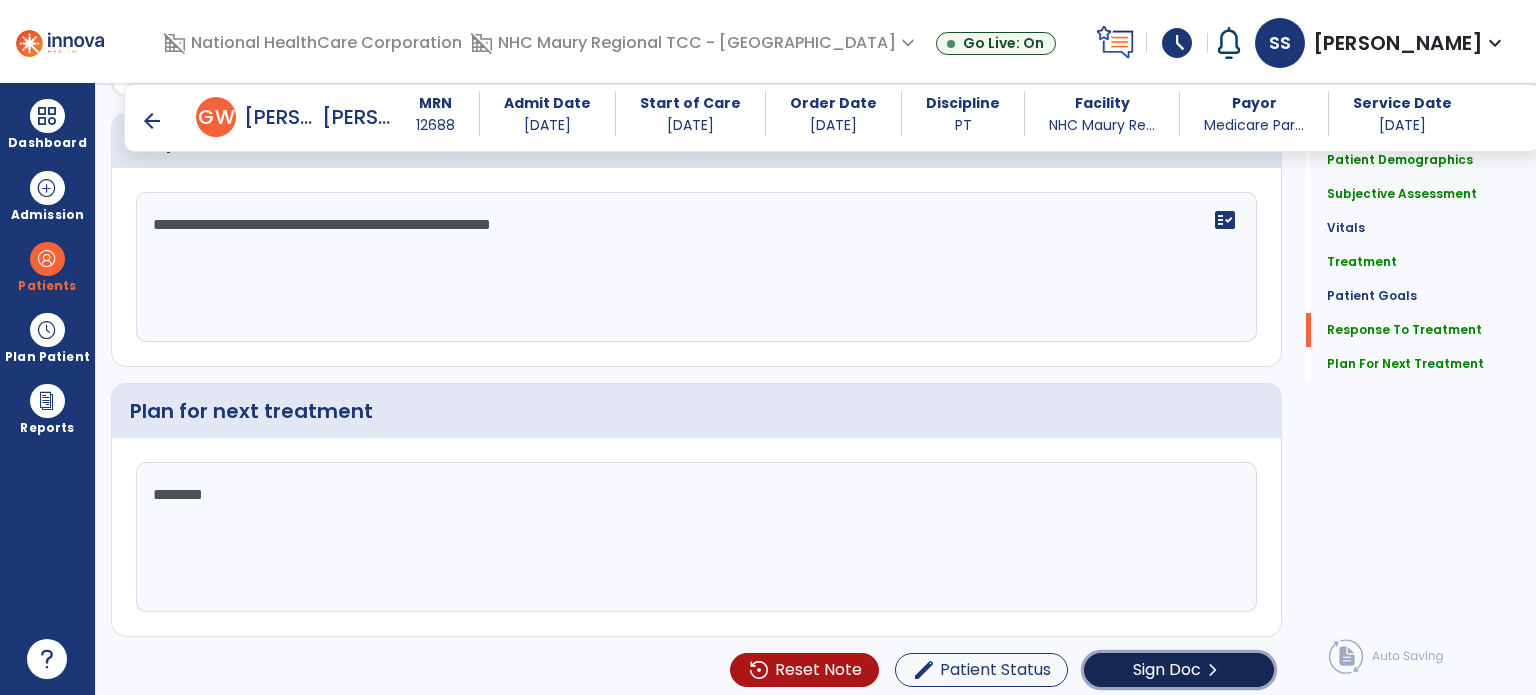 click on "Sign Doc  chevron_right" 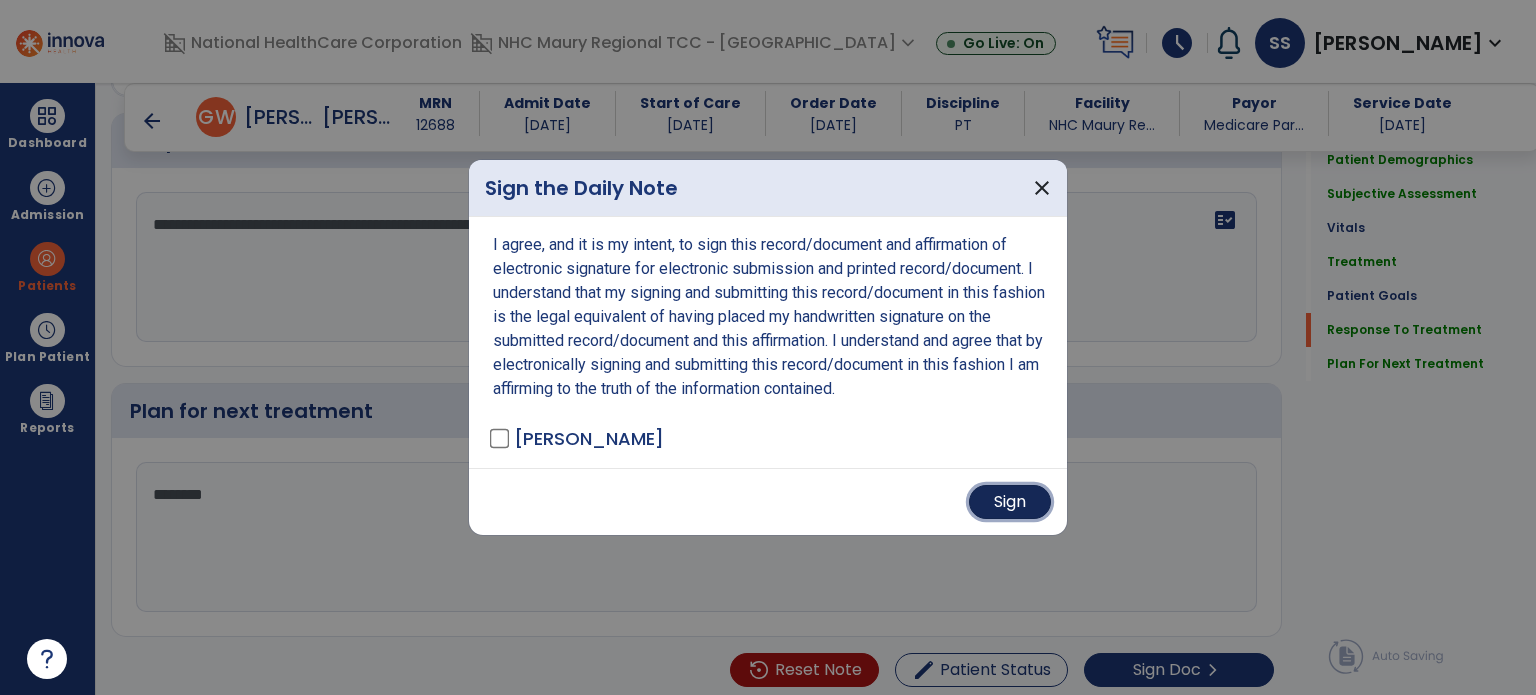 click on "Sign" at bounding box center (1010, 502) 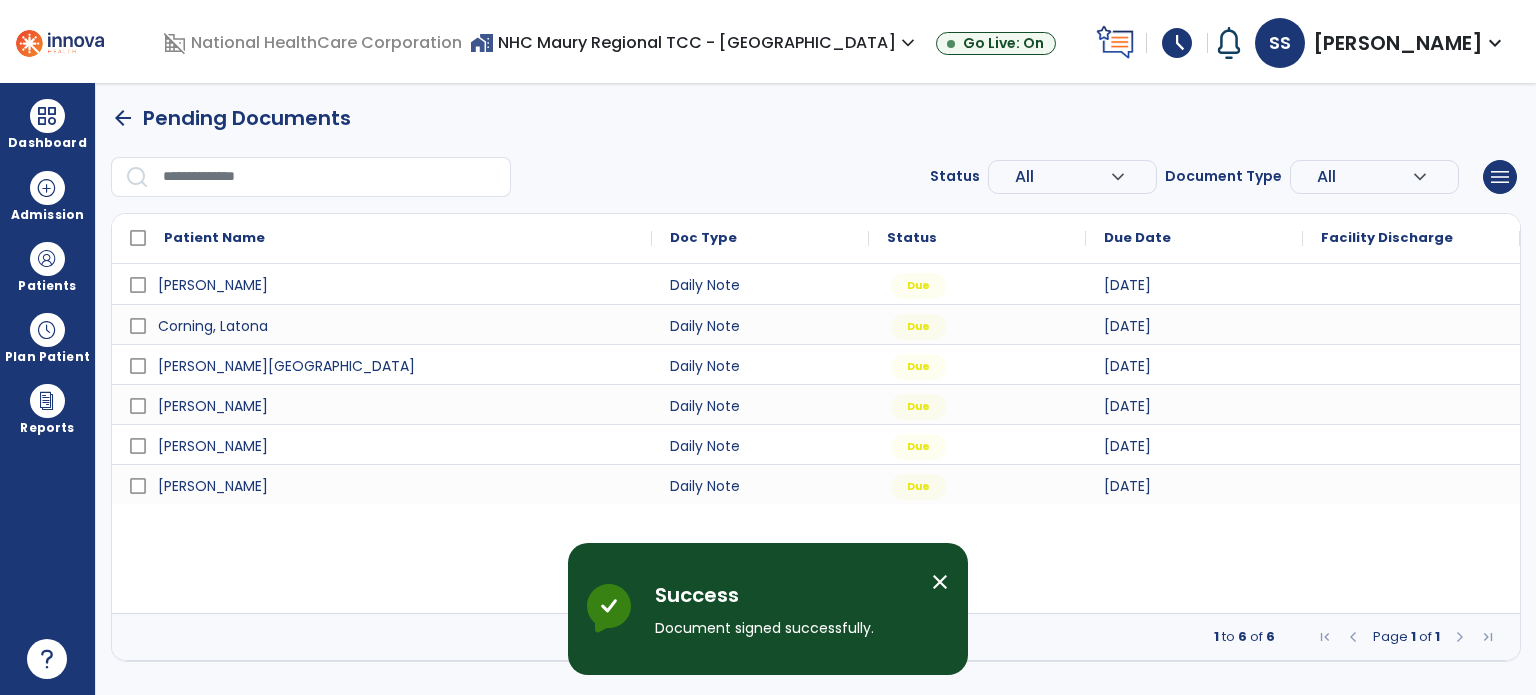 scroll, scrollTop: 0, scrollLeft: 0, axis: both 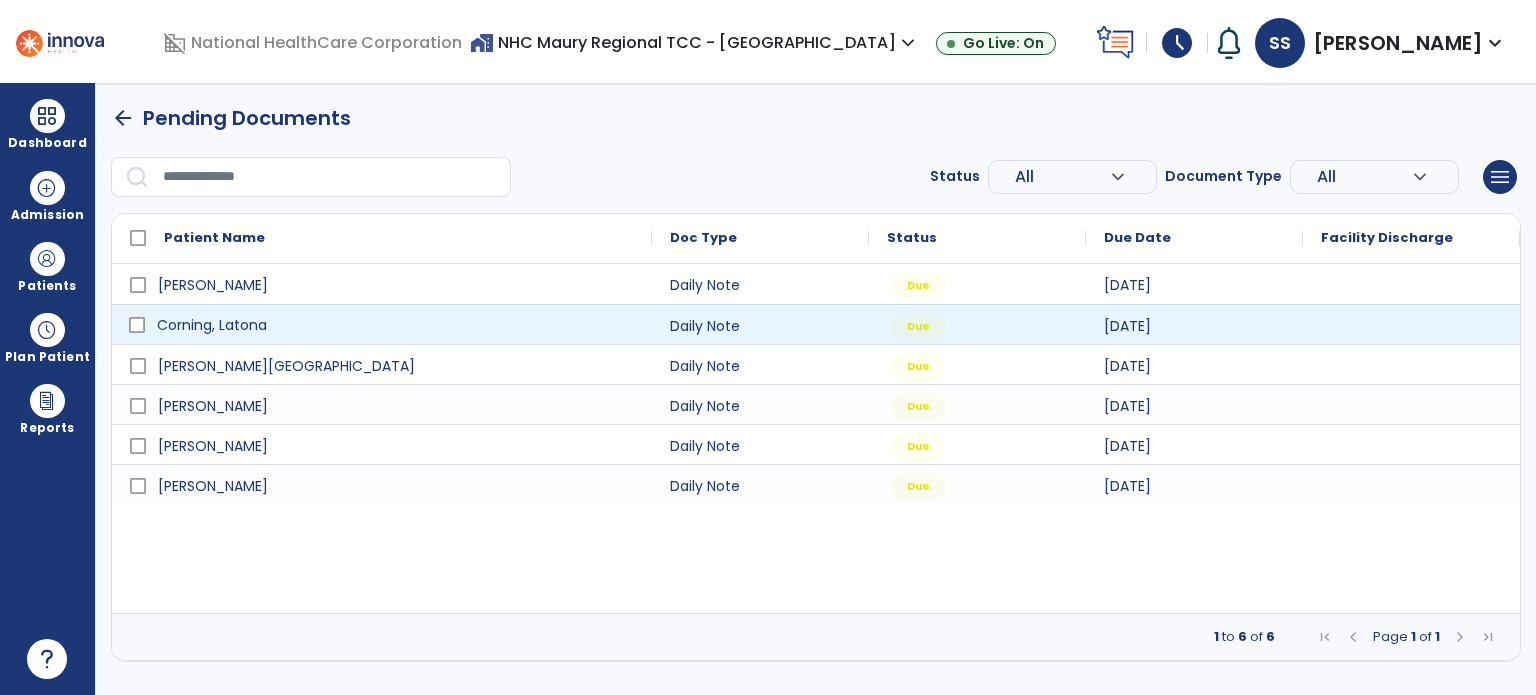 click on "Corning, Latona" at bounding box center (396, 325) 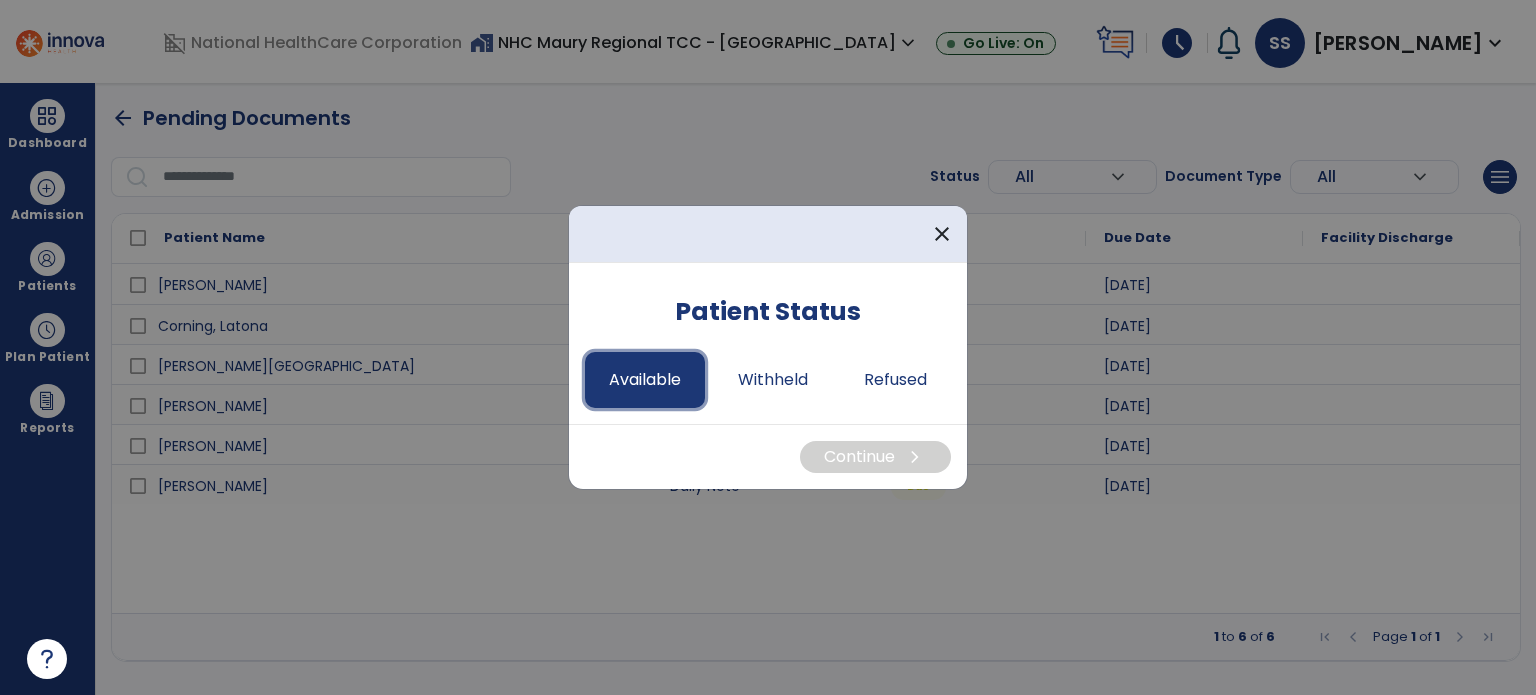 click on "Available" at bounding box center (645, 380) 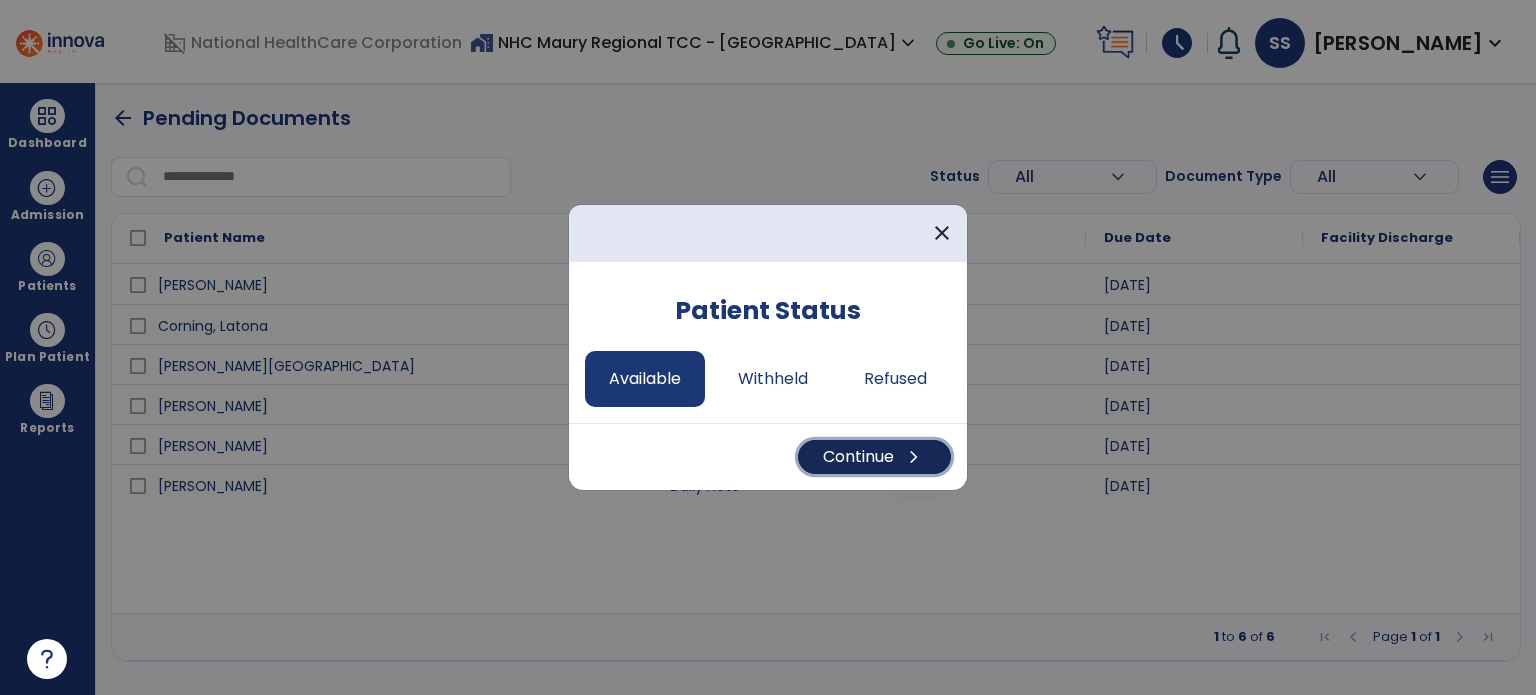 click on "Continue   chevron_right" at bounding box center (874, 457) 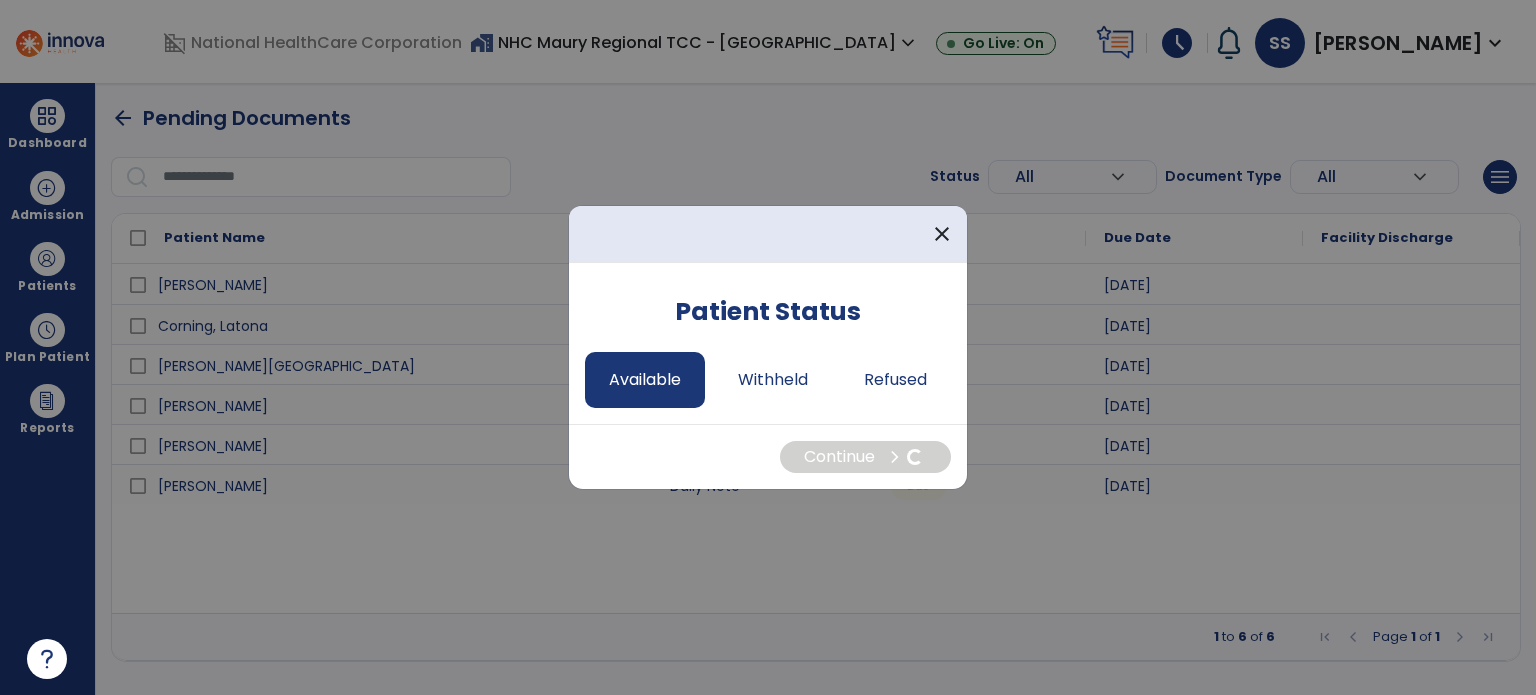select on "*" 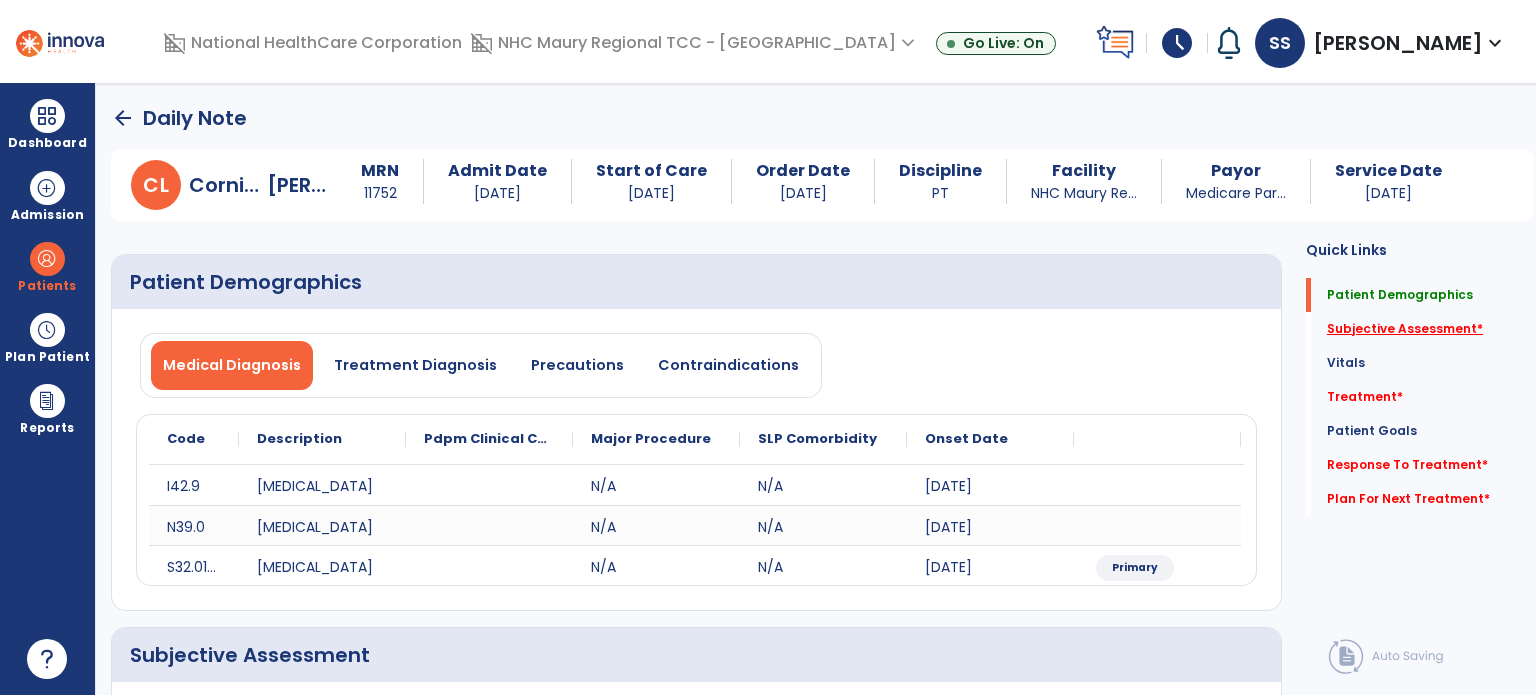 click on "Subjective Assessment   *" 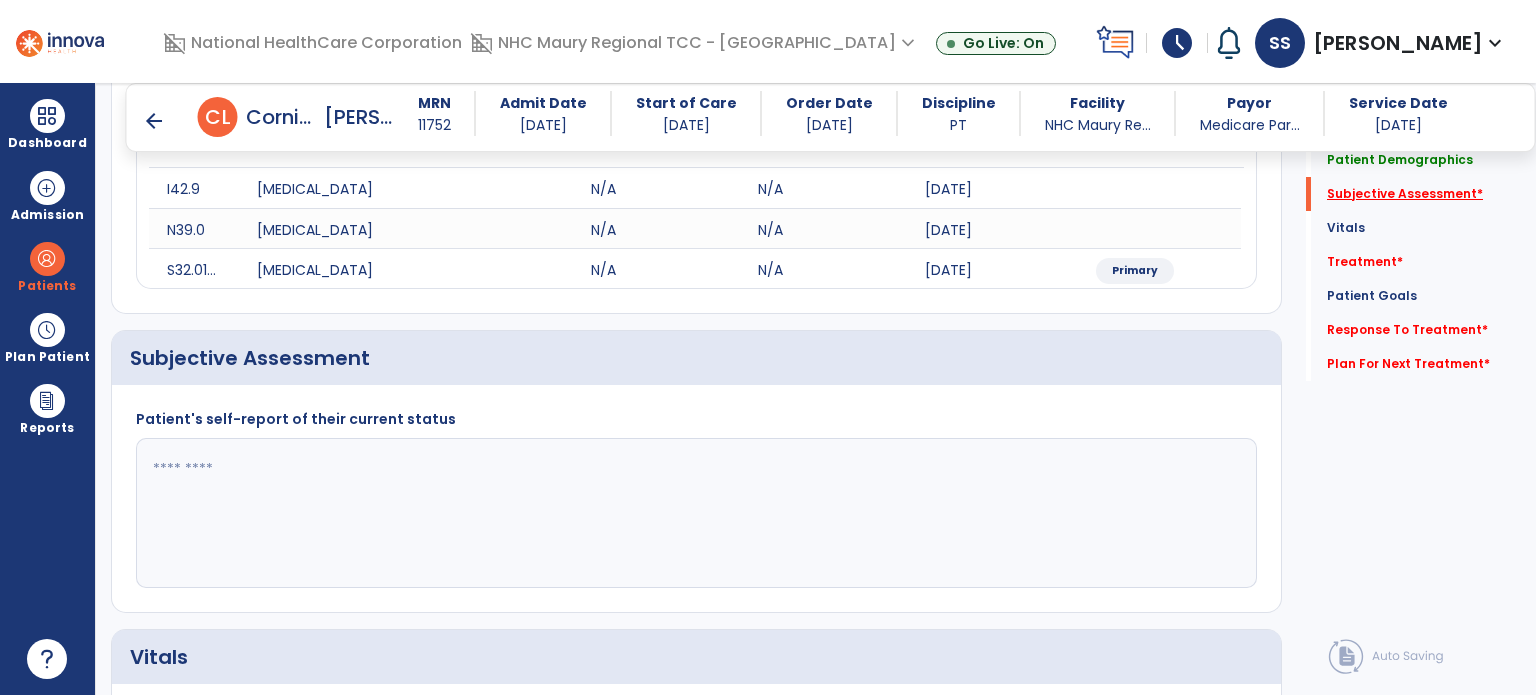 scroll, scrollTop: 378, scrollLeft: 0, axis: vertical 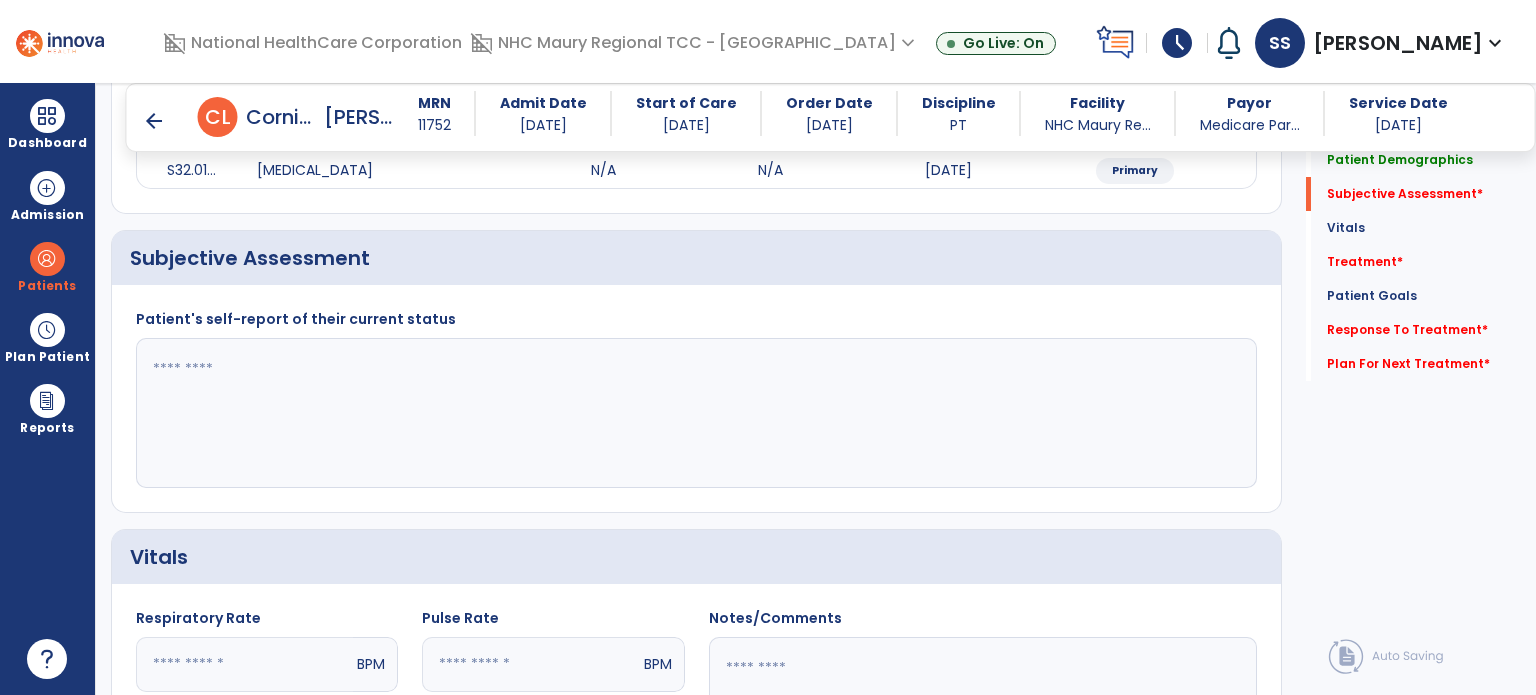 click 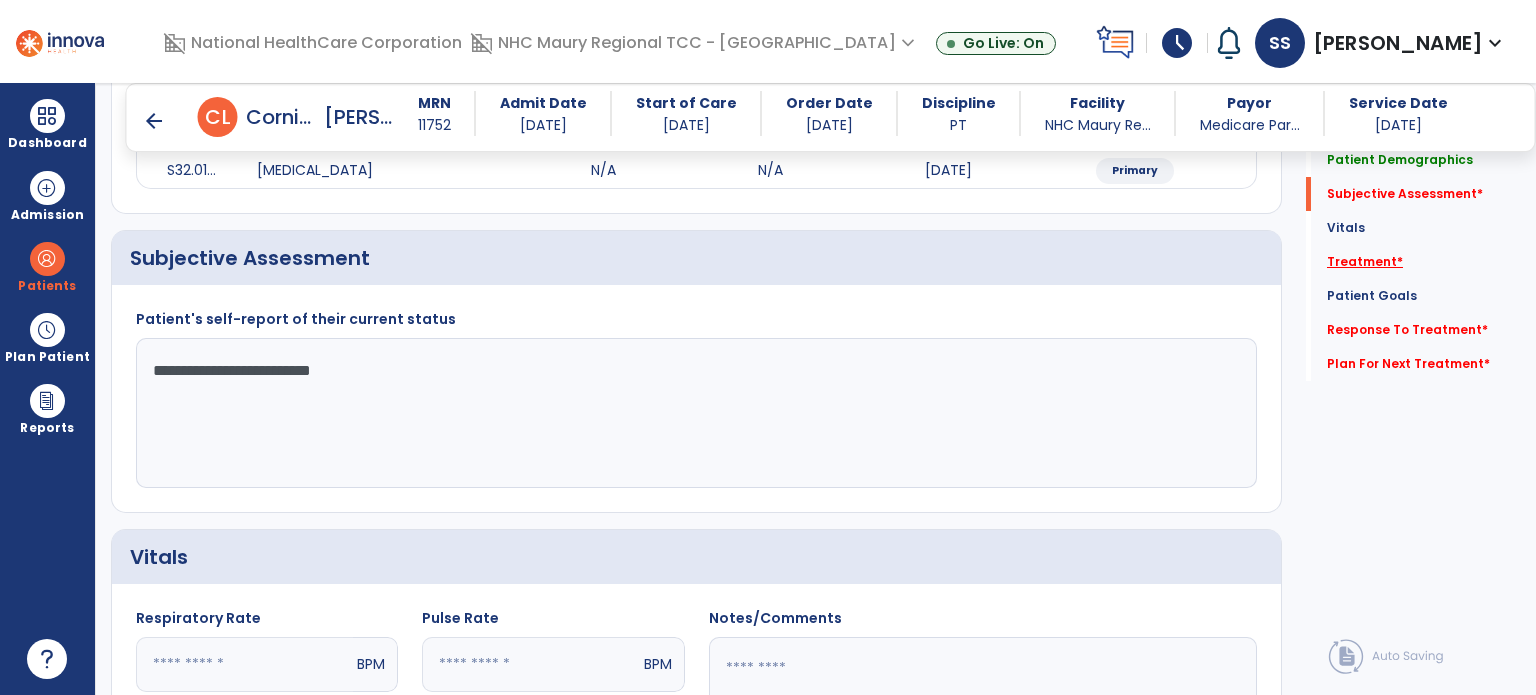 type on "**********" 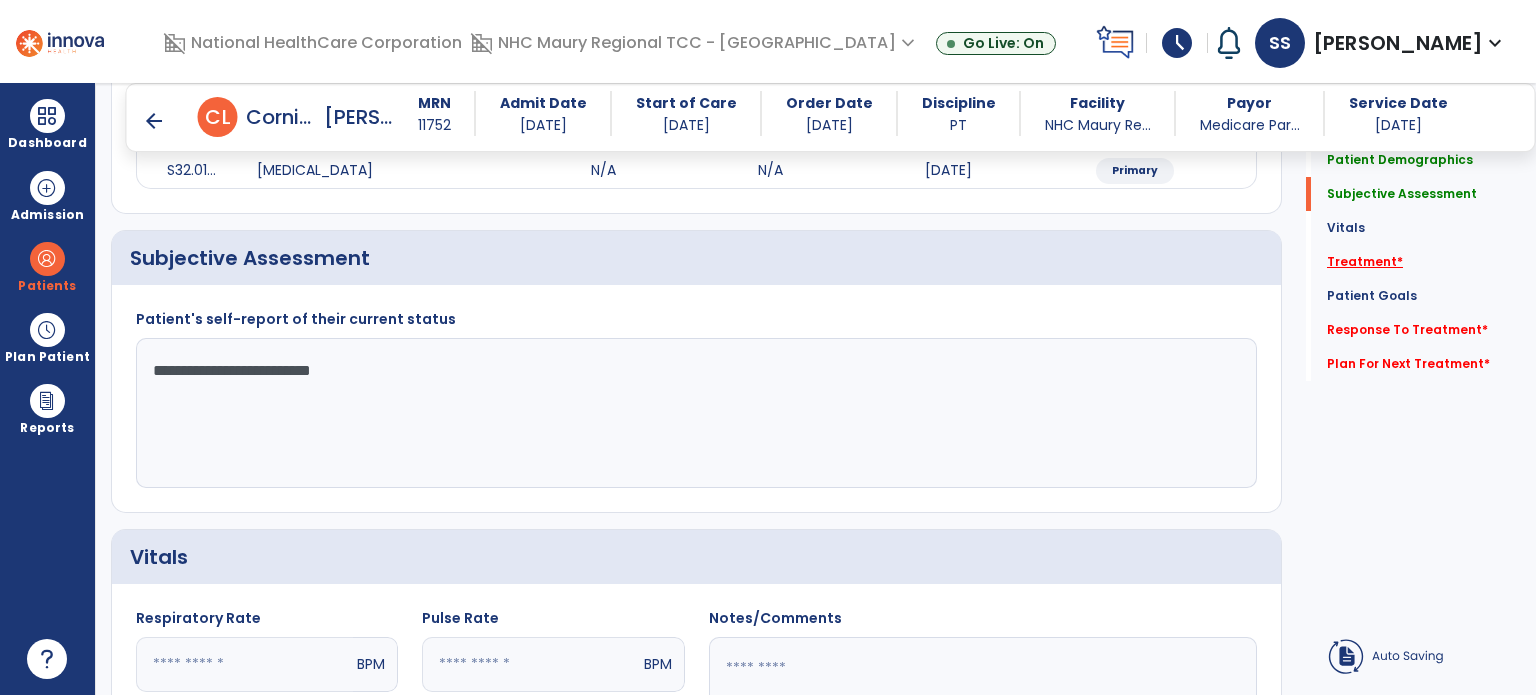 click on "Treatment   *" 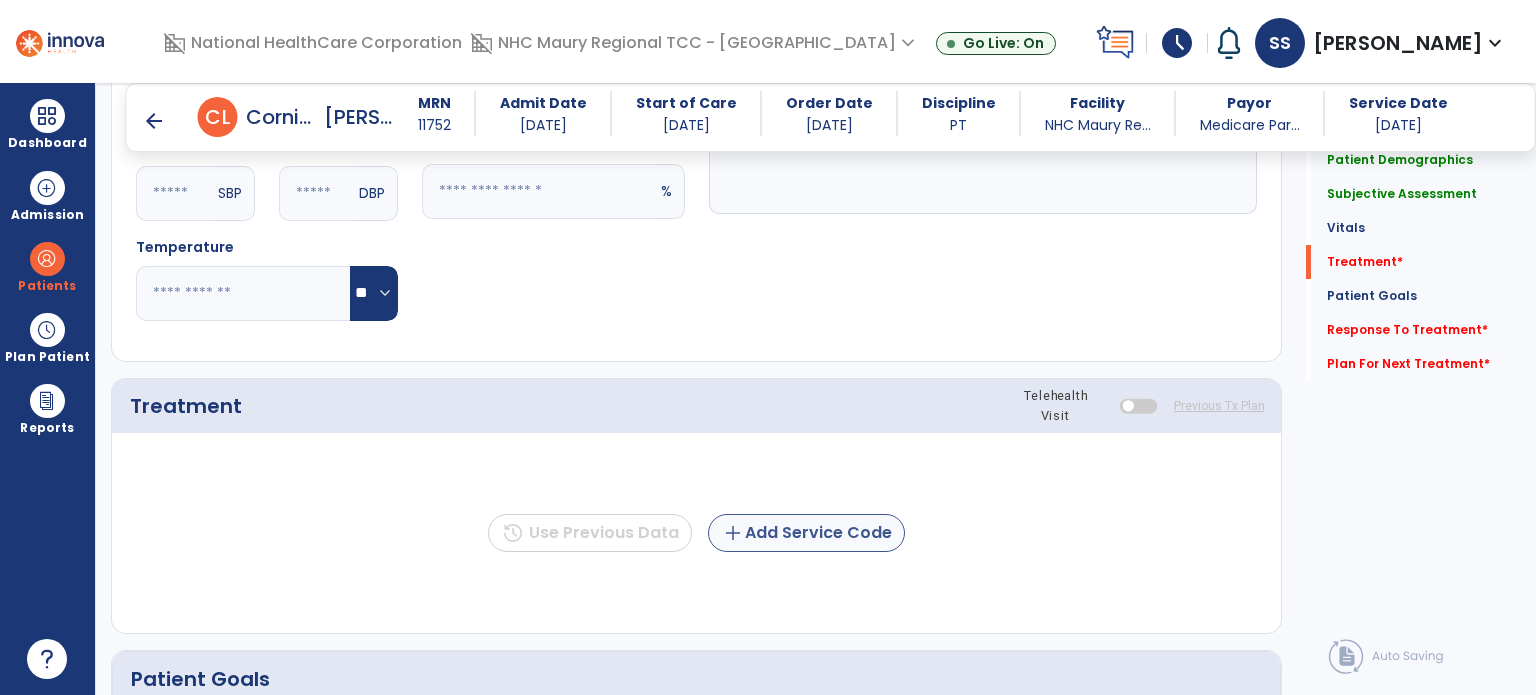 scroll, scrollTop: 1067, scrollLeft: 0, axis: vertical 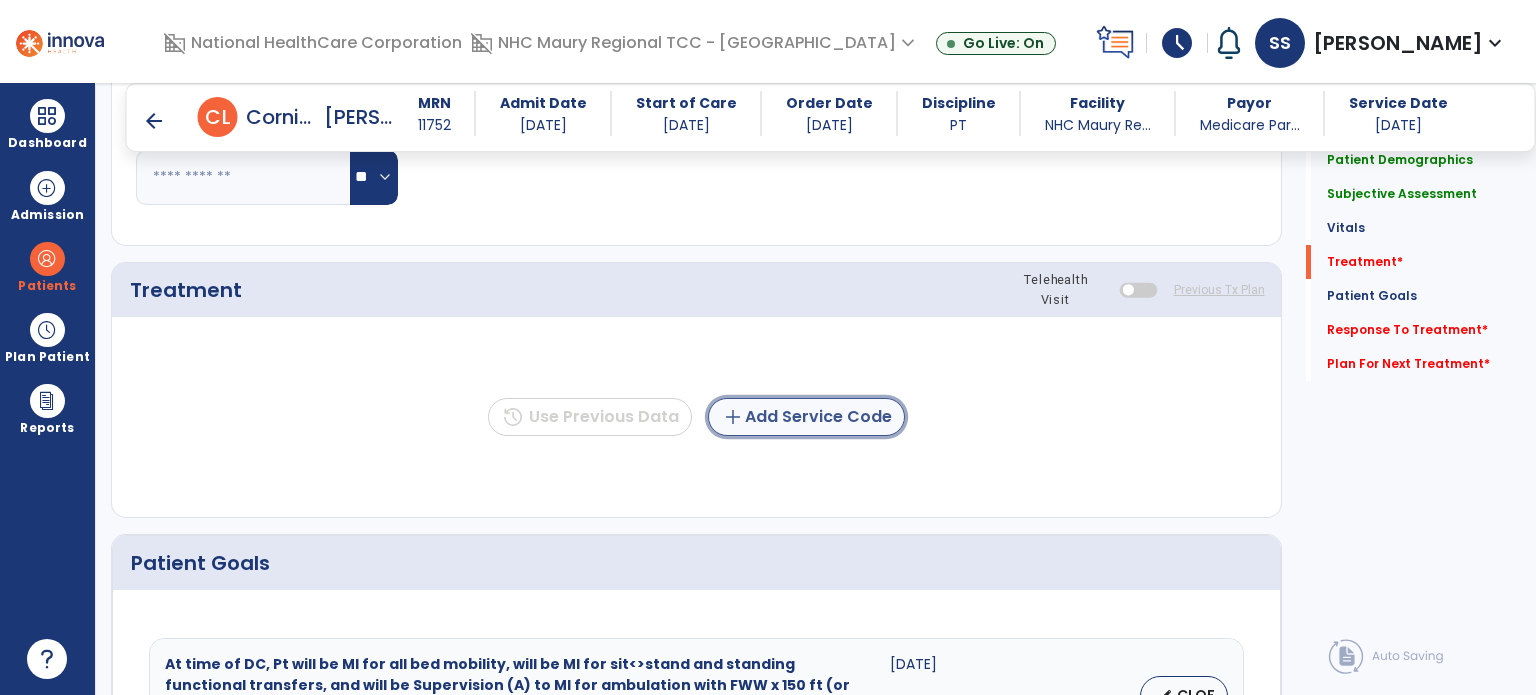 click on "add  Add Service Code" 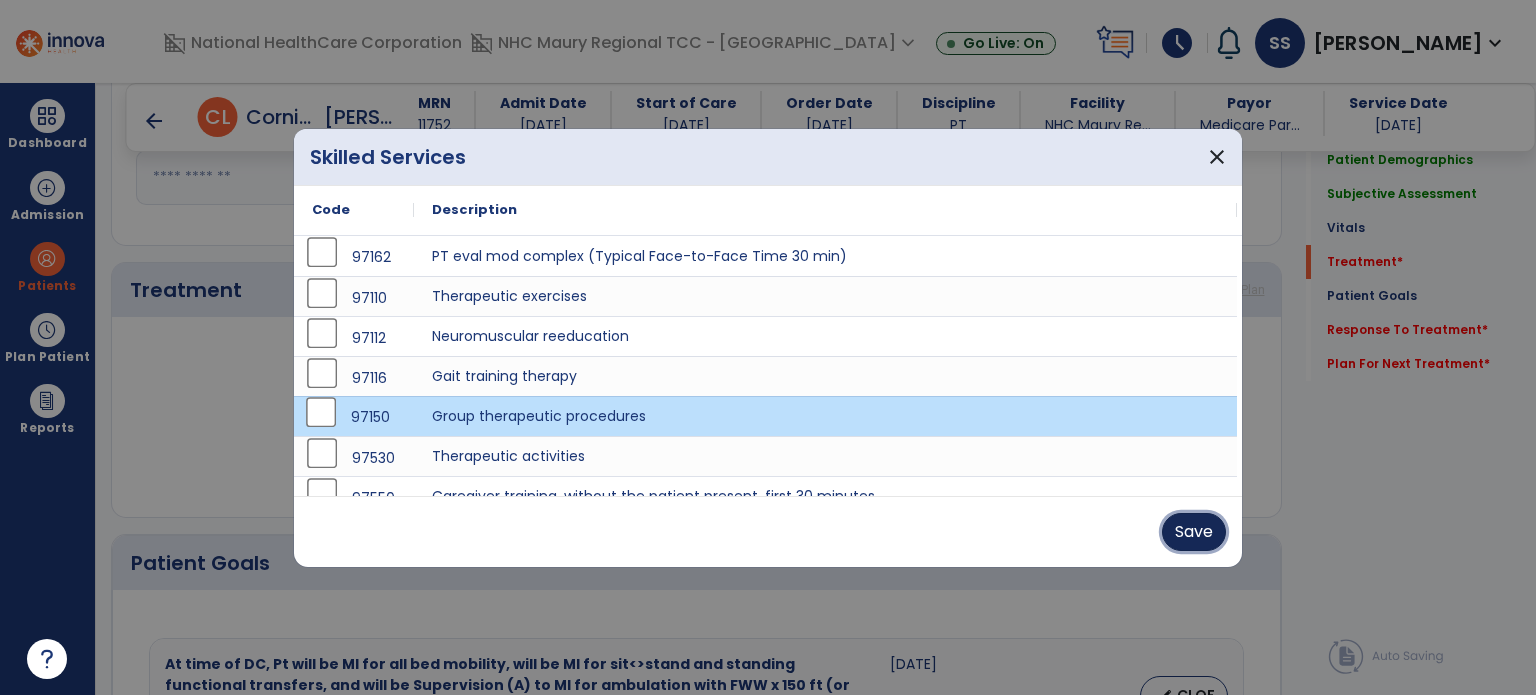 click on "Save" at bounding box center (1194, 532) 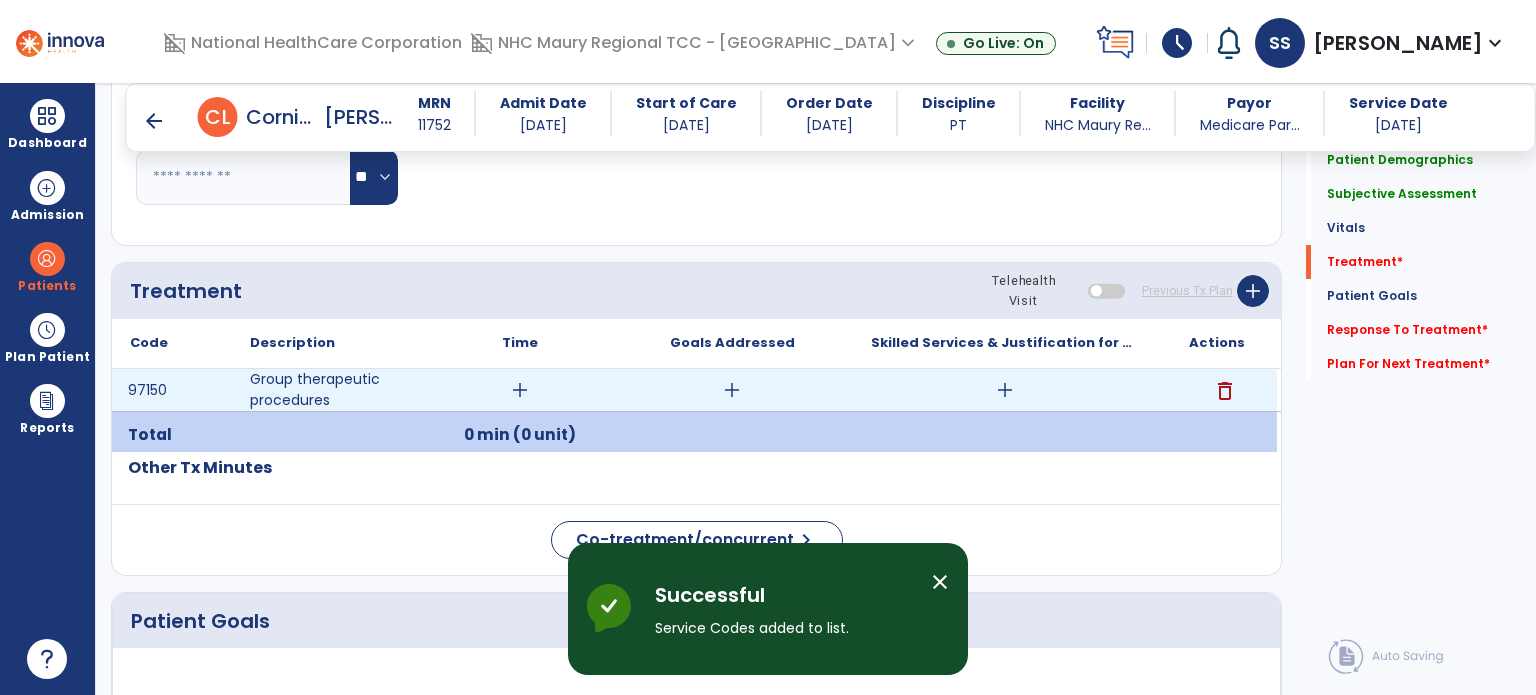 click on "add" at bounding box center (520, 390) 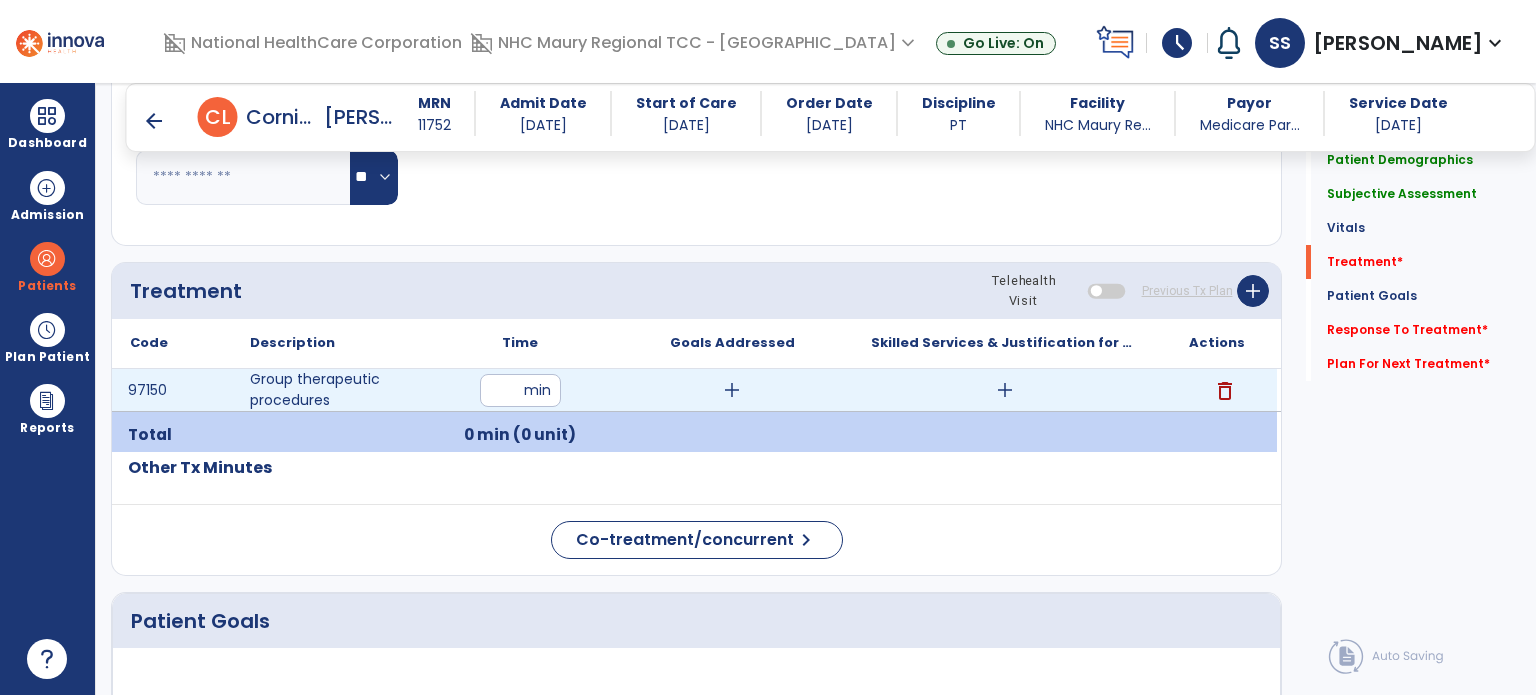 type on "**" 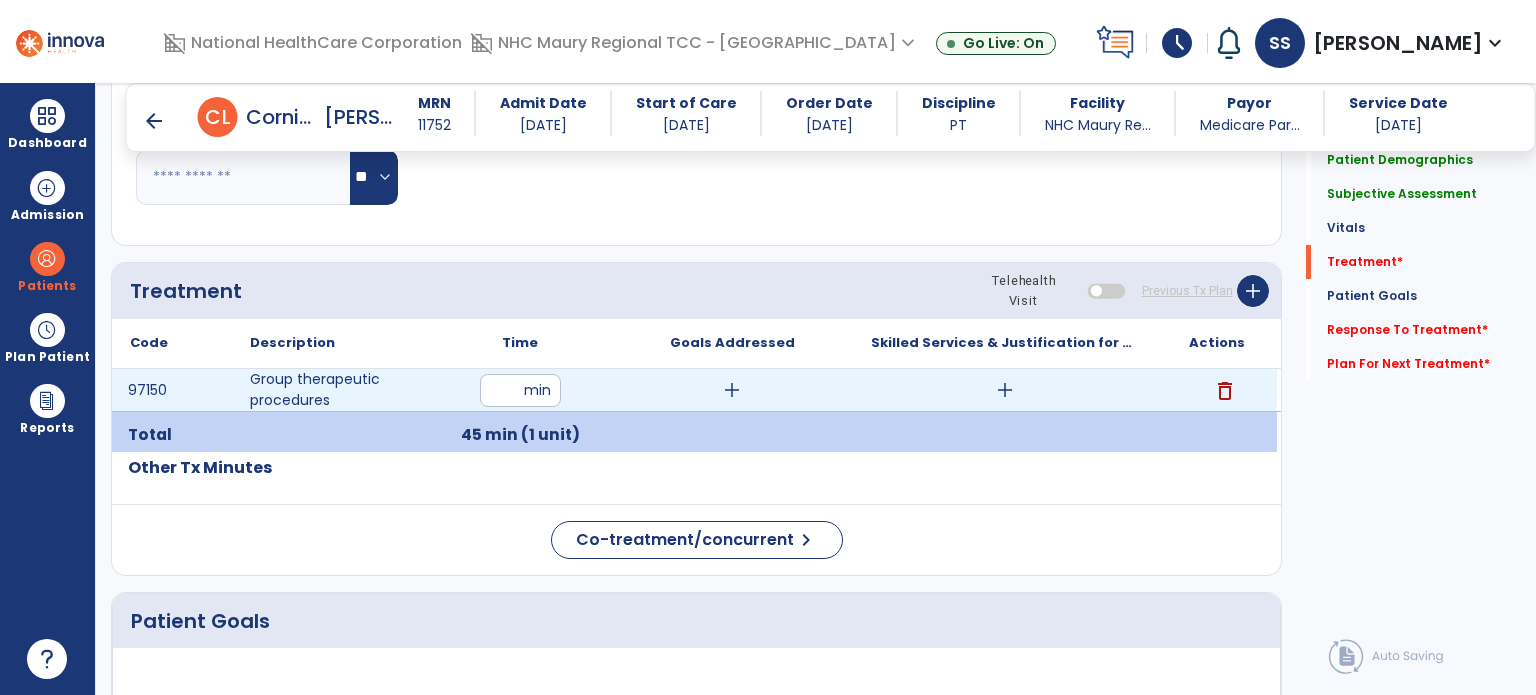 click on "add" at bounding box center [1005, 390] 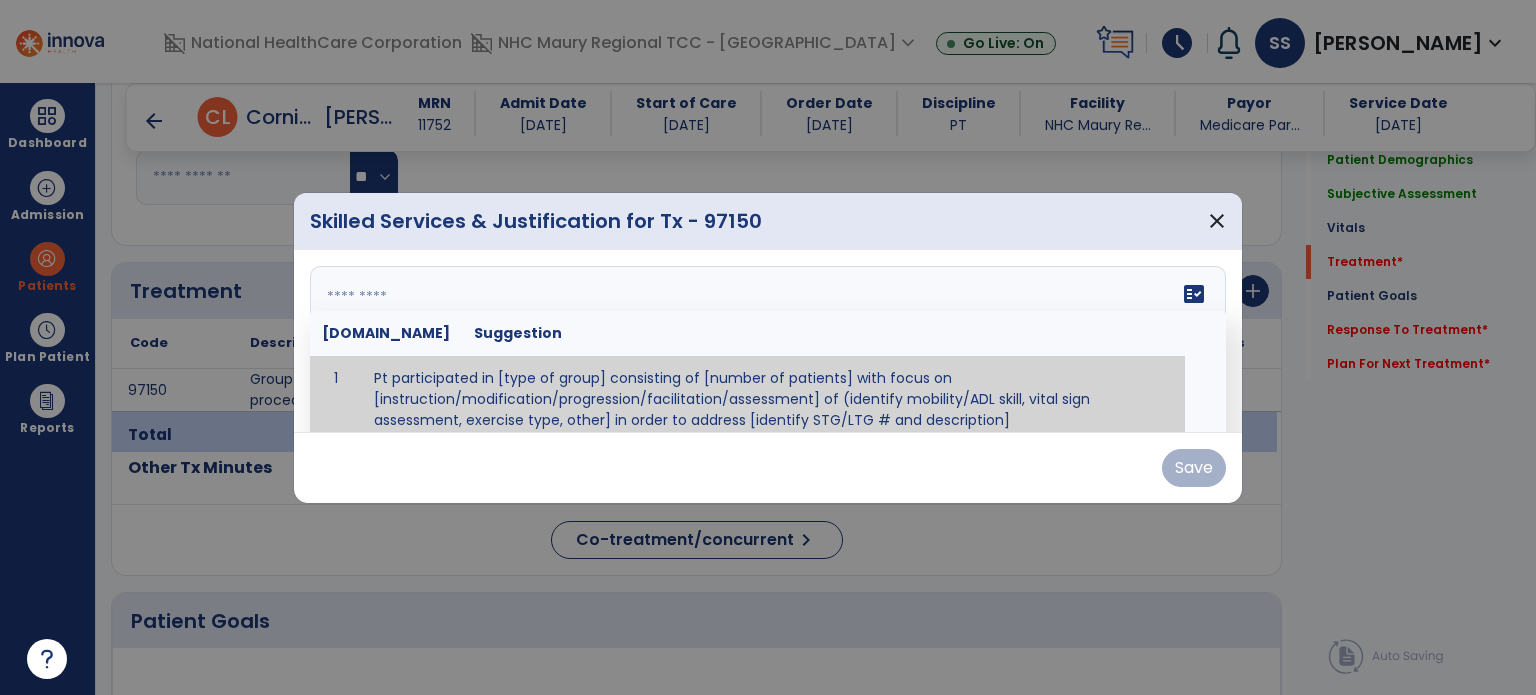 click on "fact_check  [DOMAIN_NAME] Suggestion 1 Pt participated in [type of group] consisting of [number of patients] with focus on [instruction/modification/progression/facilitation/assessment] of (identify mobility/ADL skill, vital sign assessment, exercise type, other] in order to address [identify STG/LTG # and description]" at bounding box center [768, 341] 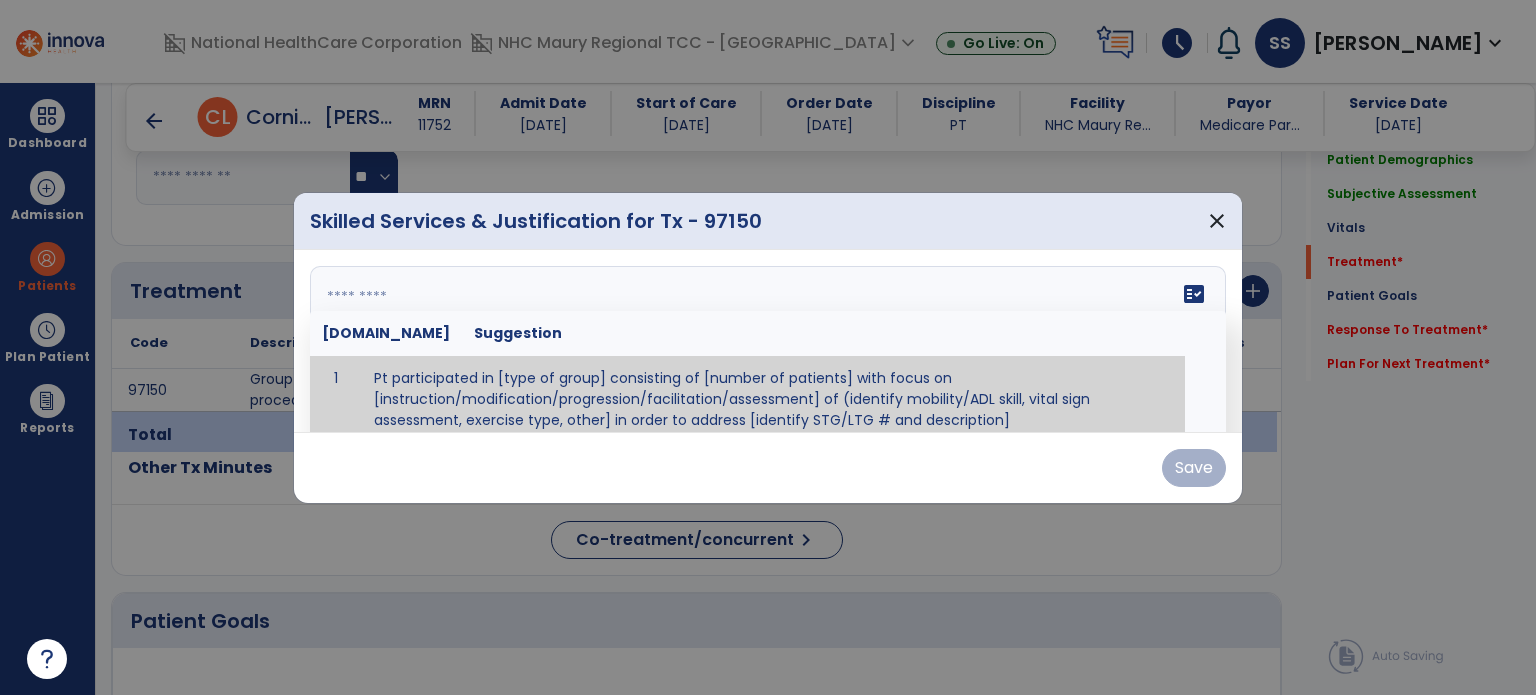 scroll, scrollTop: 12, scrollLeft: 0, axis: vertical 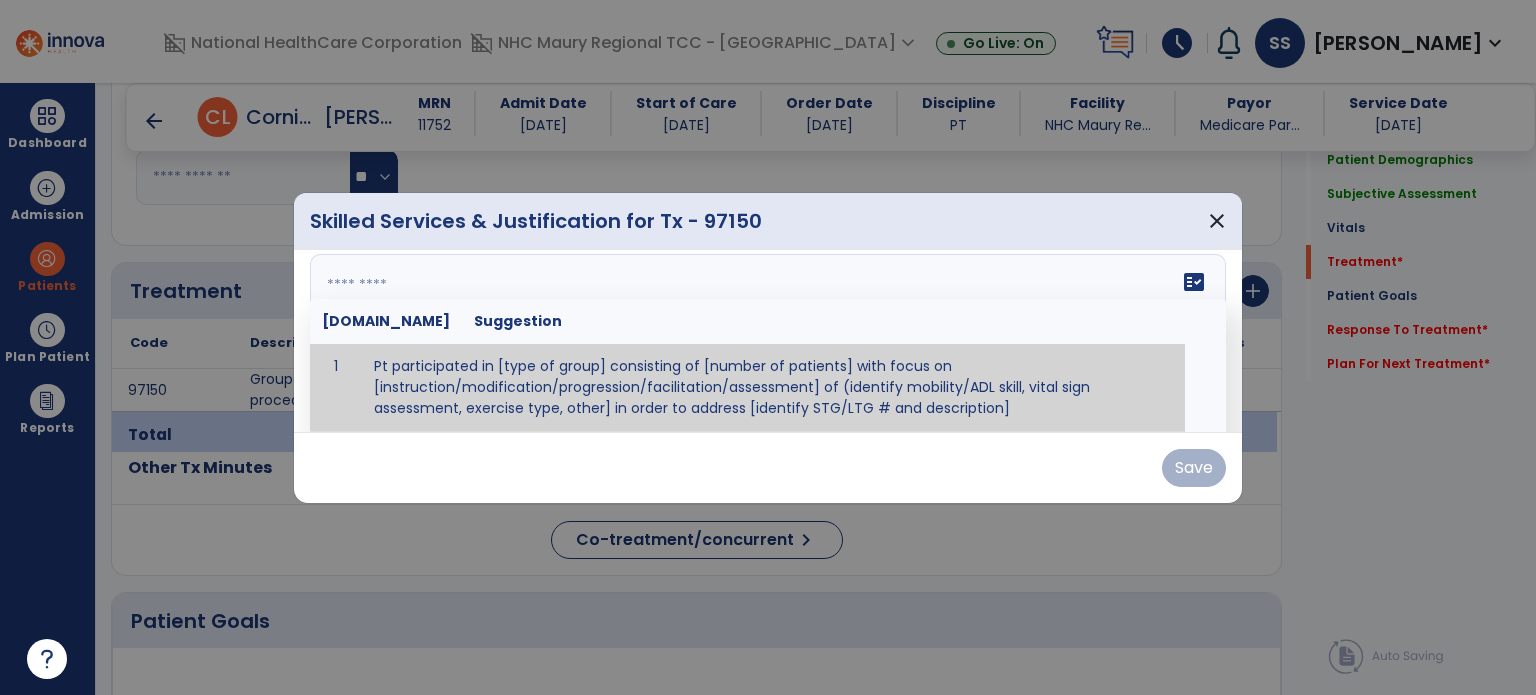 paste on "**********" 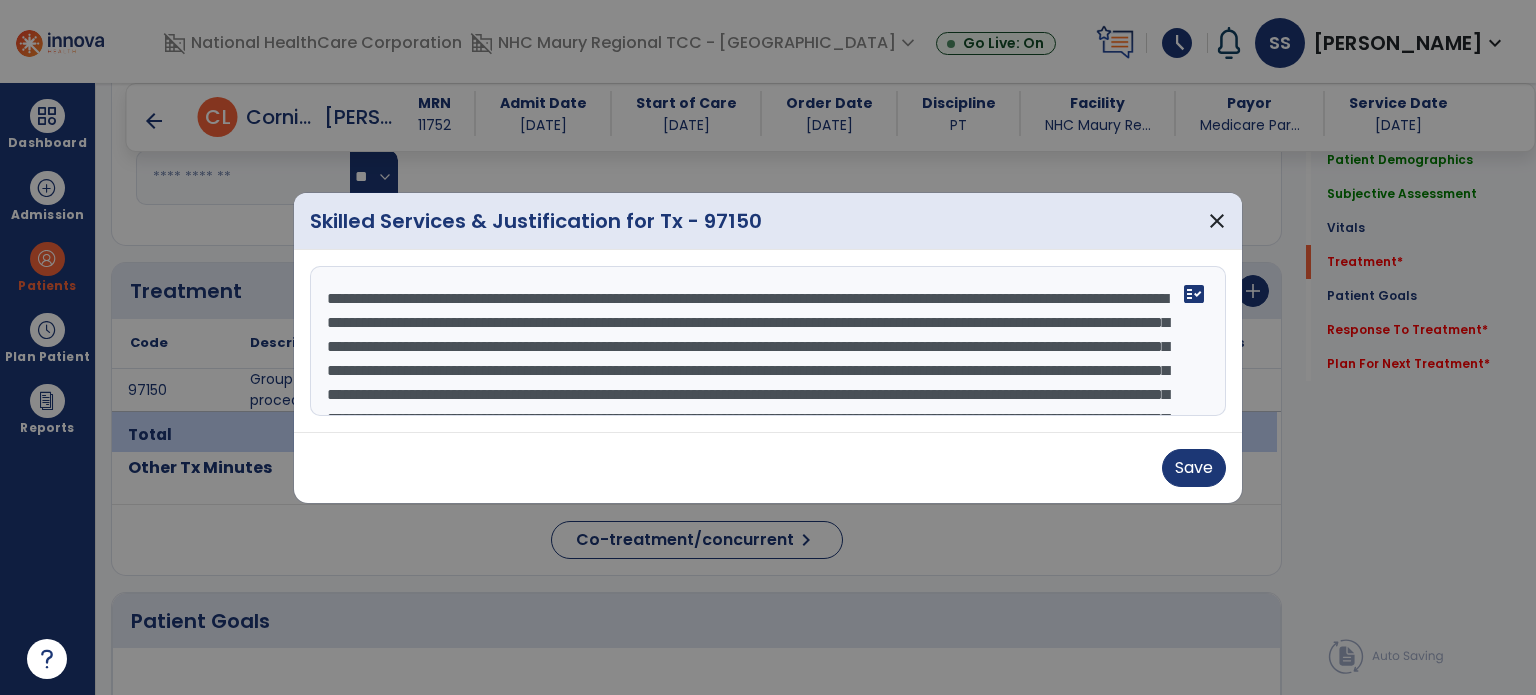 scroll, scrollTop: 111, scrollLeft: 0, axis: vertical 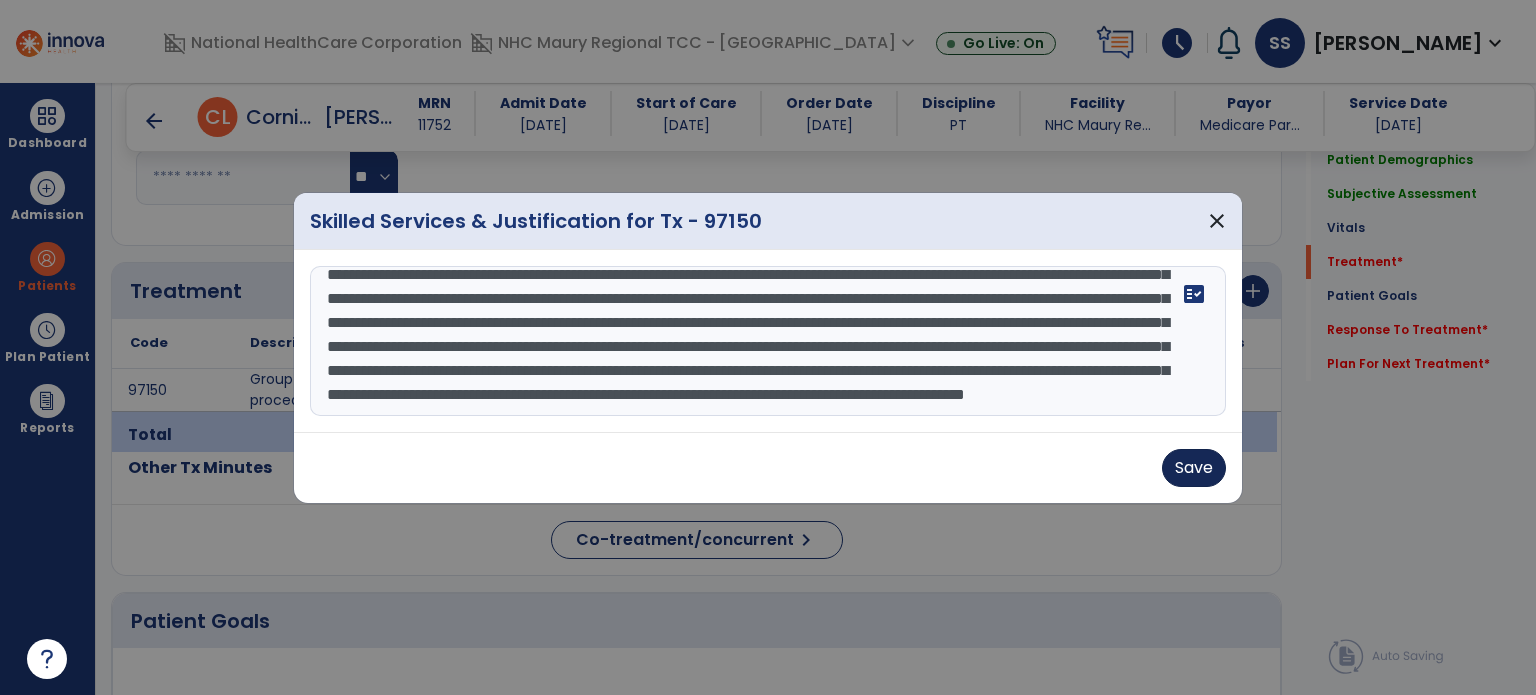 type on "**********" 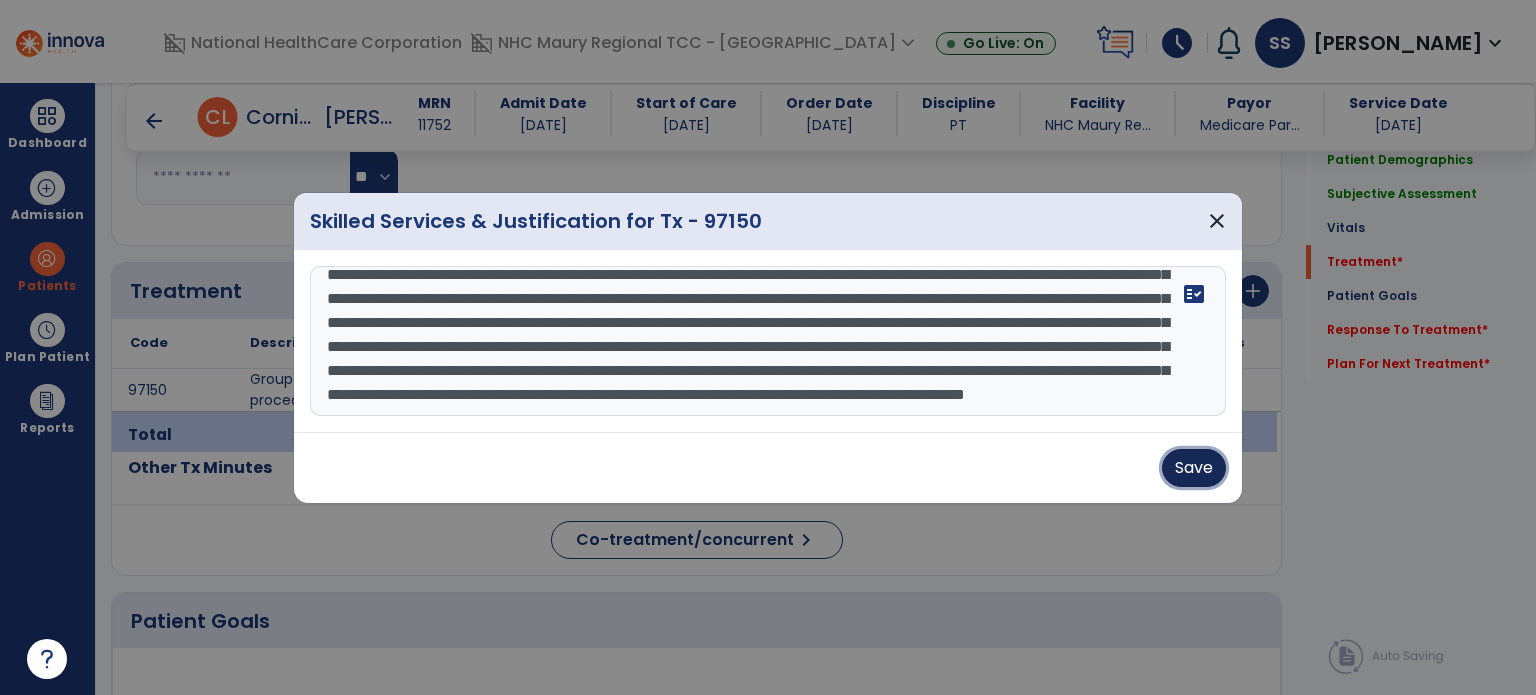 click on "Save" at bounding box center (1194, 468) 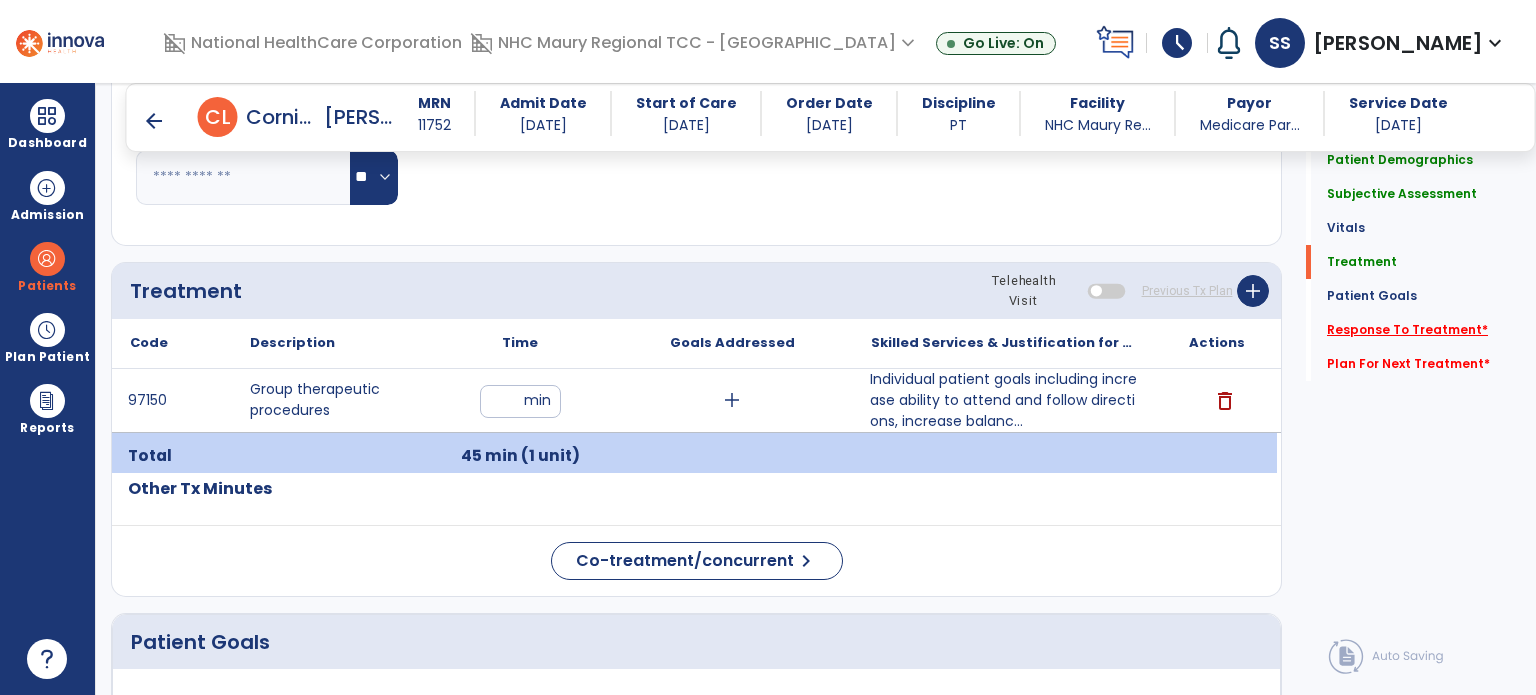 click on "Response To Treatment   *" 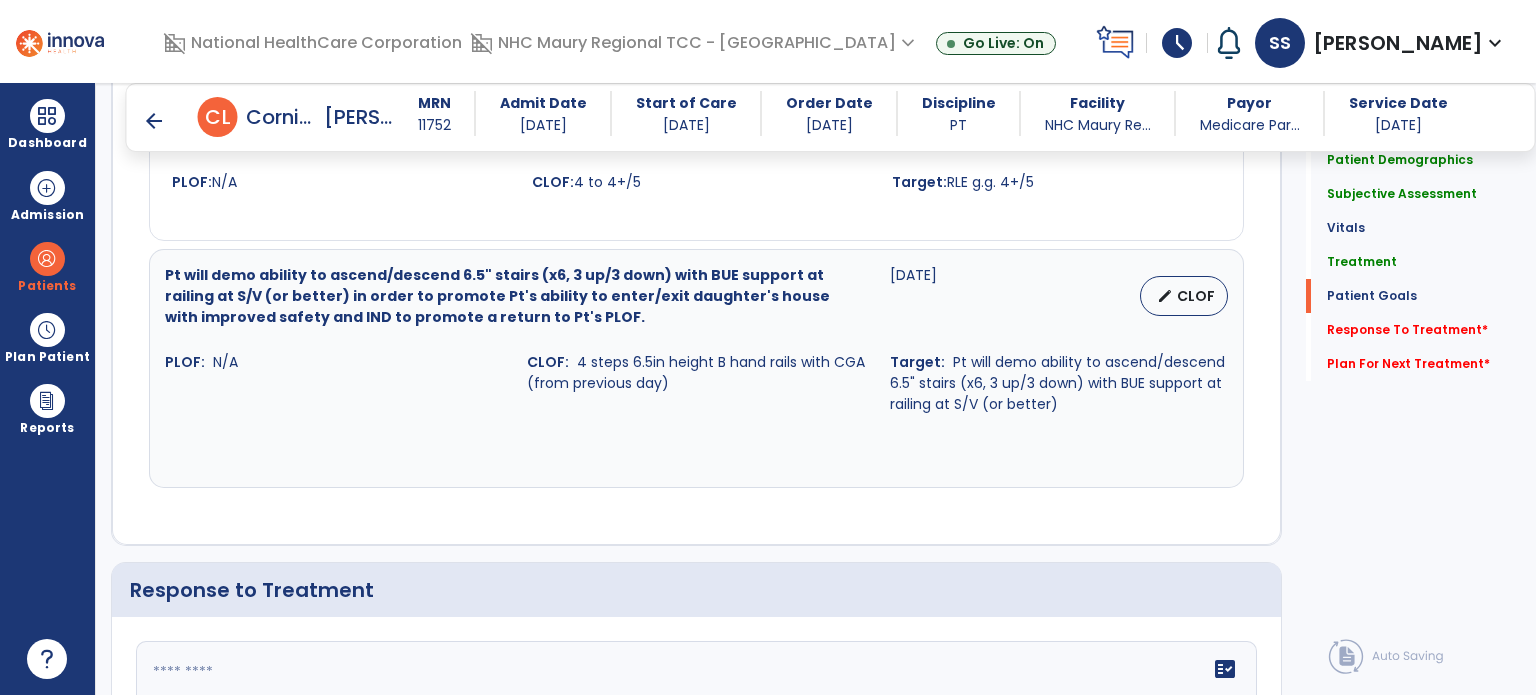 scroll, scrollTop: 3526, scrollLeft: 0, axis: vertical 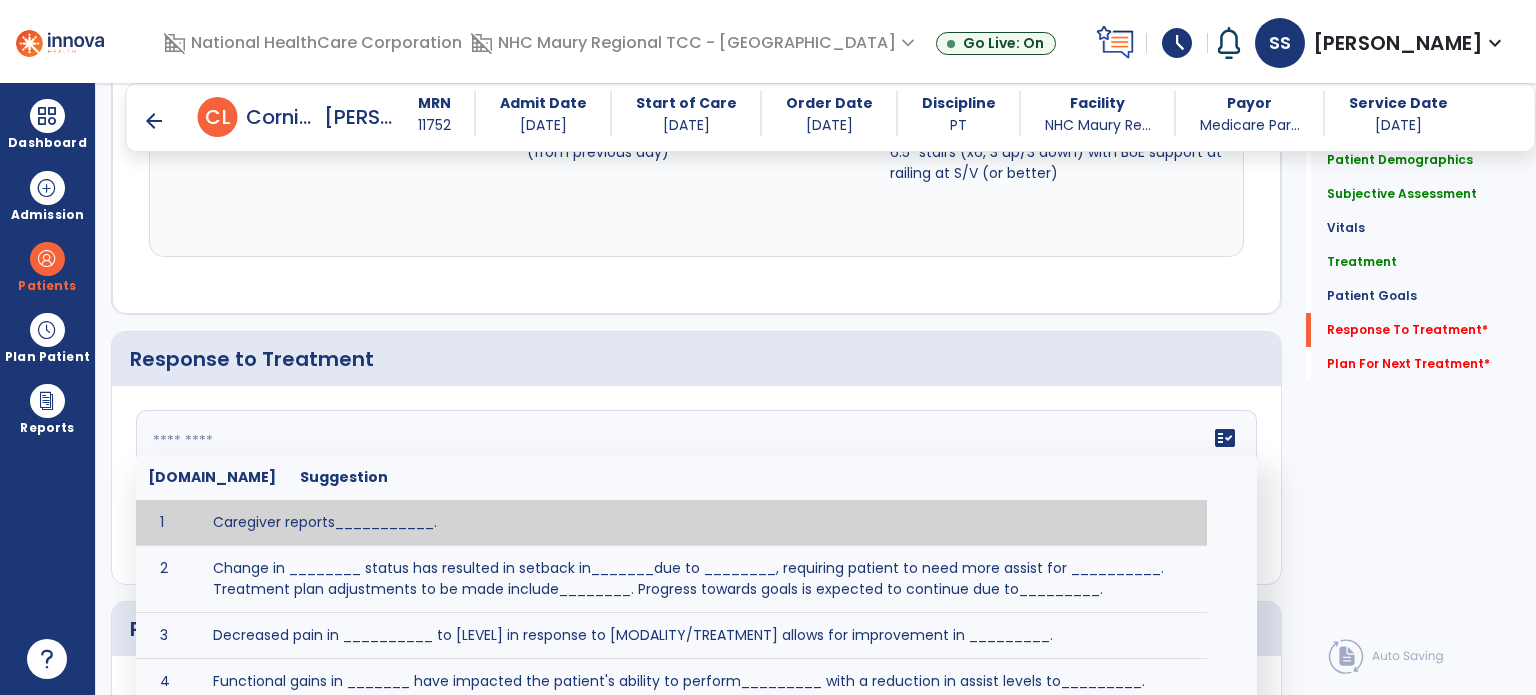 click on "fact_check  [DOMAIN_NAME] Suggestion 1 Caregiver reports___________. 2 Change in ________ status has resulted in setback in_______due to ________, requiring patient to need more assist for __________.   Treatment plan adjustments to be made include________.  Progress towards goals is expected to continue due to_________. 3 Decreased pain in __________ to [LEVEL] in response to [MODALITY/TREATMENT] allows for improvement in _________. 4 Functional gains in _______ have impacted the patient's ability to perform_________ with a reduction in assist levels to_________. 5 Functional progress this week has been significant due to__________. 6 Gains in ________ have improved the patient's ability to perform ______with decreased levels of assist to___________. 7 Improvement in ________allows patient to tolerate higher levels of challenges in_________. 8 Pain in [AREA] has decreased to [LEVEL] in response to [TREATMENT/MODALITY], allowing fore ease in completing__________. 9 10 11 12 13 14 15 16 17 18 19 20 21" 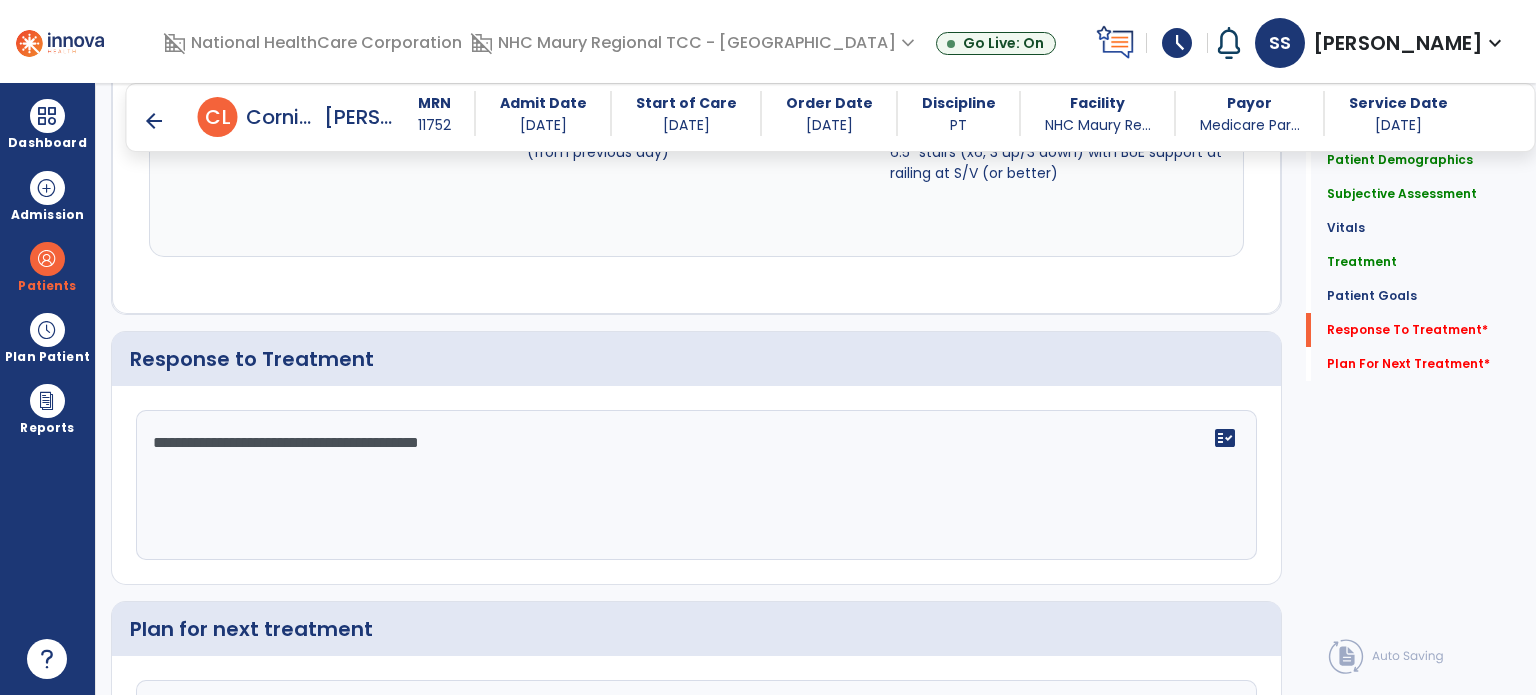 scroll, scrollTop: 3680, scrollLeft: 0, axis: vertical 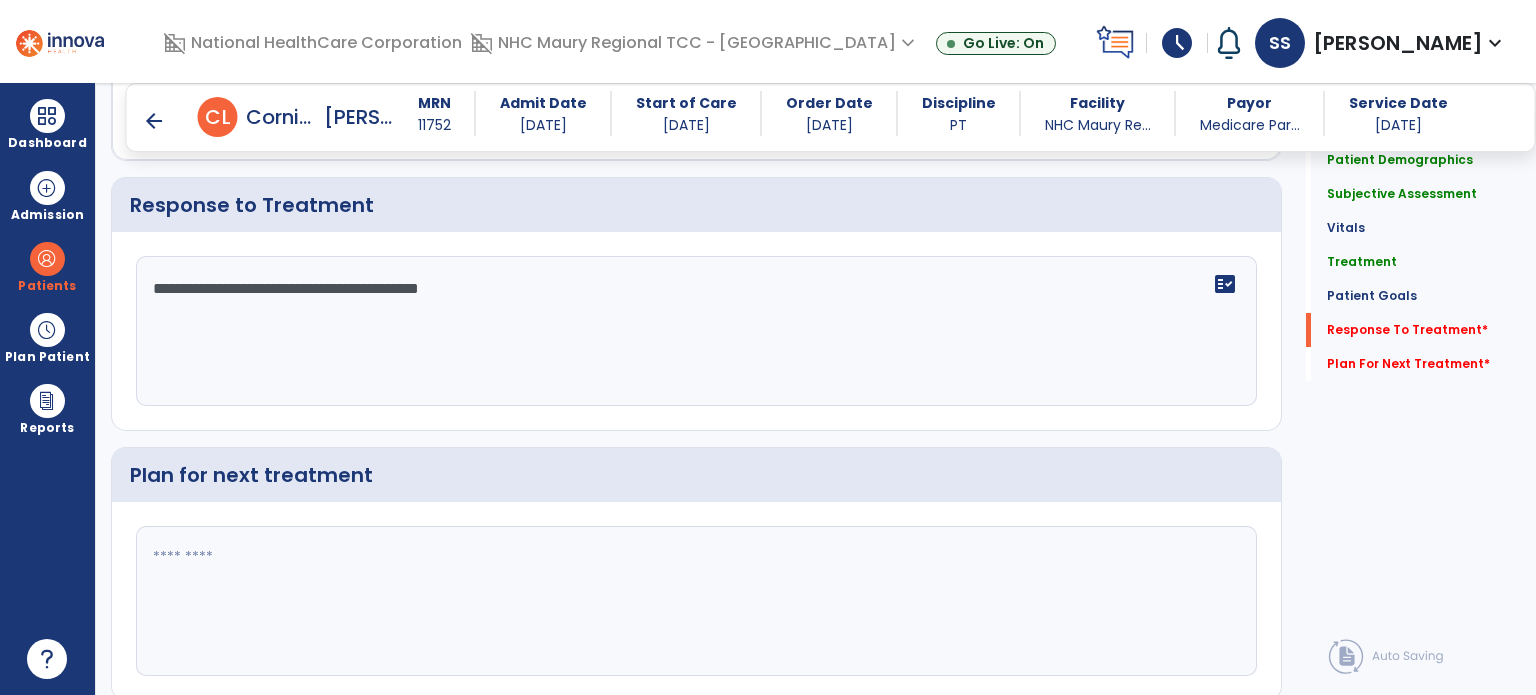 type on "**********" 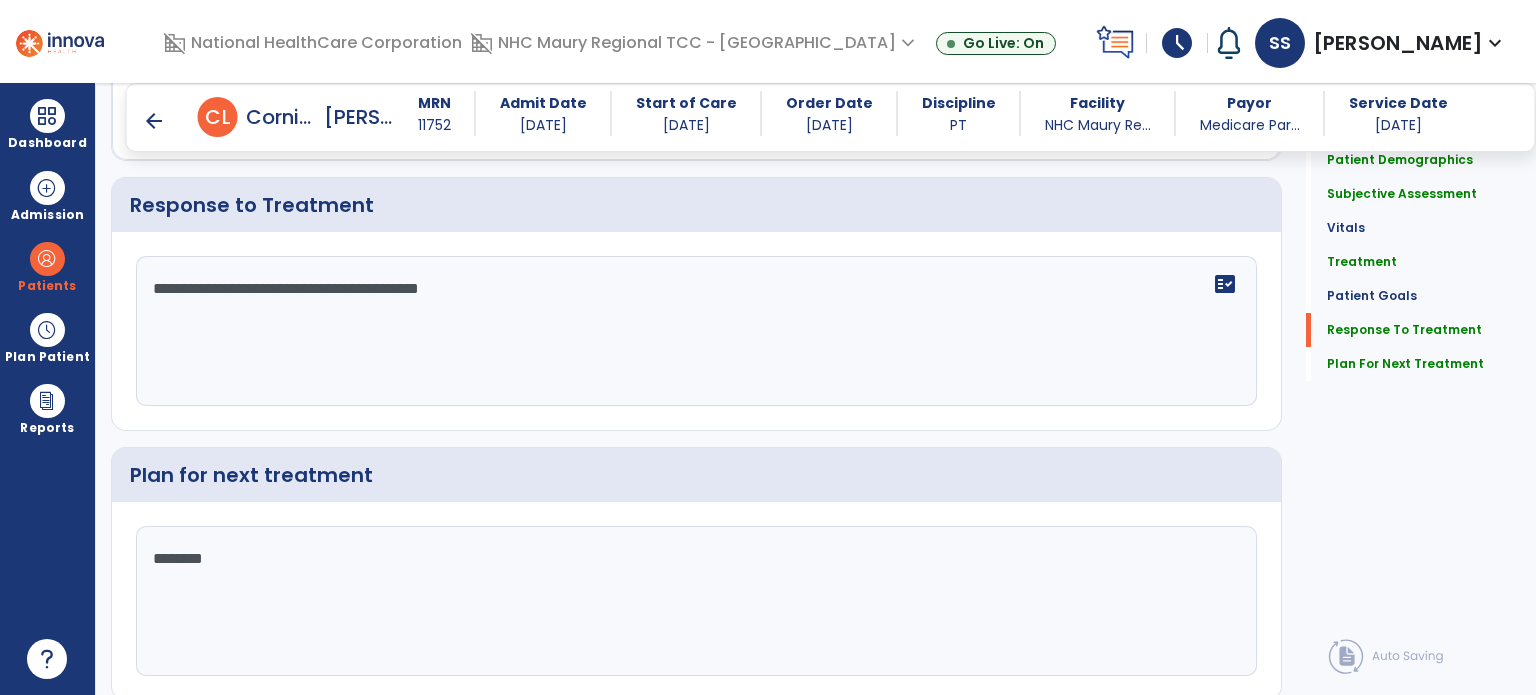 scroll, scrollTop: 3680, scrollLeft: 0, axis: vertical 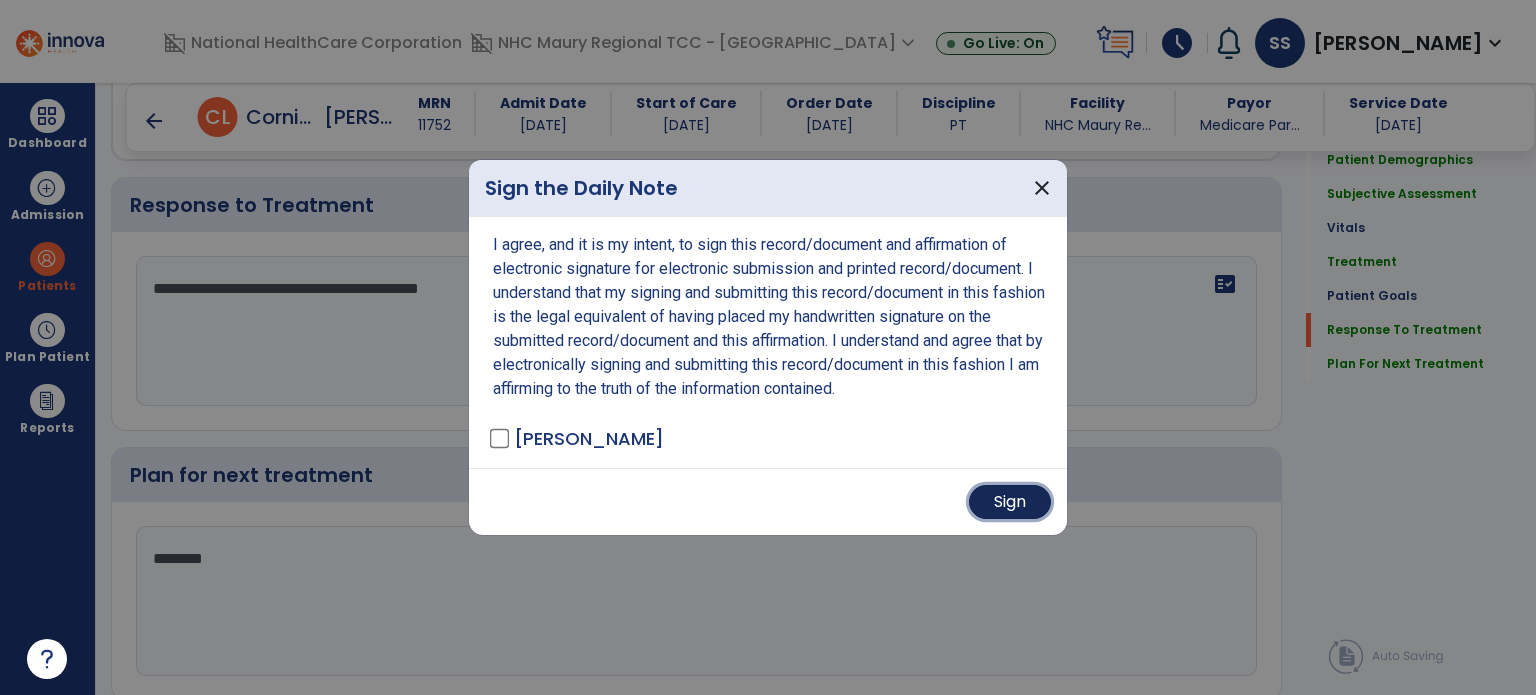 click on "Sign" at bounding box center (1010, 502) 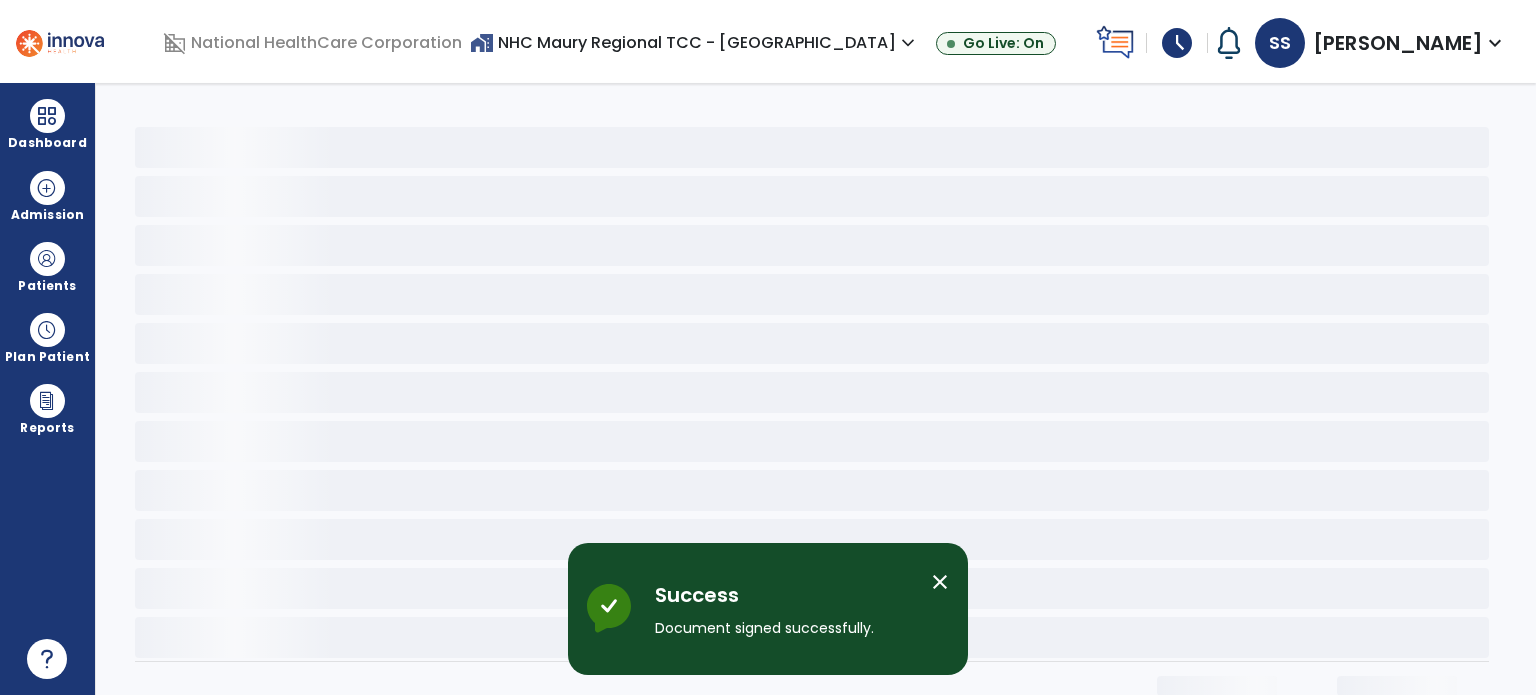 scroll, scrollTop: 0, scrollLeft: 0, axis: both 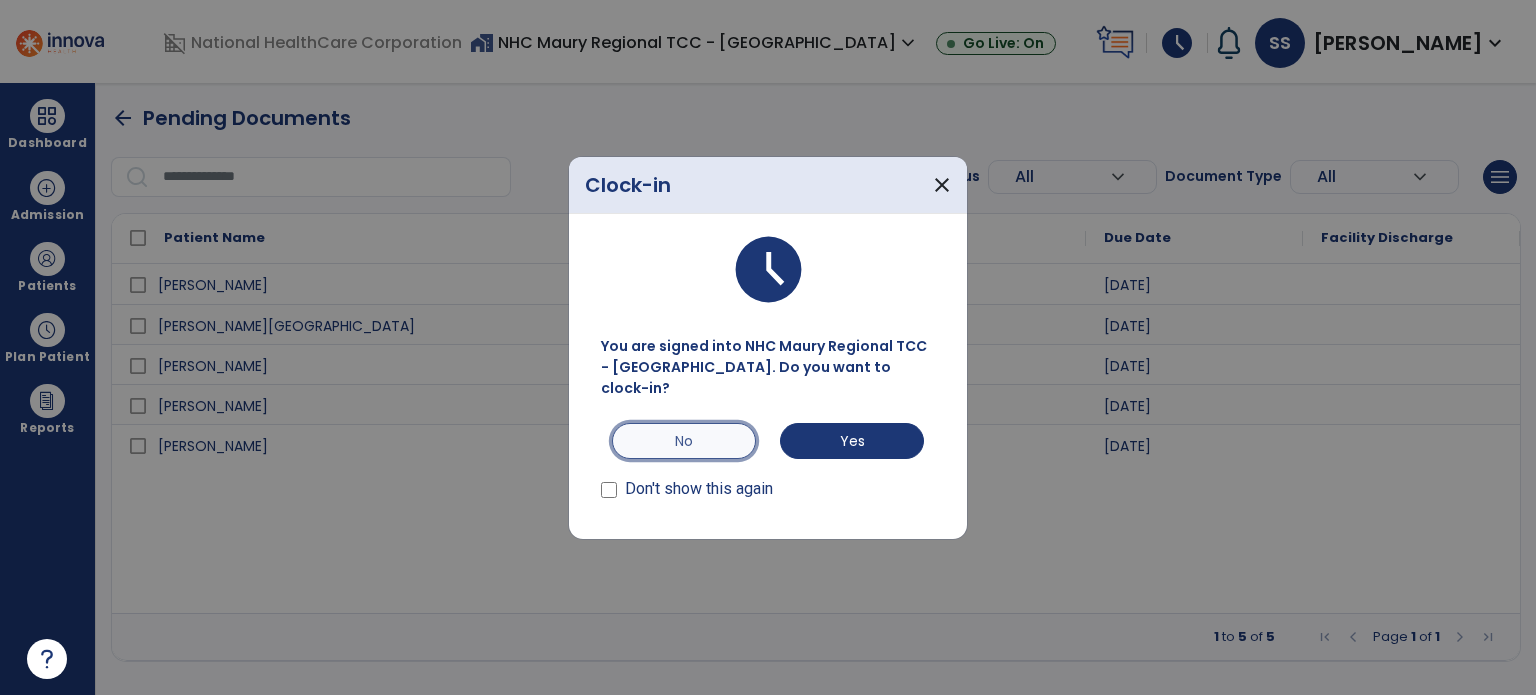 click on "No" at bounding box center (684, 441) 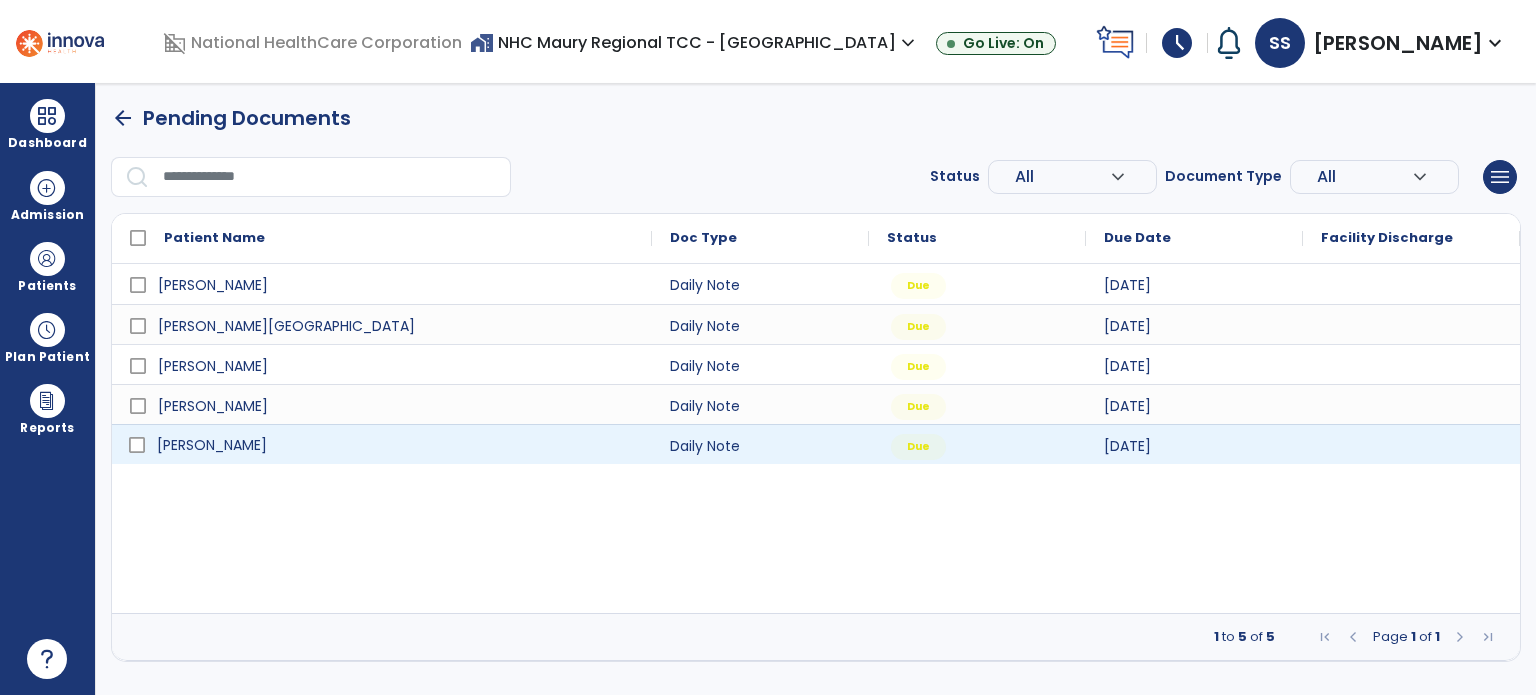 click on "[PERSON_NAME]" at bounding box center (396, 445) 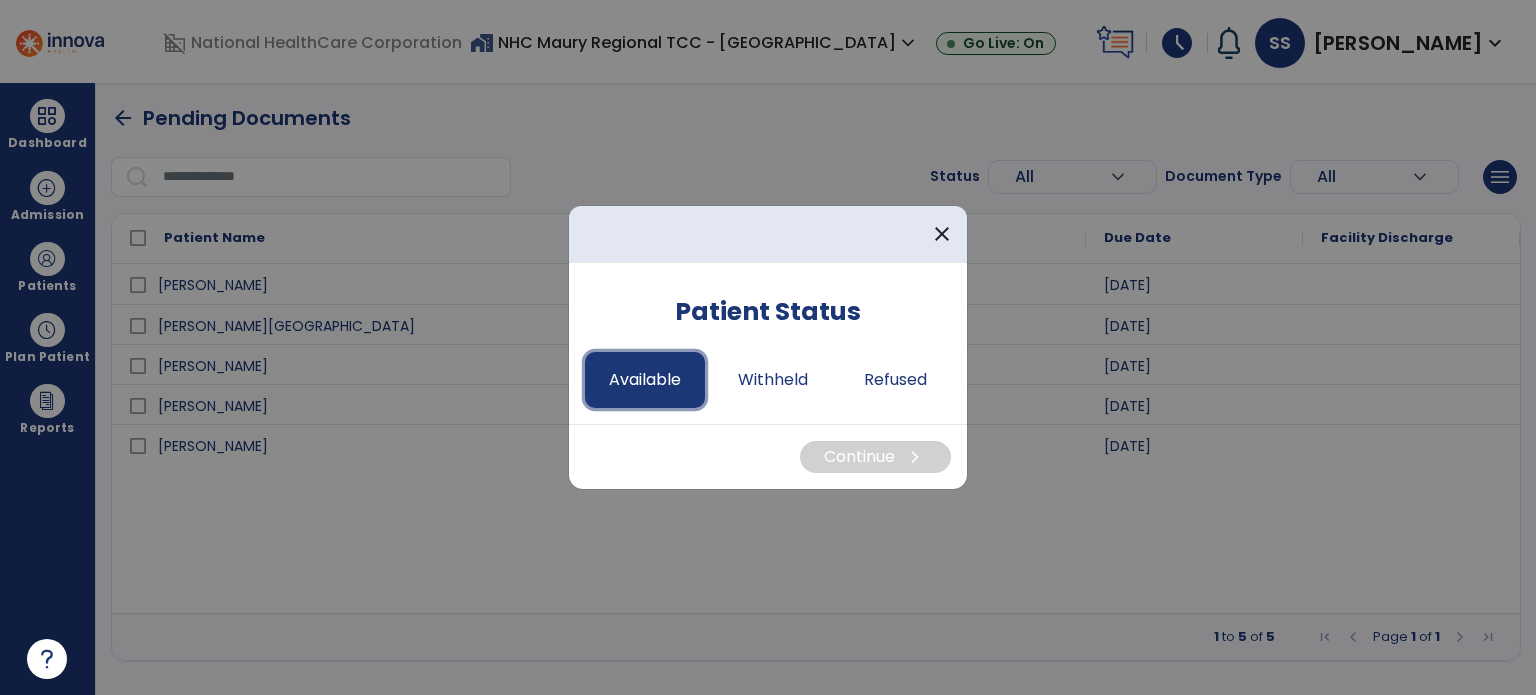 click on "Available" at bounding box center [645, 380] 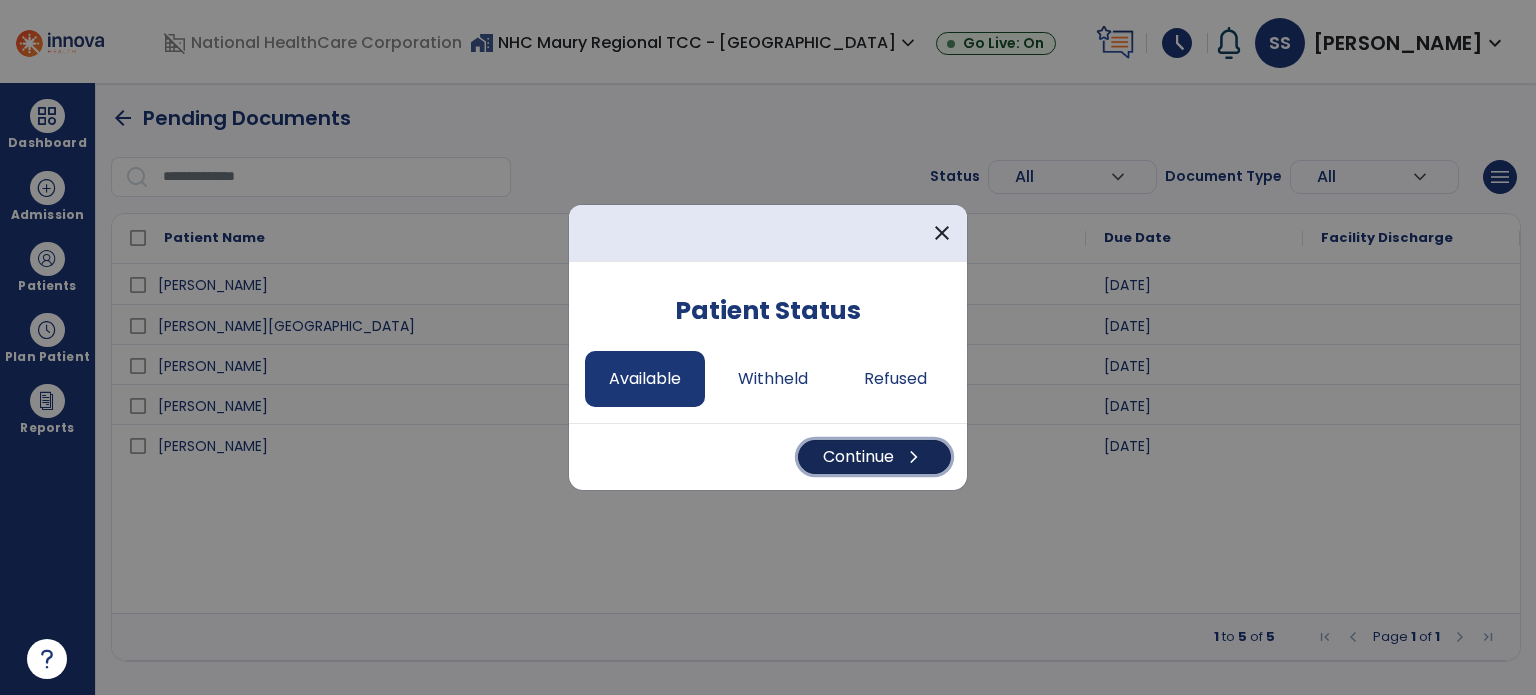 click on "Continue   chevron_right" at bounding box center [874, 457] 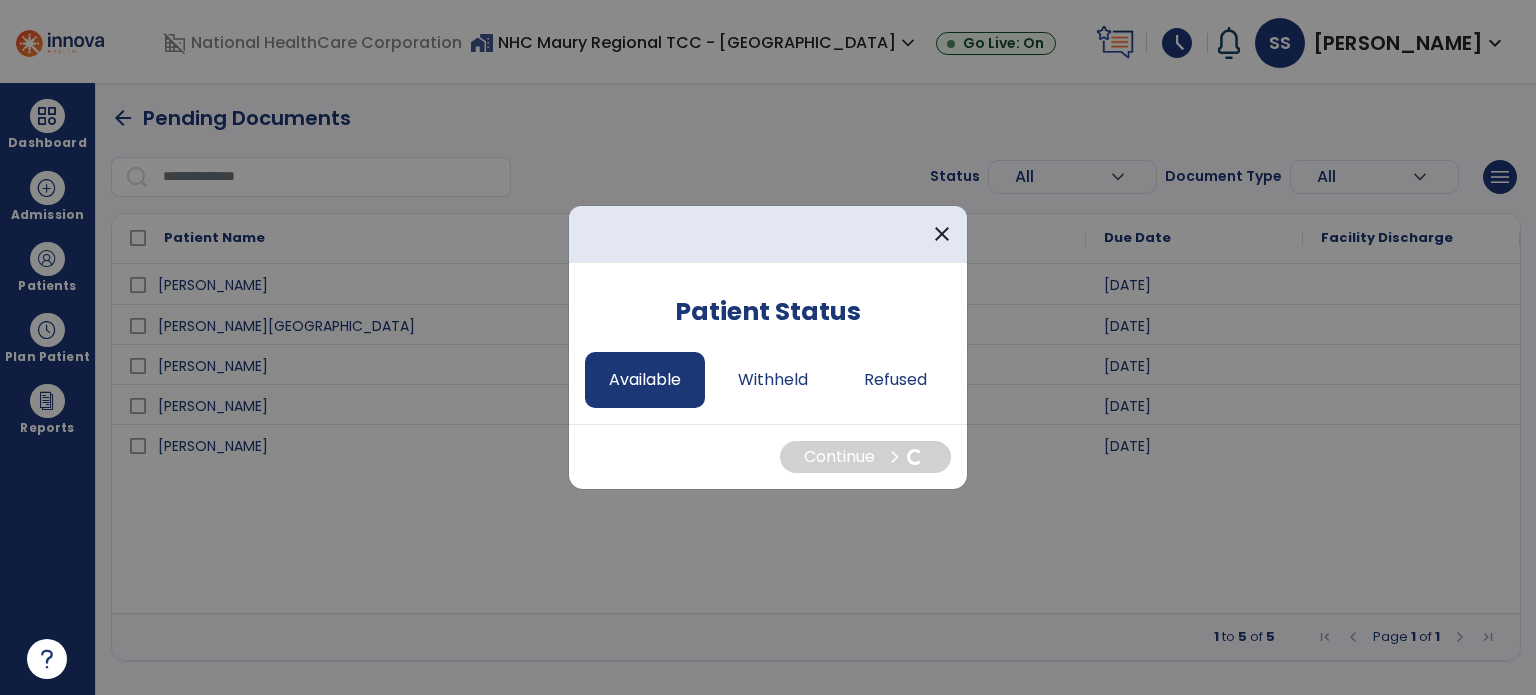 select on "*" 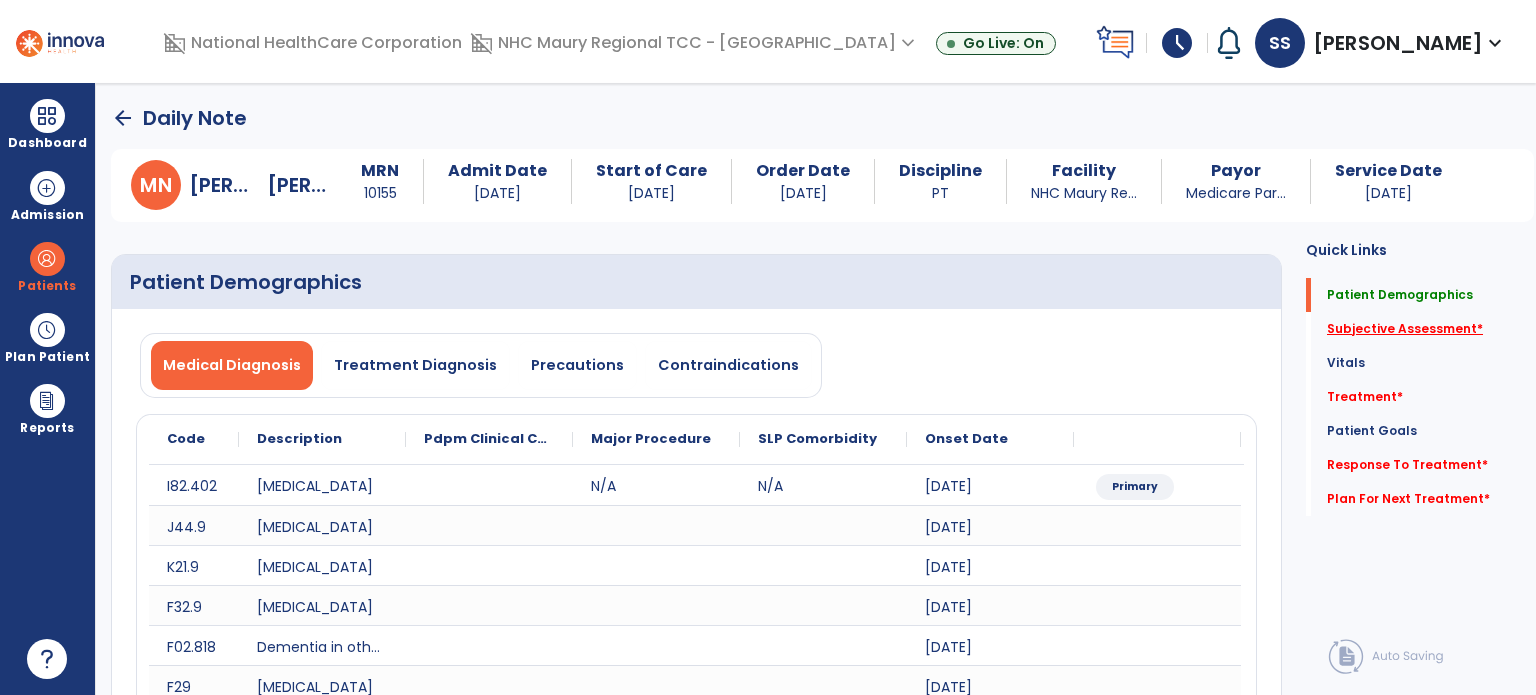 click on "Subjective Assessment   *" 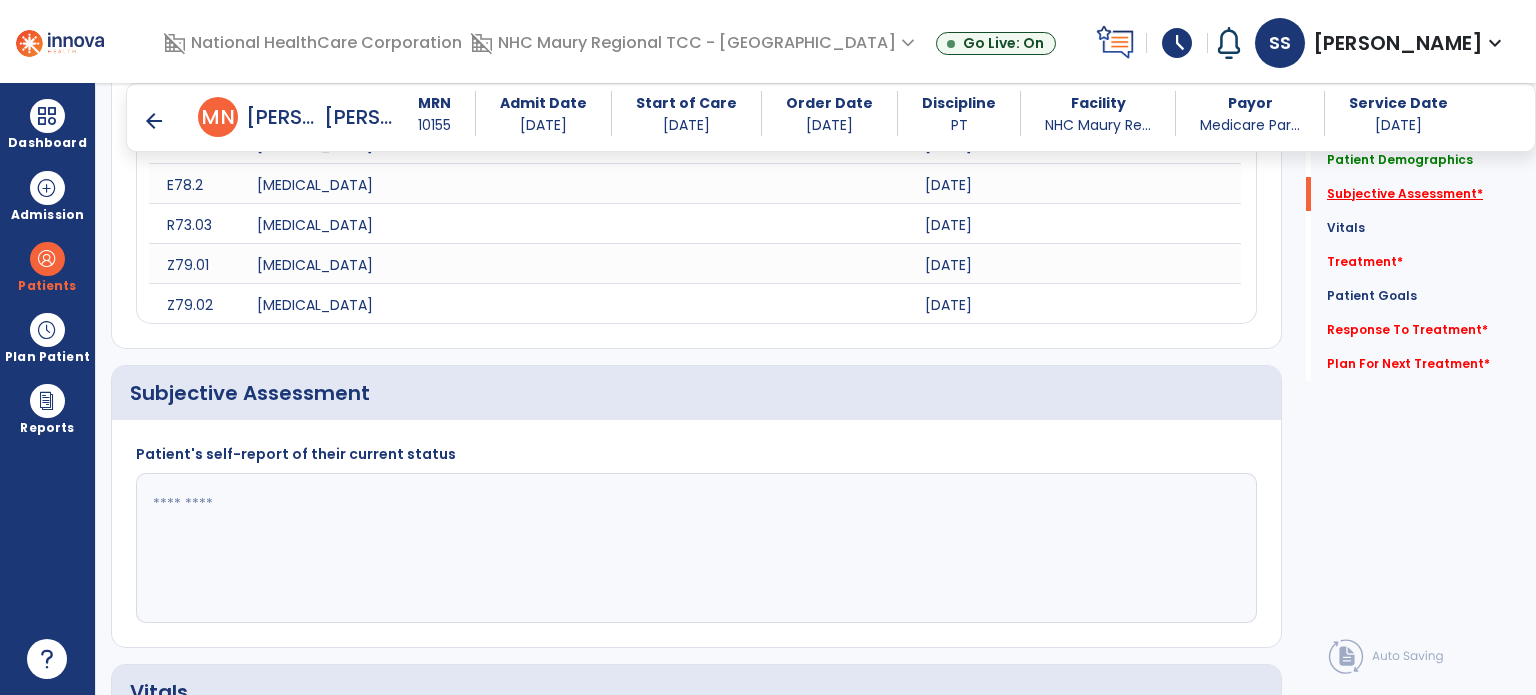 scroll, scrollTop: 1098, scrollLeft: 0, axis: vertical 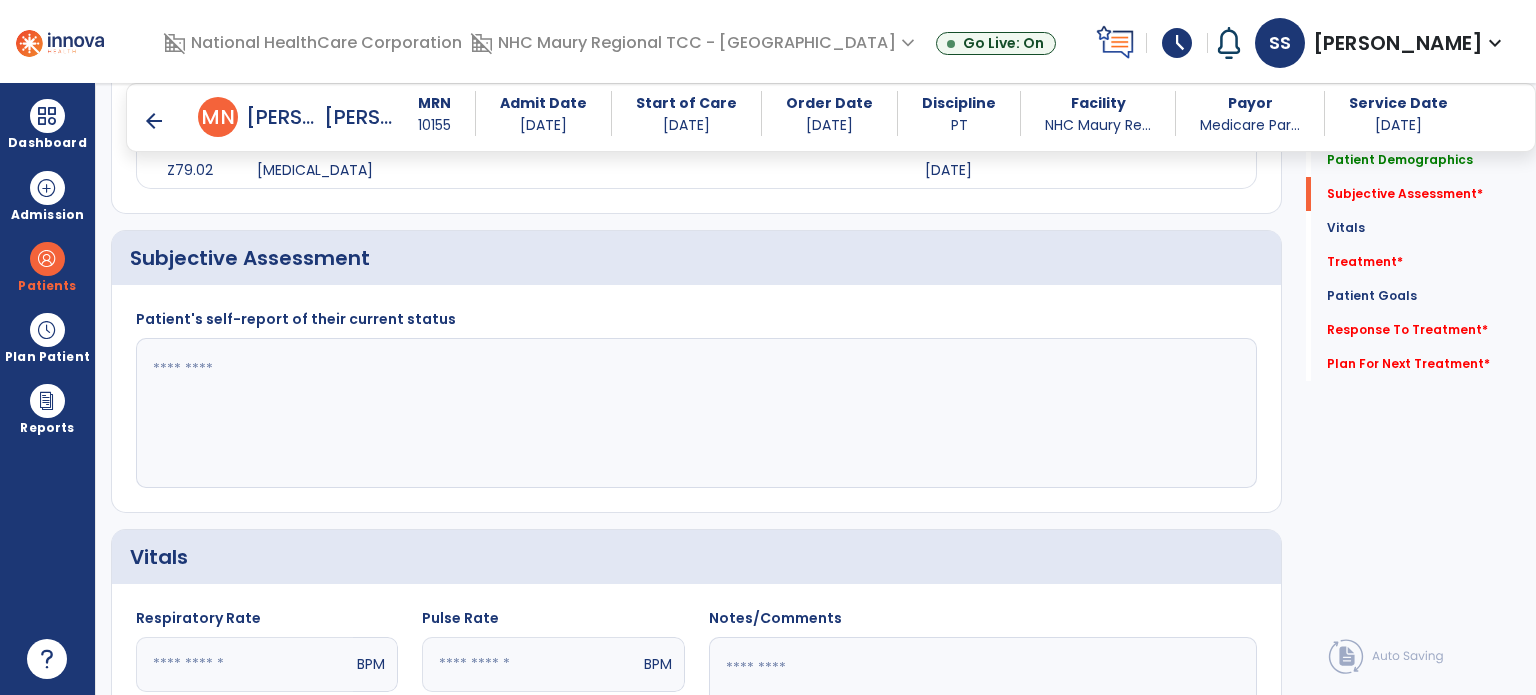 click 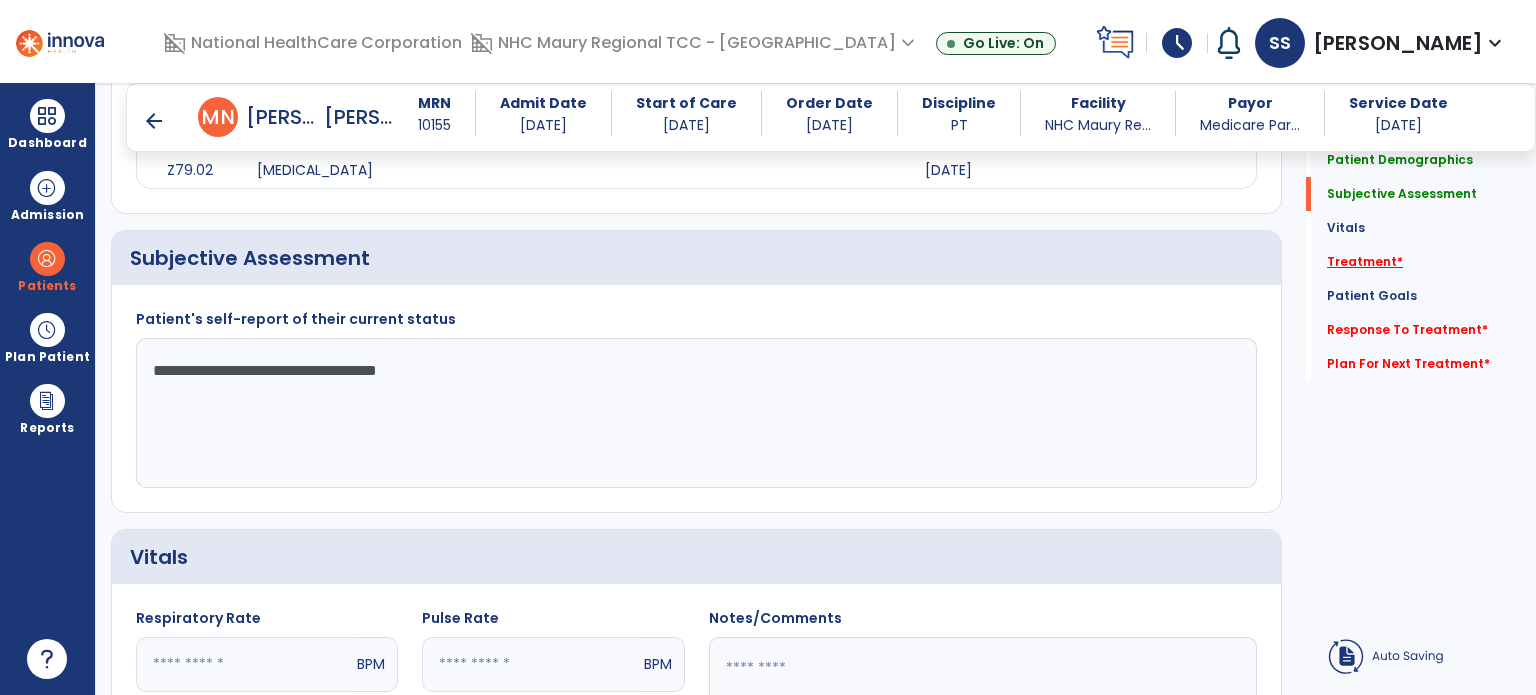 type on "**********" 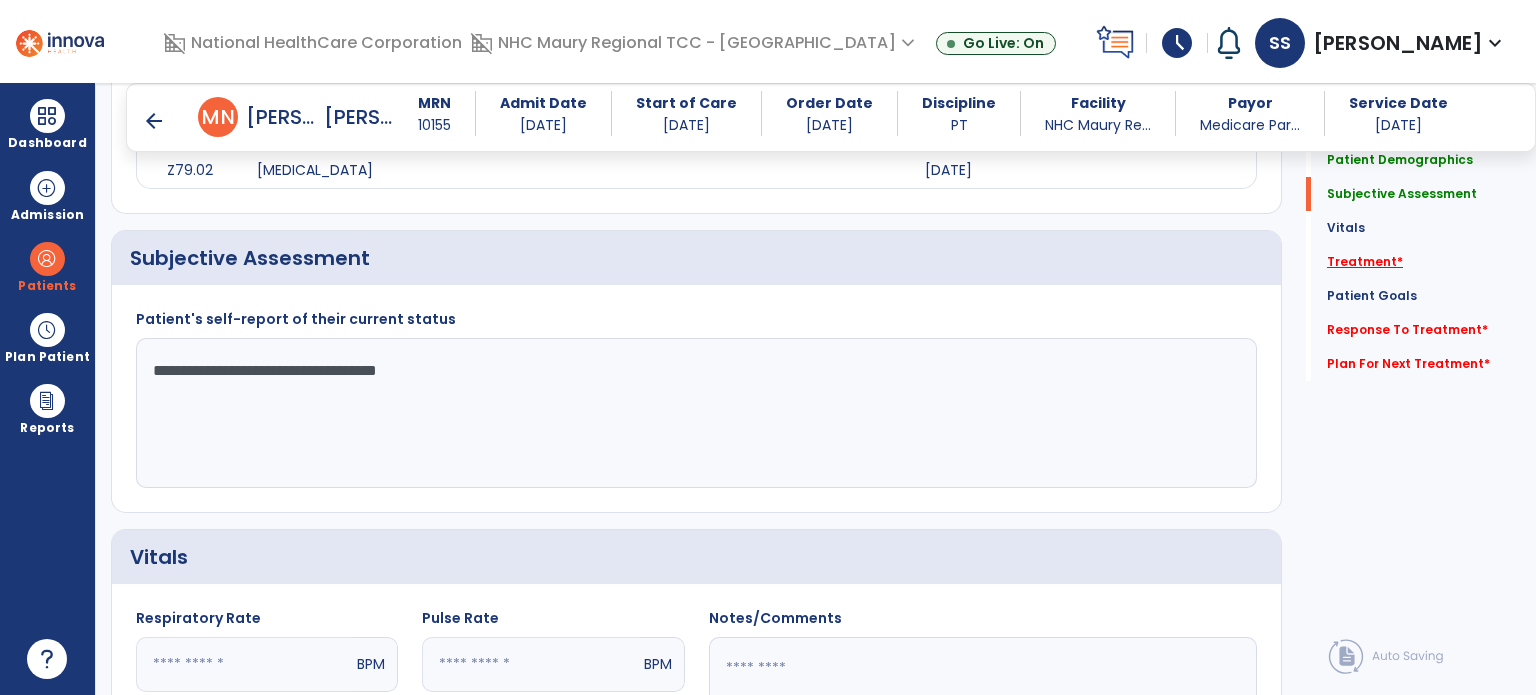 click on "Treatment   *" 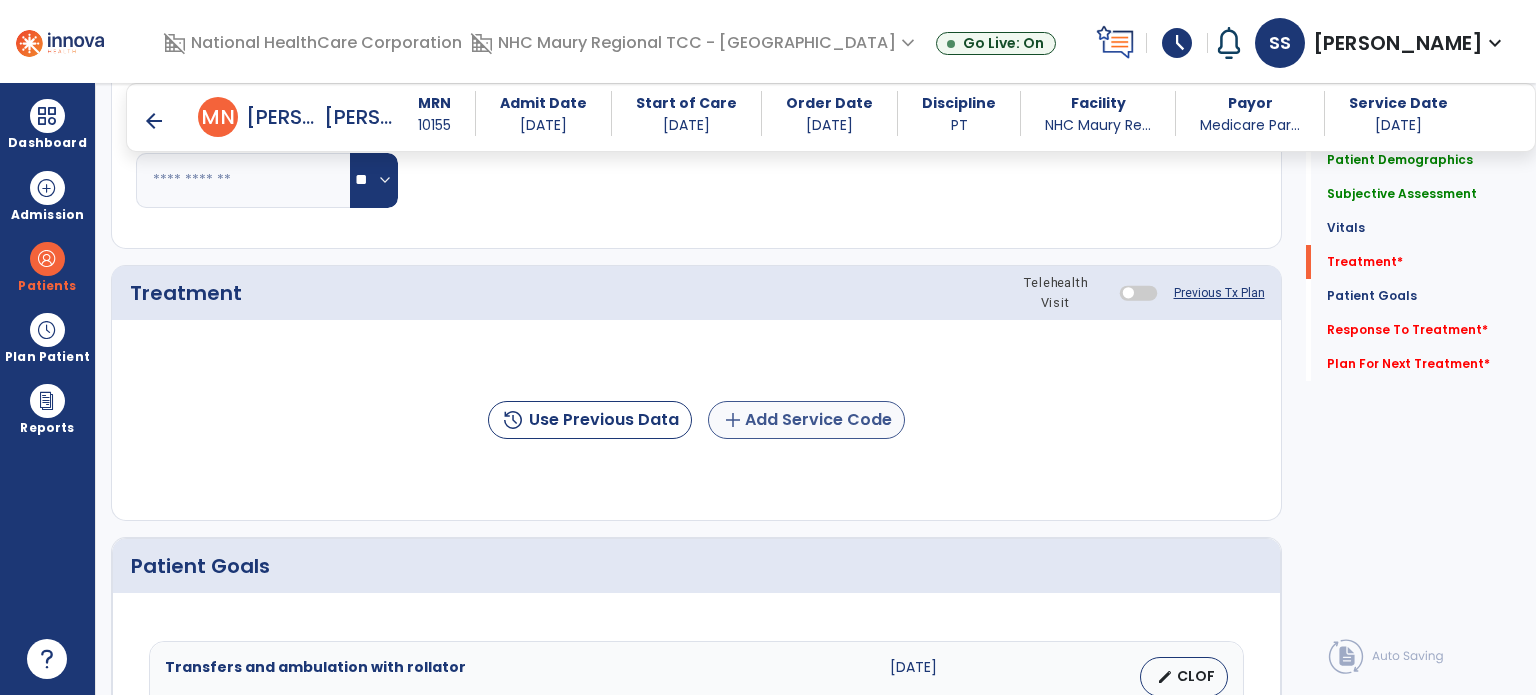 scroll, scrollTop: 1787, scrollLeft: 0, axis: vertical 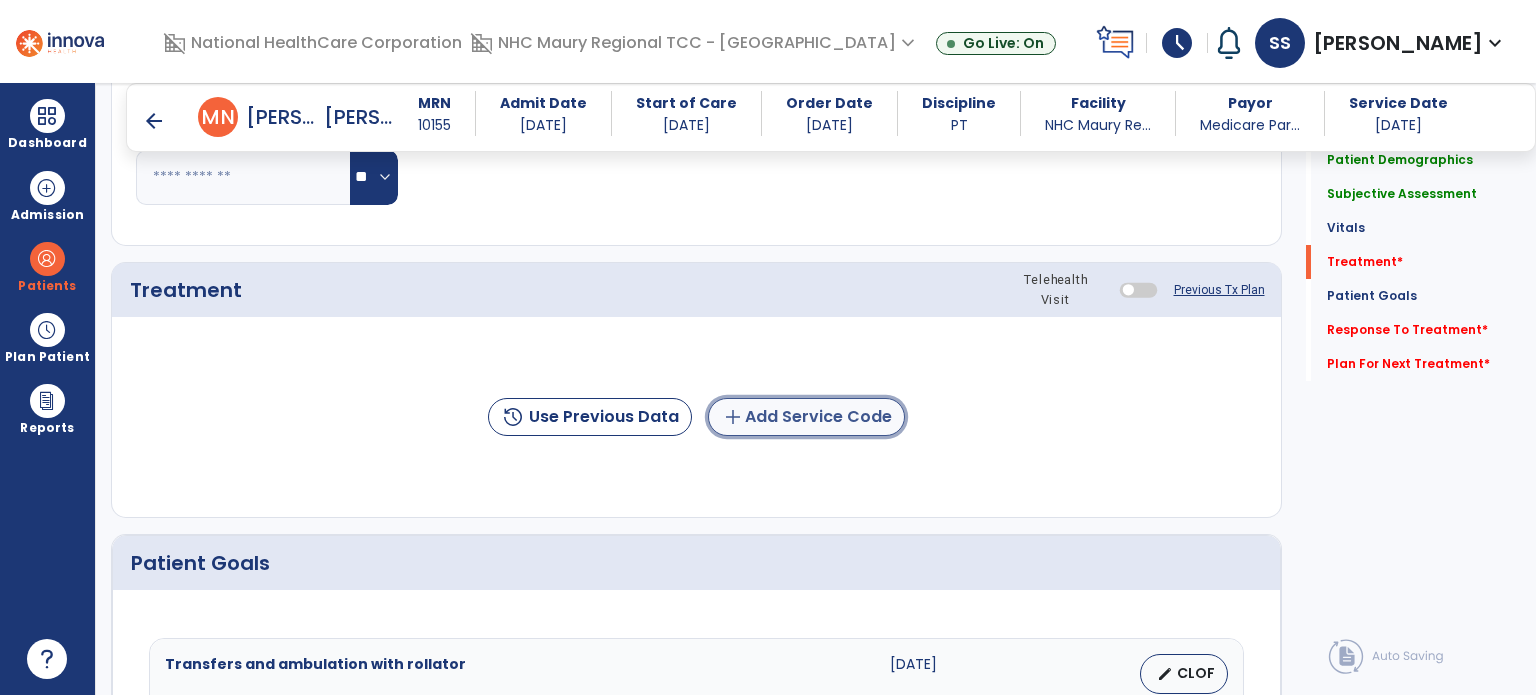 click on "add  Add Service Code" 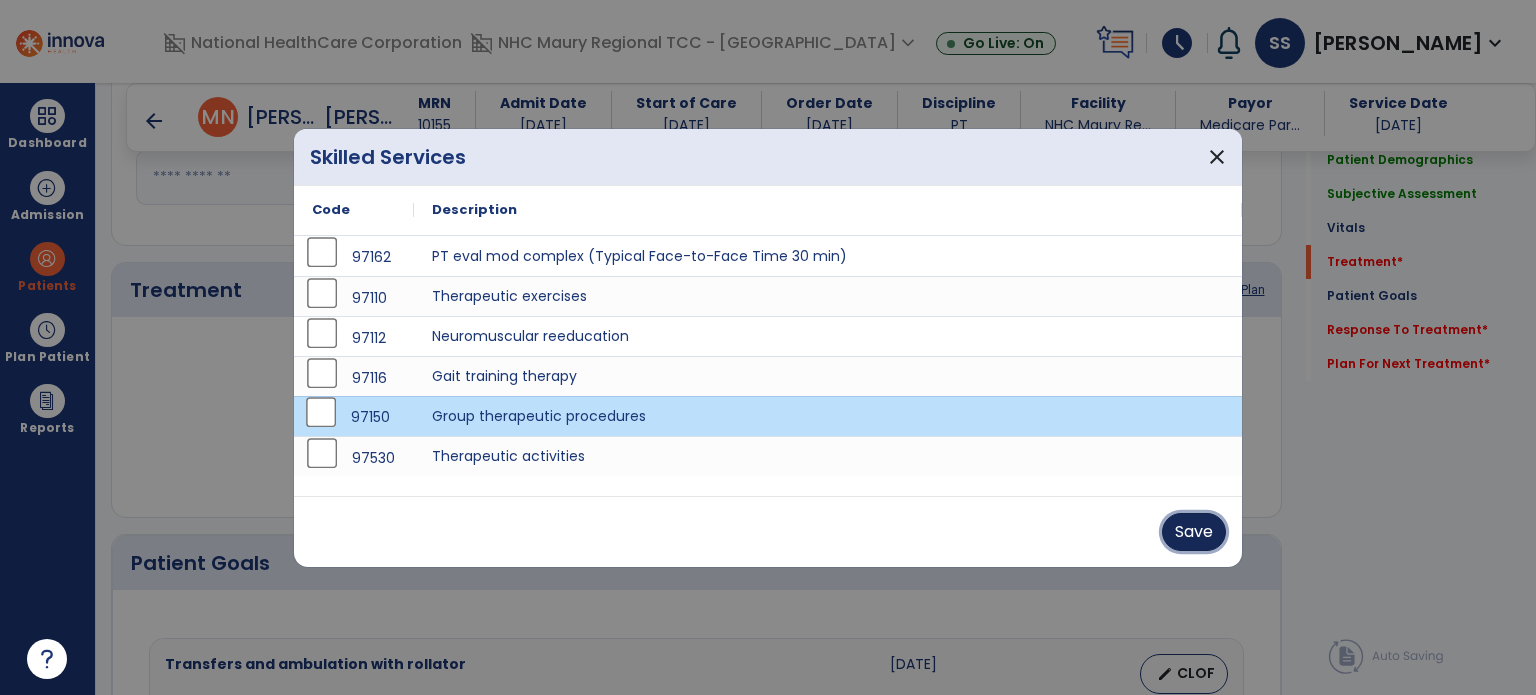 click on "Save" at bounding box center (1194, 532) 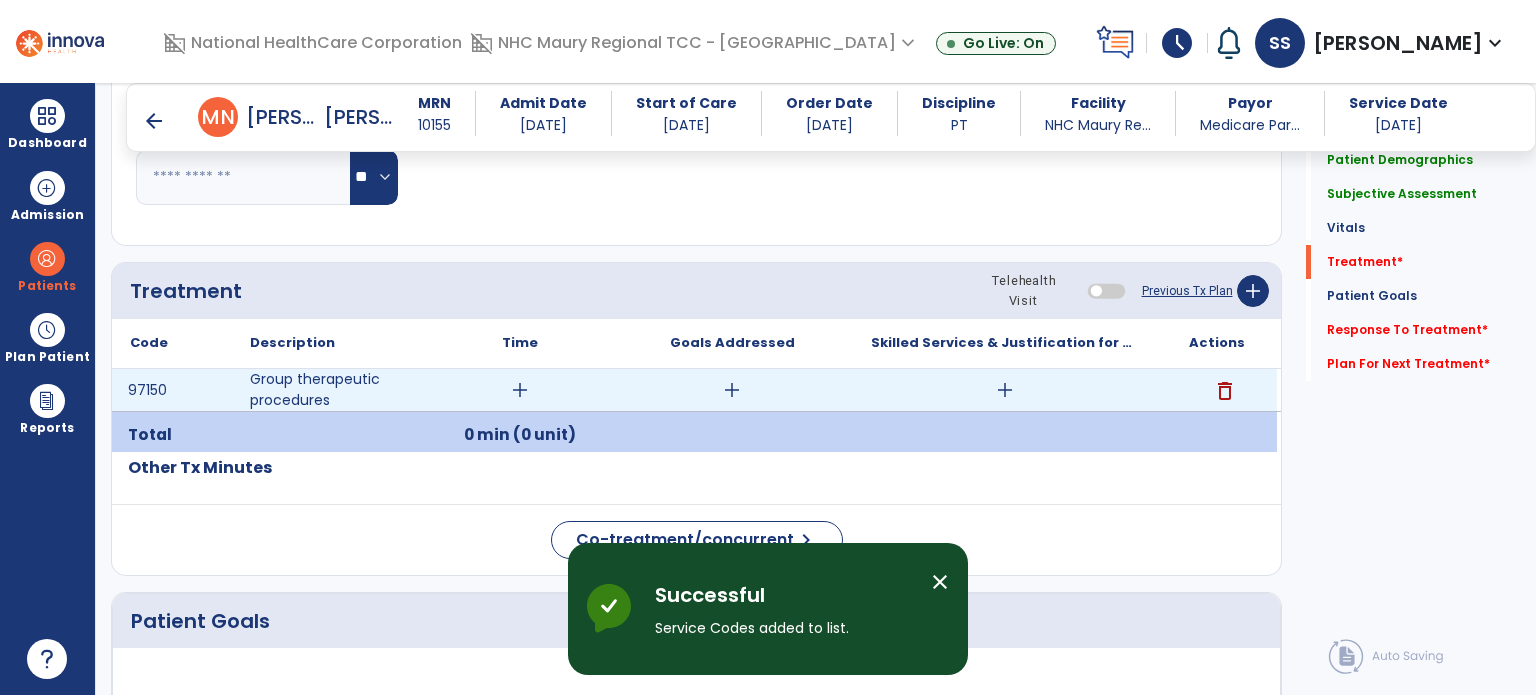 click on "add" at bounding box center [520, 390] 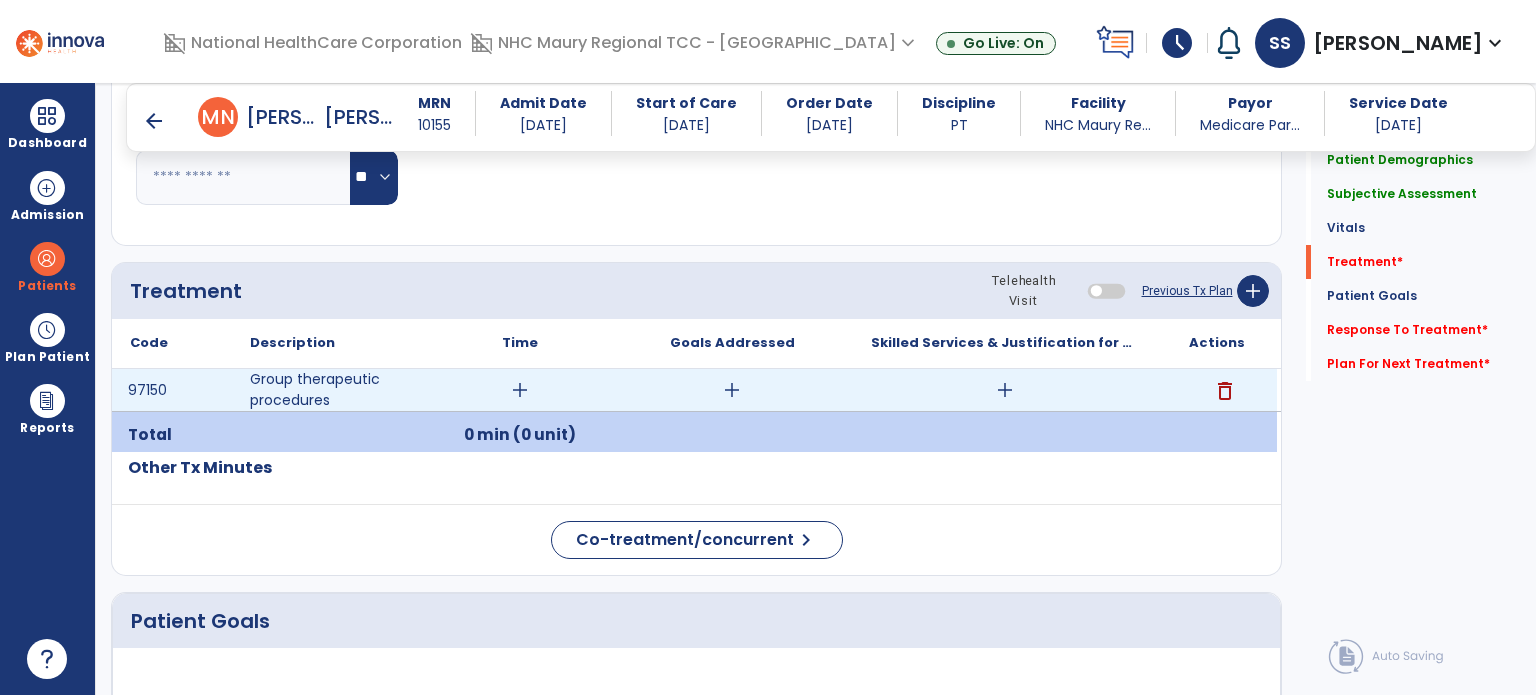 click on "add" at bounding box center [520, 390] 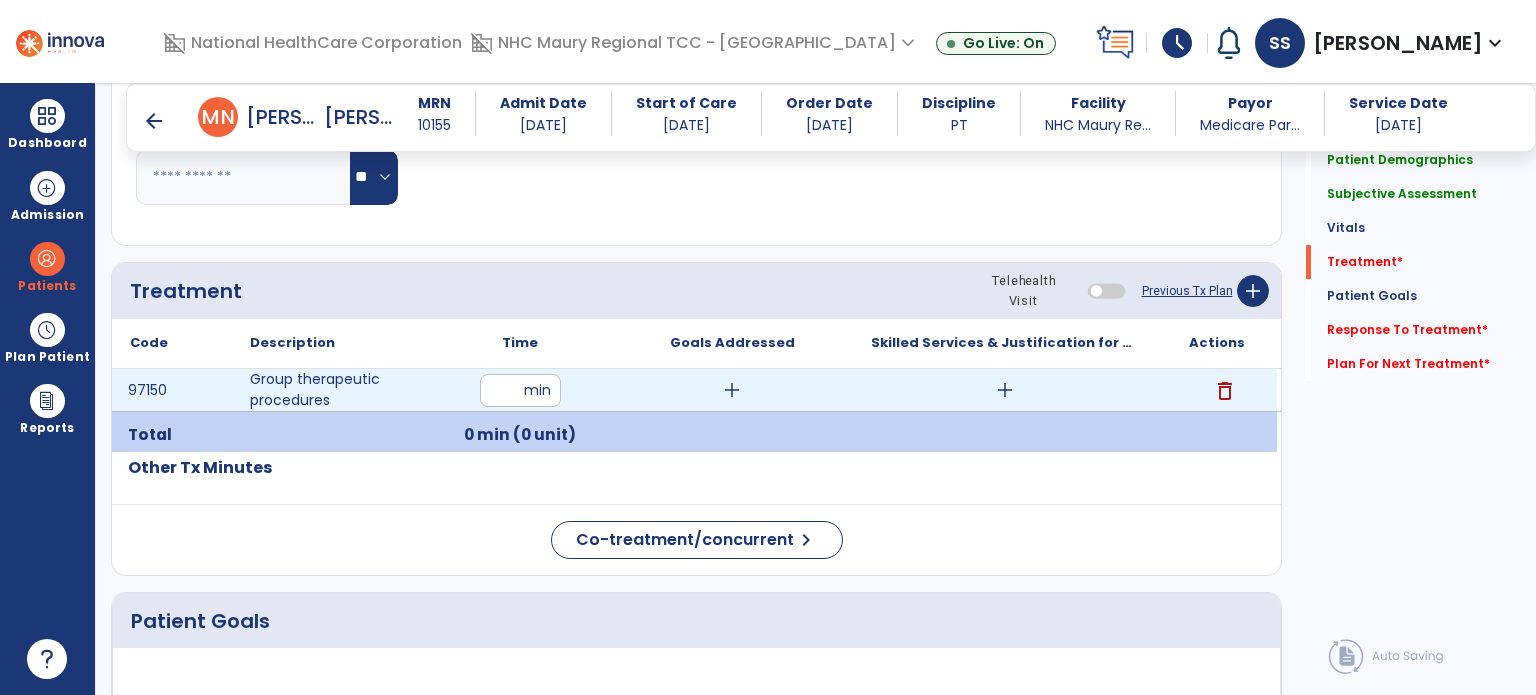 type on "**" 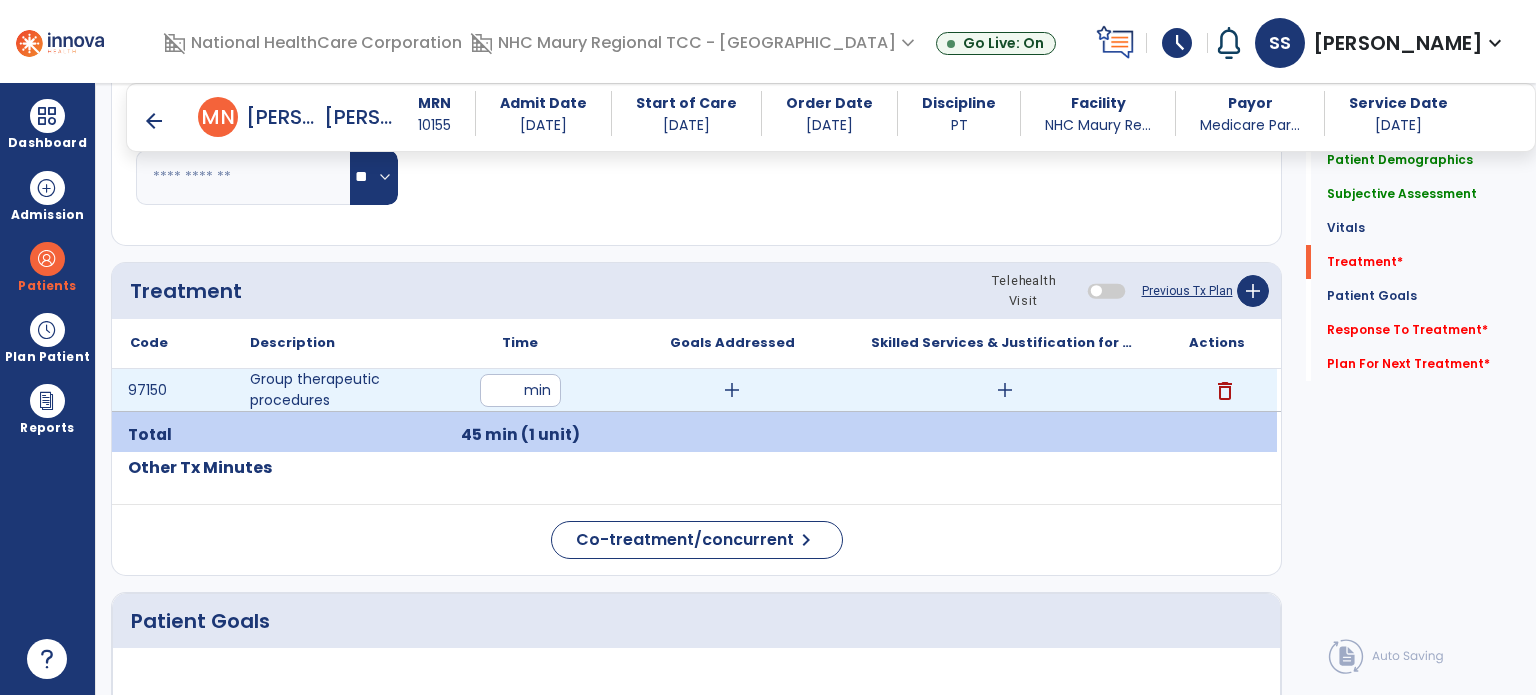 click on "add" at bounding box center (1005, 390) 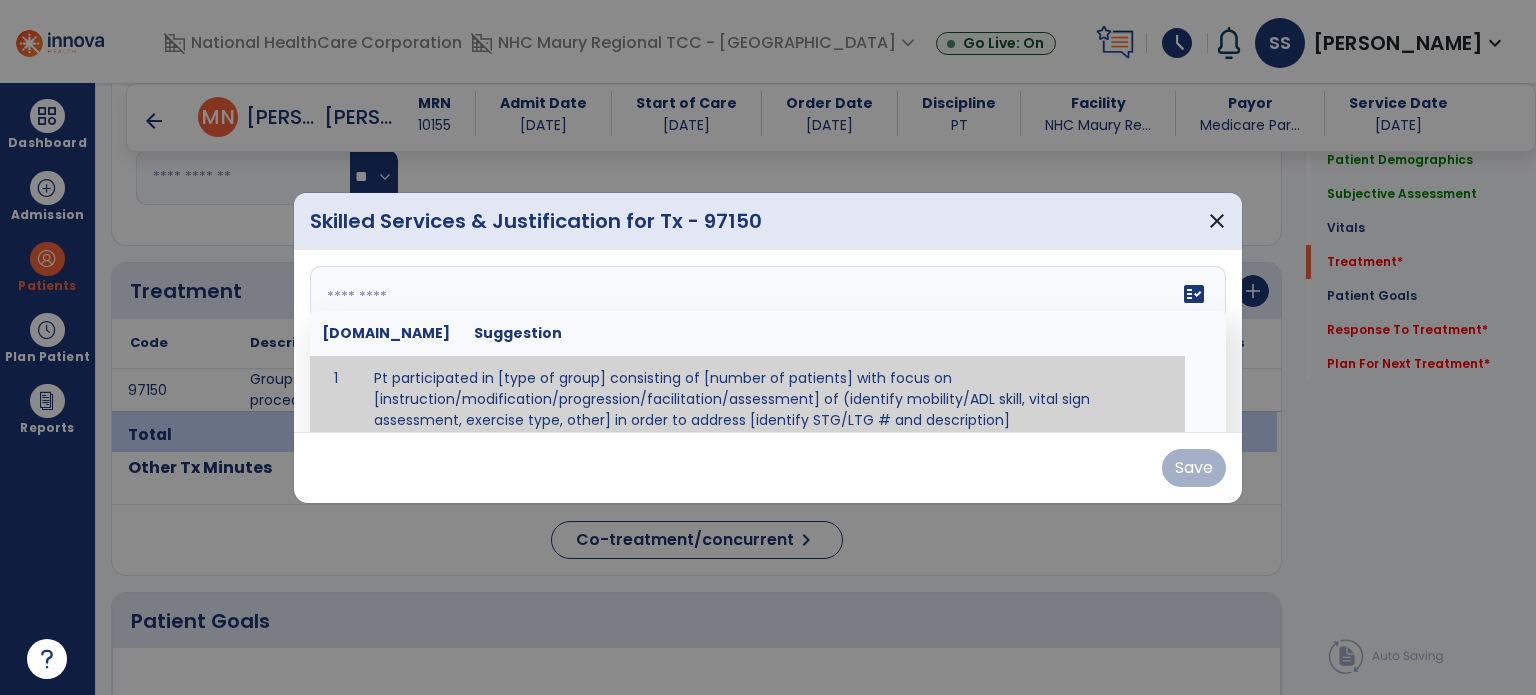 click on "fact_check  [DOMAIN_NAME] Suggestion 1 Pt participated in [type of group] consisting of [number of patients] with focus on [instruction/modification/progression/facilitation/assessment] of (identify mobility/ADL skill, vital sign assessment, exercise type, other] in order to address [identify STG/LTG # and description]" at bounding box center [768, 341] 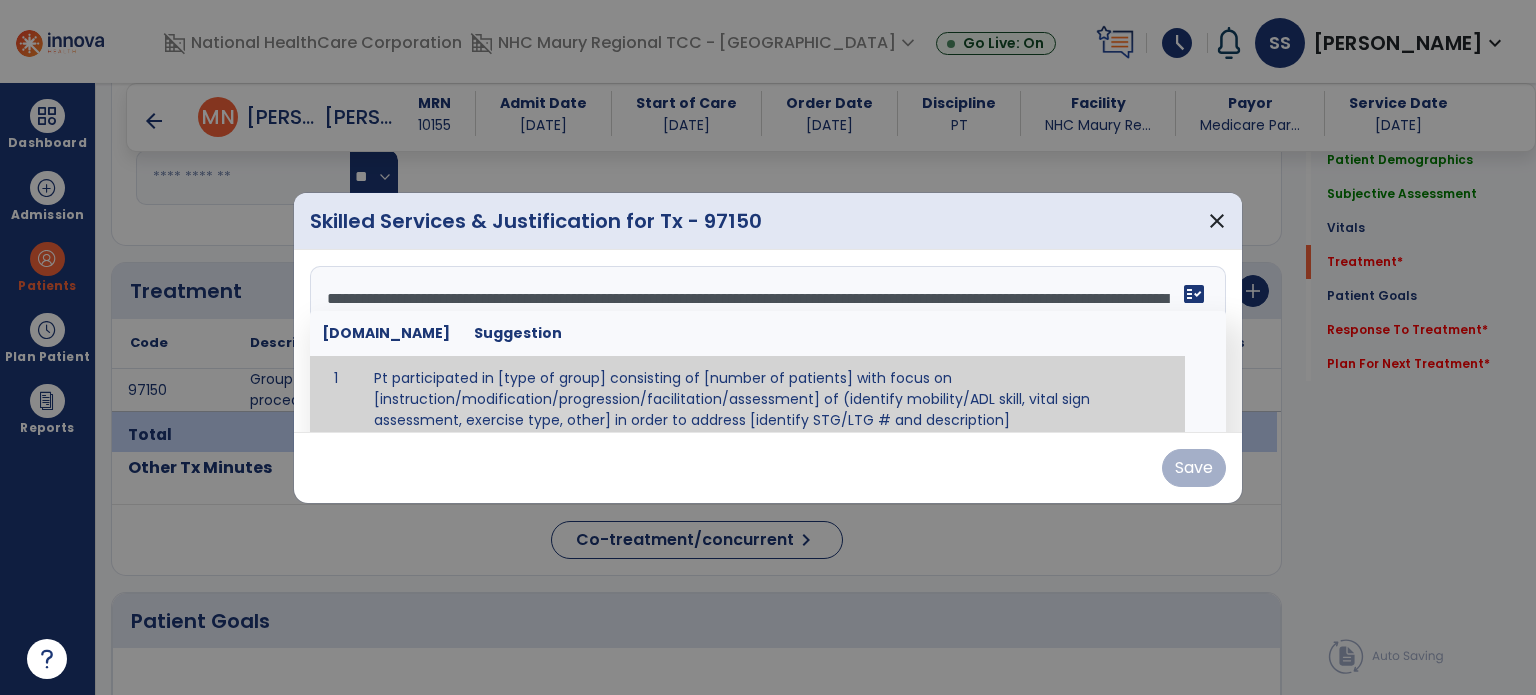 scroll, scrollTop: 12, scrollLeft: 0, axis: vertical 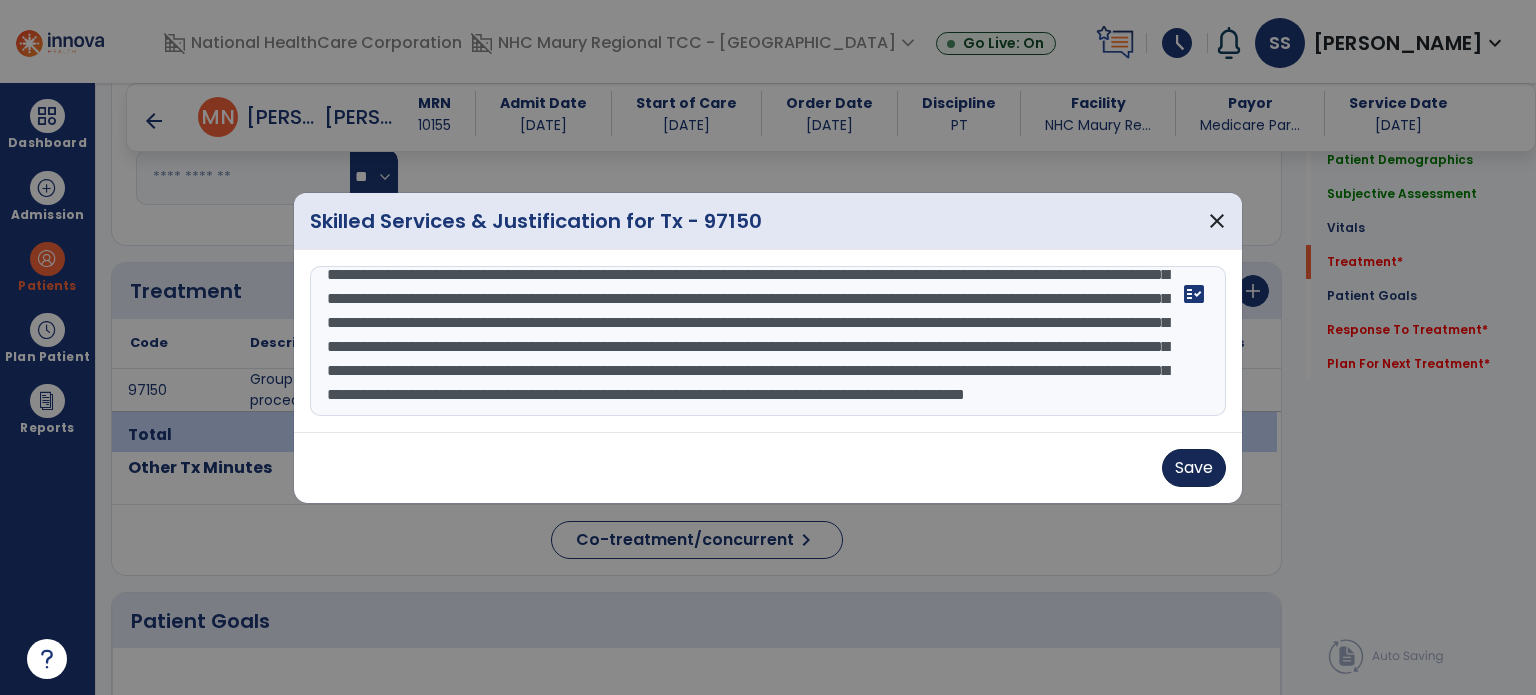 type on "**********" 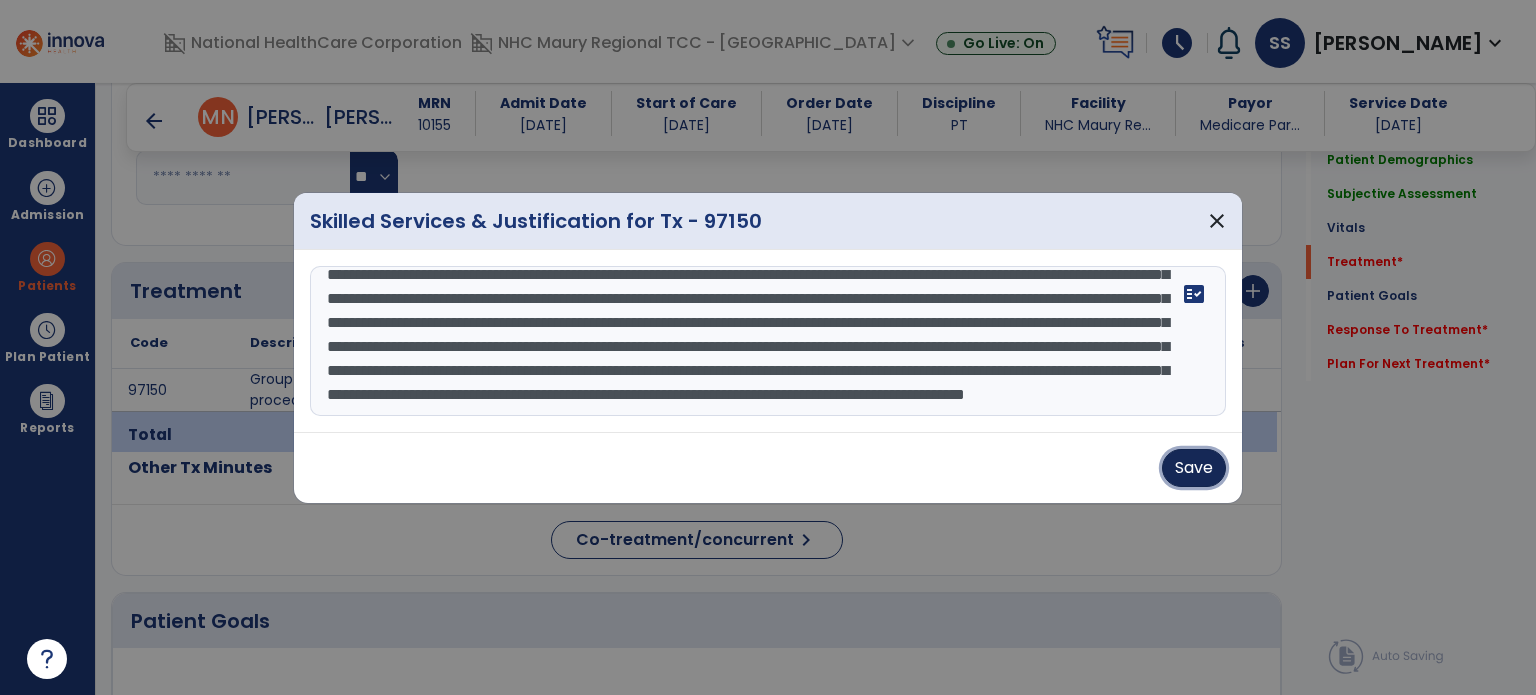 click on "Save" at bounding box center [1194, 468] 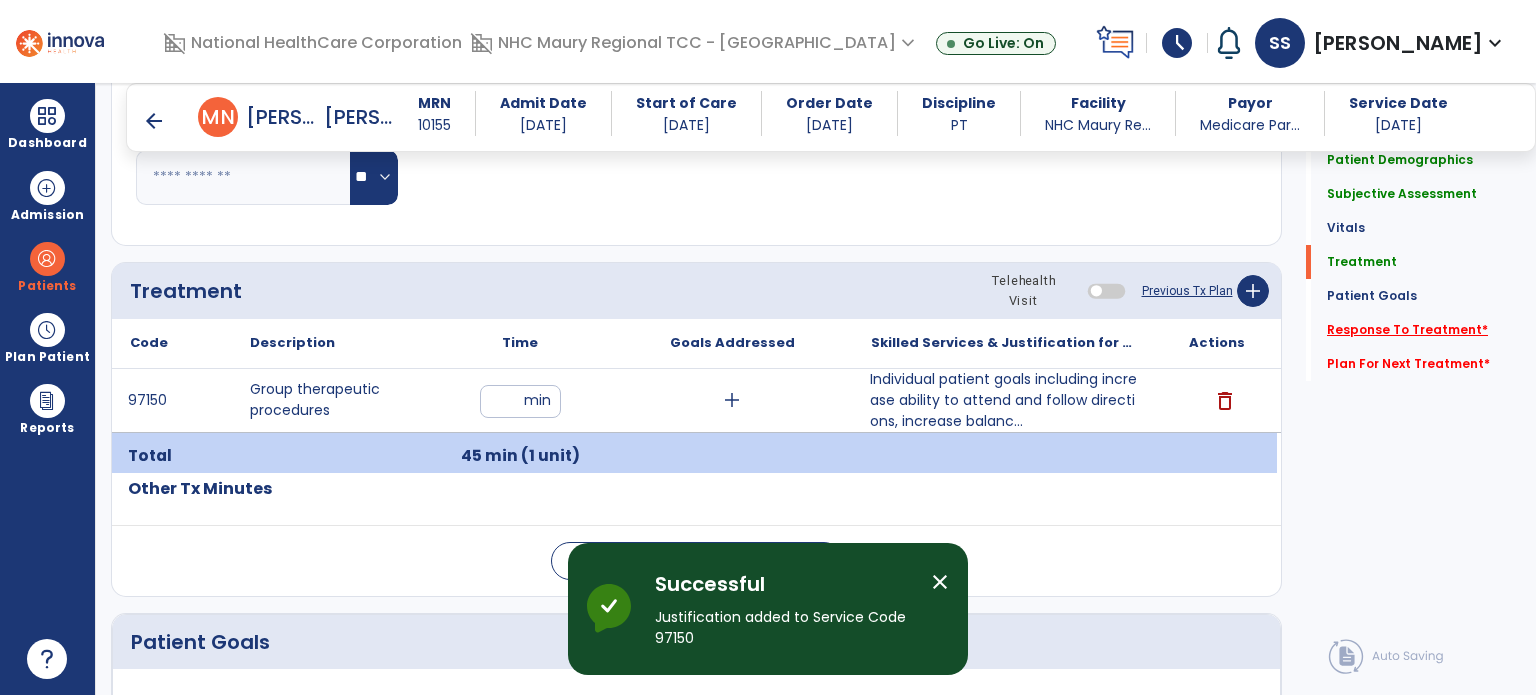 click on "Response To Treatment   *" 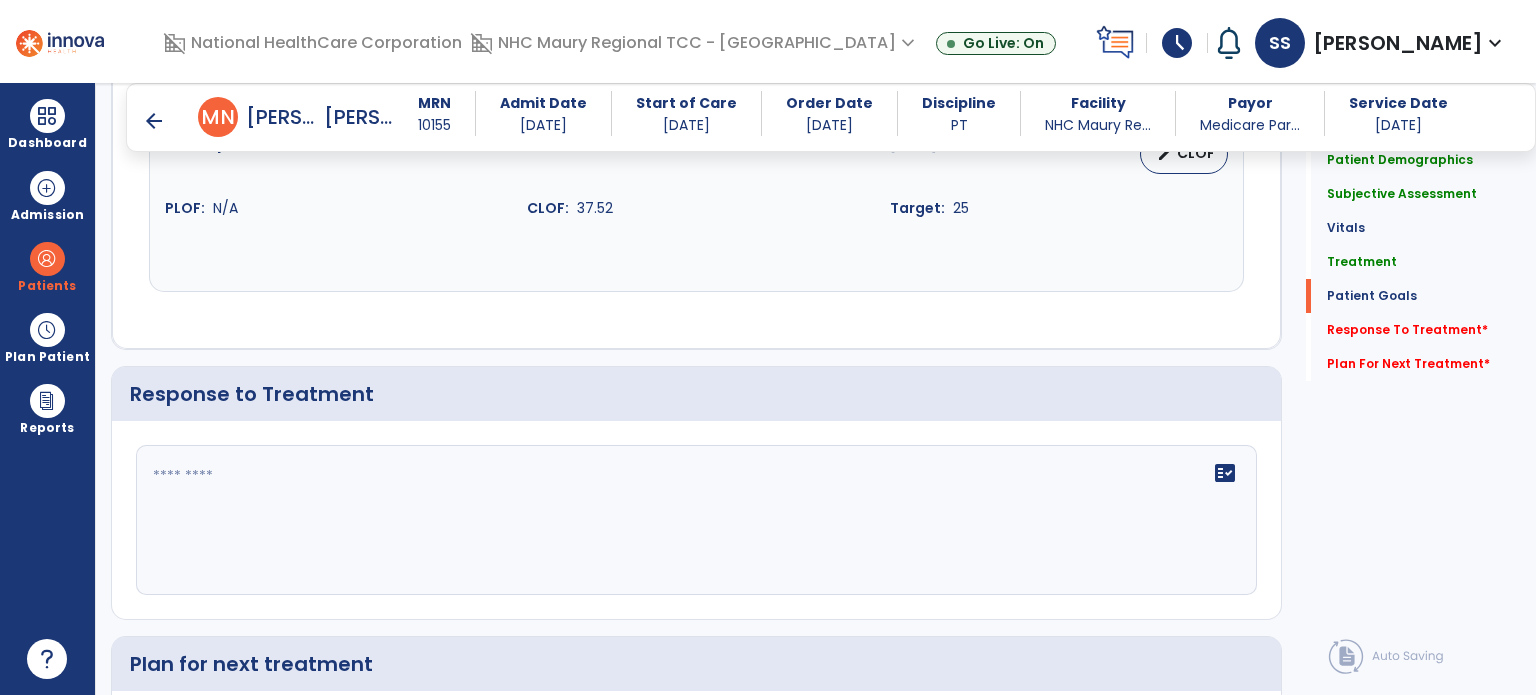 scroll, scrollTop: 3543, scrollLeft: 0, axis: vertical 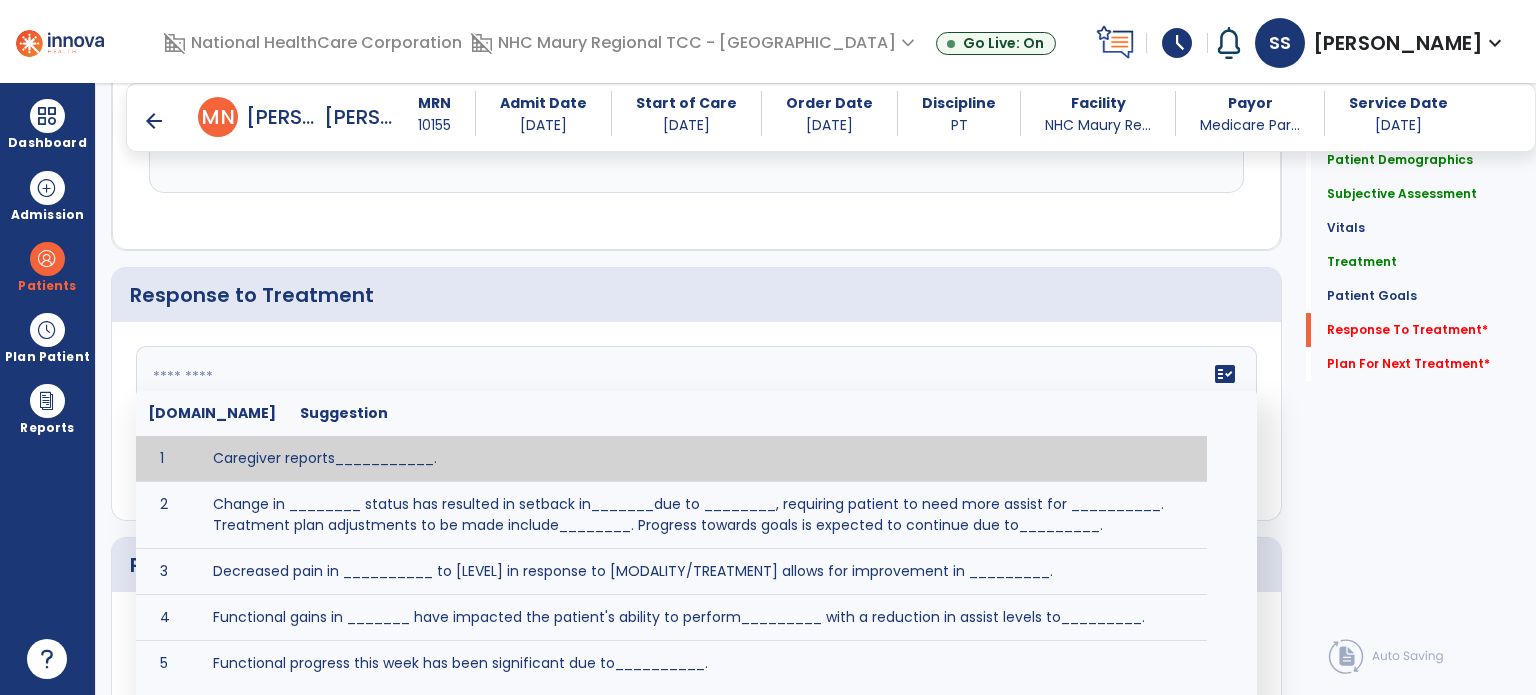 click on "fact_check  [DOMAIN_NAME] Suggestion 1 Caregiver reports___________. 2 Change in ________ status has resulted in setback in_______due to ________, requiring patient to need more assist for __________.   Treatment plan adjustments to be made include________.  Progress towards goals is expected to continue due to_________. 3 Decreased pain in __________ to [LEVEL] in response to [MODALITY/TREATMENT] allows for improvement in _________. 4 Functional gains in _______ have impacted the patient's ability to perform_________ with a reduction in assist levels to_________. 5 Functional progress this week has been significant due to__________. 6 Gains in ________ have improved the patient's ability to perform ______with decreased levels of assist to___________. 7 Improvement in ________allows patient to tolerate higher levels of challenges in_________. 8 Pain in [AREA] has decreased to [LEVEL] in response to [TREATMENT/MODALITY], allowing fore ease in completing__________. 9 10 11 12 13 14 15 16 17 18 19 20 21" 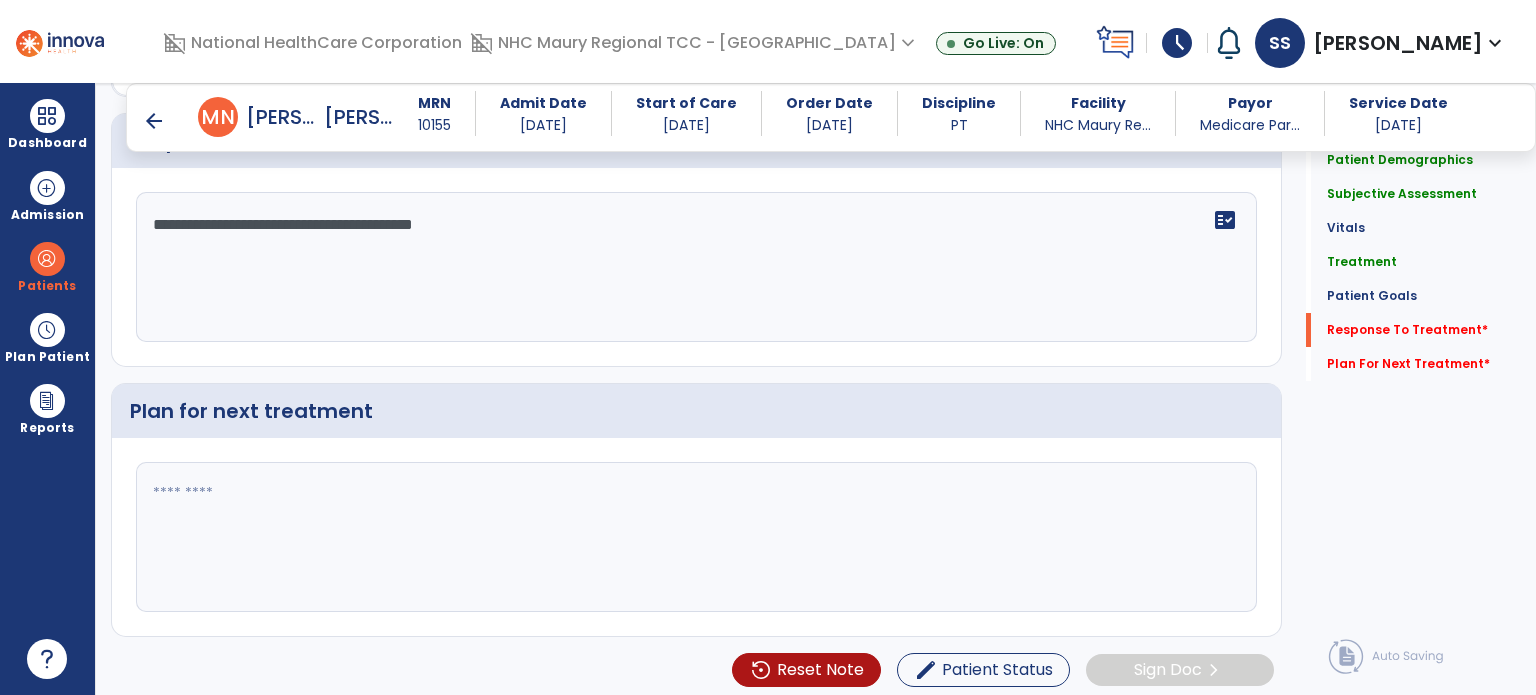 type on "**********" 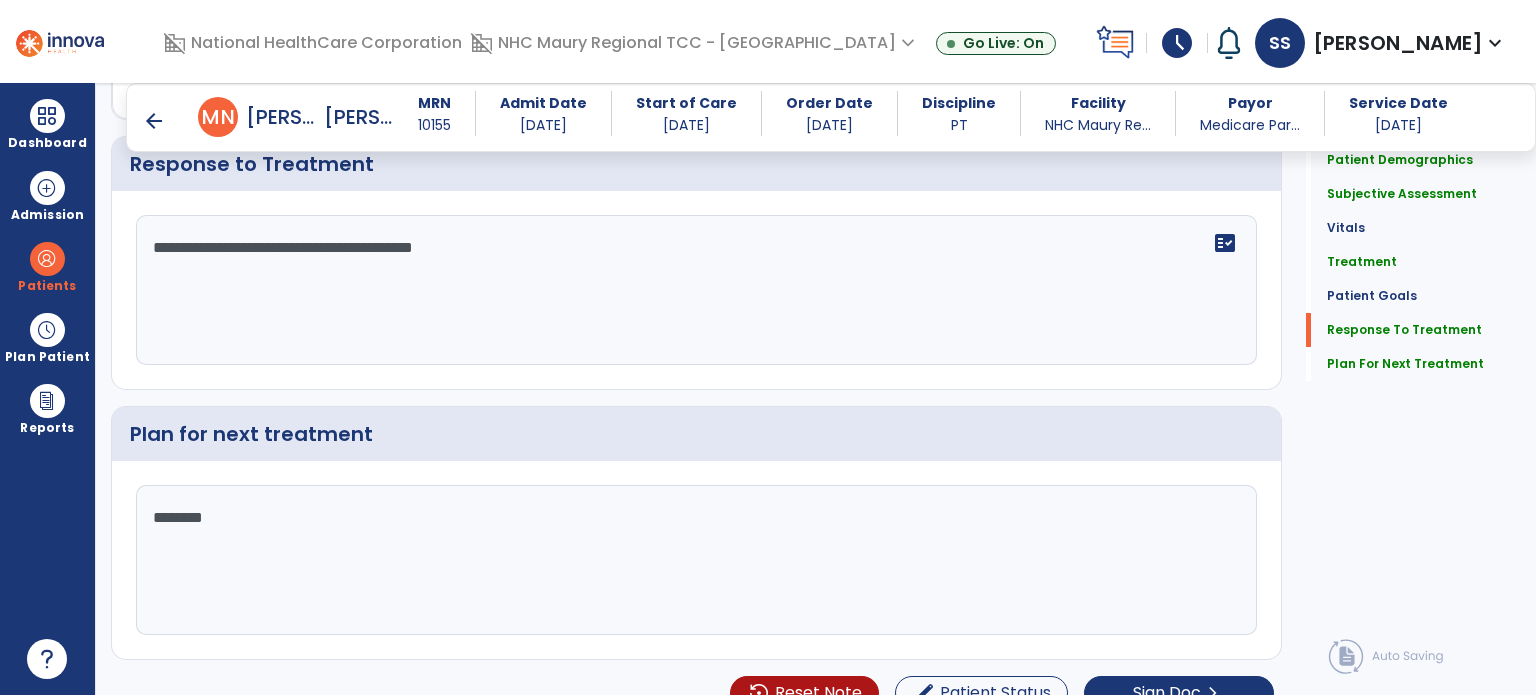 scroll, scrollTop: 3697, scrollLeft: 0, axis: vertical 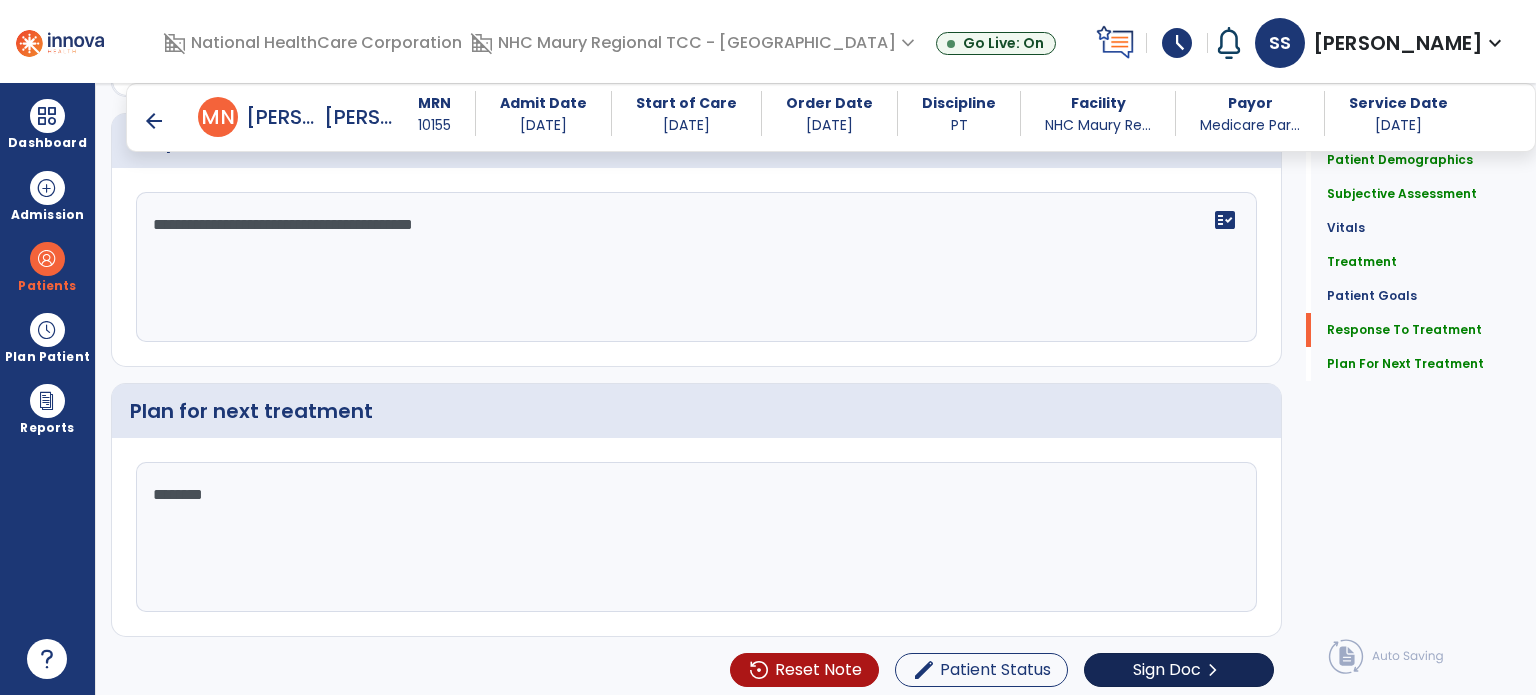 type on "********" 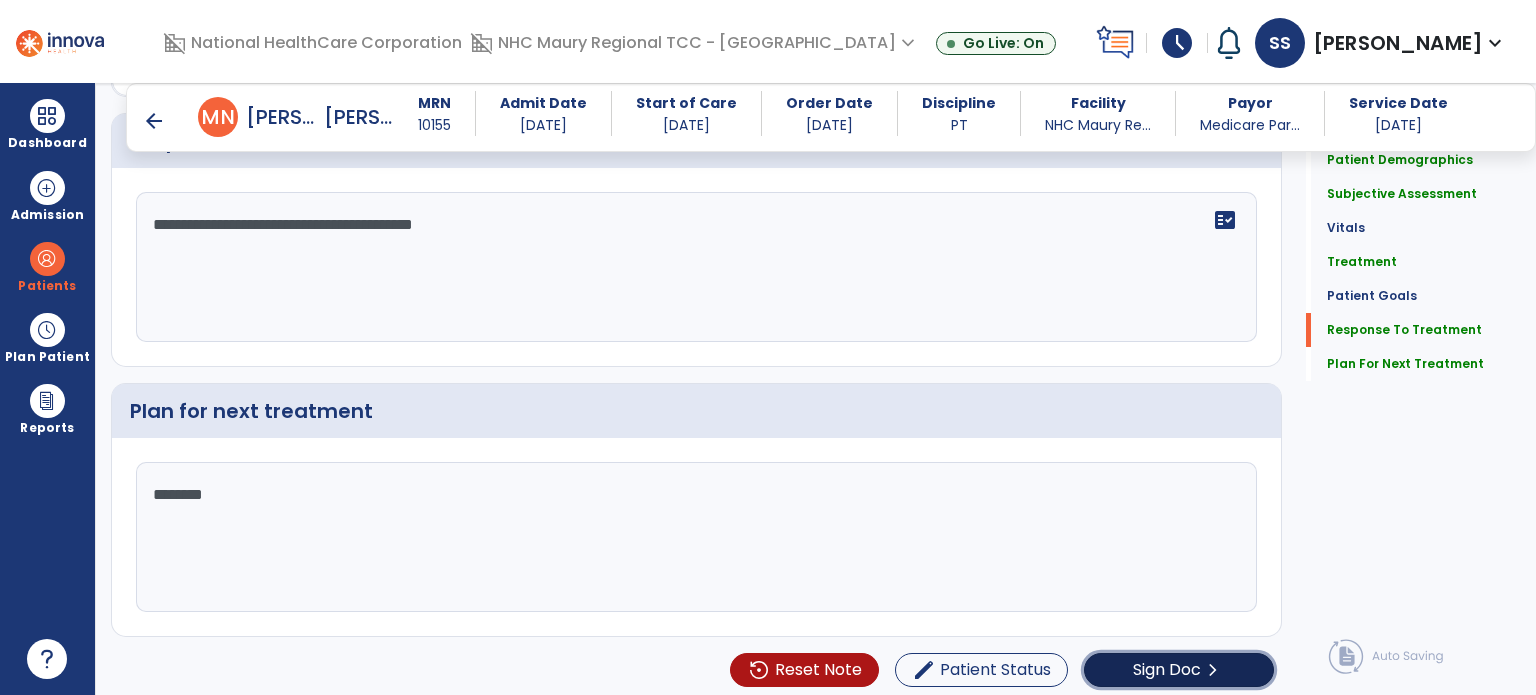 click on "Sign Doc" 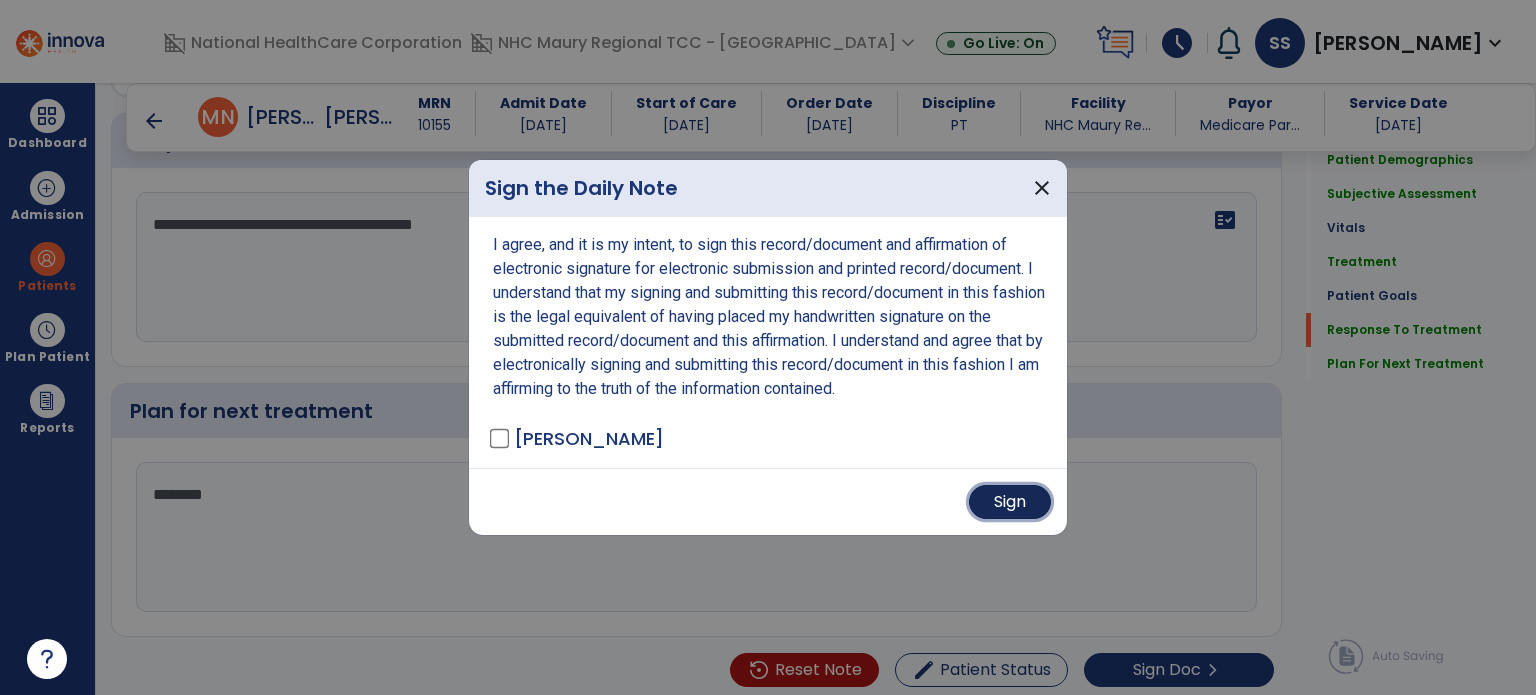 click on "Sign" at bounding box center [1010, 502] 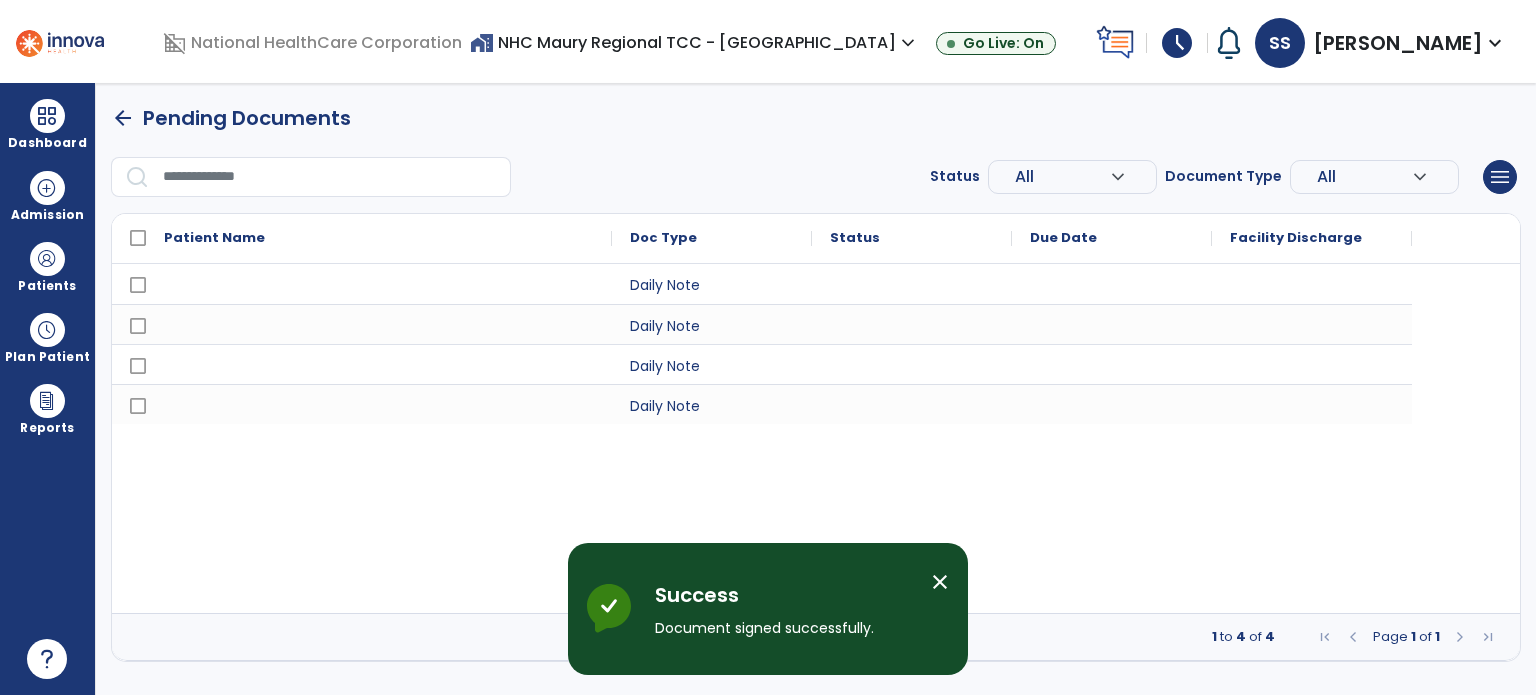 scroll, scrollTop: 0, scrollLeft: 0, axis: both 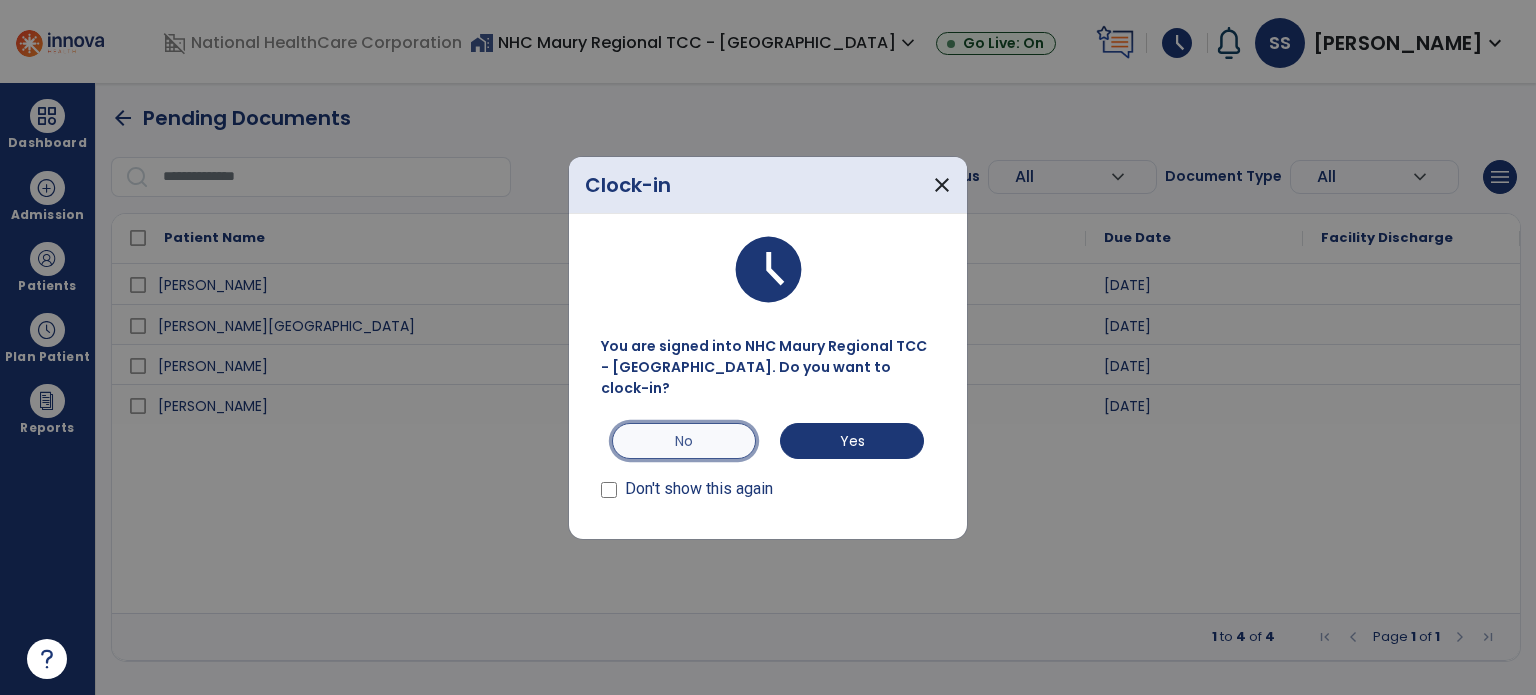 click on "No" at bounding box center [684, 441] 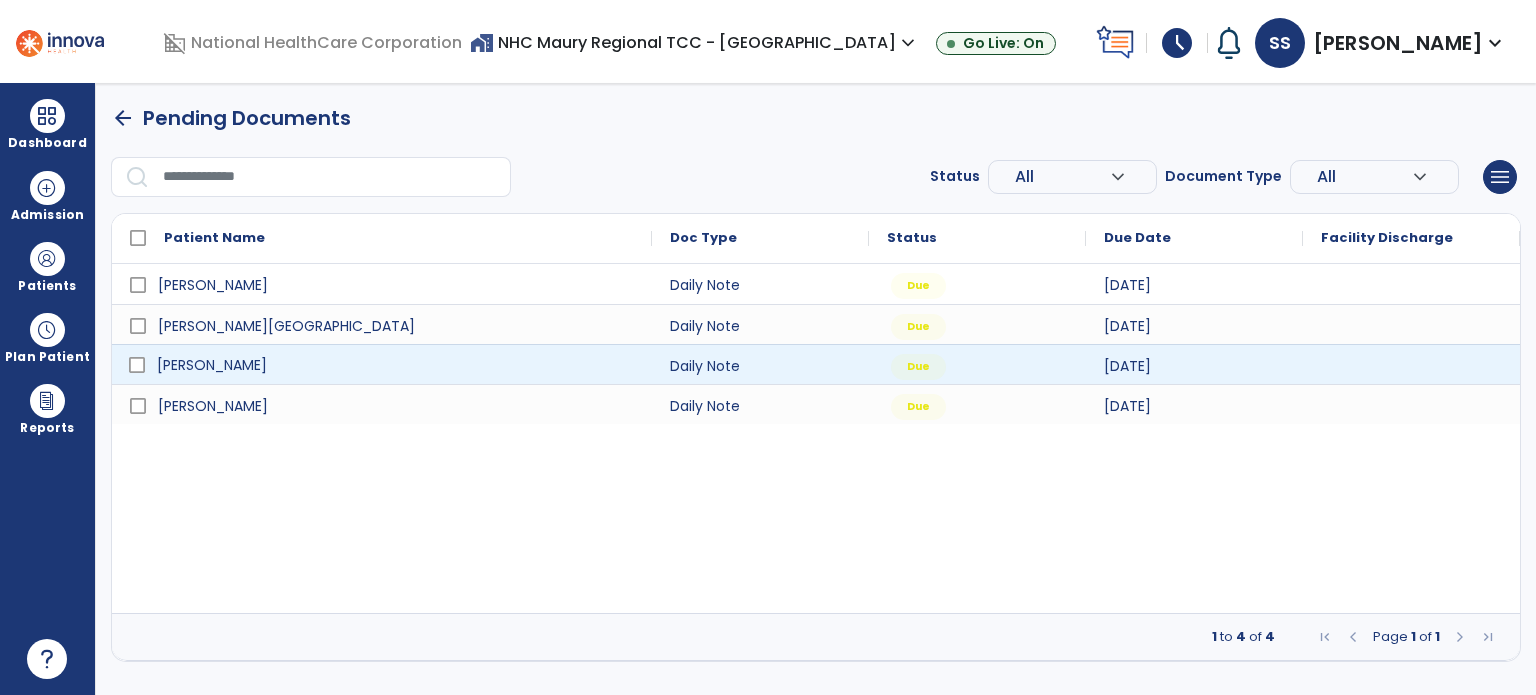 click on "[PERSON_NAME]" at bounding box center [396, 365] 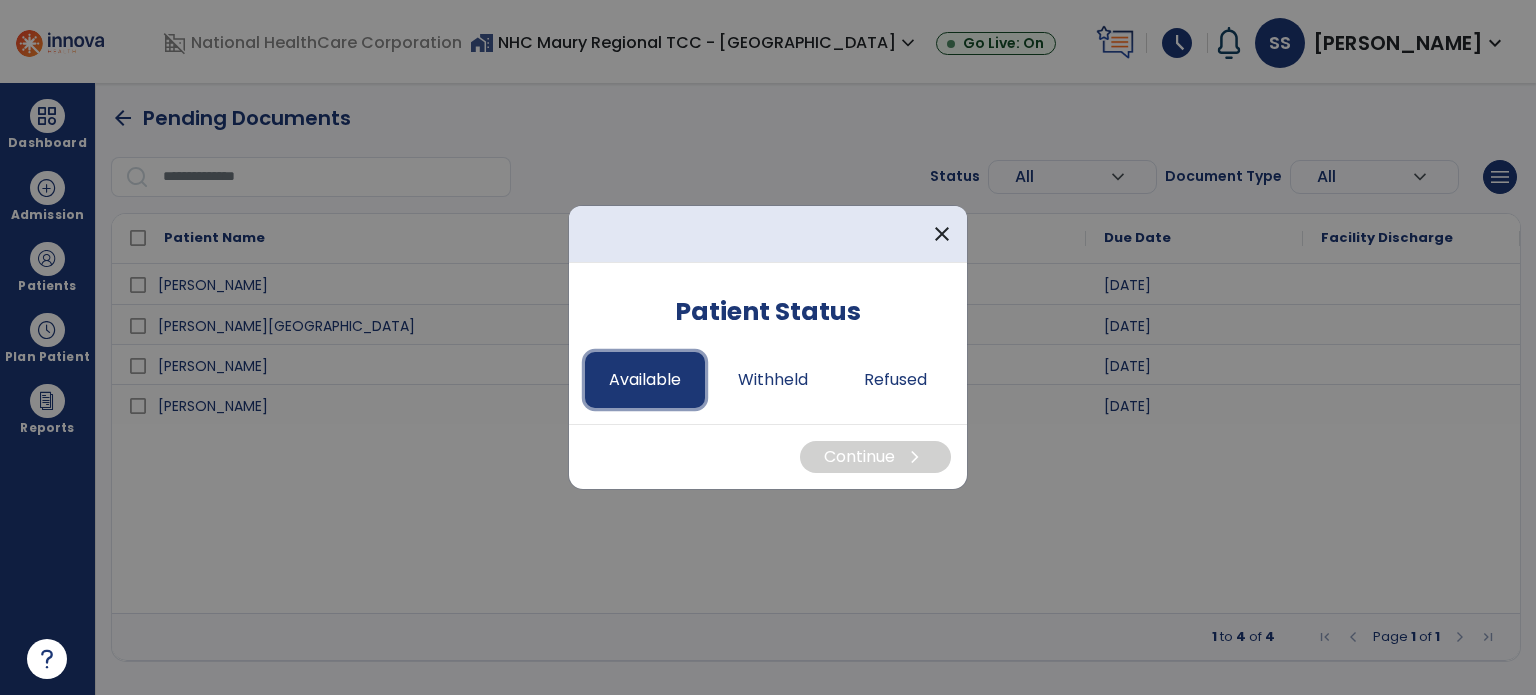 click on "Available" at bounding box center [645, 380] 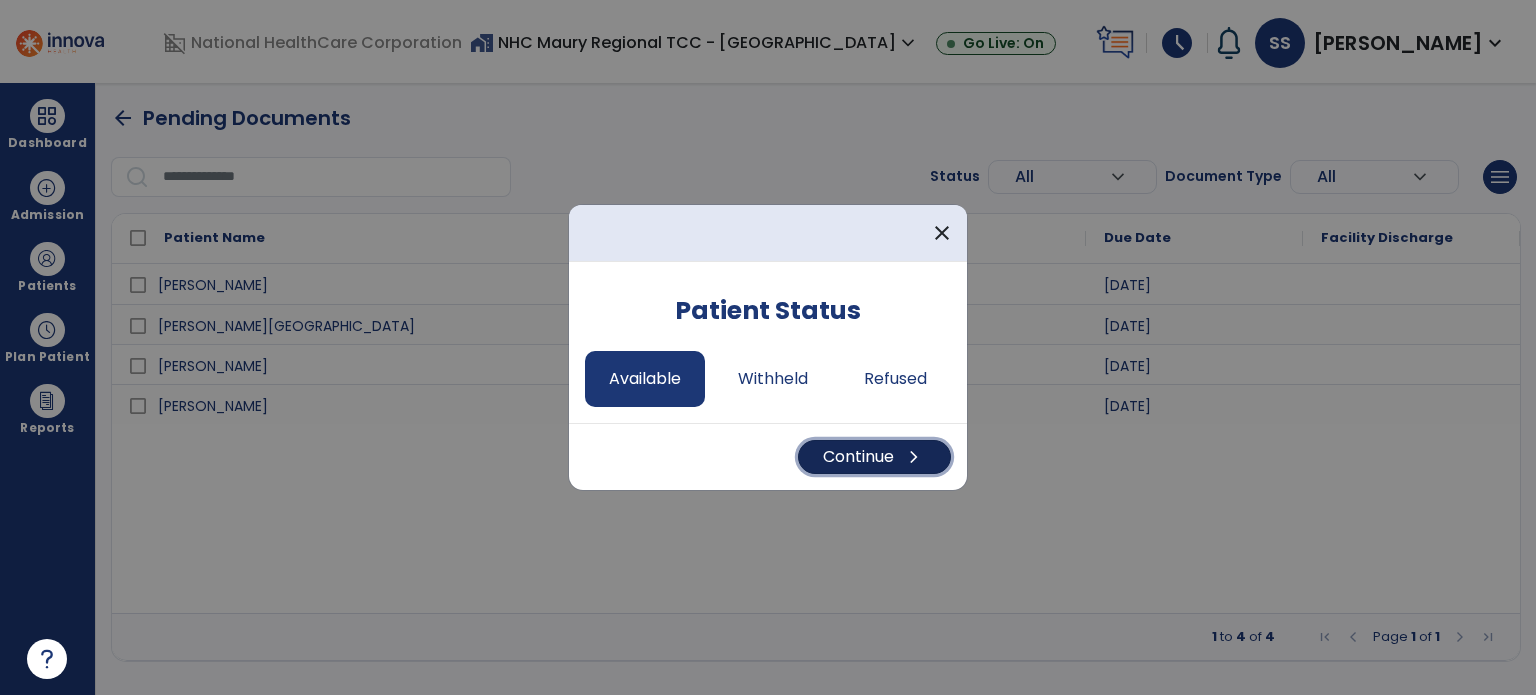 click on "Continue   chevron_right" at bounding box center (874, 457) 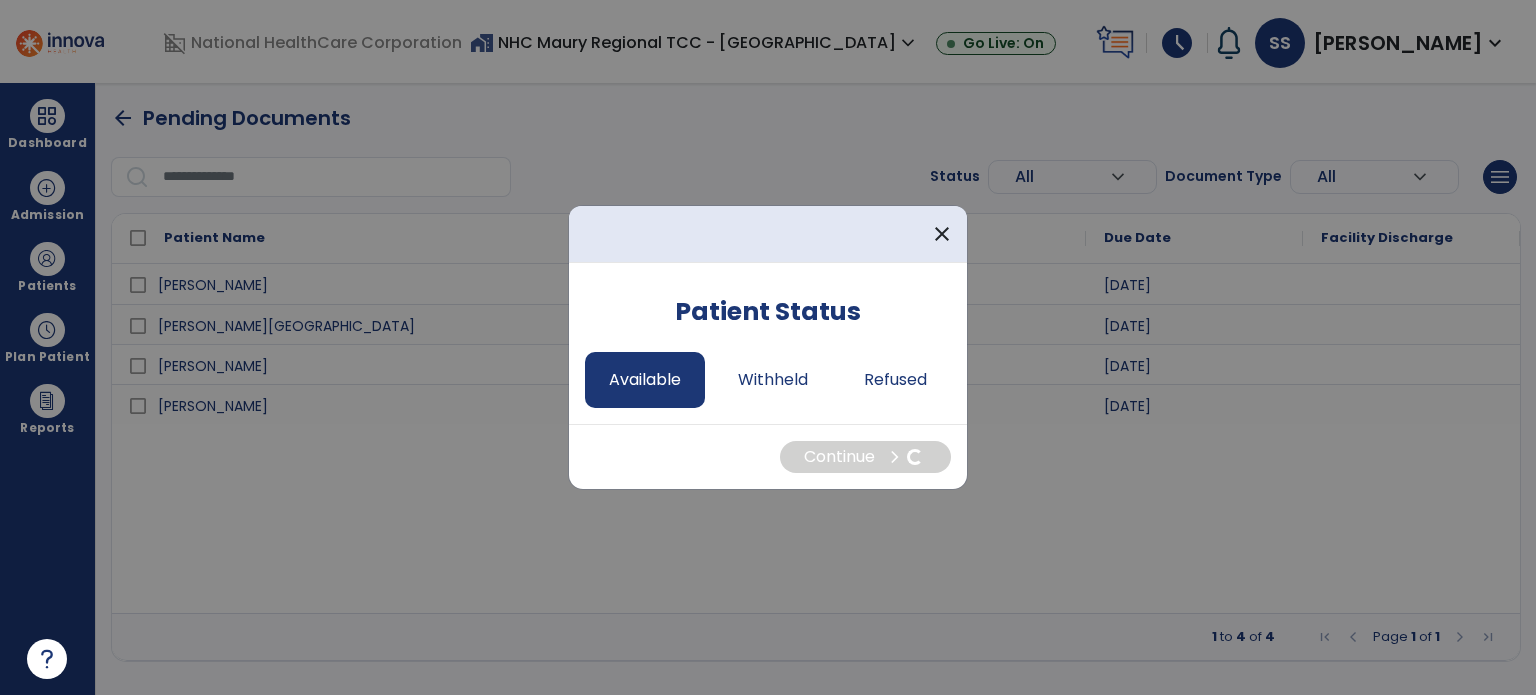 select on "*" 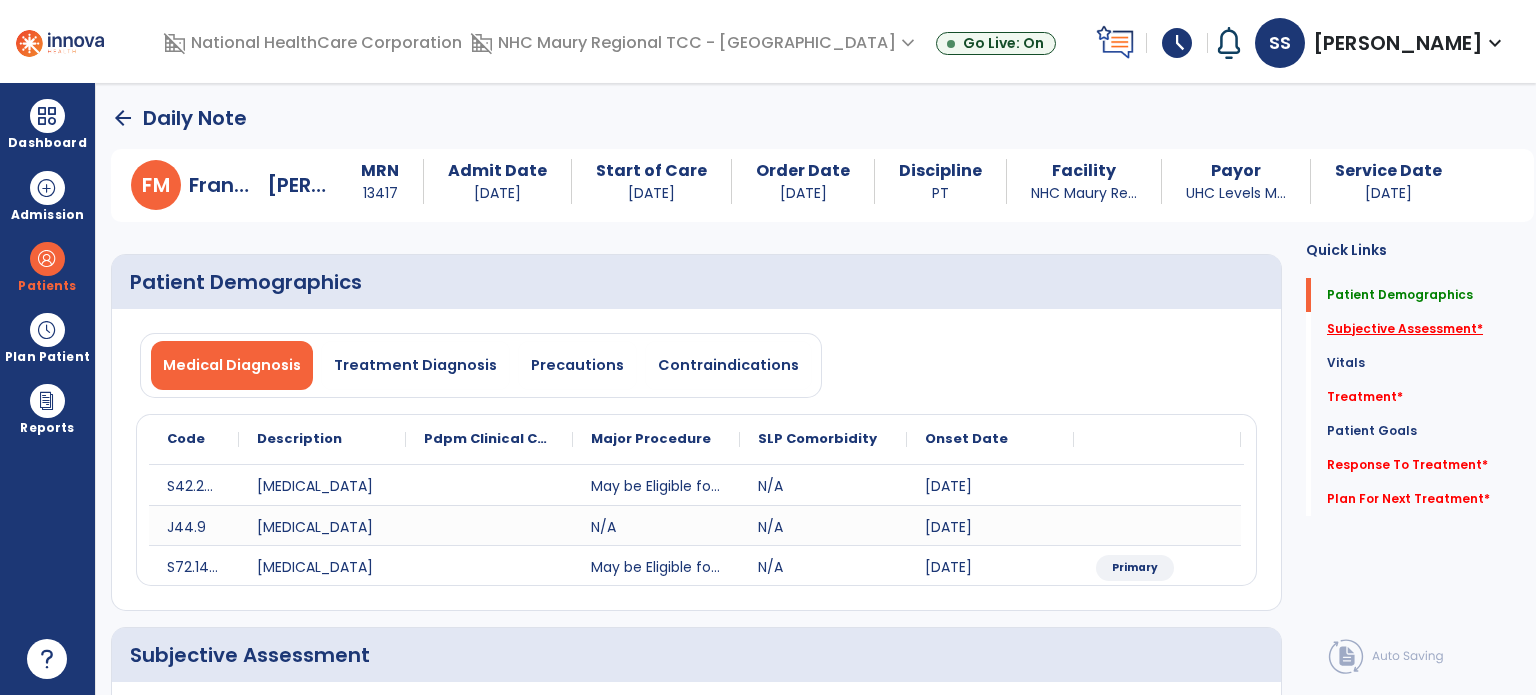 click on "Subjective Assessment   *" 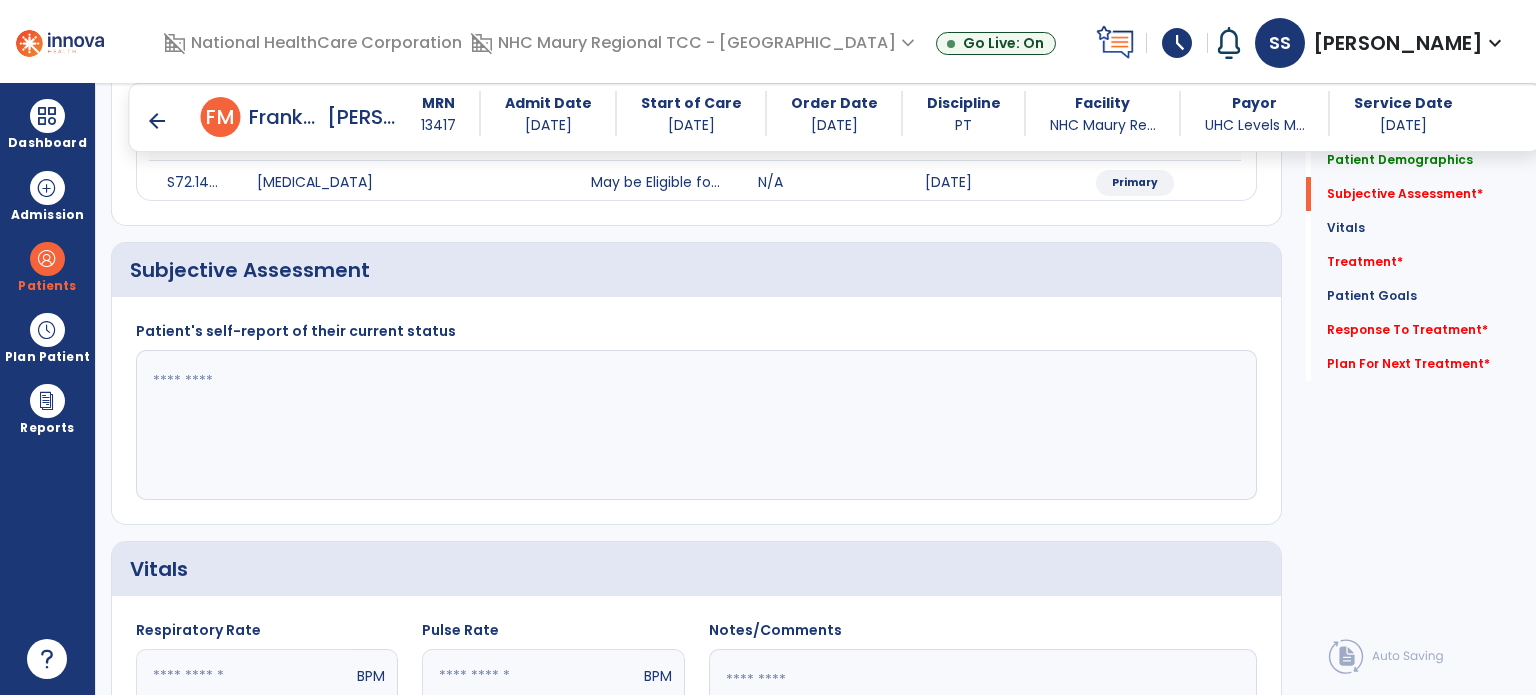 scroll, scrollTop: 378, scrollLeft: 0, axis: vertical 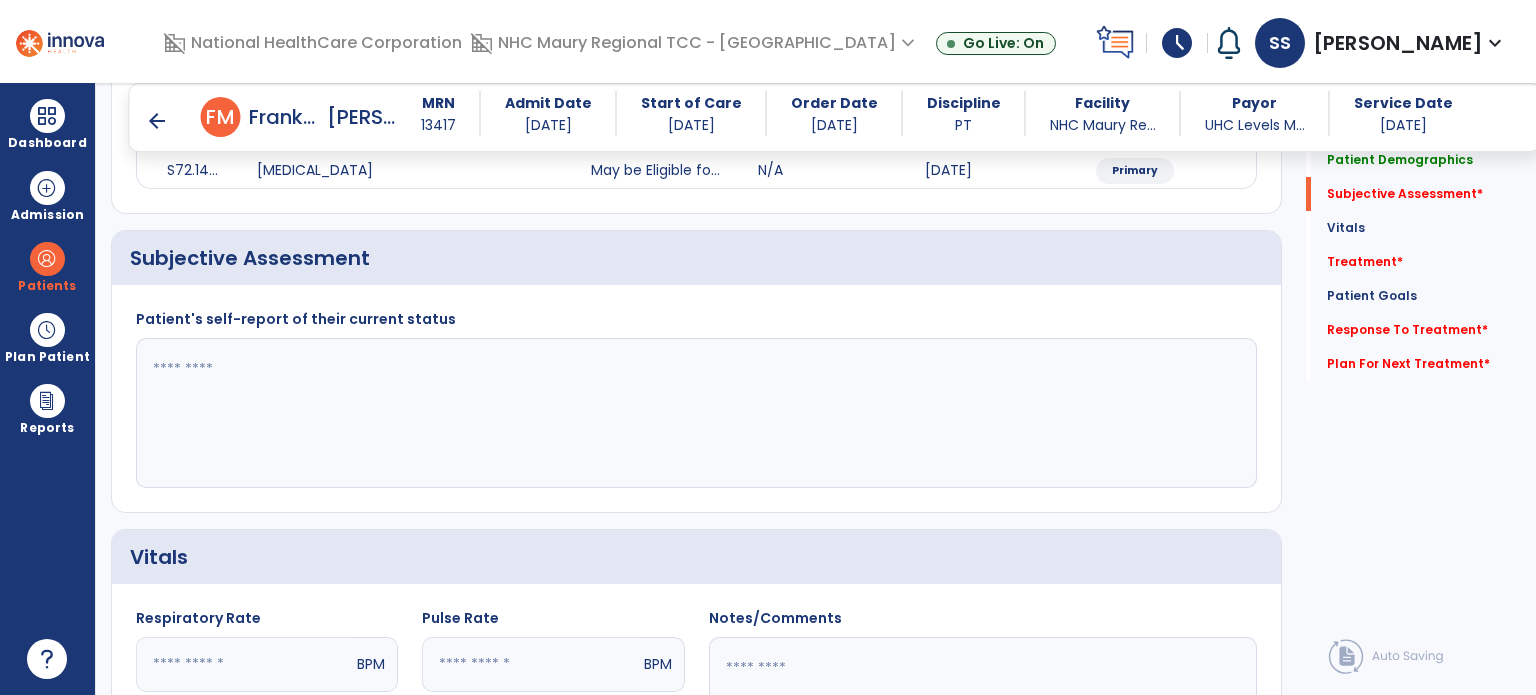click 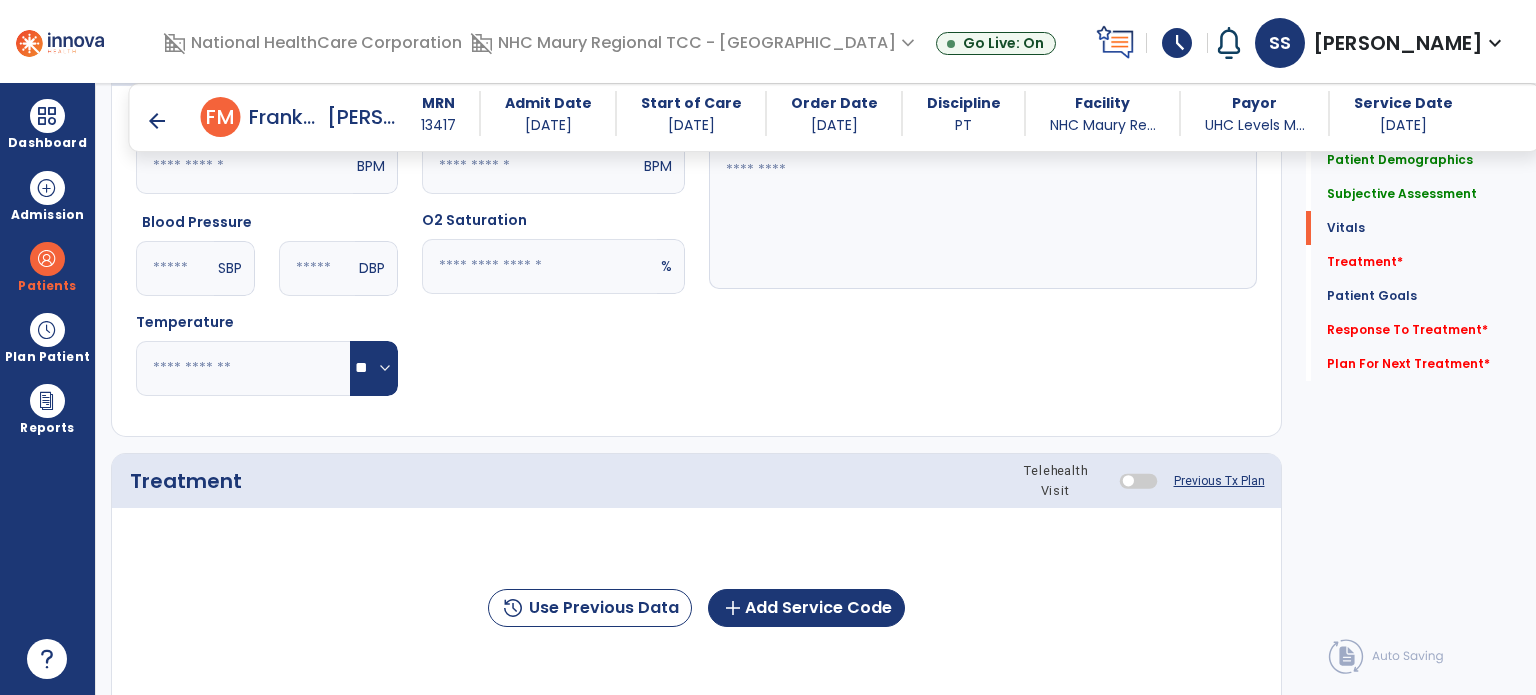 scroll, scrollTop: 1208, scrollLeft: 0, axis: vertical 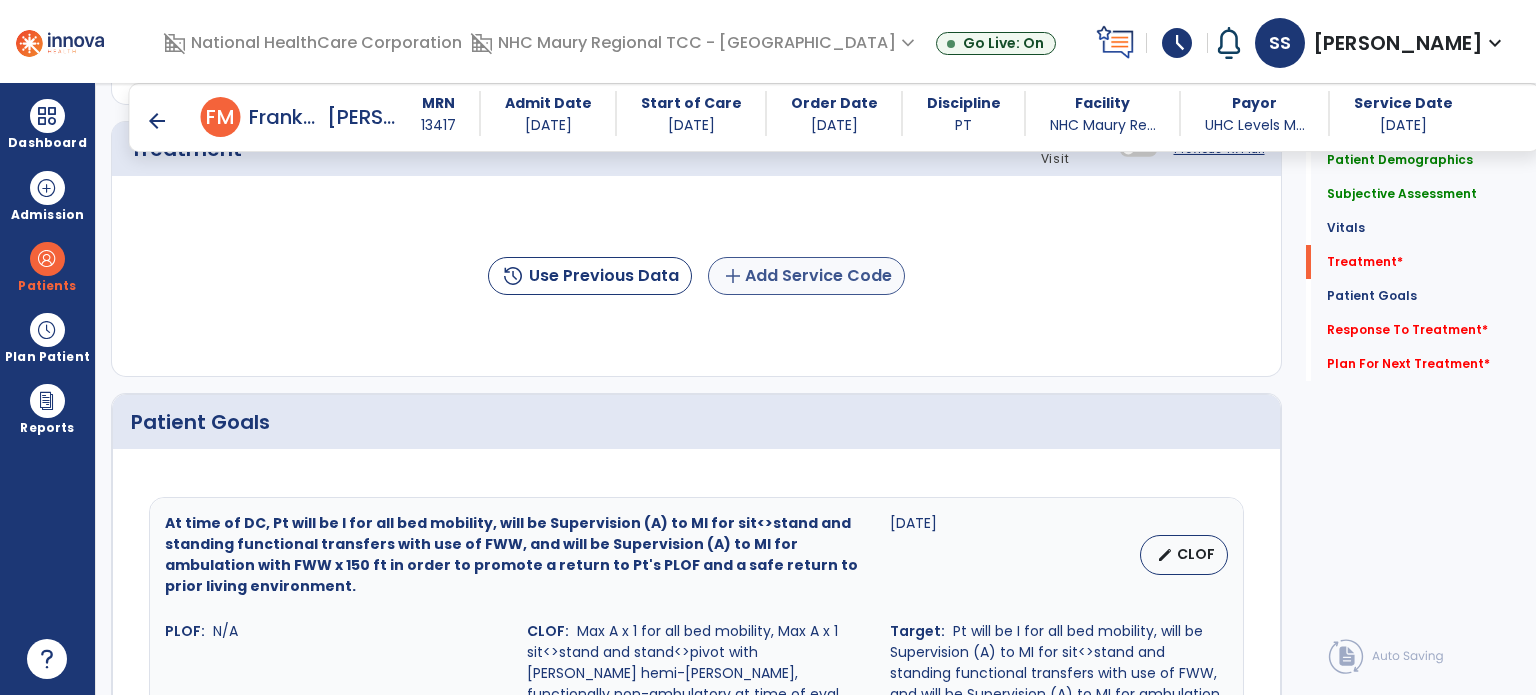 type on "**********" 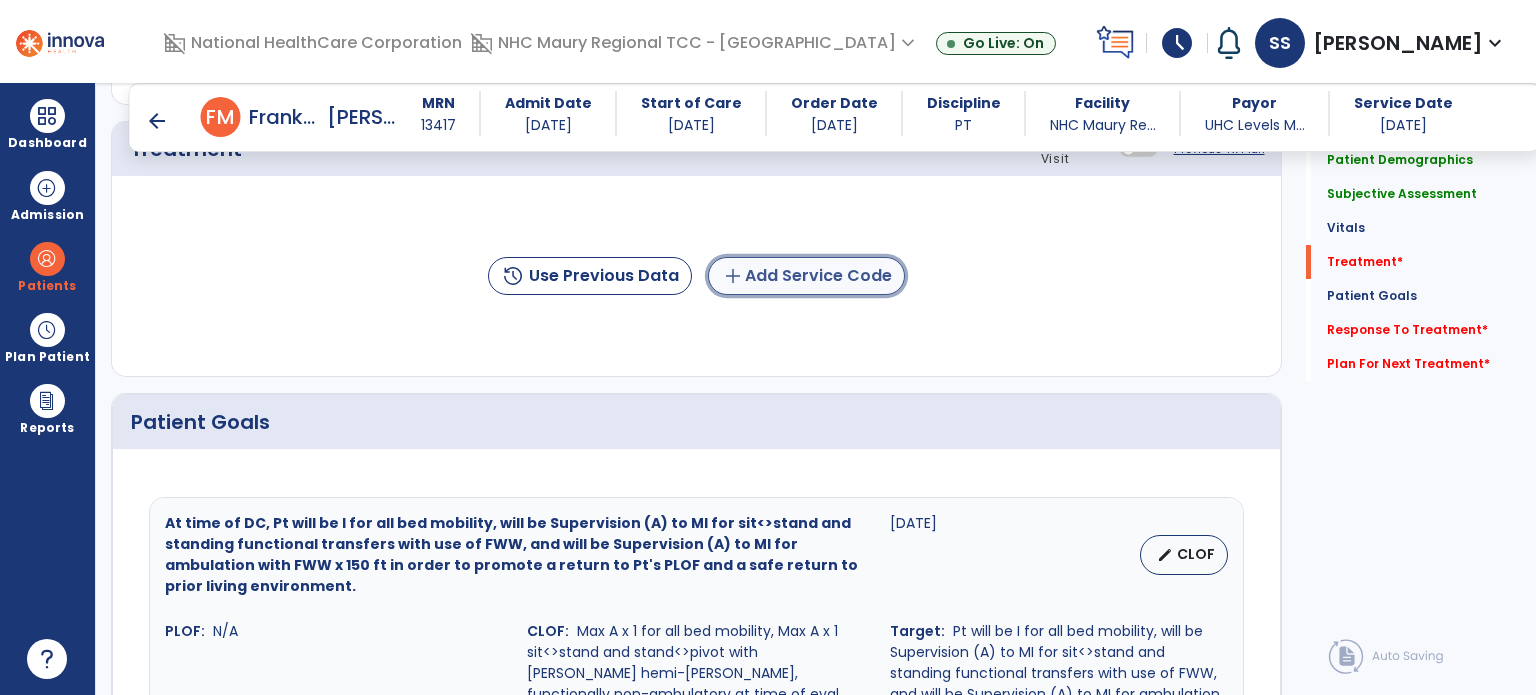 click on "add  Add Service Code" 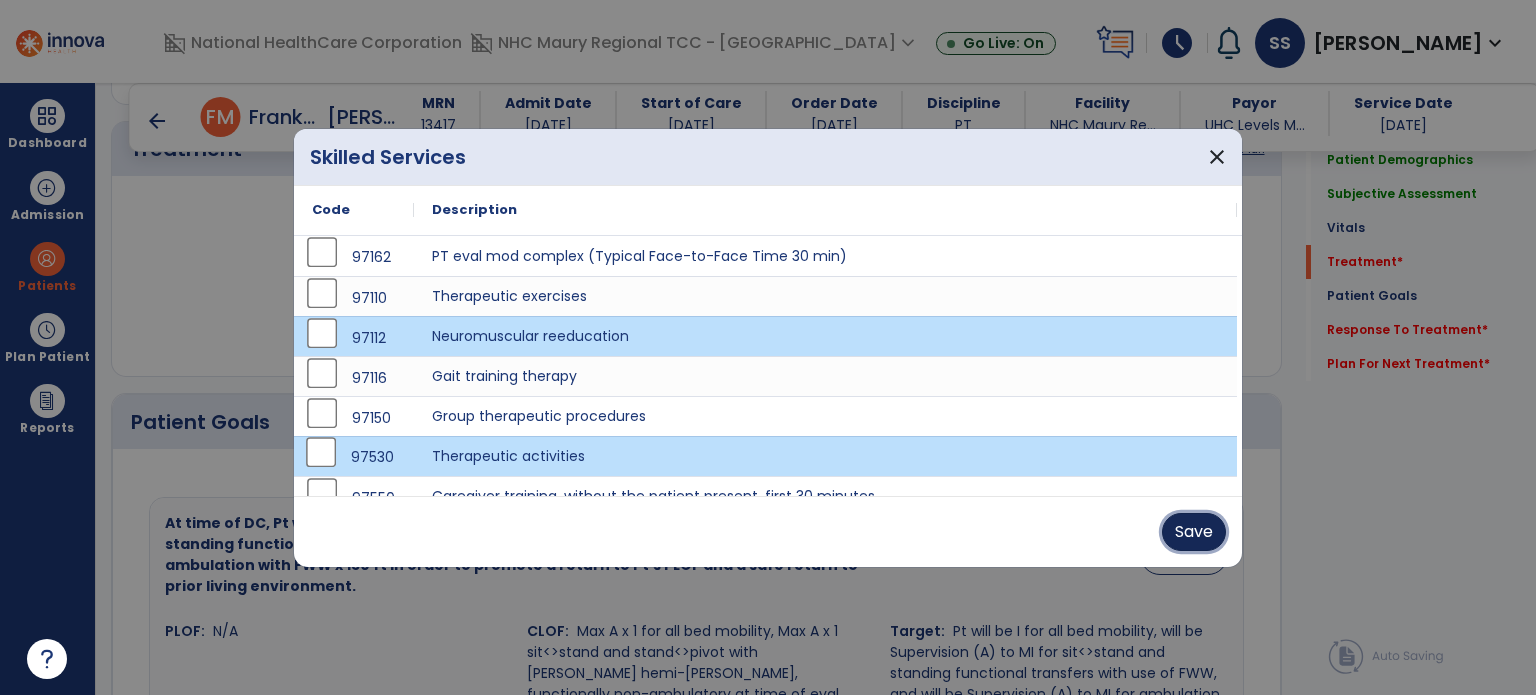 click on "Save" at bounding box center [1194, 532] 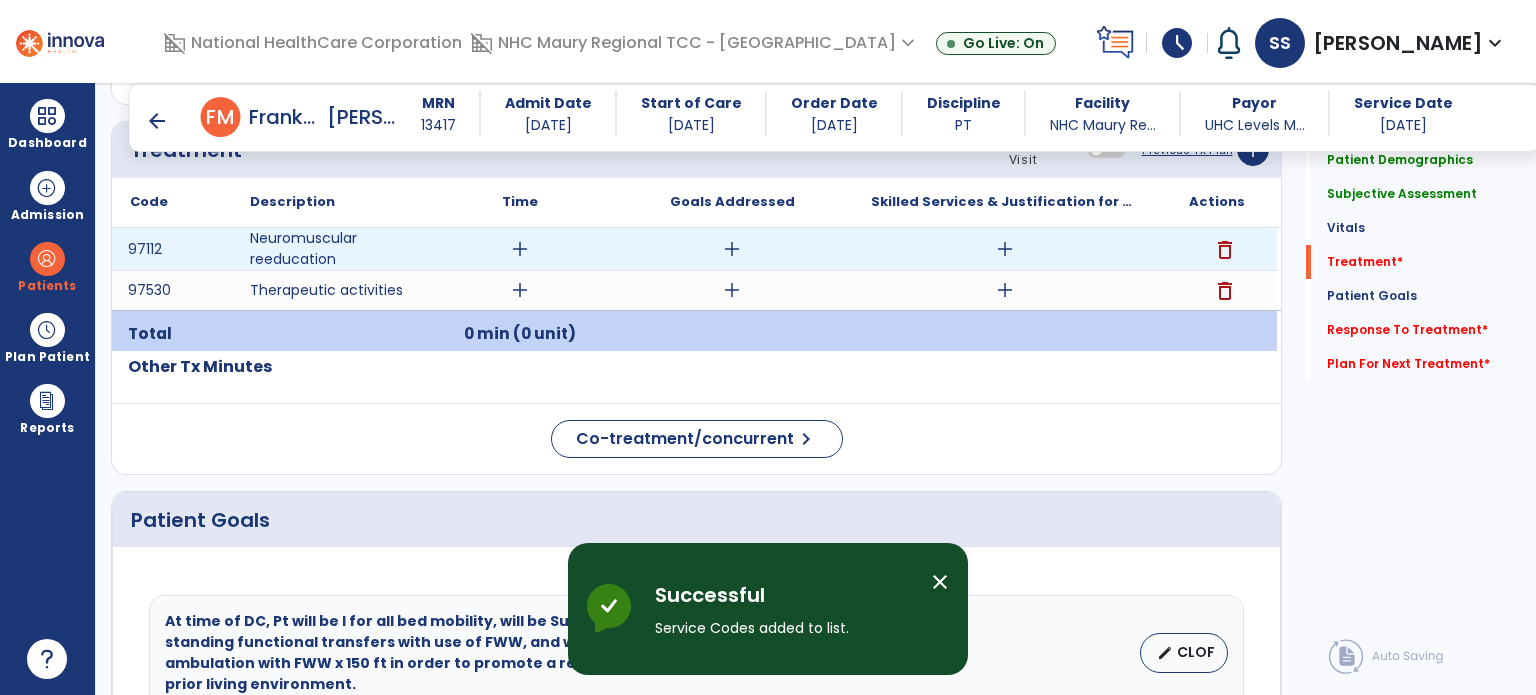 click on "add" at bounding box center [520, 249] 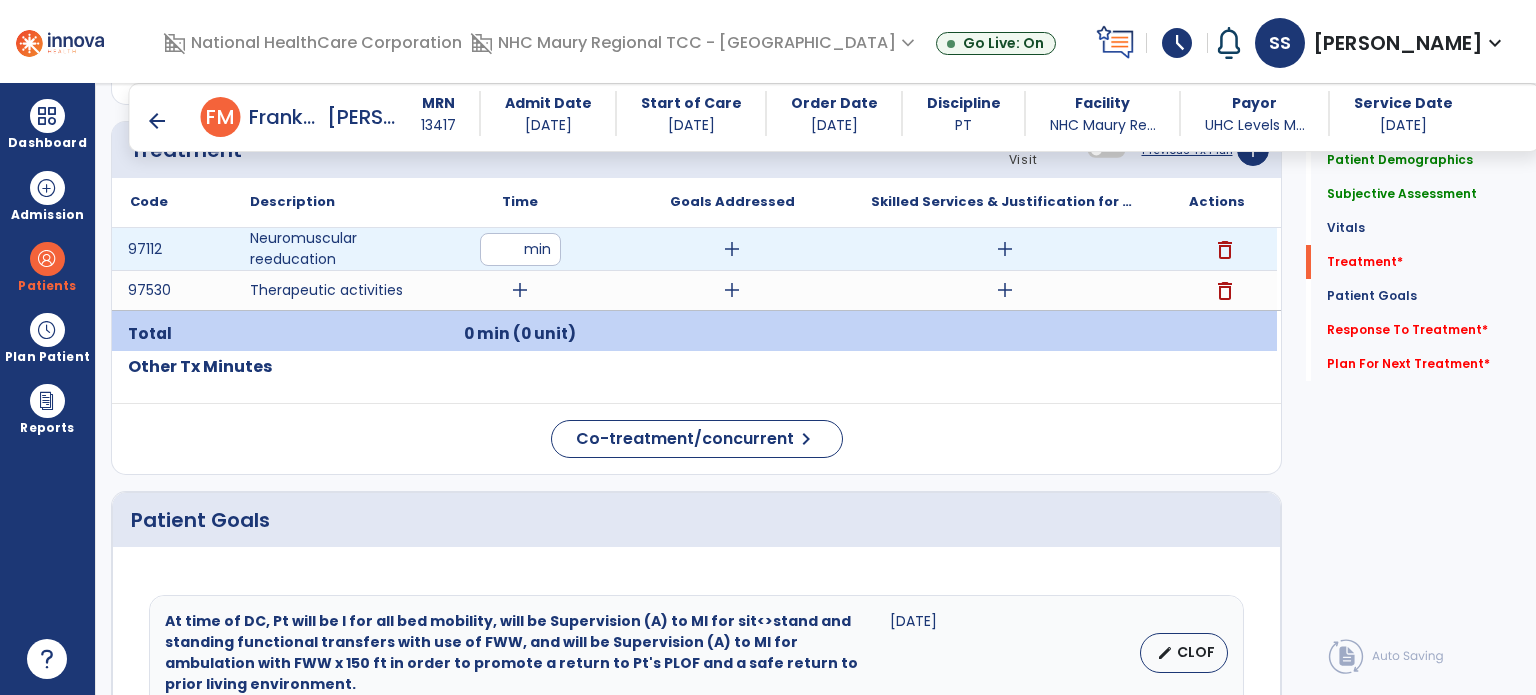 type on "**" 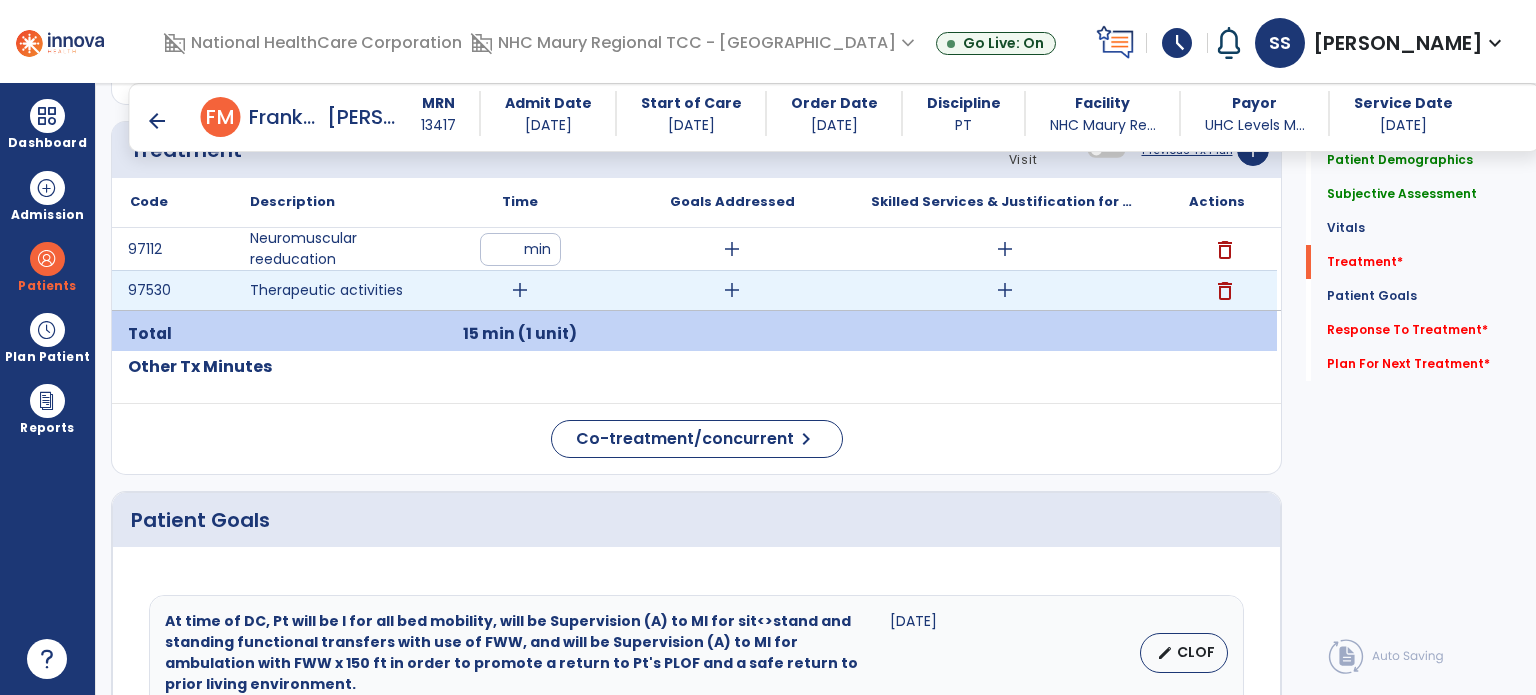 click on "add" at bounding box center [520, 290] 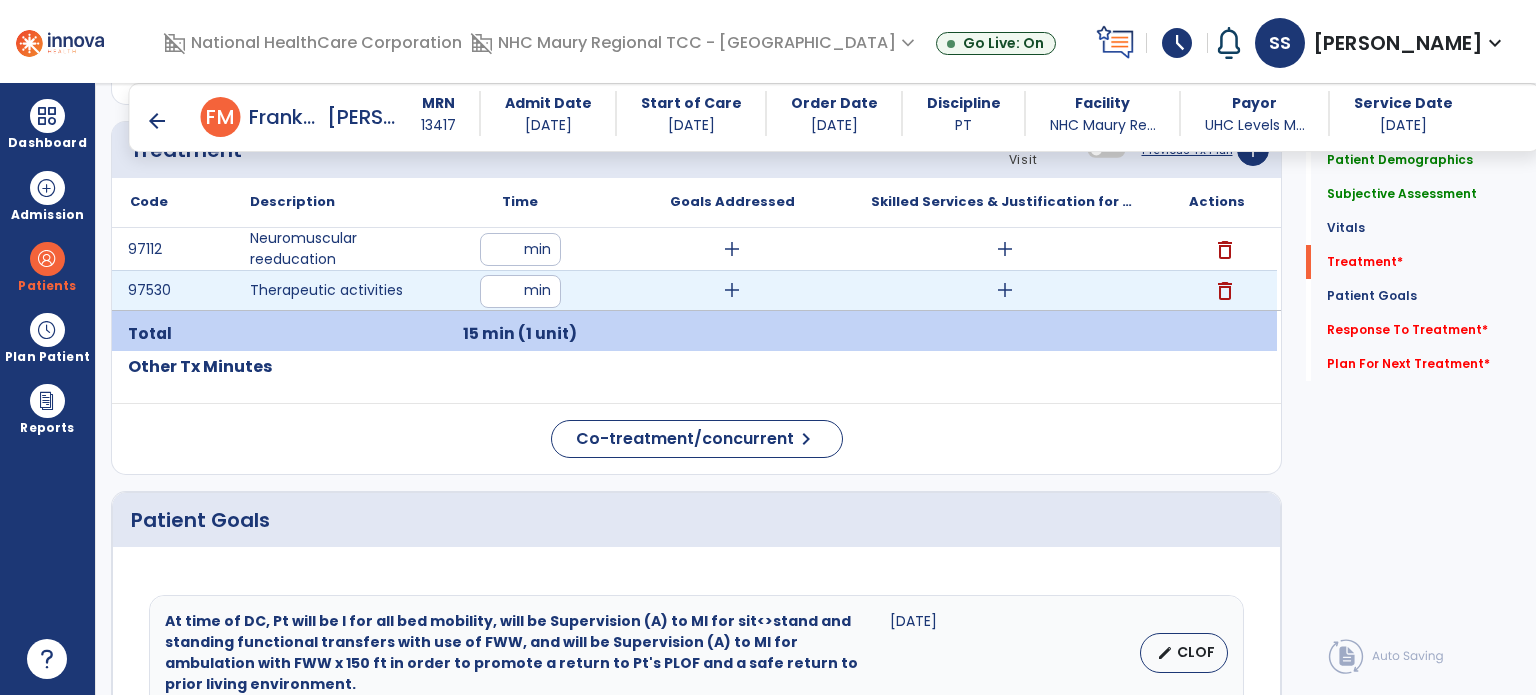 type on "**" 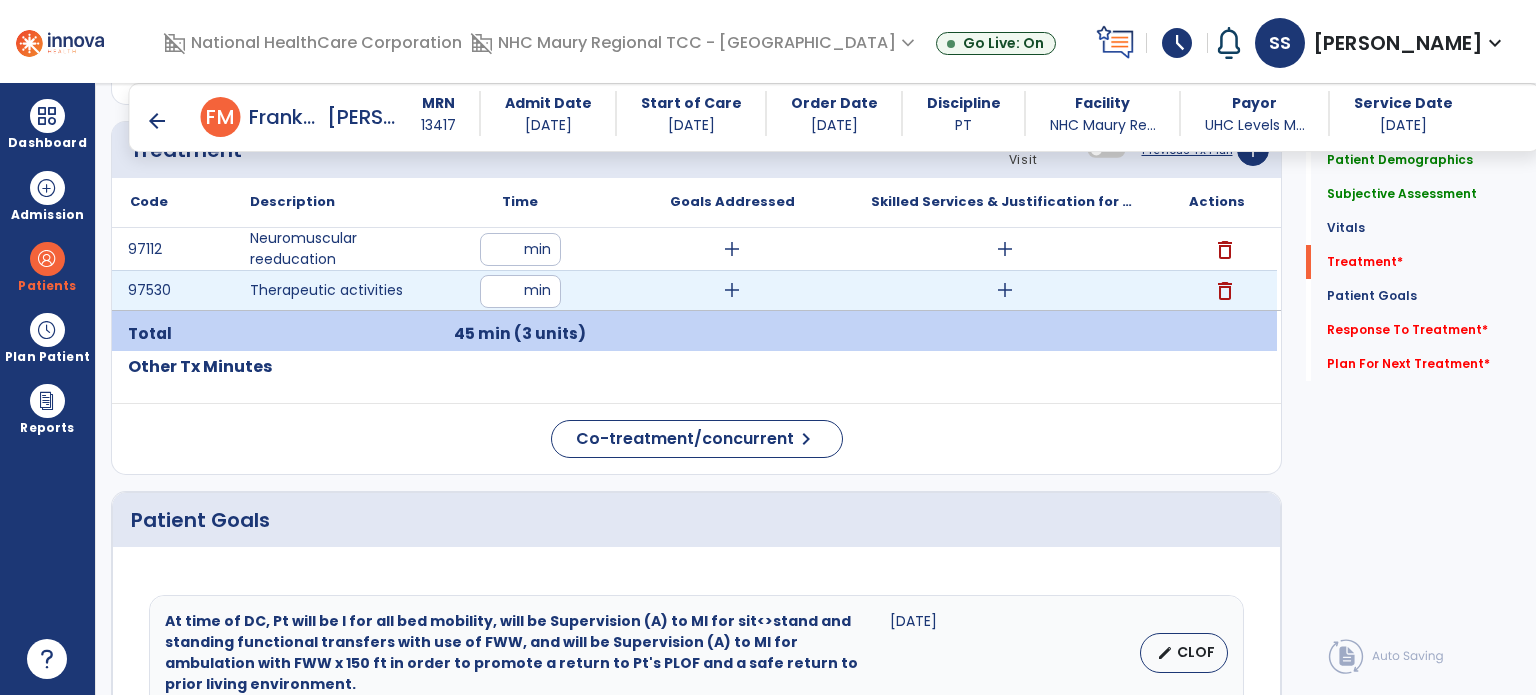 click on "add" at bounding box center [1004, 290] 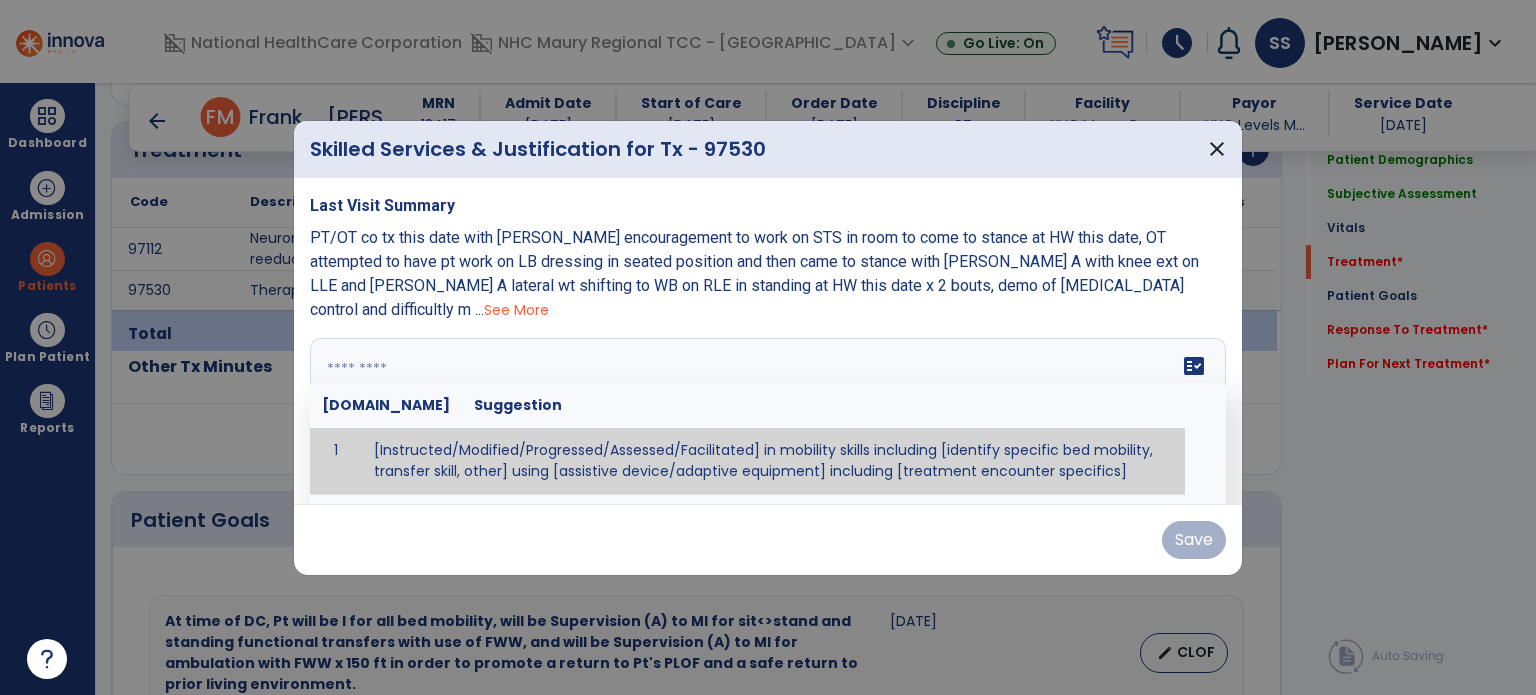 click on "fact_check  [DOMAIN_NAME] Suggestion 1 [Instructed/Modified/Progressed/Assessed/Facilitated] in mobility skills including [identify specific bed mobility, transfer skill, other] using [assistive device/adaptive equipment] including [treatment encounter specifics]" at bounding box center [768, 413] 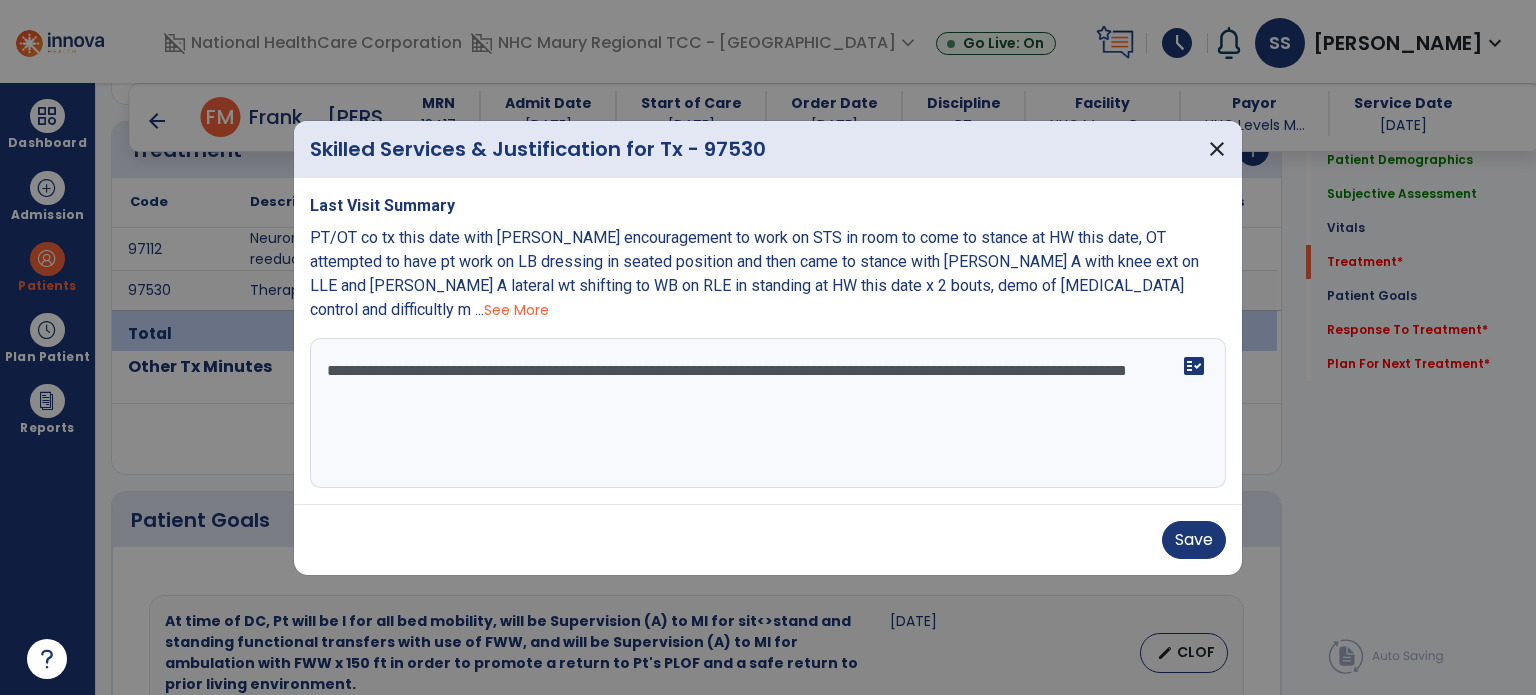 click on "See More" at bounding box center (516, 310) 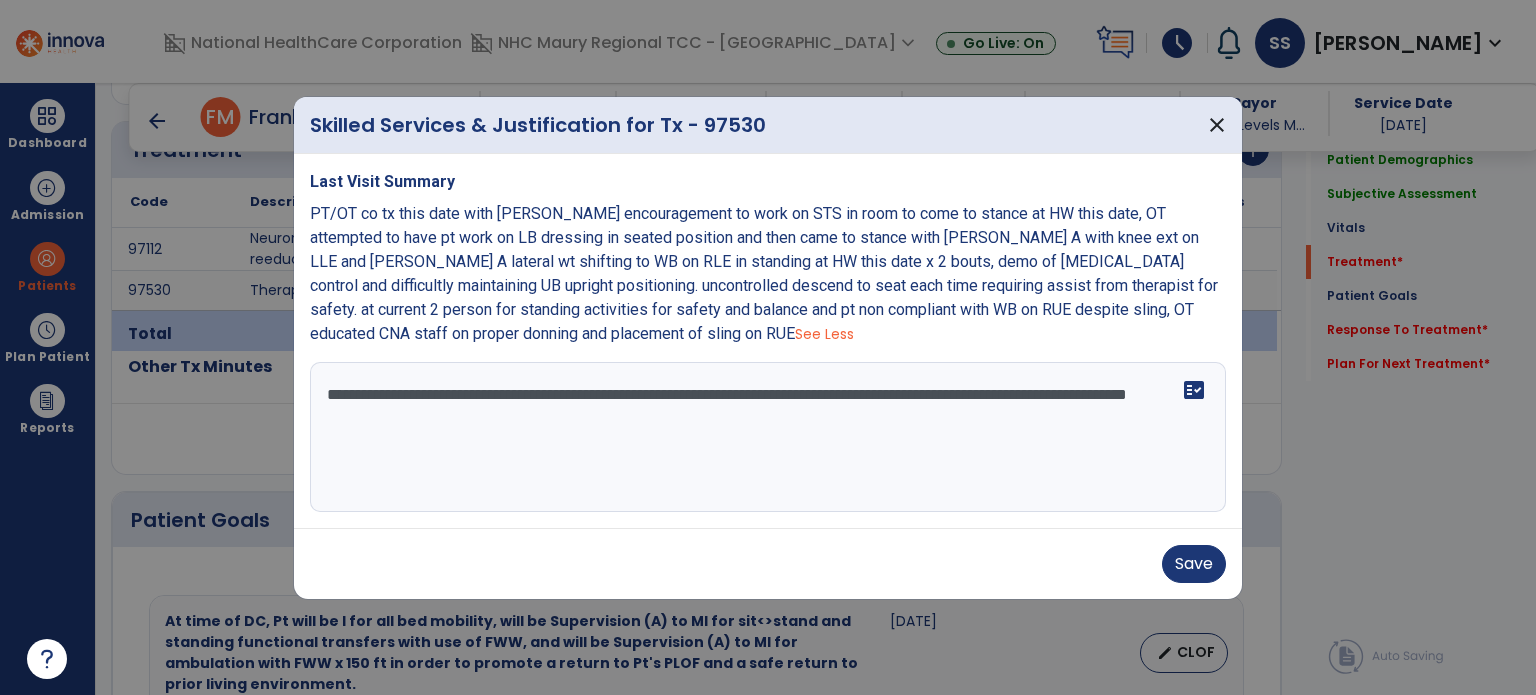 click on "**********" at bounding box center (768, 437) 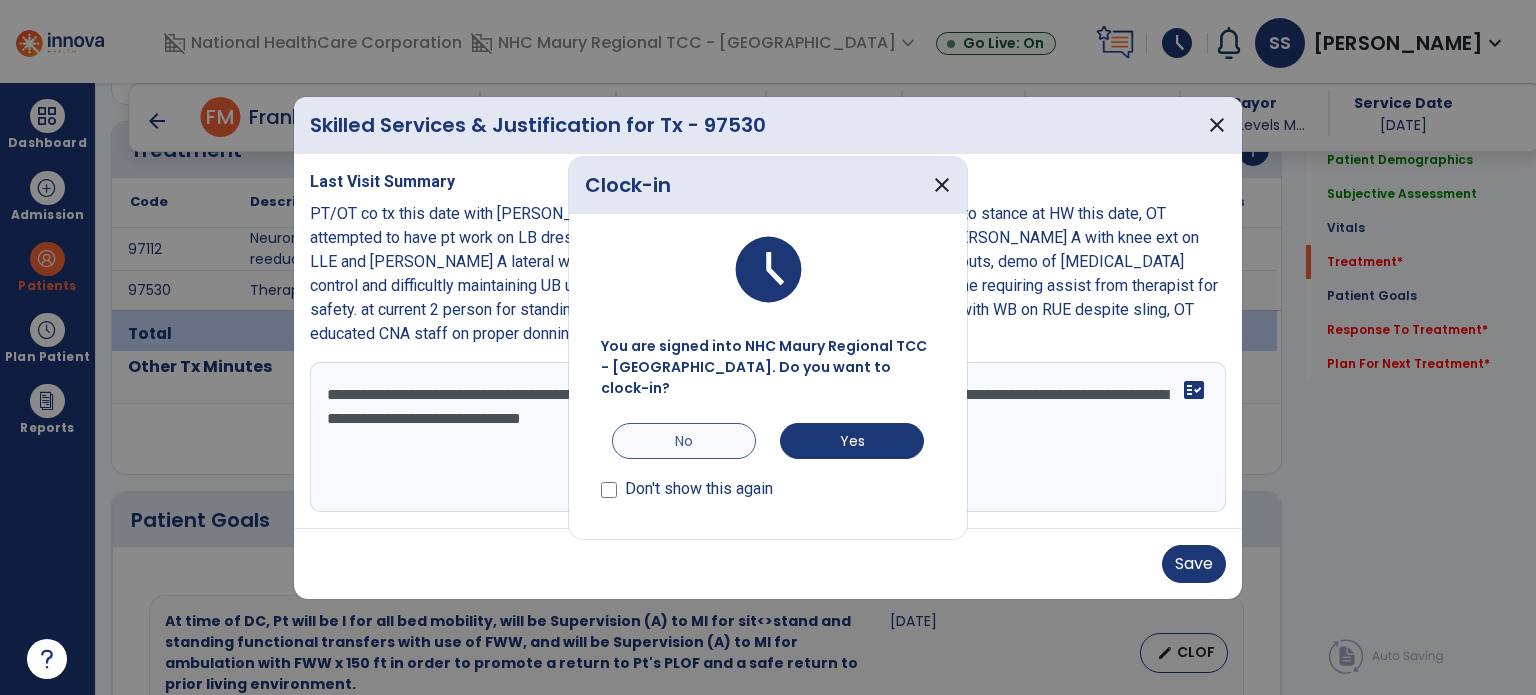 type on "**********" 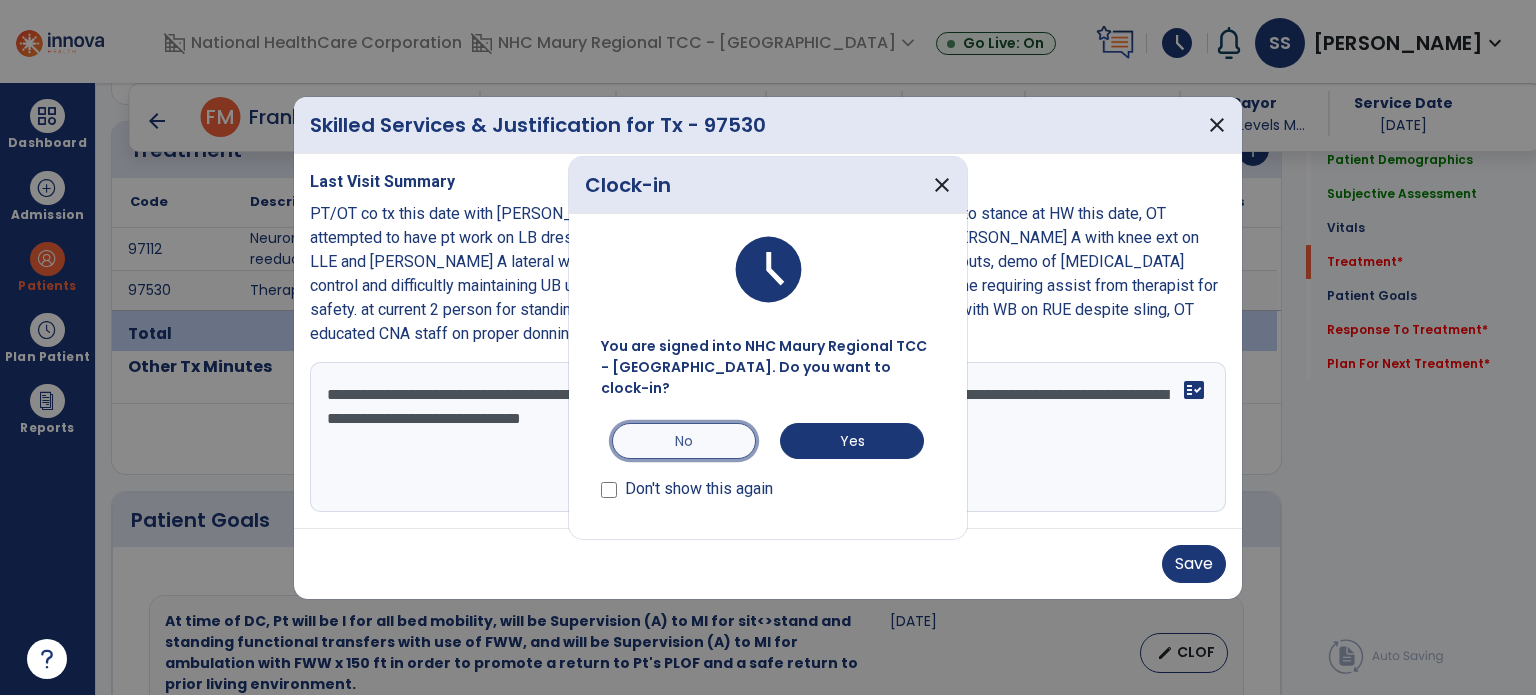 click on "No" at bounding box center [684, 441] 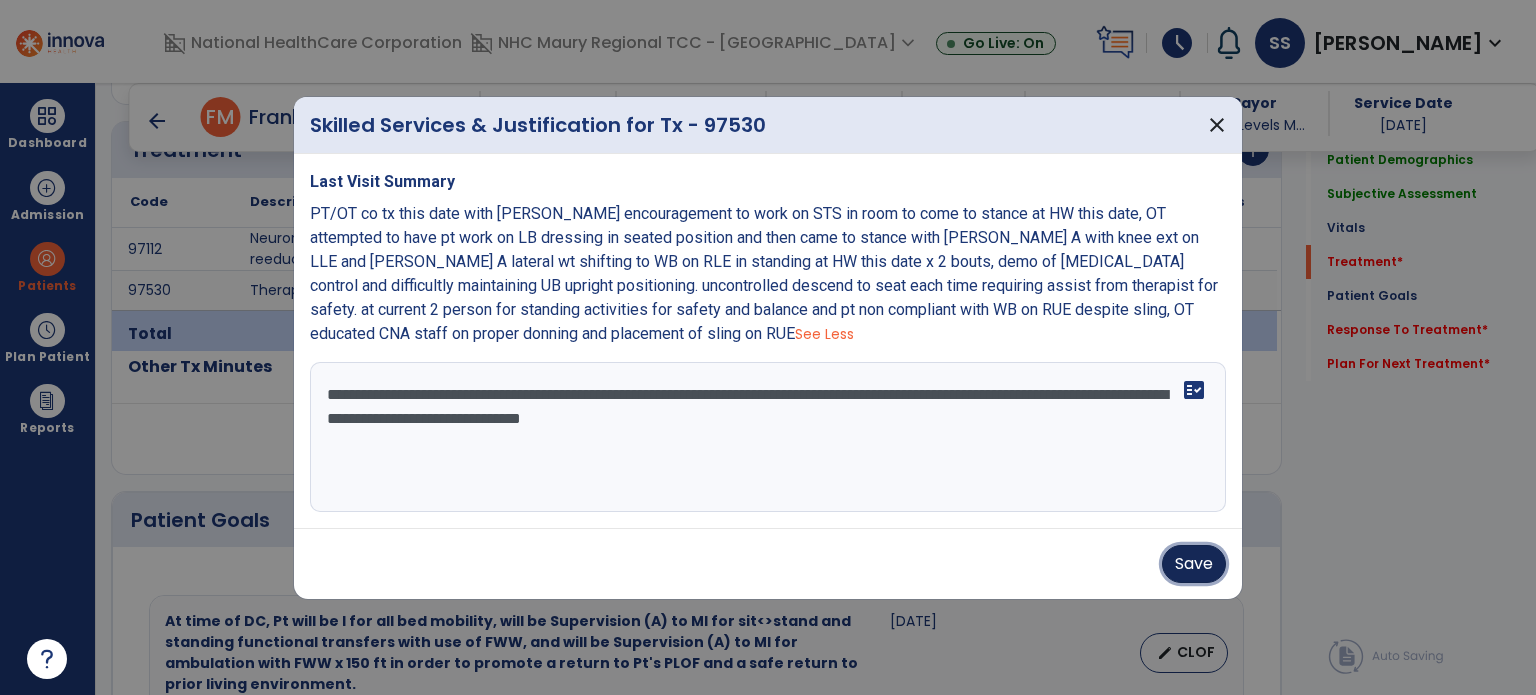 click on "Save" at bounding box center [1194, 564] 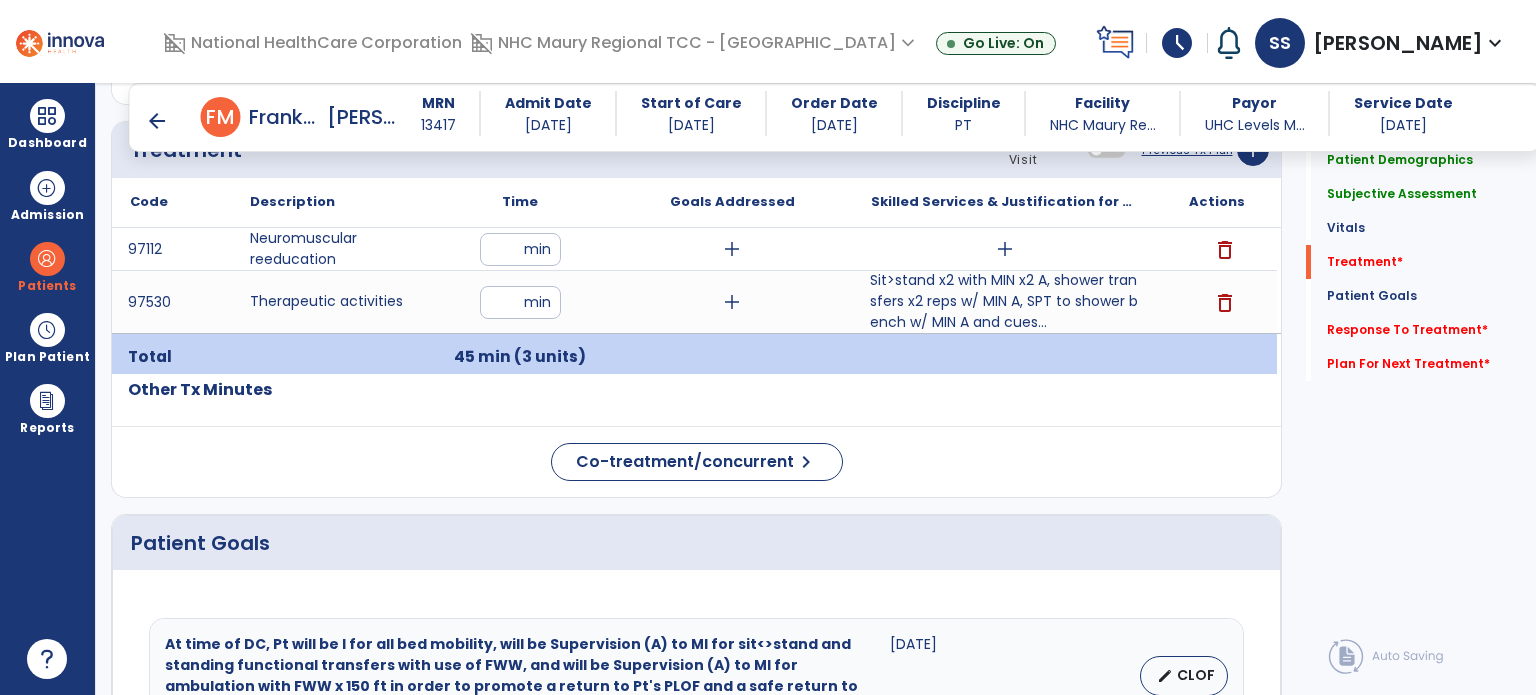 click on "schedule" at bounding box center [1177, 43] 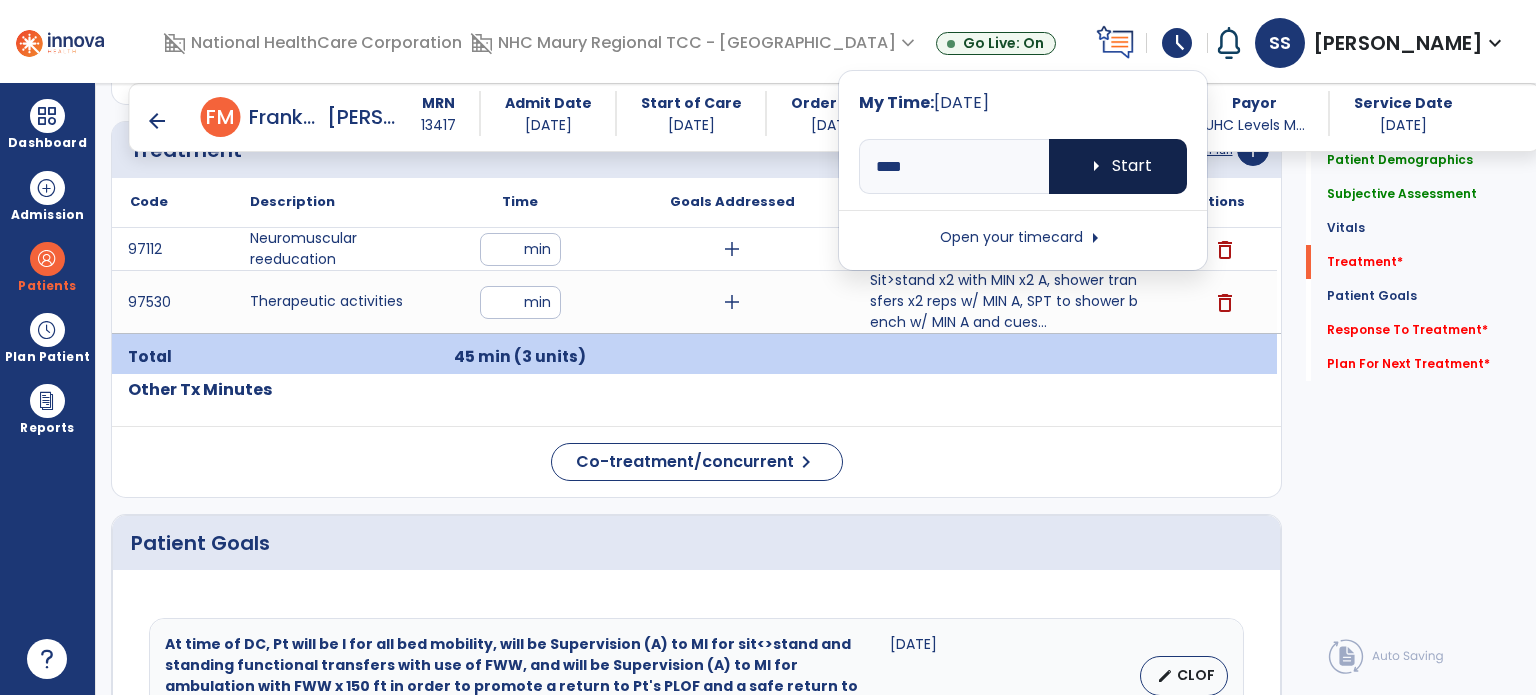 click on "arrow_right" at bounding box center [1096, 166] 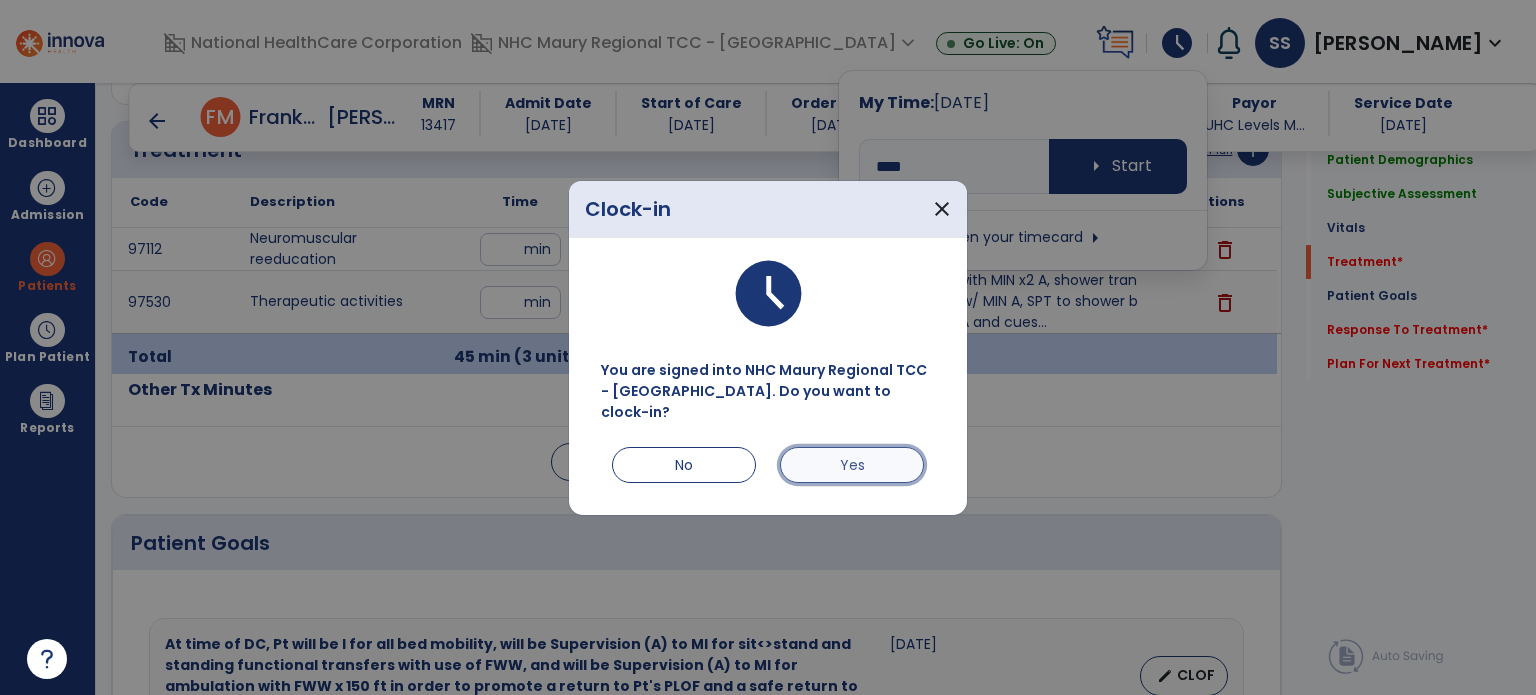 click on "Yes" at bounding box center (852, 465) 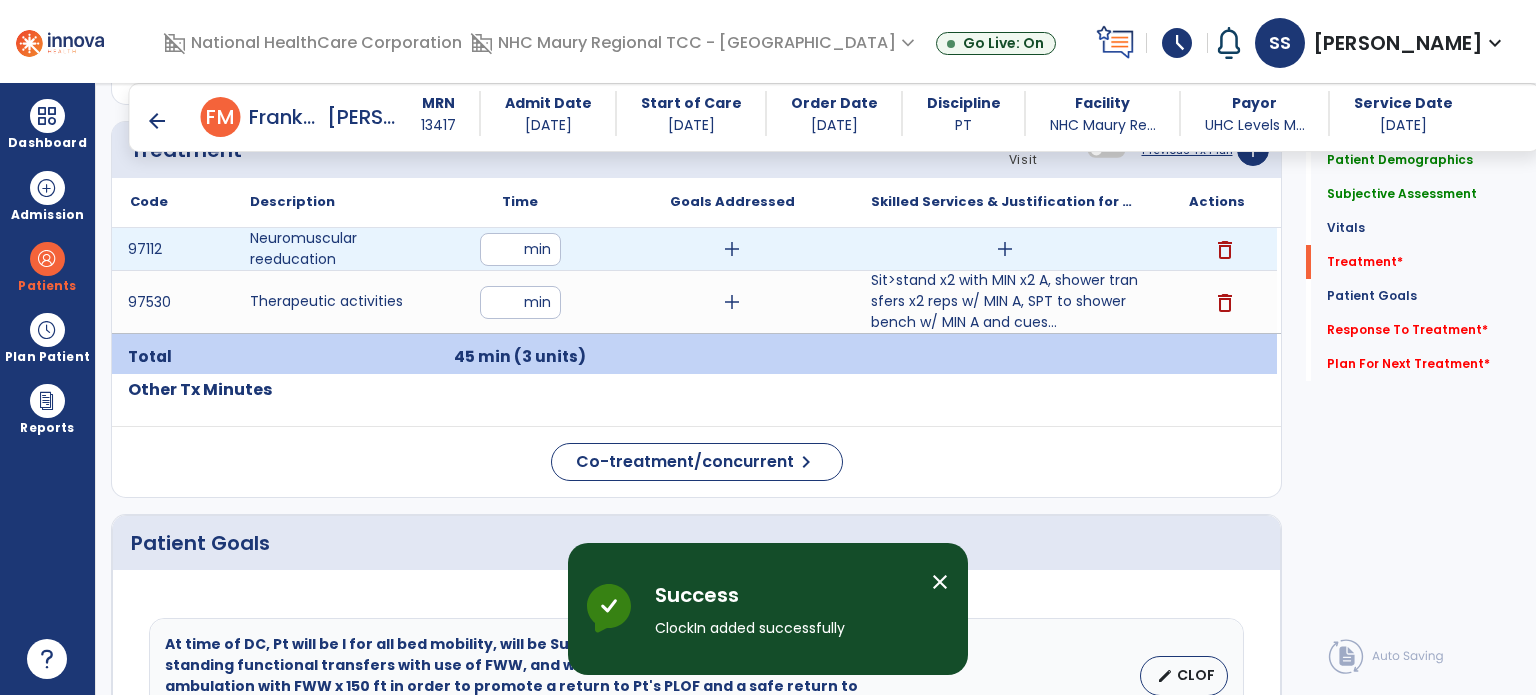 click on "add" at bounding box center [1005, 249] 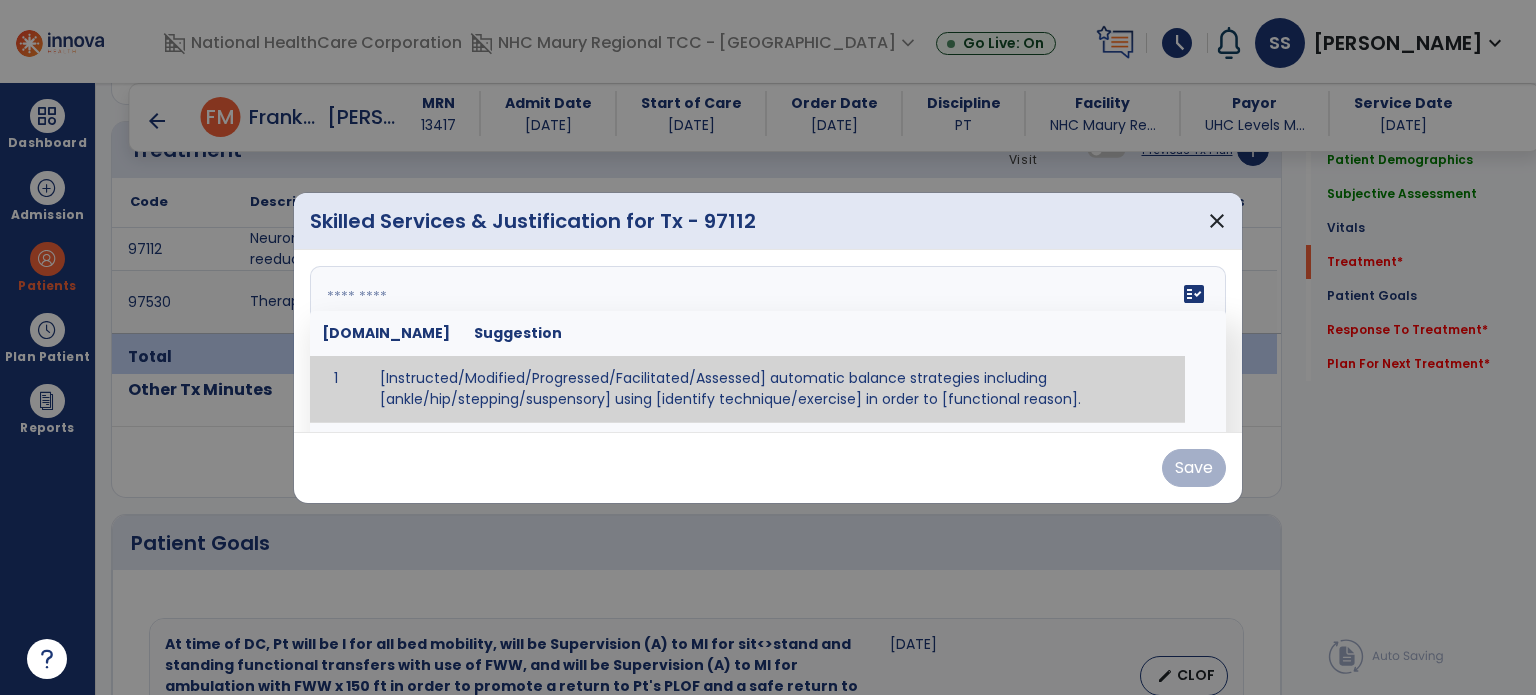 click at bounding box center [766, 341] 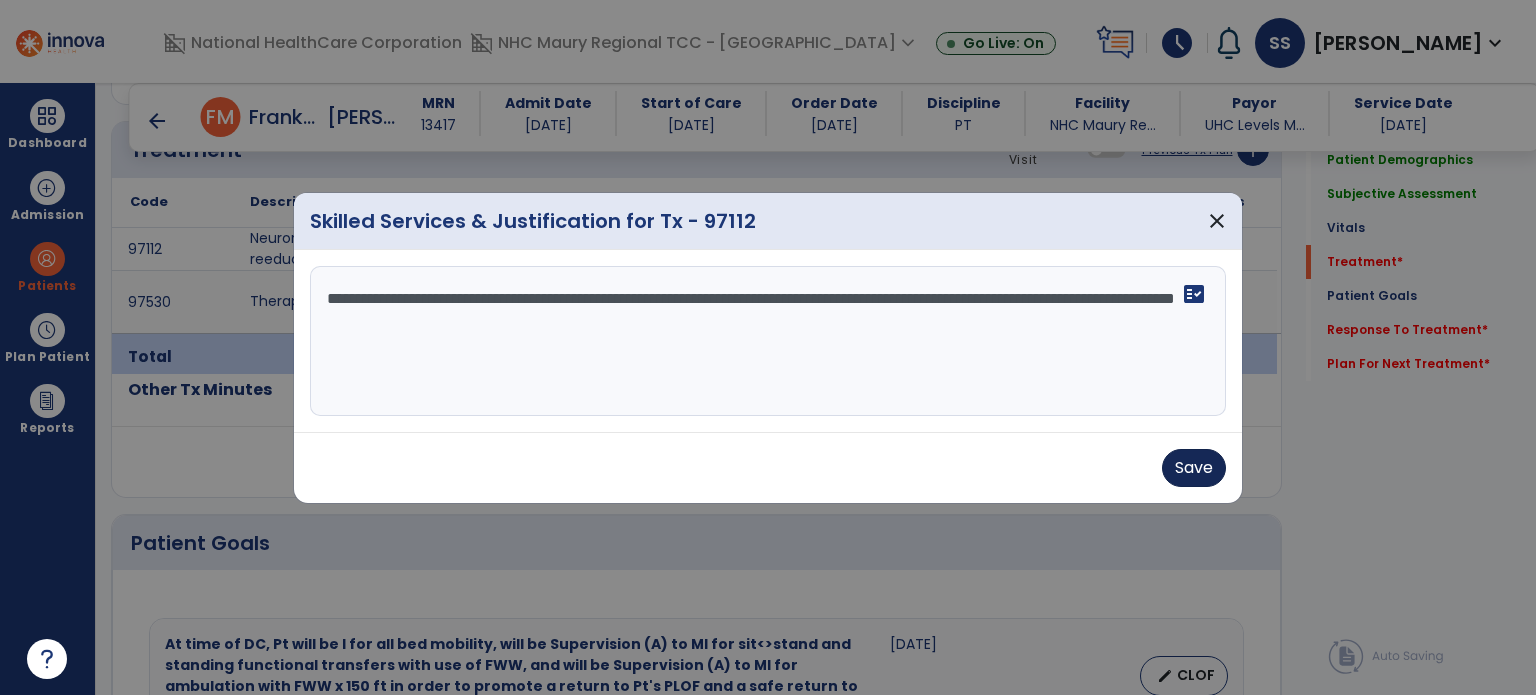 type on "**********" 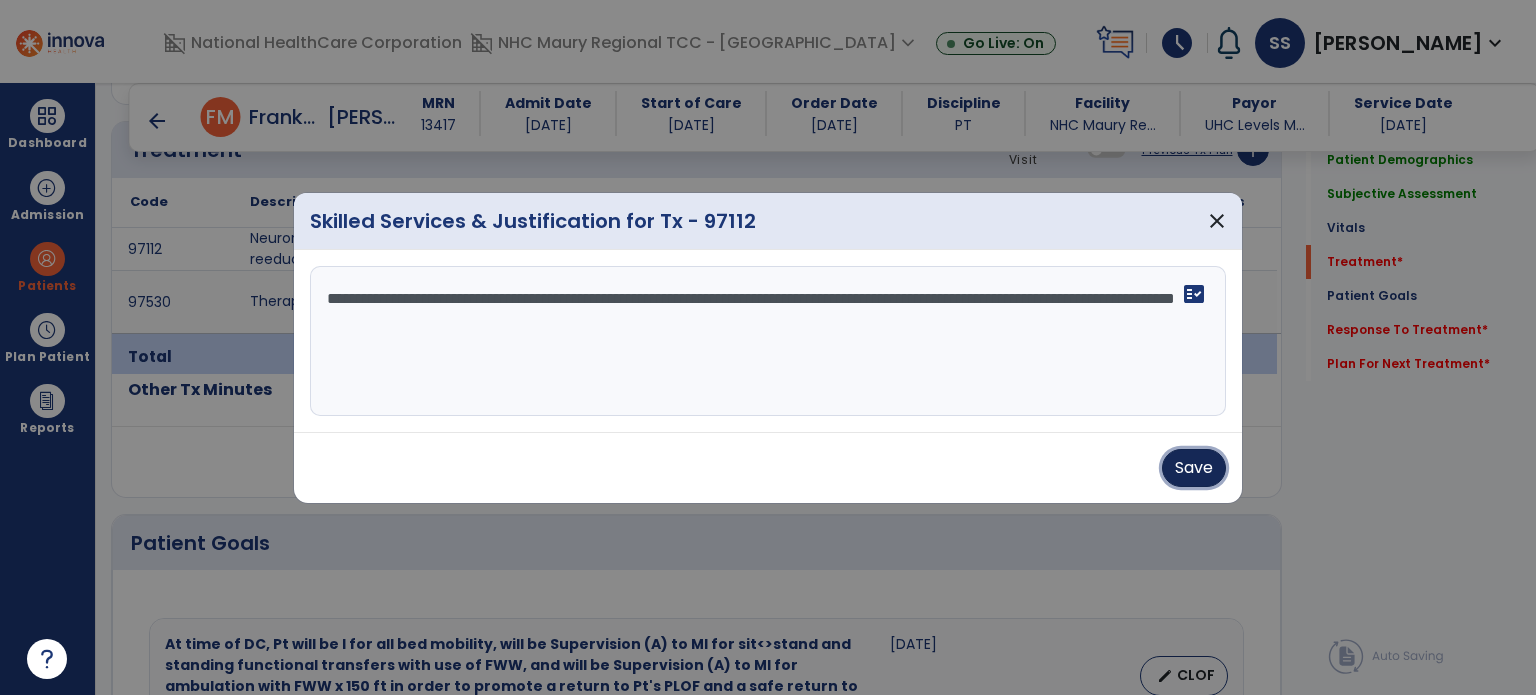 click on "Save" at bounding box center (1194, 468) 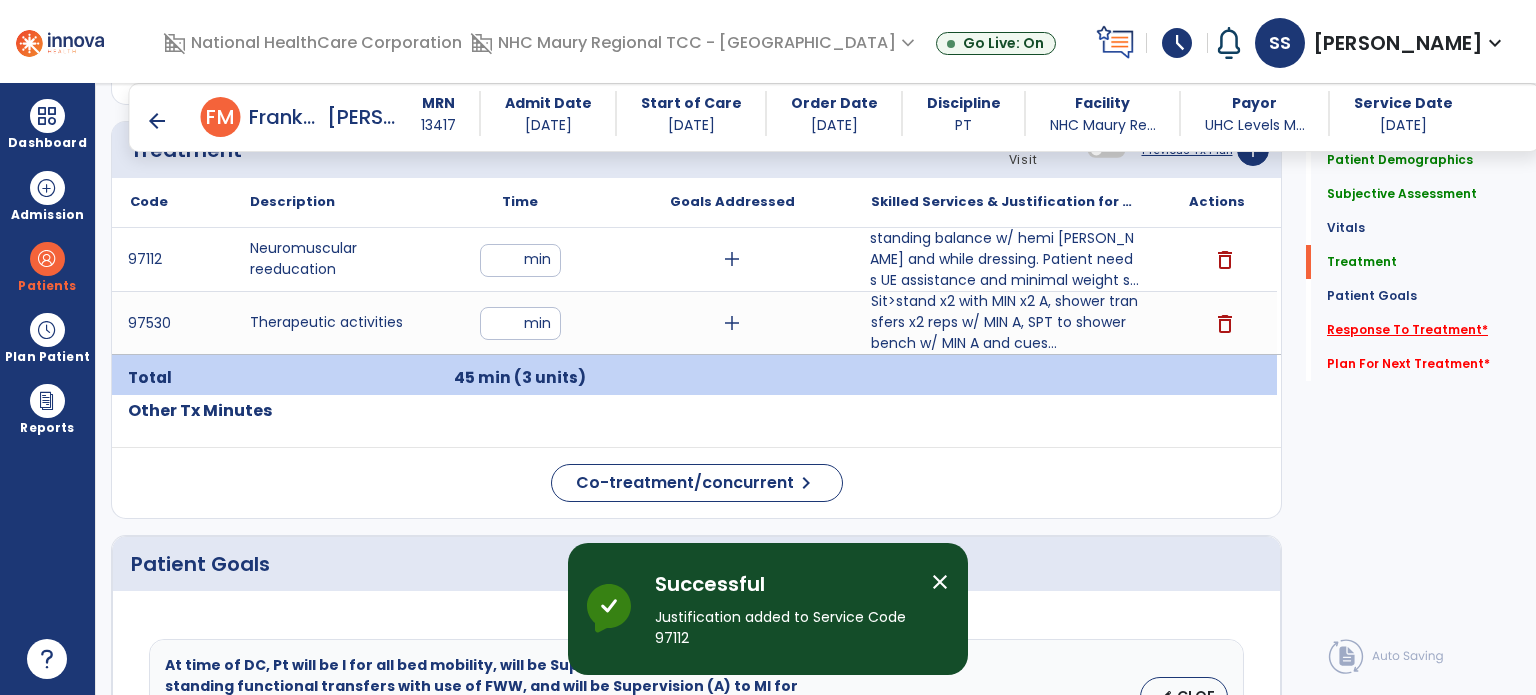 click on "Response To Treatment   *" 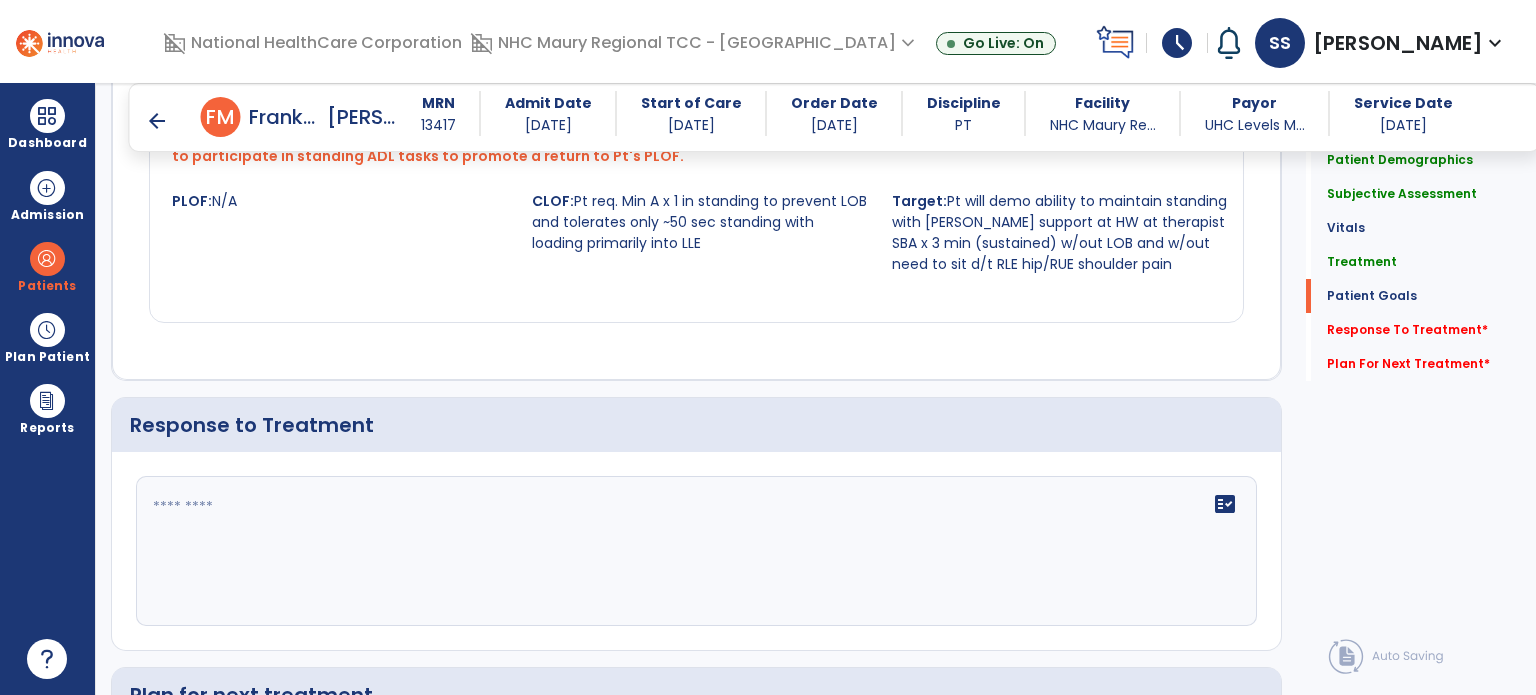 scroll, scrollTop: 3508, scrollLeft: 0, axis: vertical 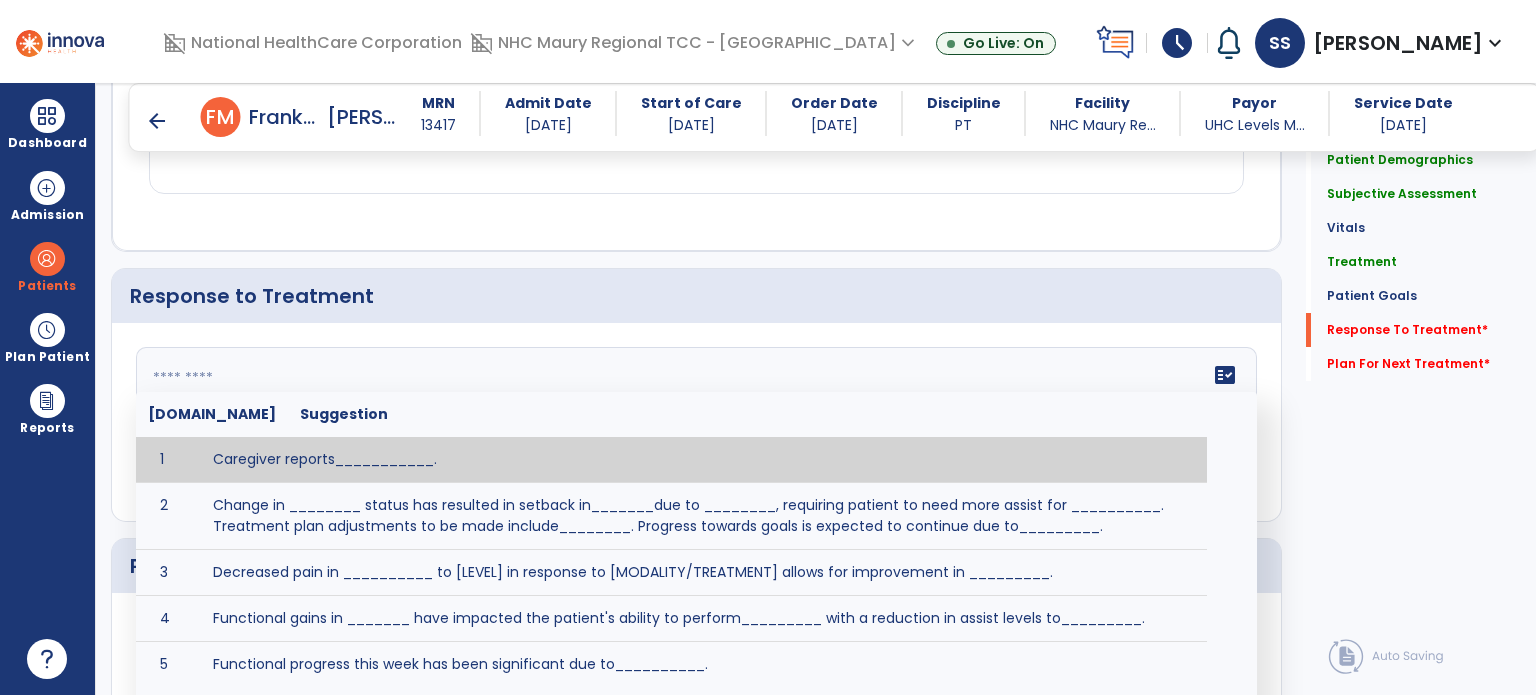click on "fact_check  [DOMAIN_NAME] Suggestion 1 Caregiver reports___________. 2 Change in ________ status has resulted in setback in_______due to ________, requiring patient to need more assist for __________.   Treatment plan adjustments to be made include________.  Progress towards goals is expected to continue due to_________. 3 Decreased pain in __________ to [LEVEL] in response to [MODALITY/TREATMENT] allows for improvement in _________. 4 Functional gains in _______ have impacted the patient's ability to perform_________ with a reduction in assist levels to_________. 5 Functional progress this week has been significant due to__________. 6 Gains in ________ have improved the patient's ability to perform ______with decreased levels of assist to___________. 7 Improvement in ________allows patient to tolerate higher levels of challenges in_________. 8 Pain in [AREA] has decreased to [LEVEL] in response to [TREATMENT/MODALITY], allowing fore ease in completing__________. 9 10 11 12 13 14 15 16 17 18 19 20 21" 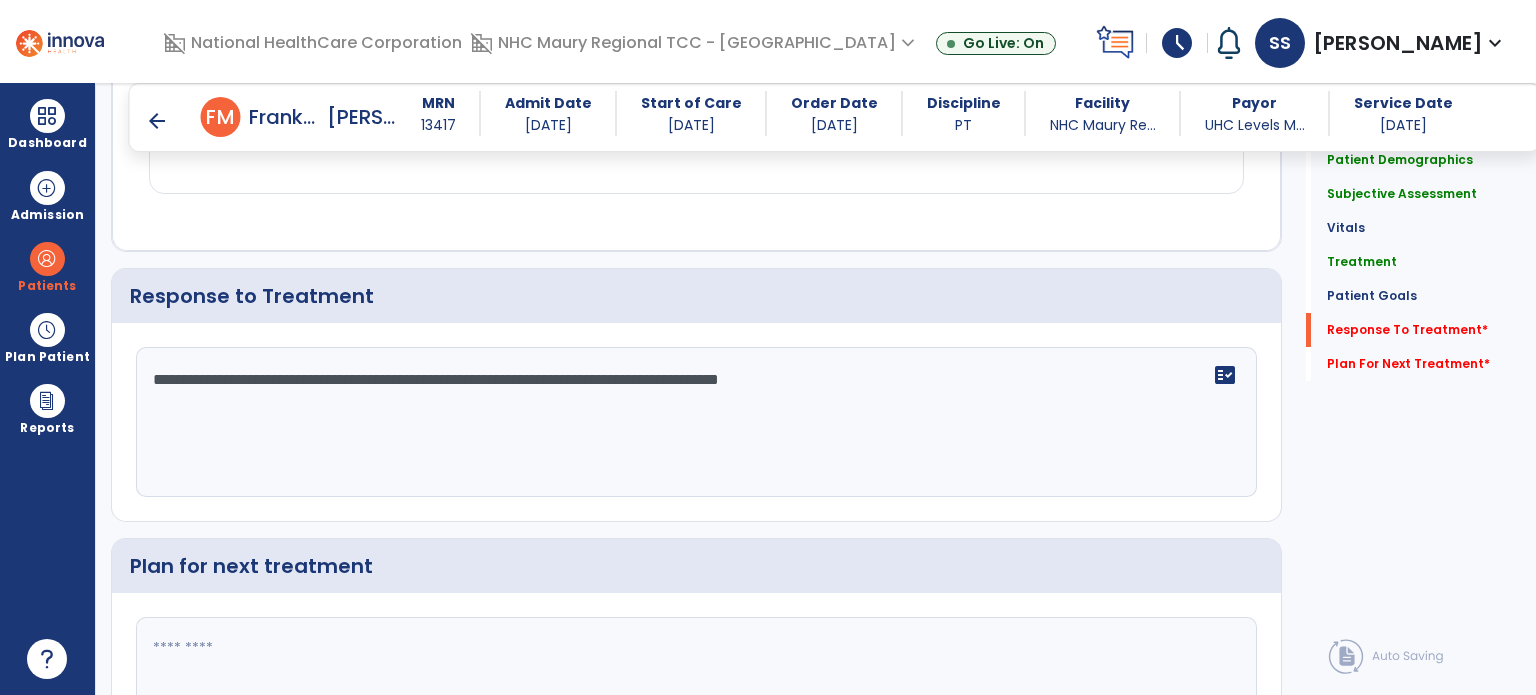 scroll, scrollTop: 3663, scrollLeft: 0, axis: vertical 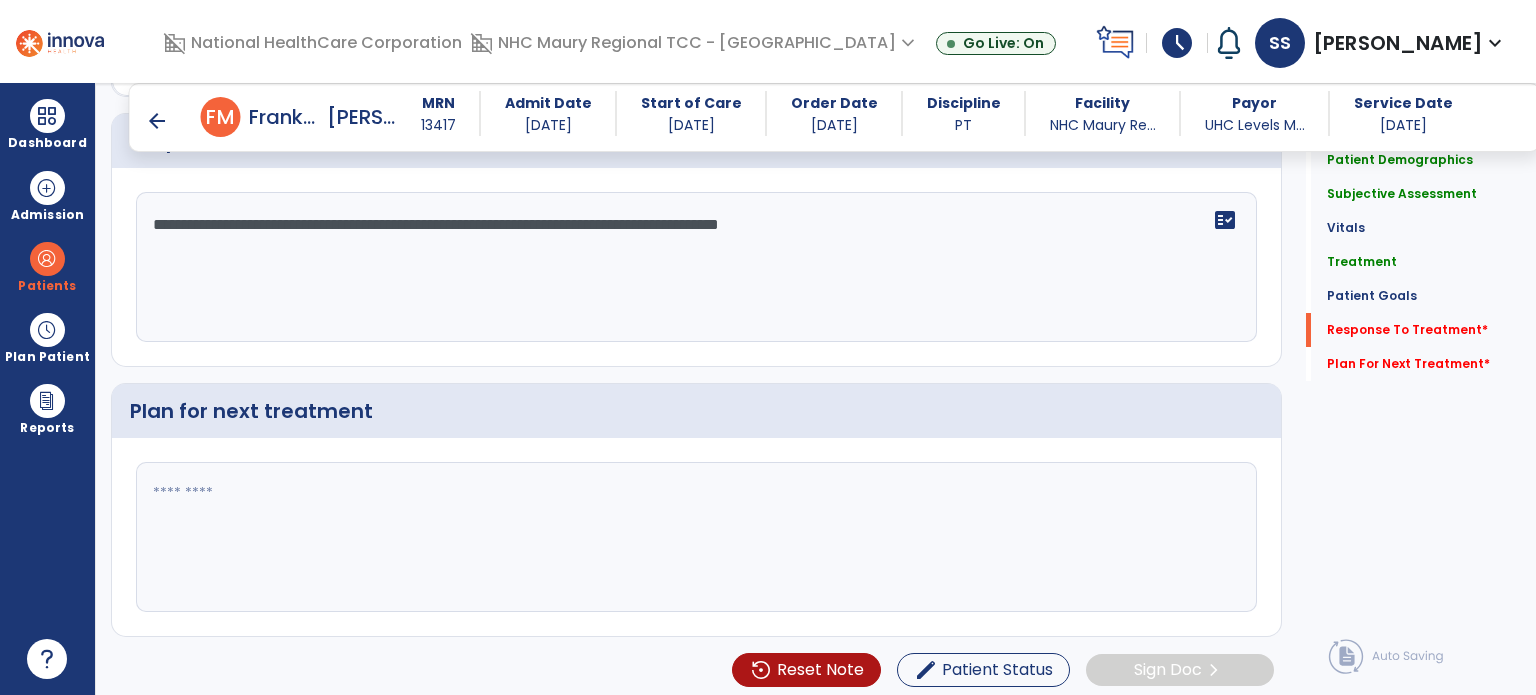 type on "**********" 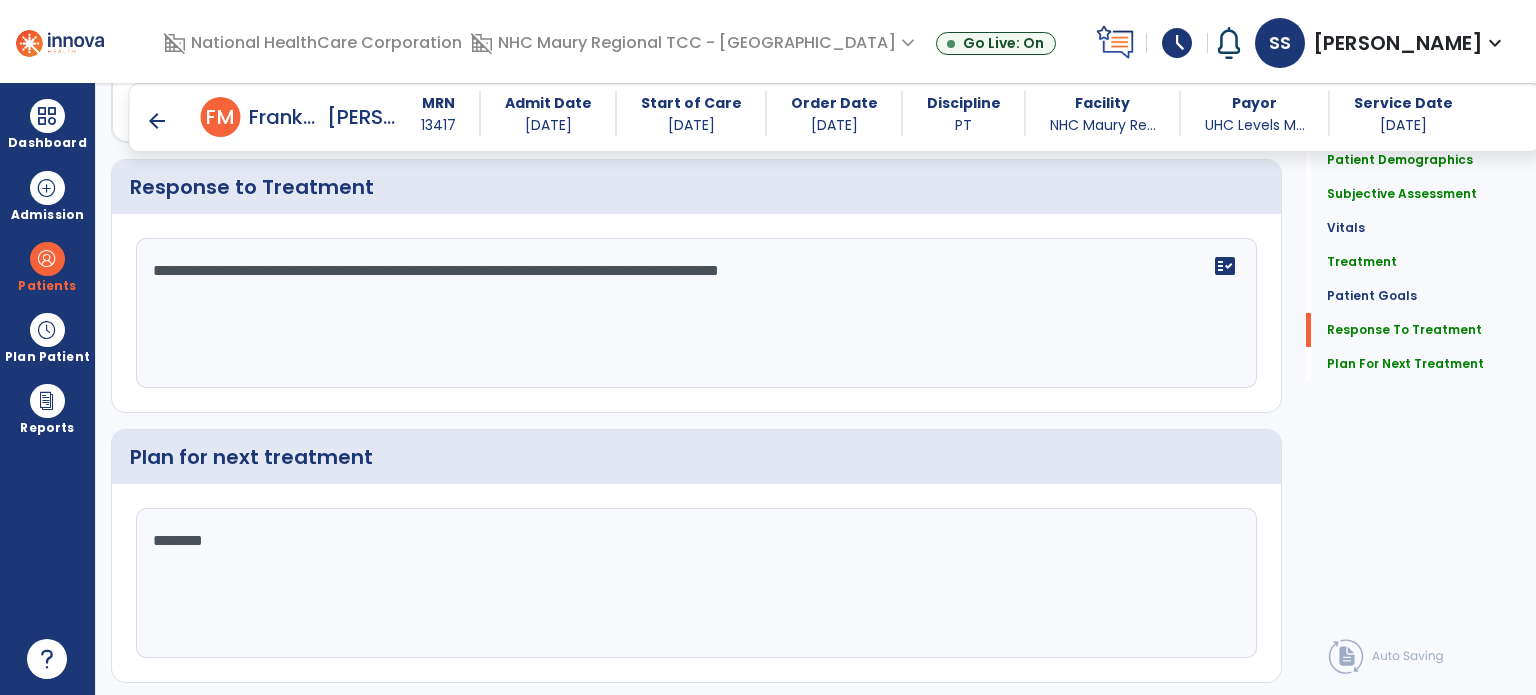 scroll, scrollTop: 3663, scrollLeft: 0, axis: vertical 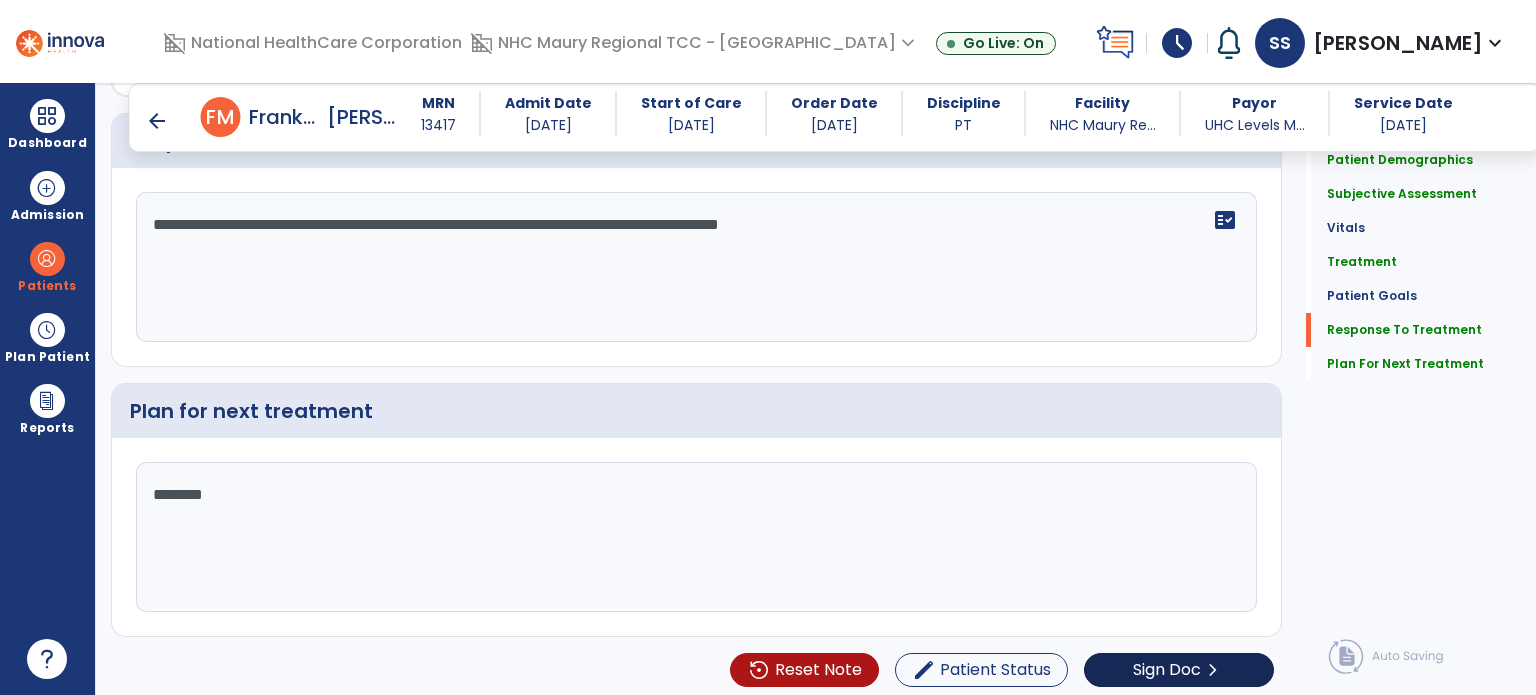 type on "********" 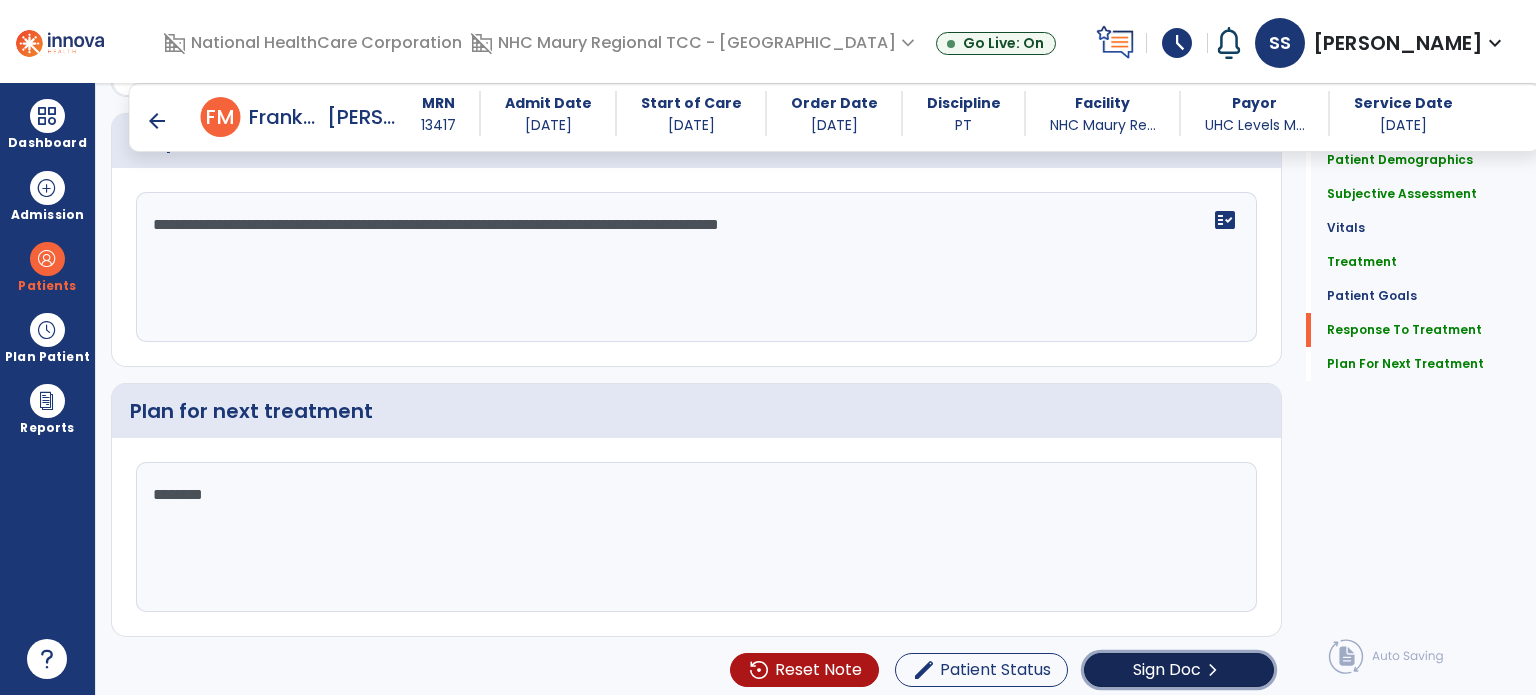 click on "Sign Doc" 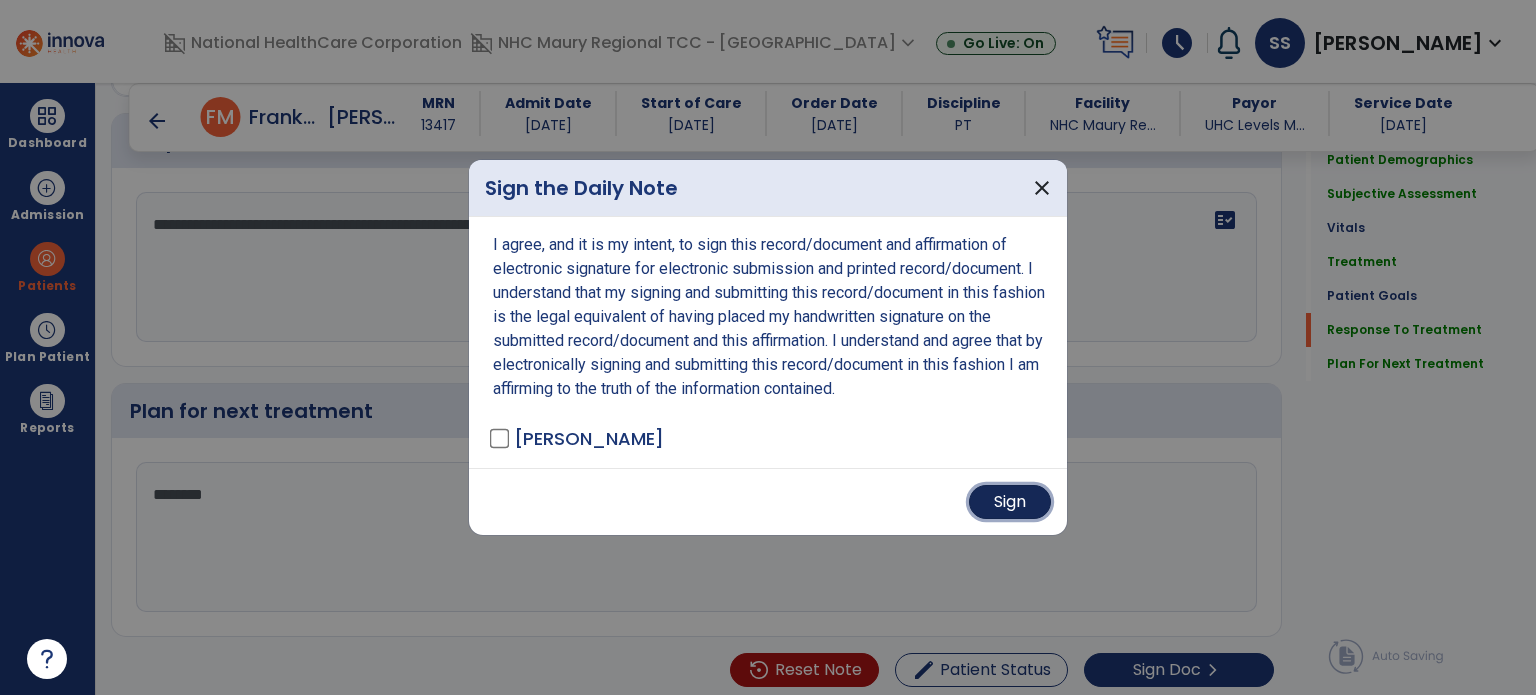 click on "Sign" at bounding box center [1010, 502] 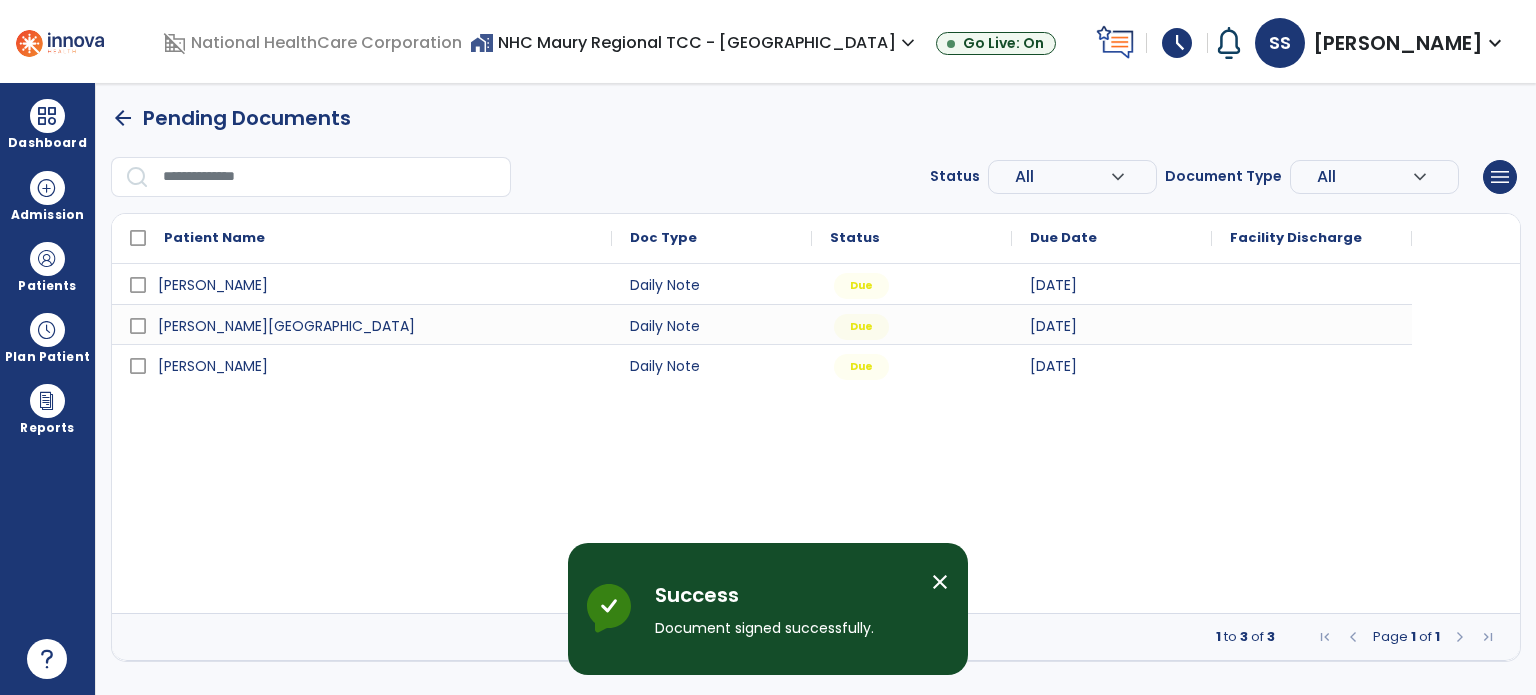 scroll, scrollTop: 0, scrollLeft: 0, axis: both 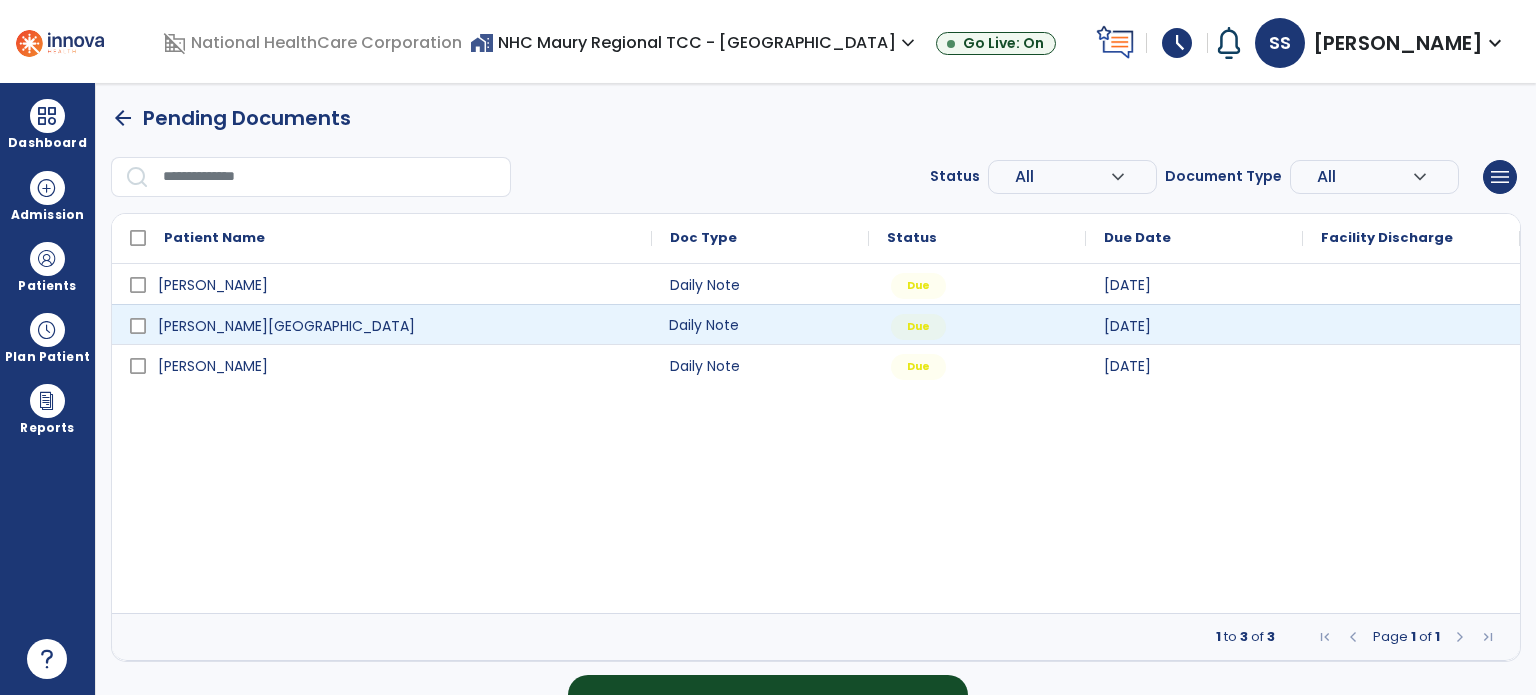 click on "Daily Note" at bounding box center (760, 324) 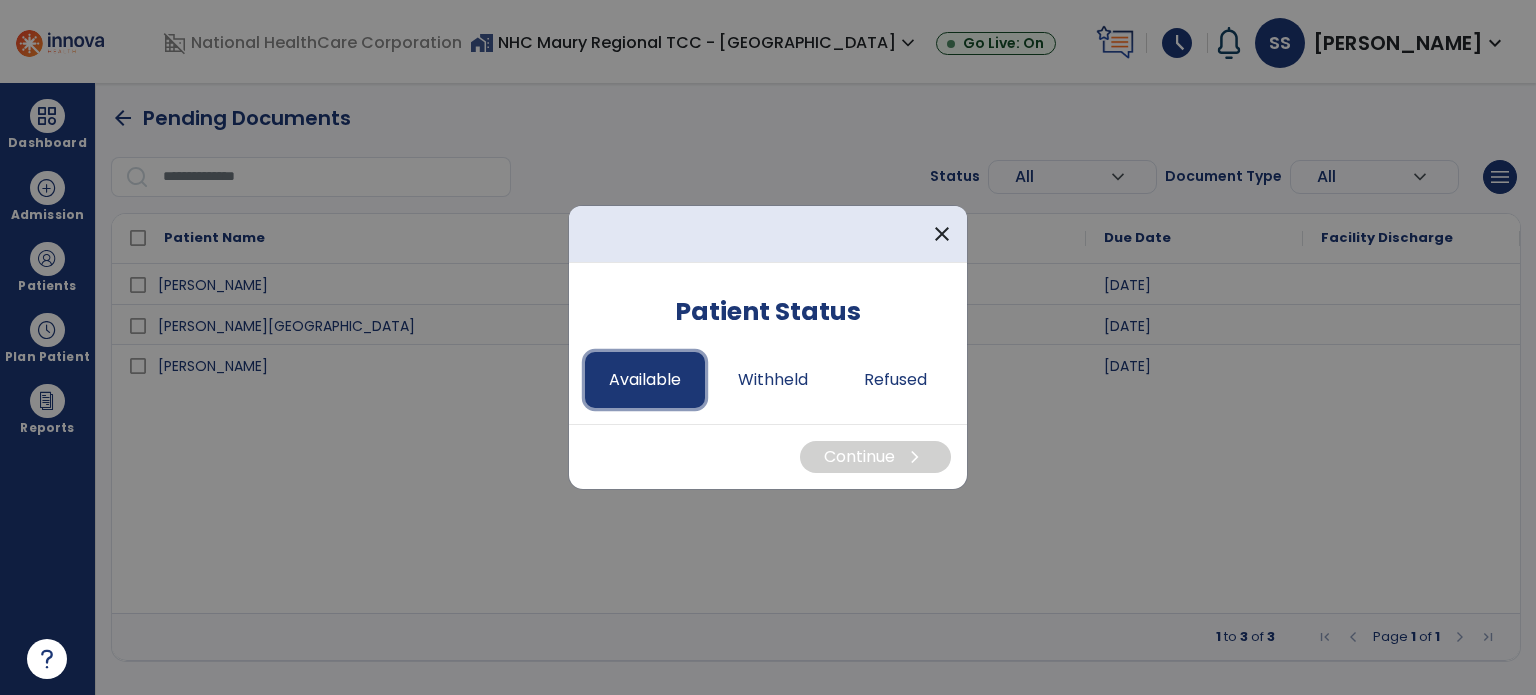 click on "Available" at bounding box center (645, 380) 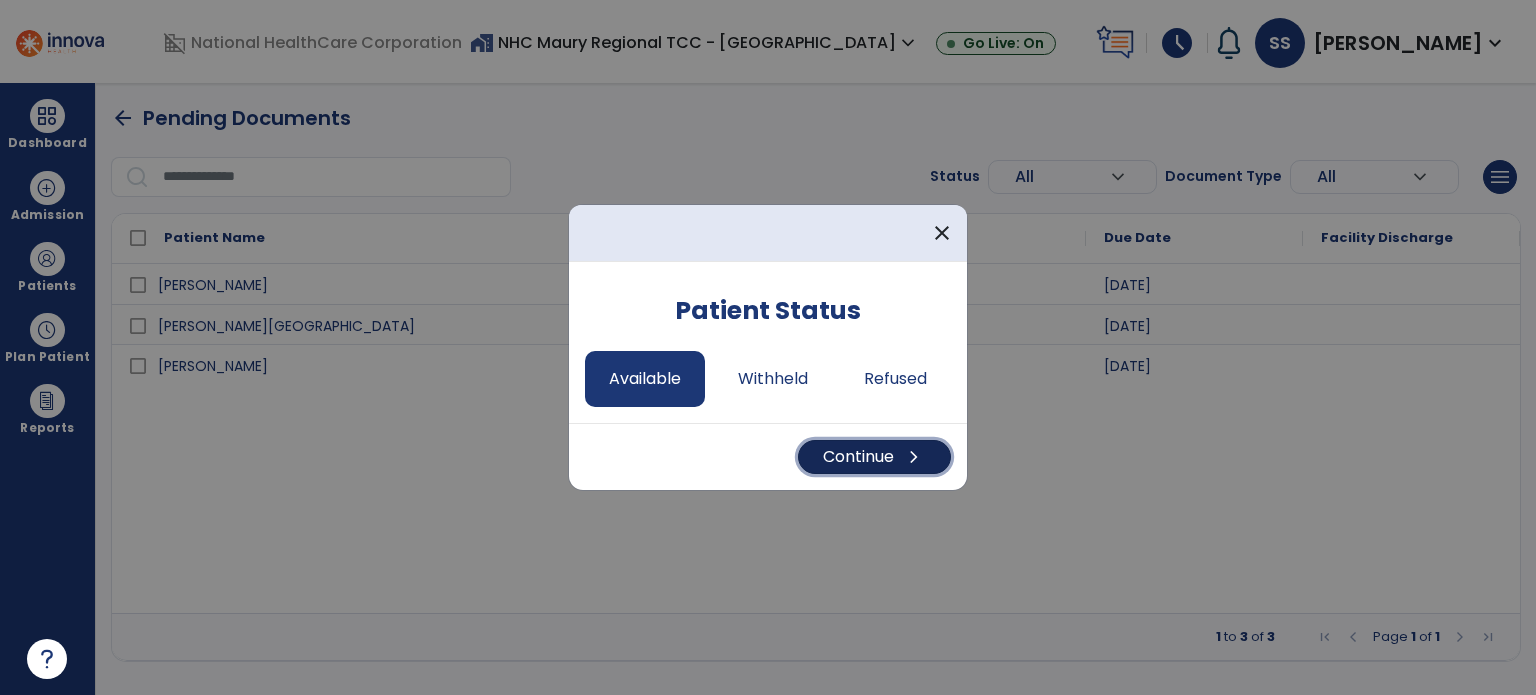 click on "Continue   chevron_right" at bounding box center (874, 457) 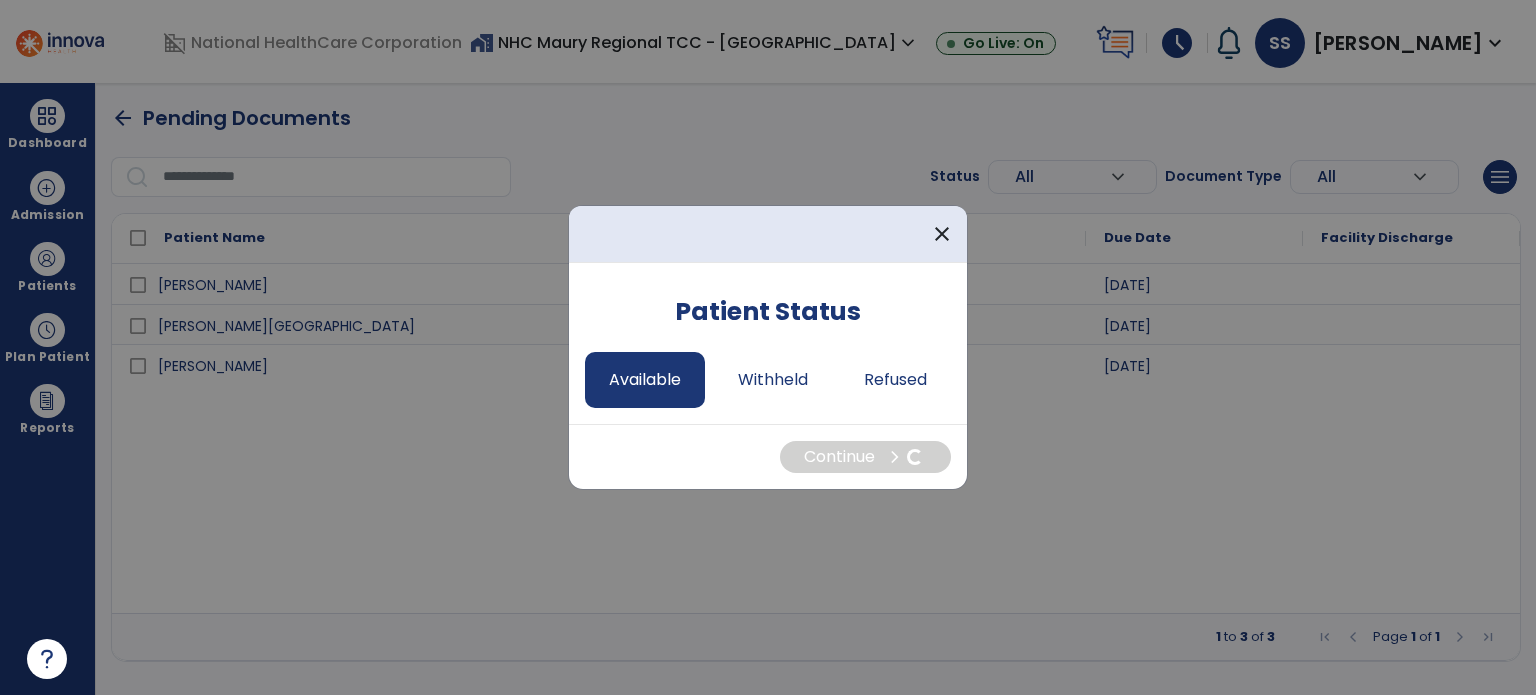 select on "*" 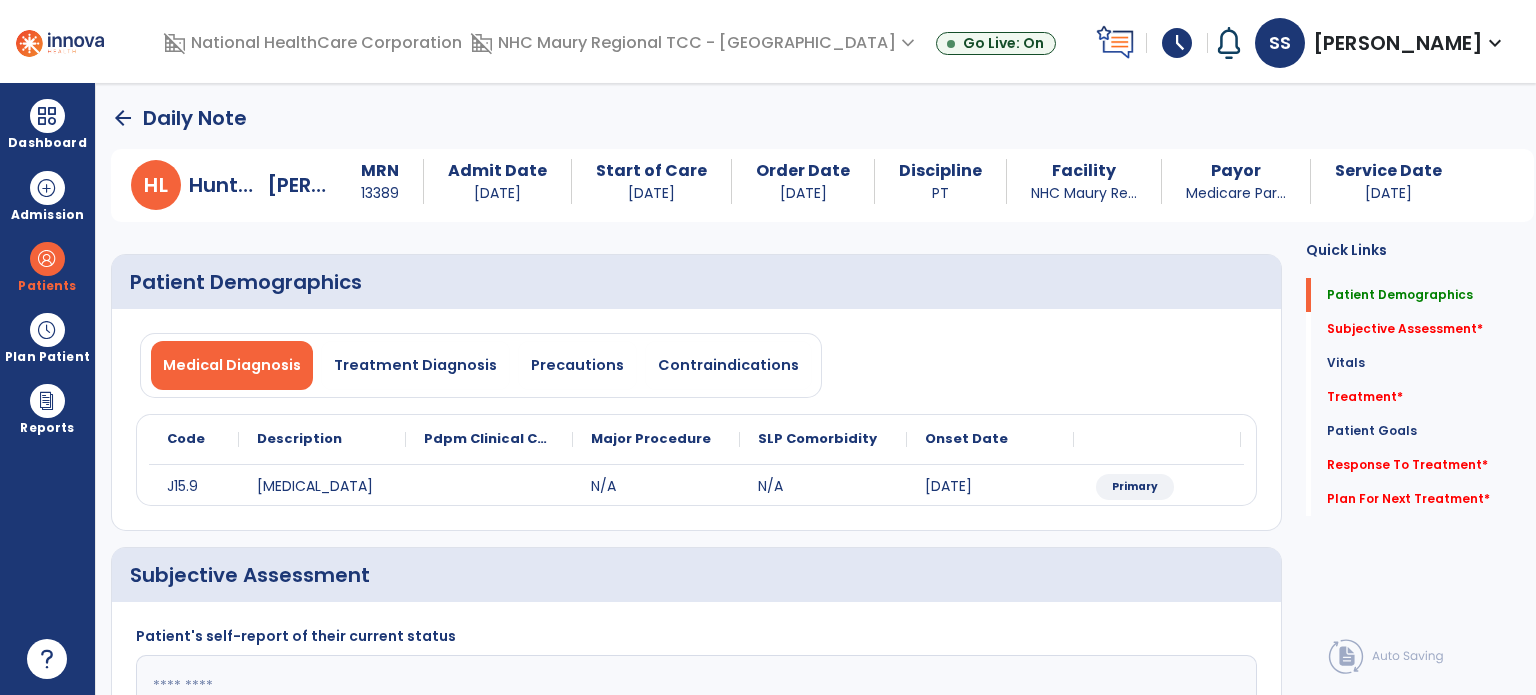 click on "Vitals   Vitals" 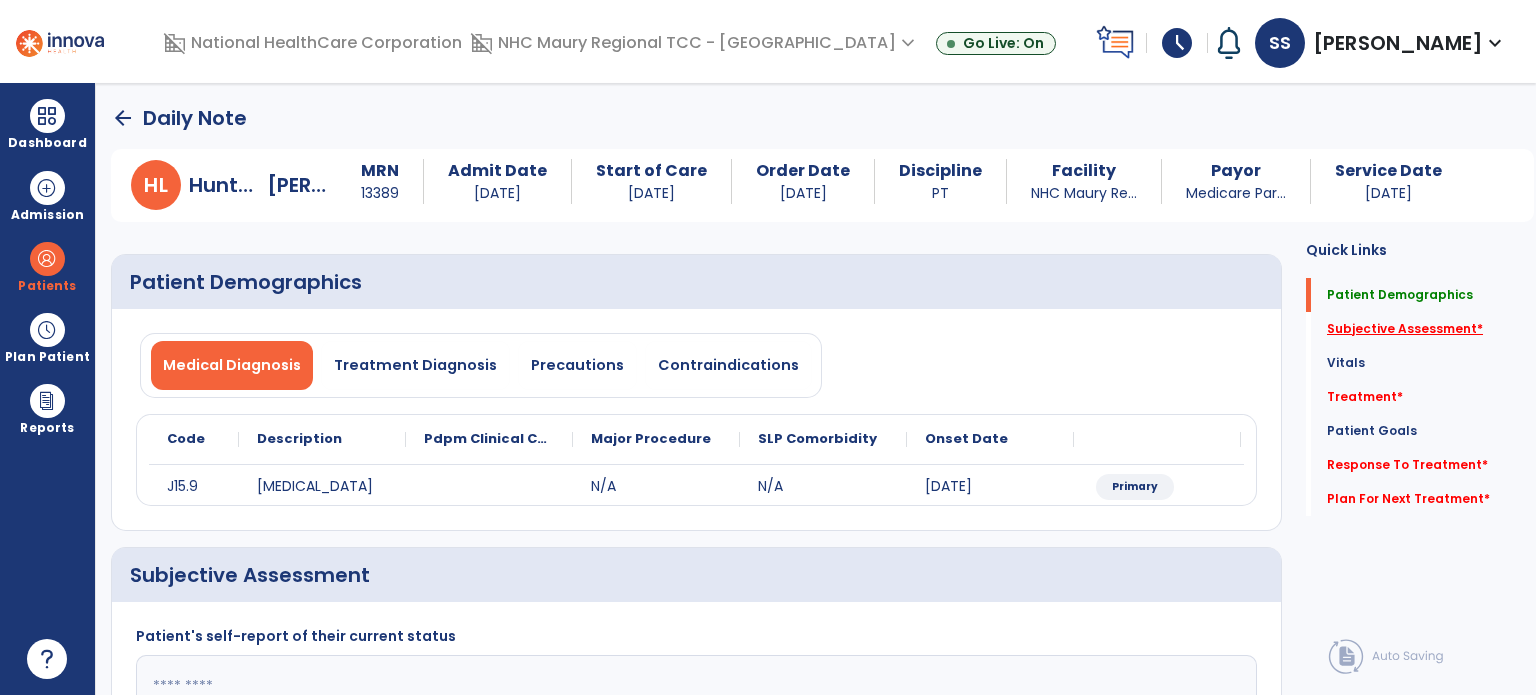 drag, startPoint x: 1391, startPoint y: 316, endPoint x: 1389, endPoint y: 327, distance: 11.18034 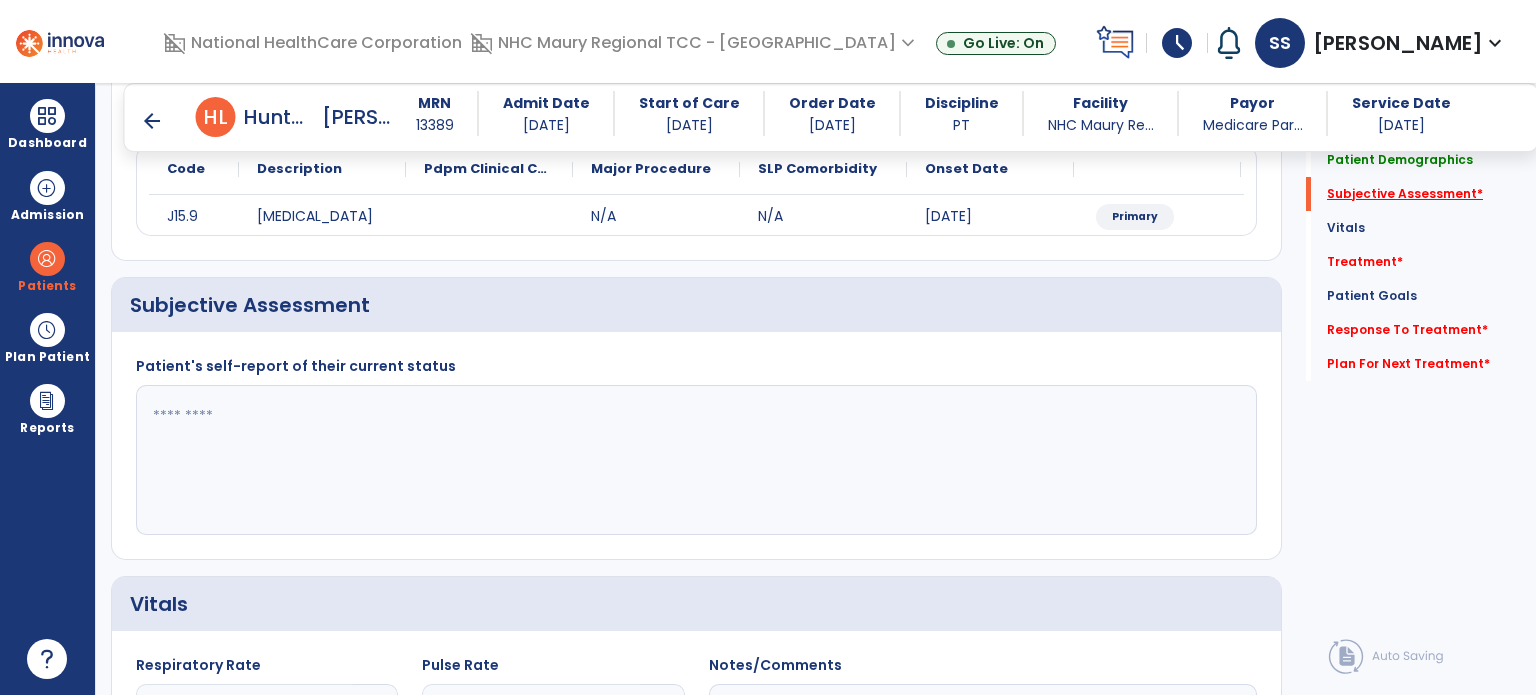 scroll, scrollTop: 298, scrollLeft: 0, axis: vertical 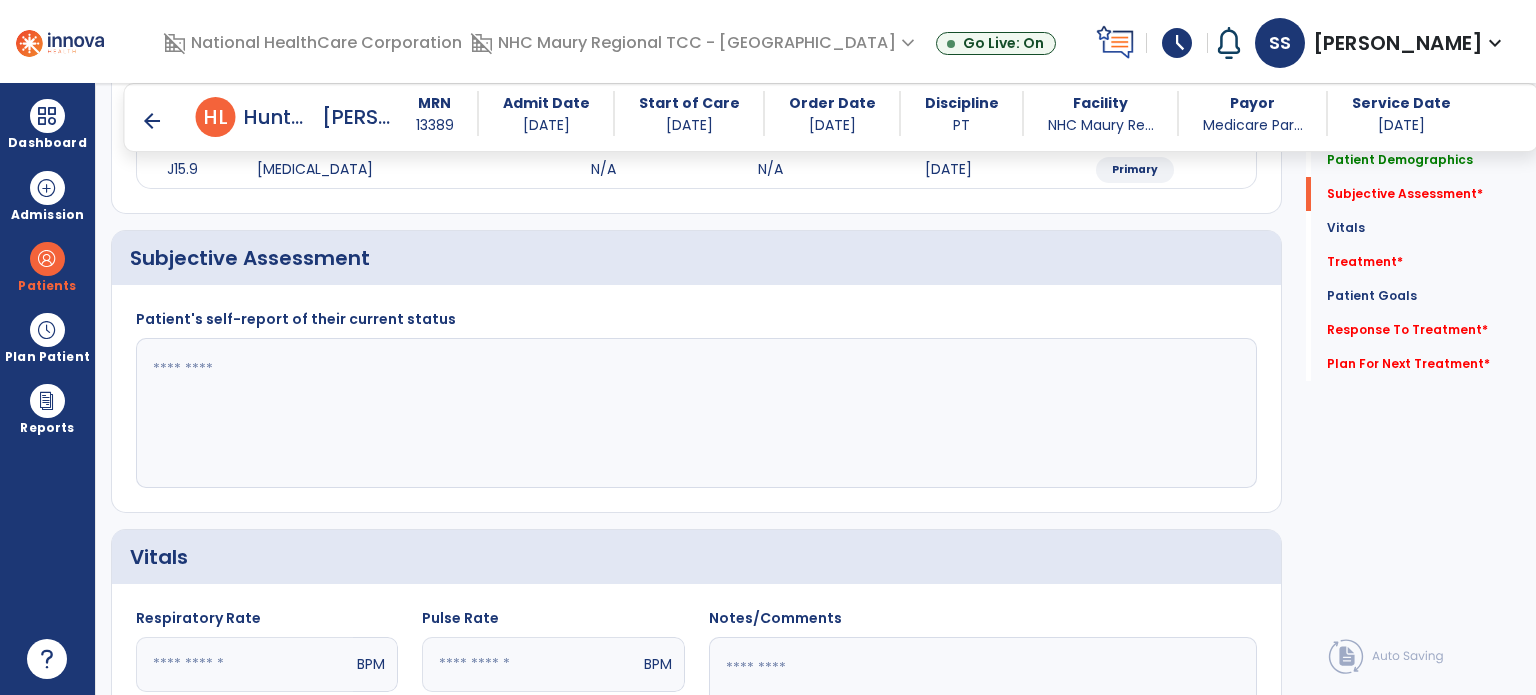 click 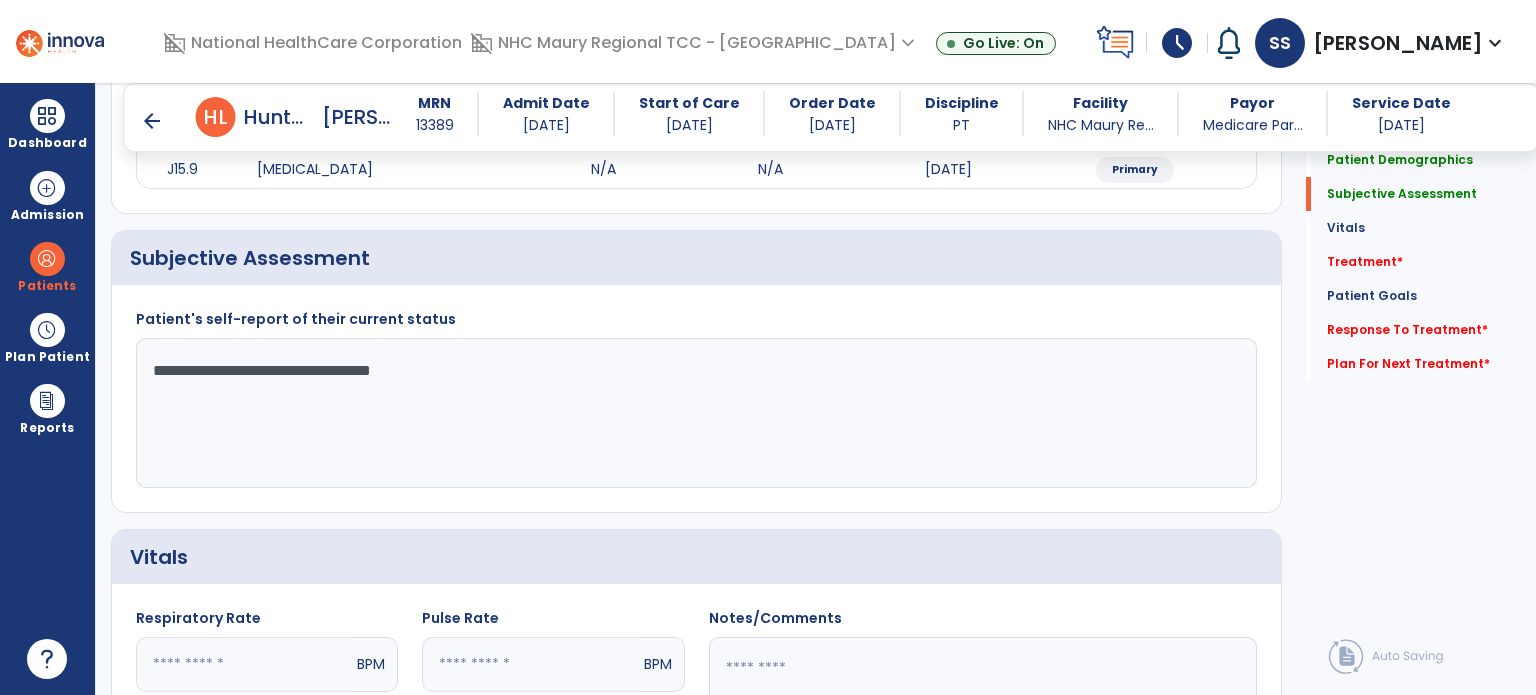 type on "**********" 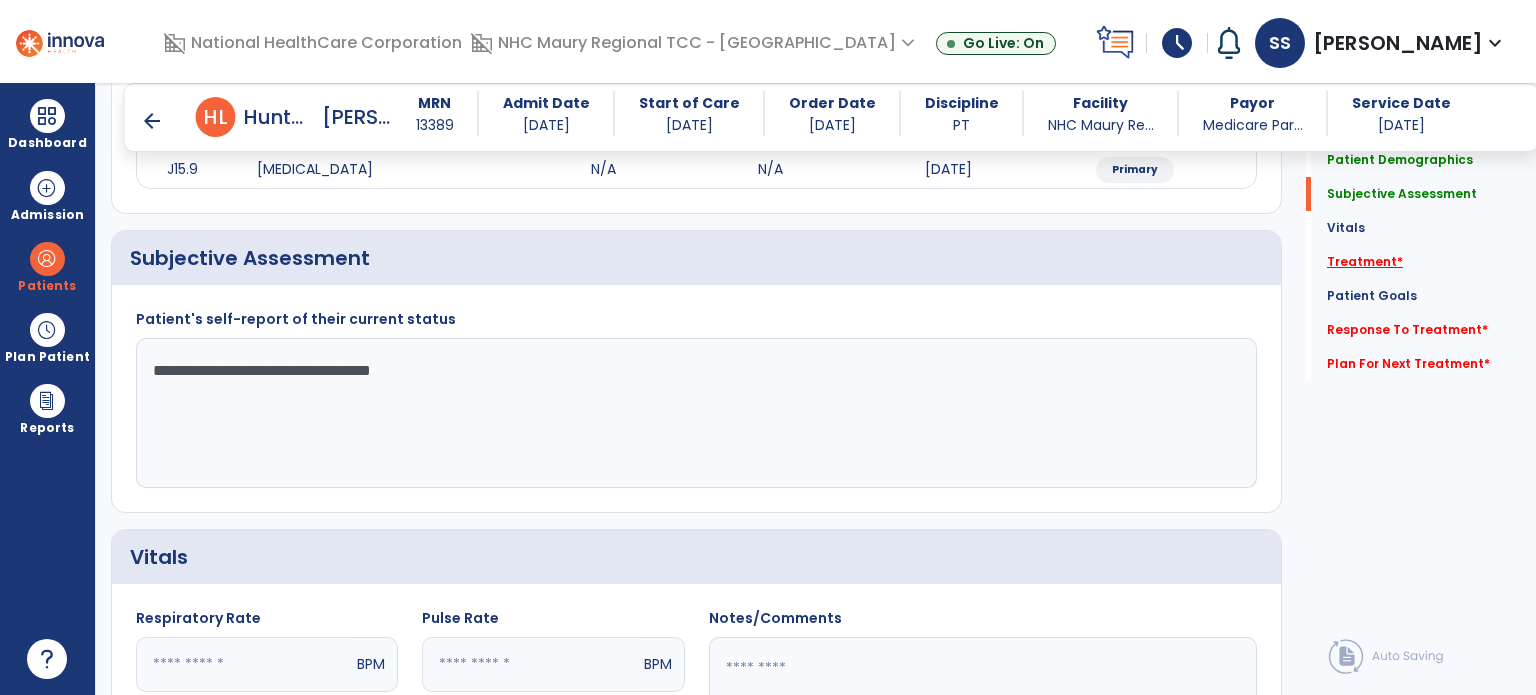 click on "Treatment   *" 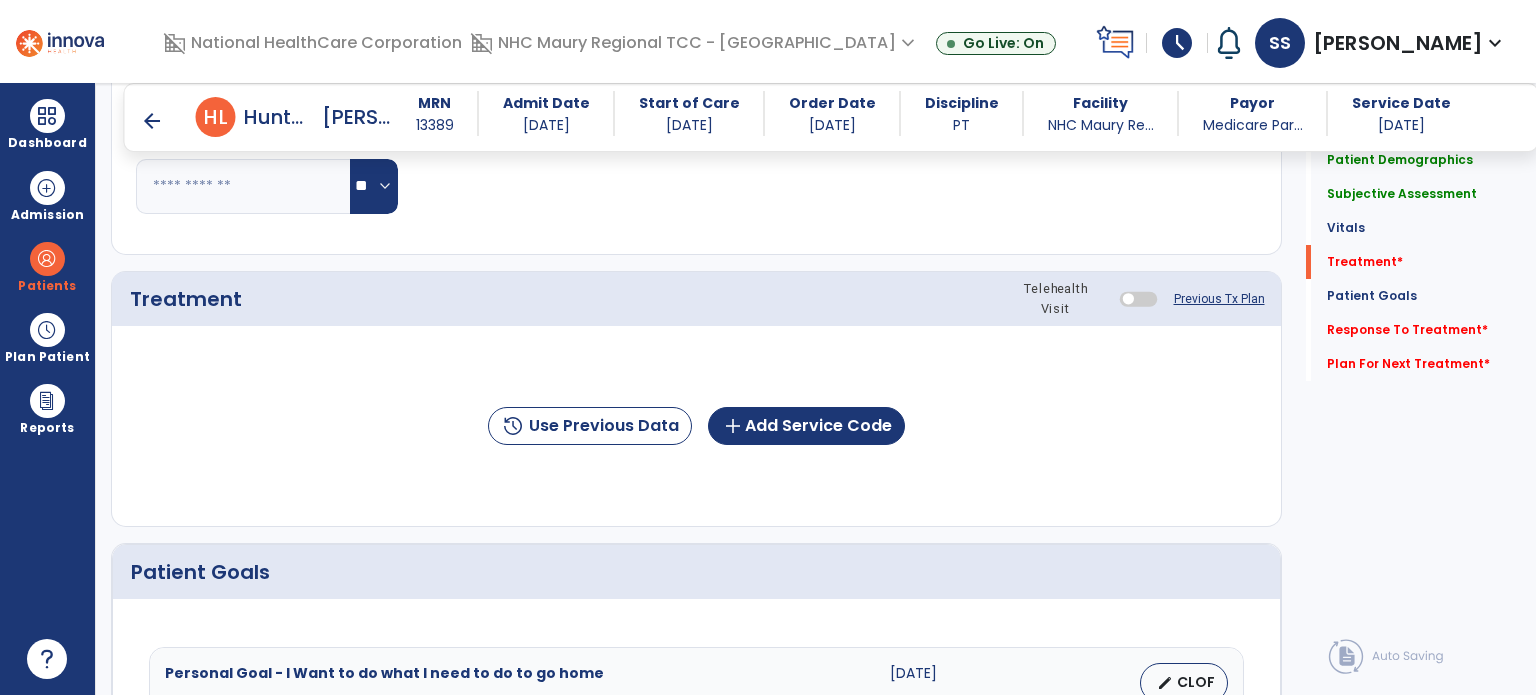 scroll, scrollTop: 987, scrollLeft: 0, axis: vertical 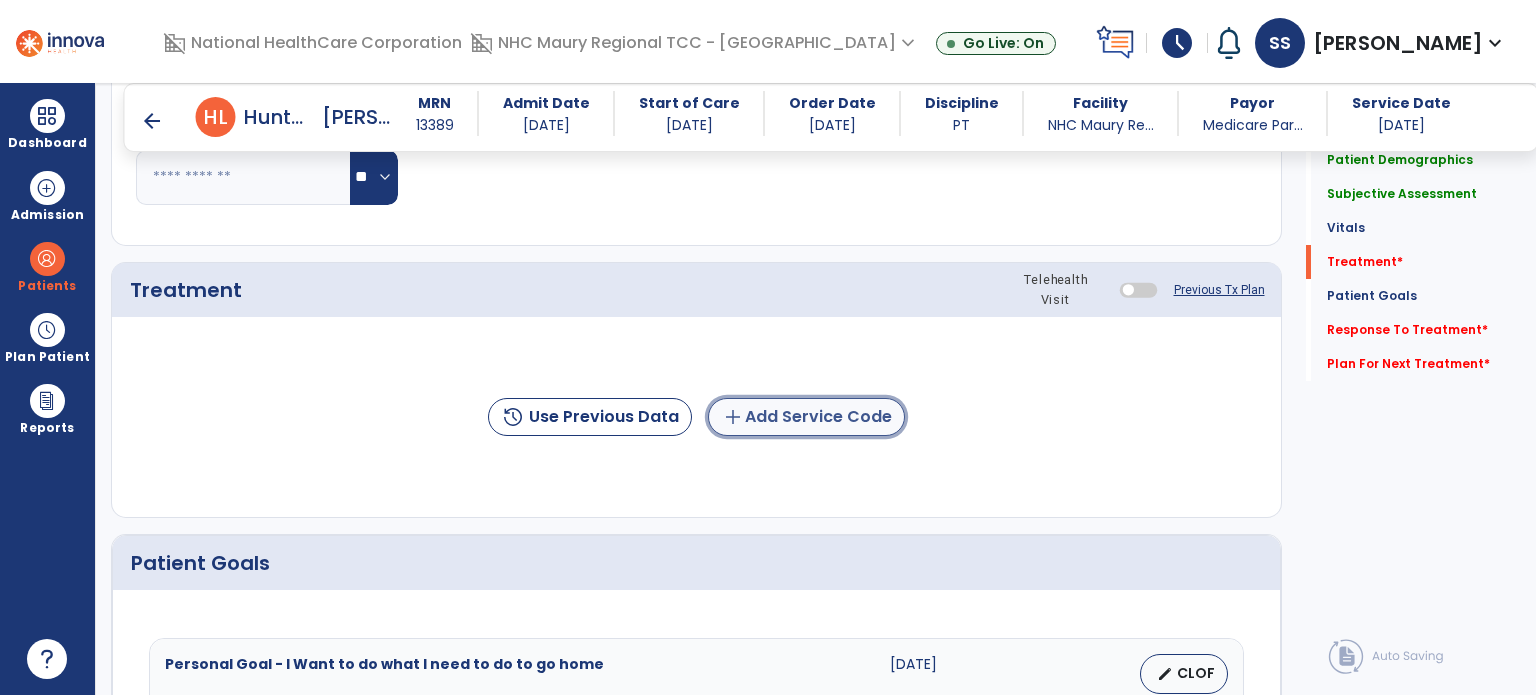 click on "add  Add Service Code" 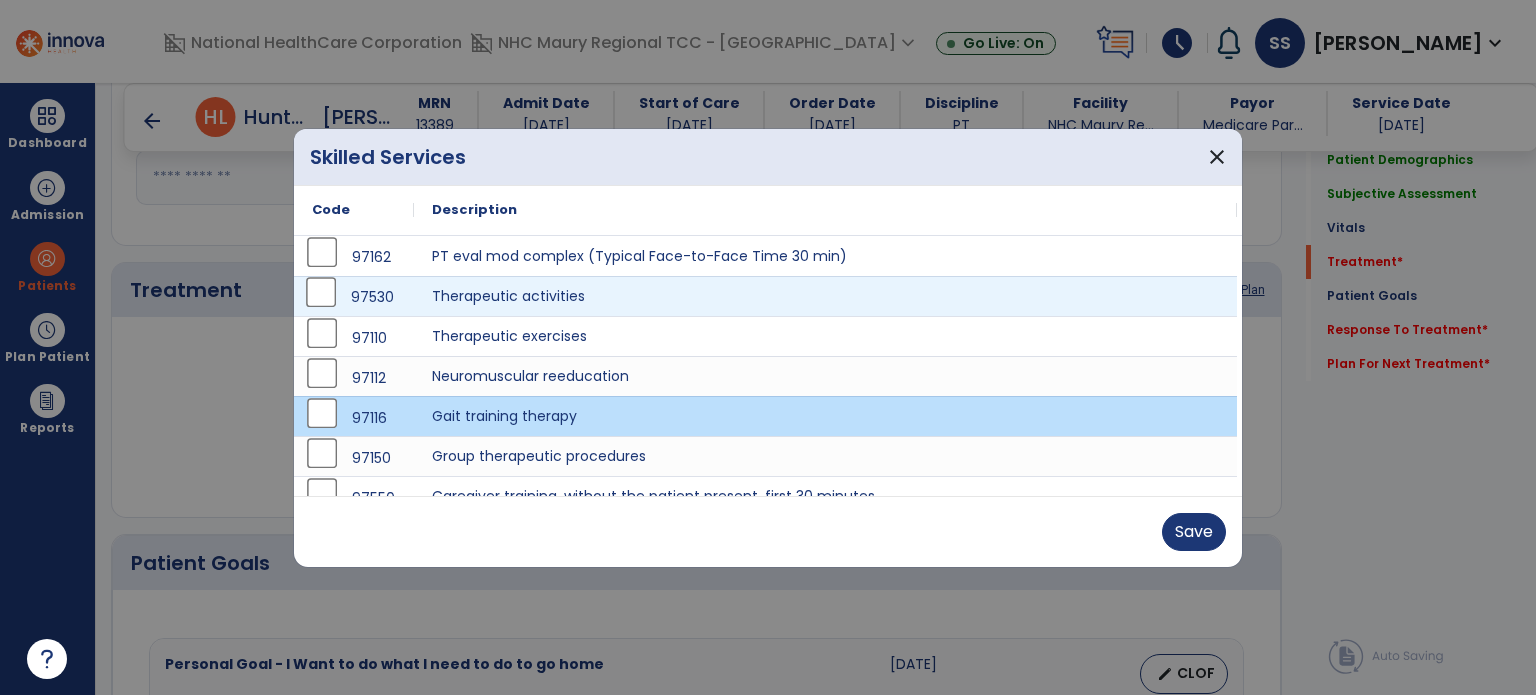 click on "97530" at bounding box center (354, 297) 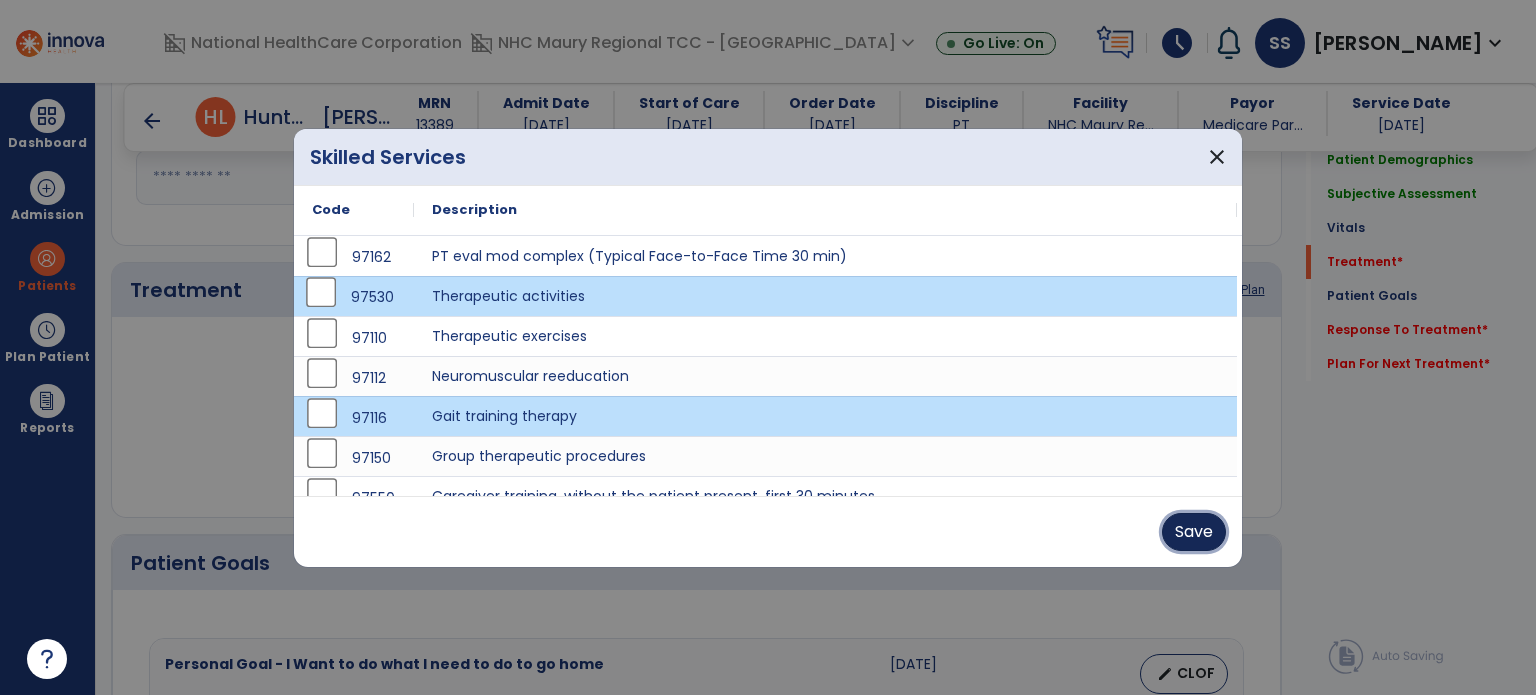 click on "Save" at bounding box center (1194, 532) 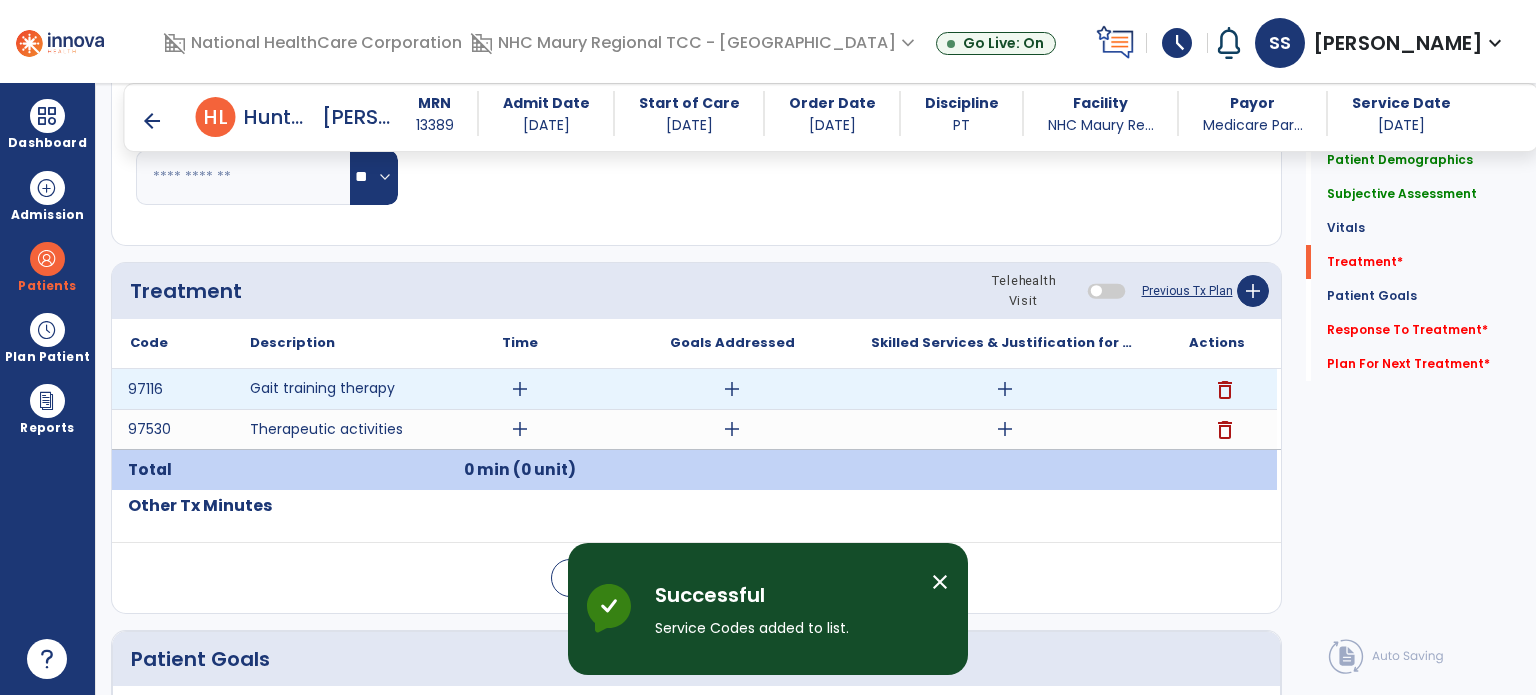 click on "add" at bounding box center (520, 389) 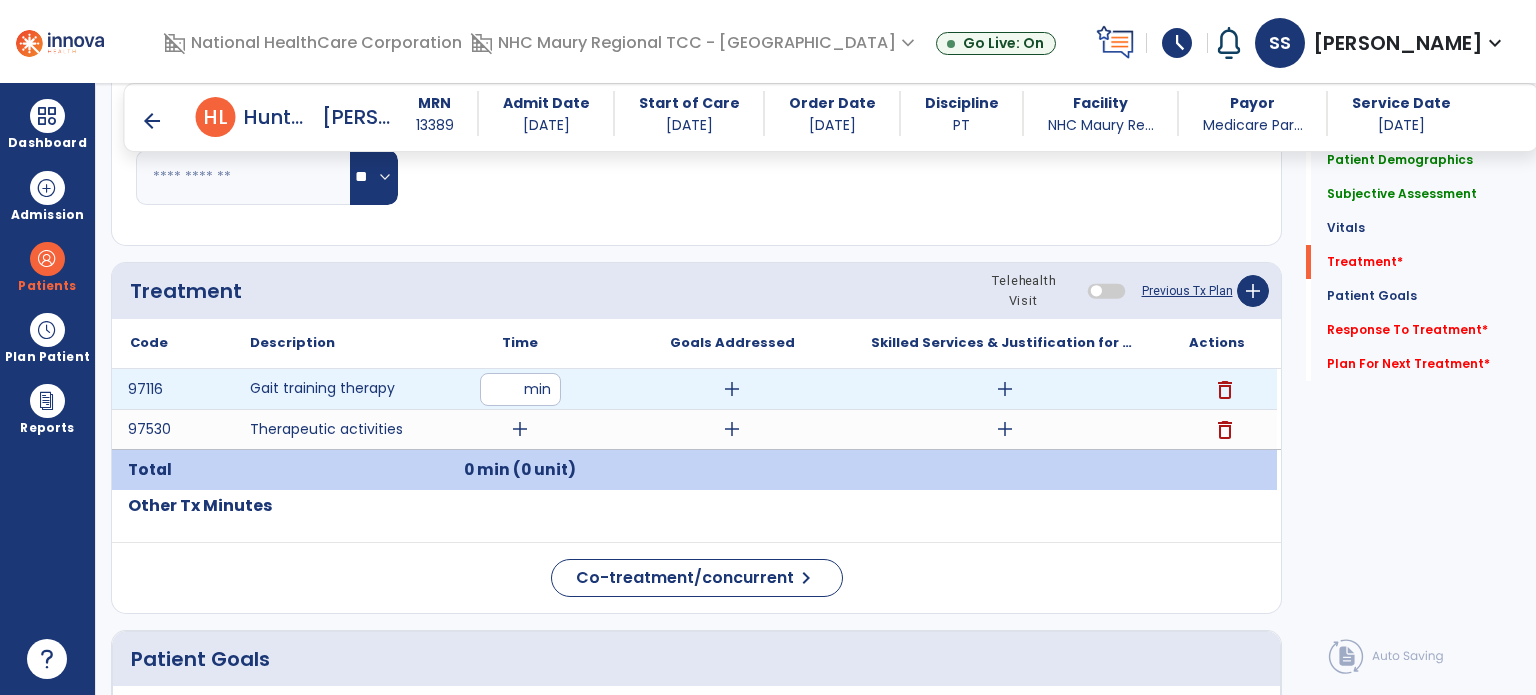 type on "**" 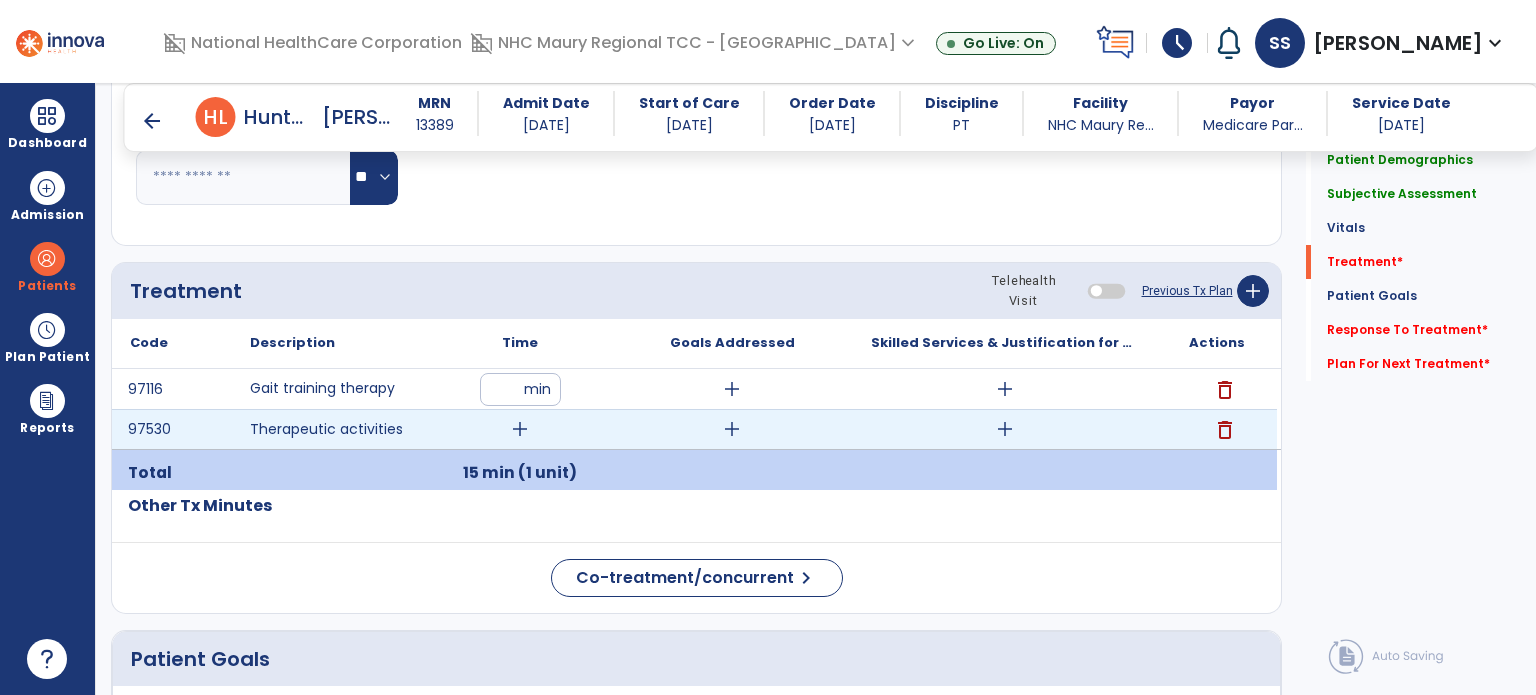 click on "add" at bounding box center [520, 429] 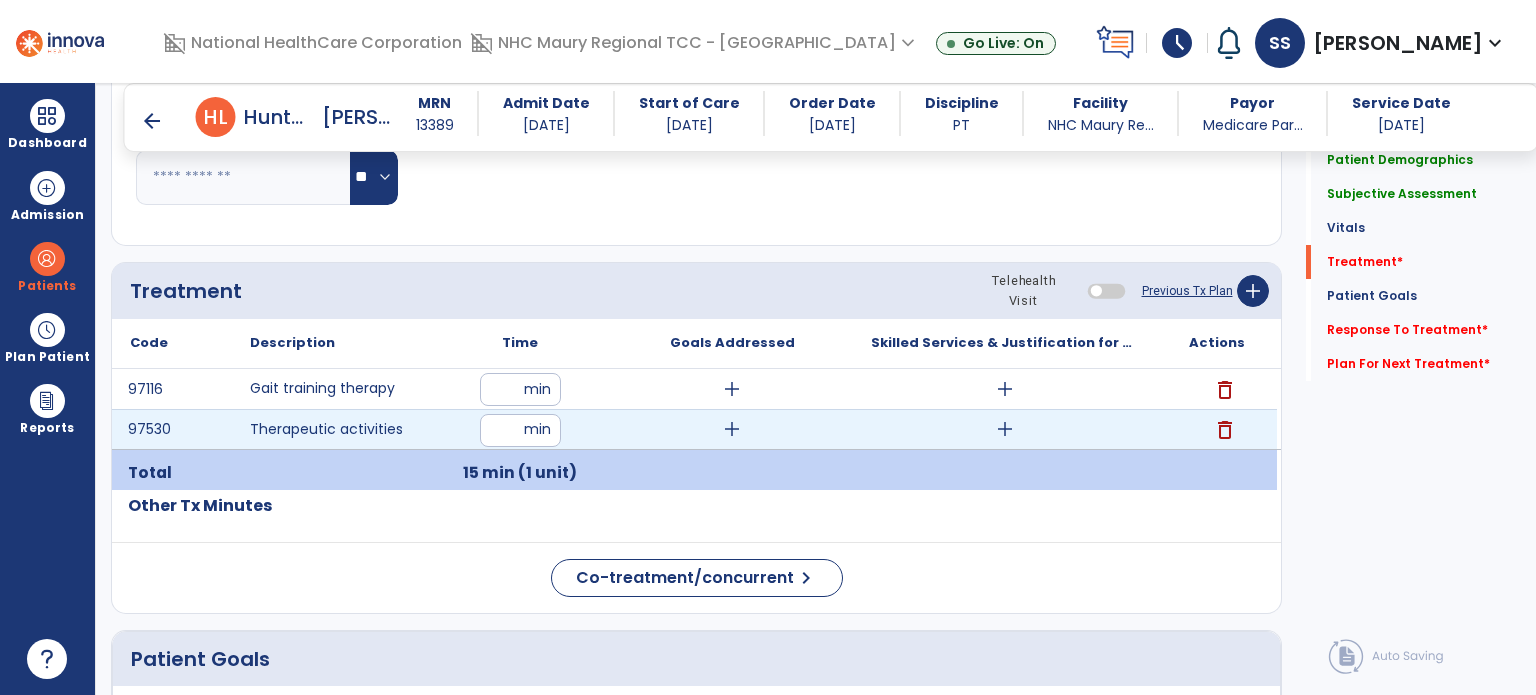 type on "**" 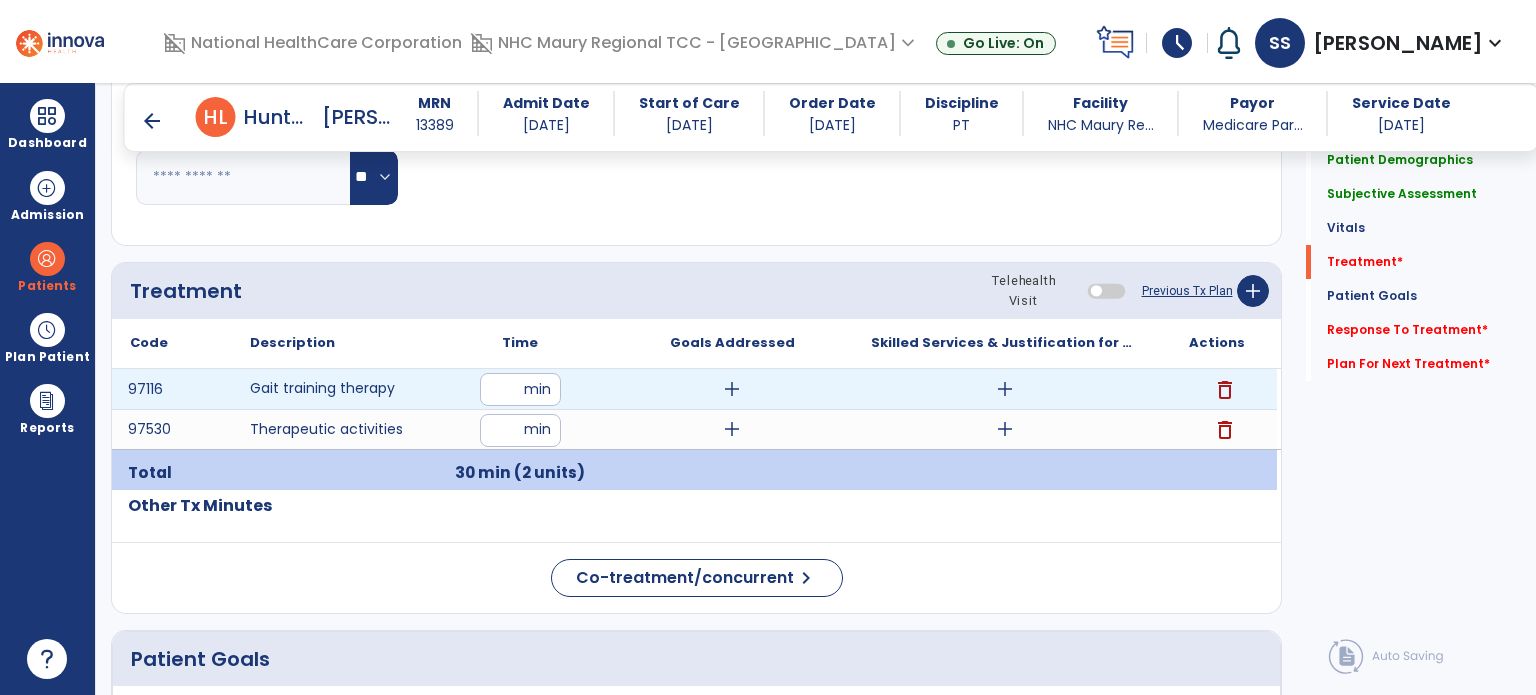 click on "add" at bounding box center (1005, 389) 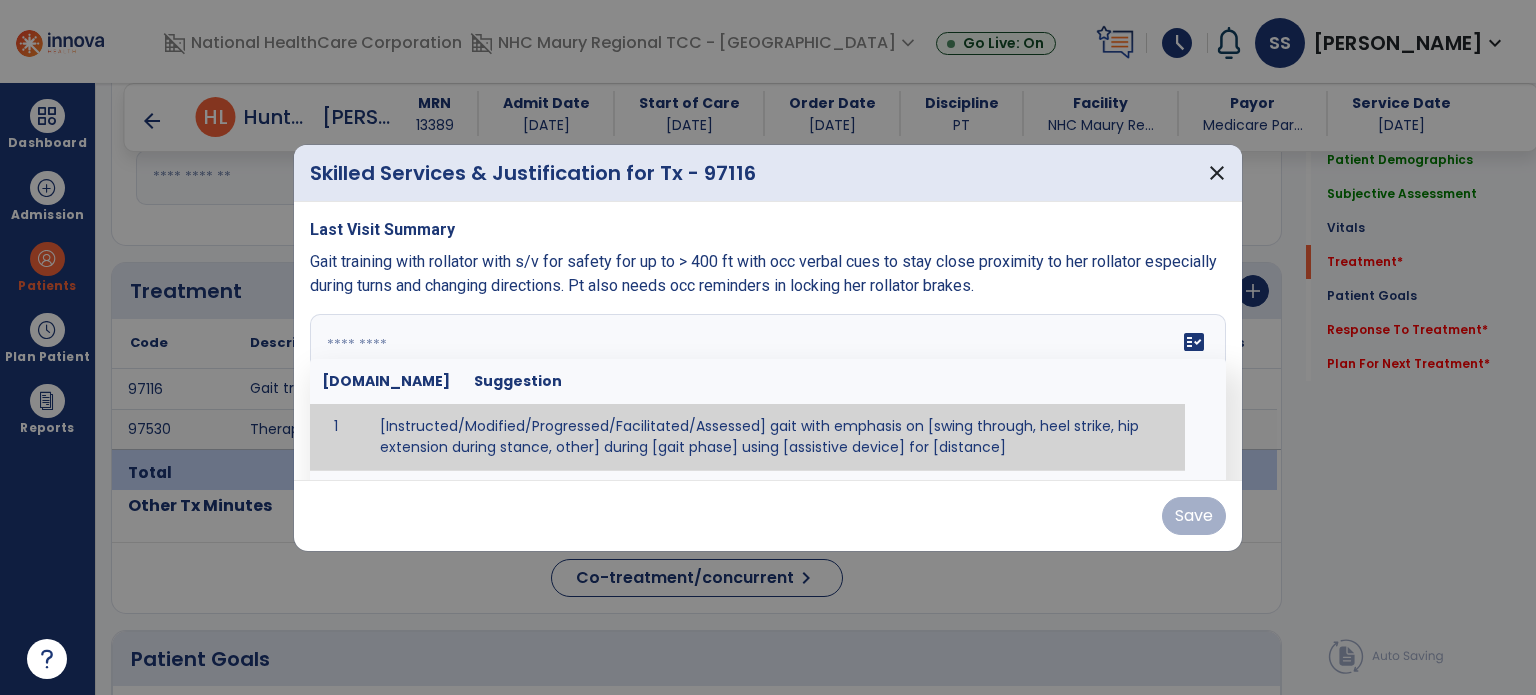 click on "fact_check  [DOMAIN_NAME] Suggestion 1 [Instructed/Modified/Progressed/Facilitated/Assessed] gait with emphasis on [swing through, heel strike, hip extension during stance, other] during [gait phase] using [assistive device] for [distance] 2 [Instructed/Modified/Progressed/Facilitated/Assessed] use of [assistive device] and [NWB, PWB, step-to gait pattern, step through gait pattern] 3 [Instructed/Modified/Progressed/Facilitated/Assessed] patient's ability to [ascend/descend # of steps, perform directional changes, walk on even/uneven surfaces, pick-up objects off floor, velocity changes, other] using [assistive device]. 4 [Instructed/Modified/Progressed/Facilitated/Assessed] pre-gait activities including [identify exercise] in order to prepare for gait training. 5" at bounding box center [768, 389] 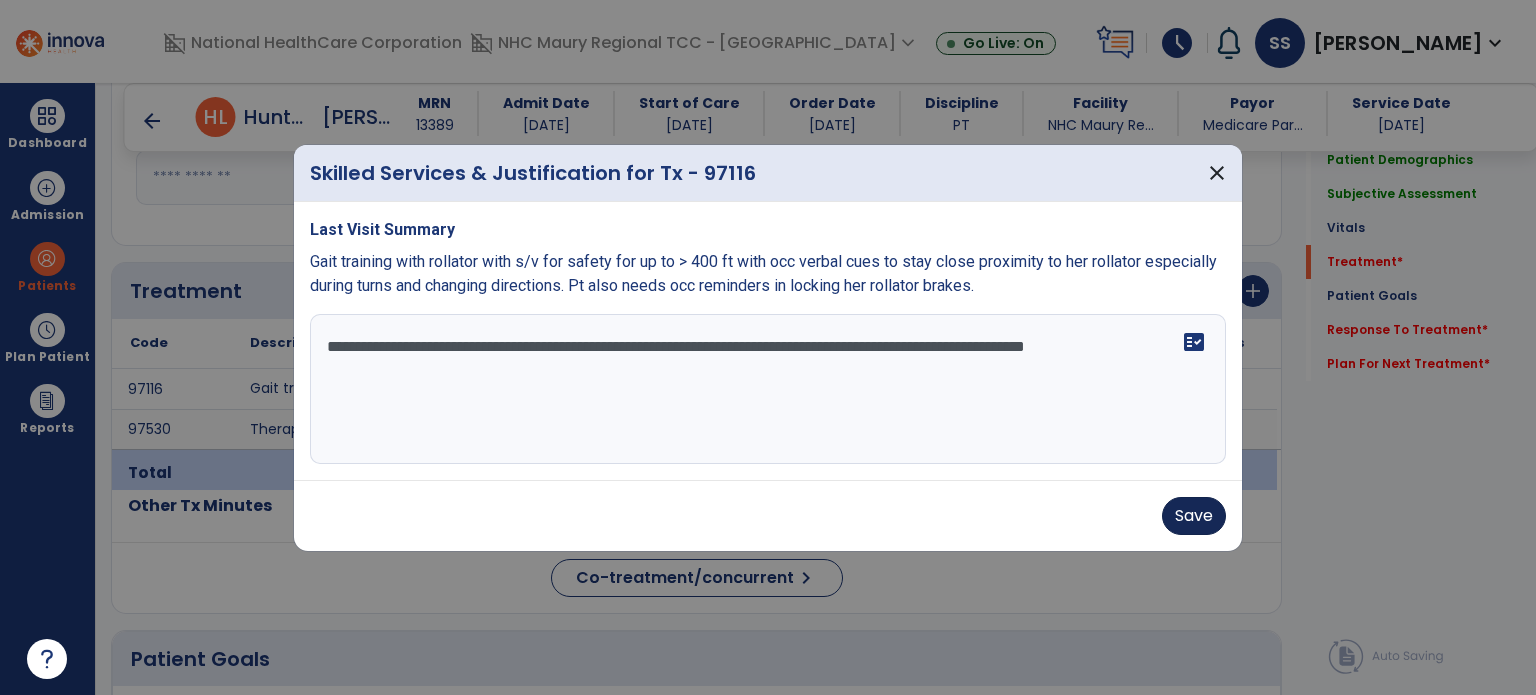 type on "**********" 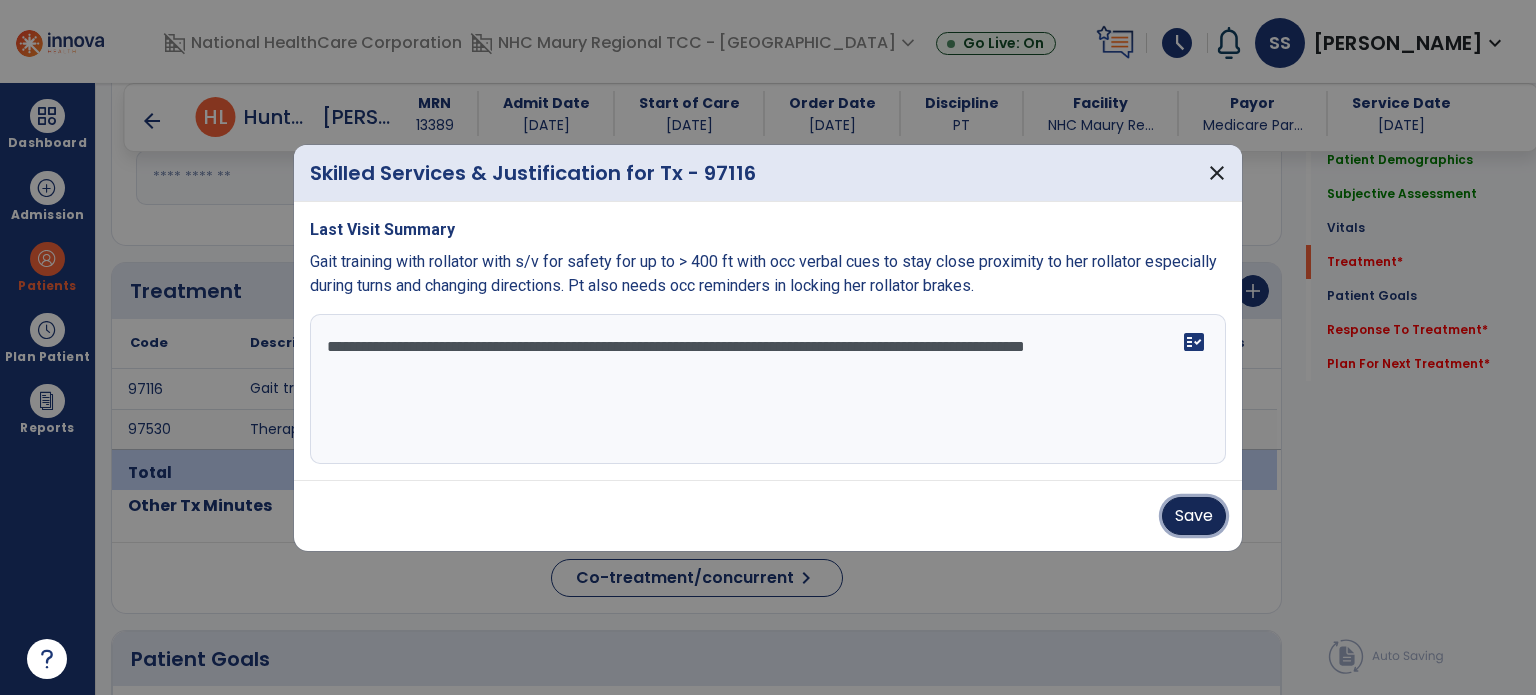 click on "Save" at bounding box center (1194, 516) 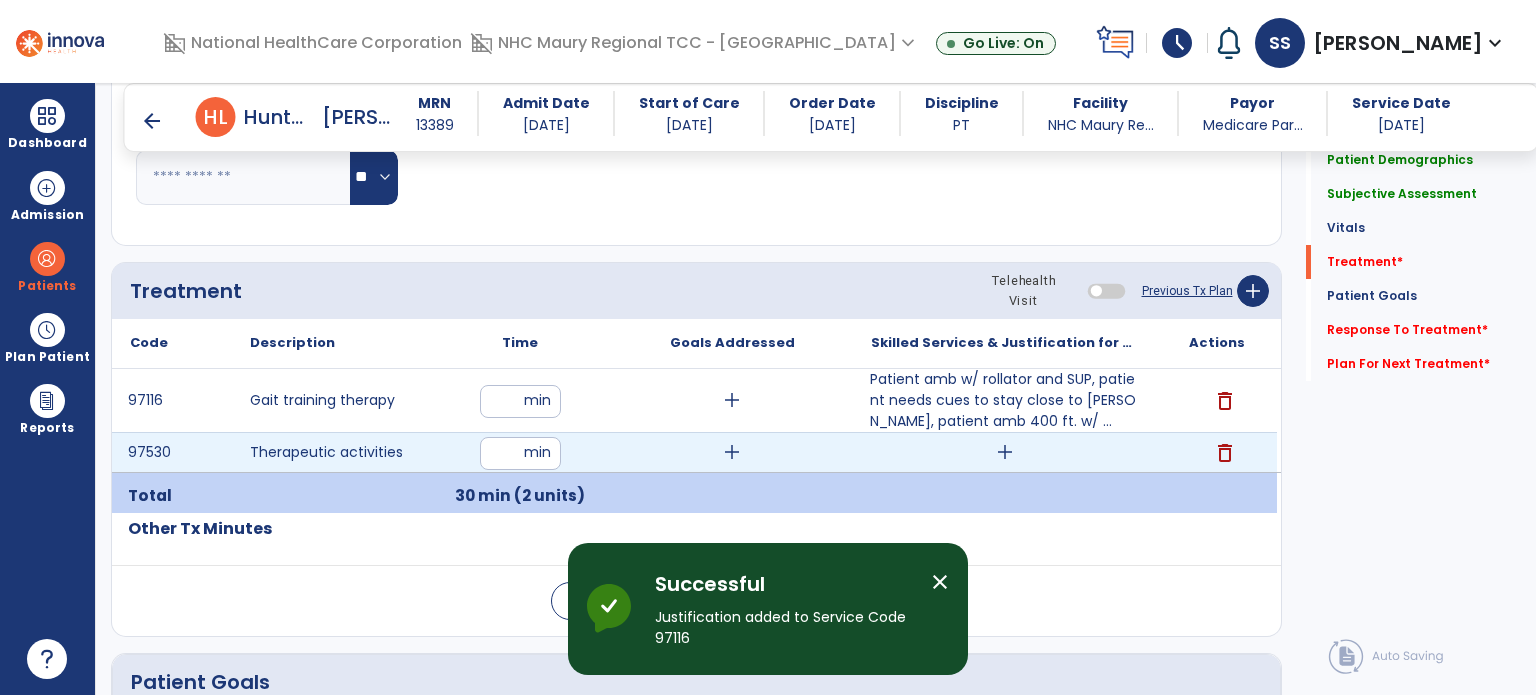 click on "add" at bounding box center [1005, 452] 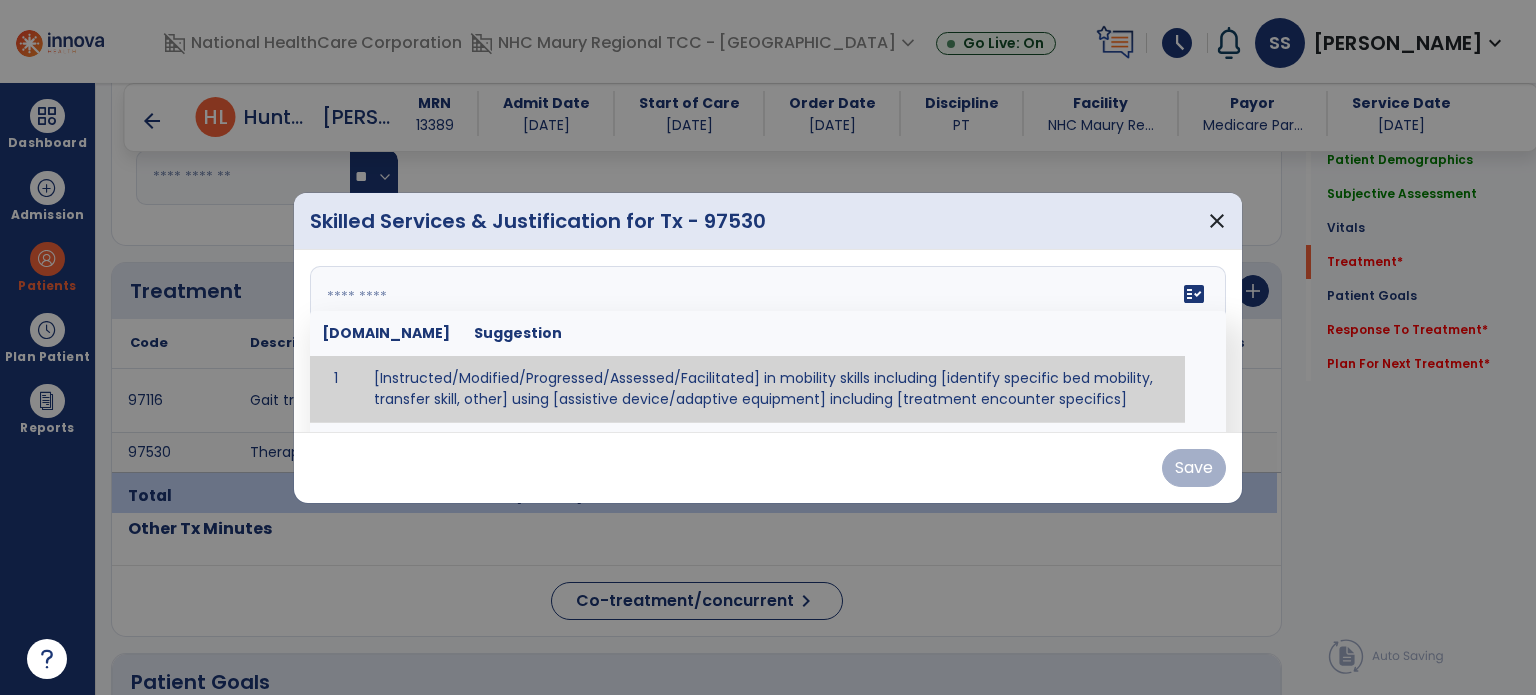 click on "fact_check  [DOMAIN_NAME] Suggestion 1 [Instructed/Modified/Progressed/Assessed/Facilitated] in mobility skills including [identify specific bed mobility, transfer skill, other] using [assistive device/adaptive equipment] including [treatment encounter specifics]" at bounding box center [768, 341] 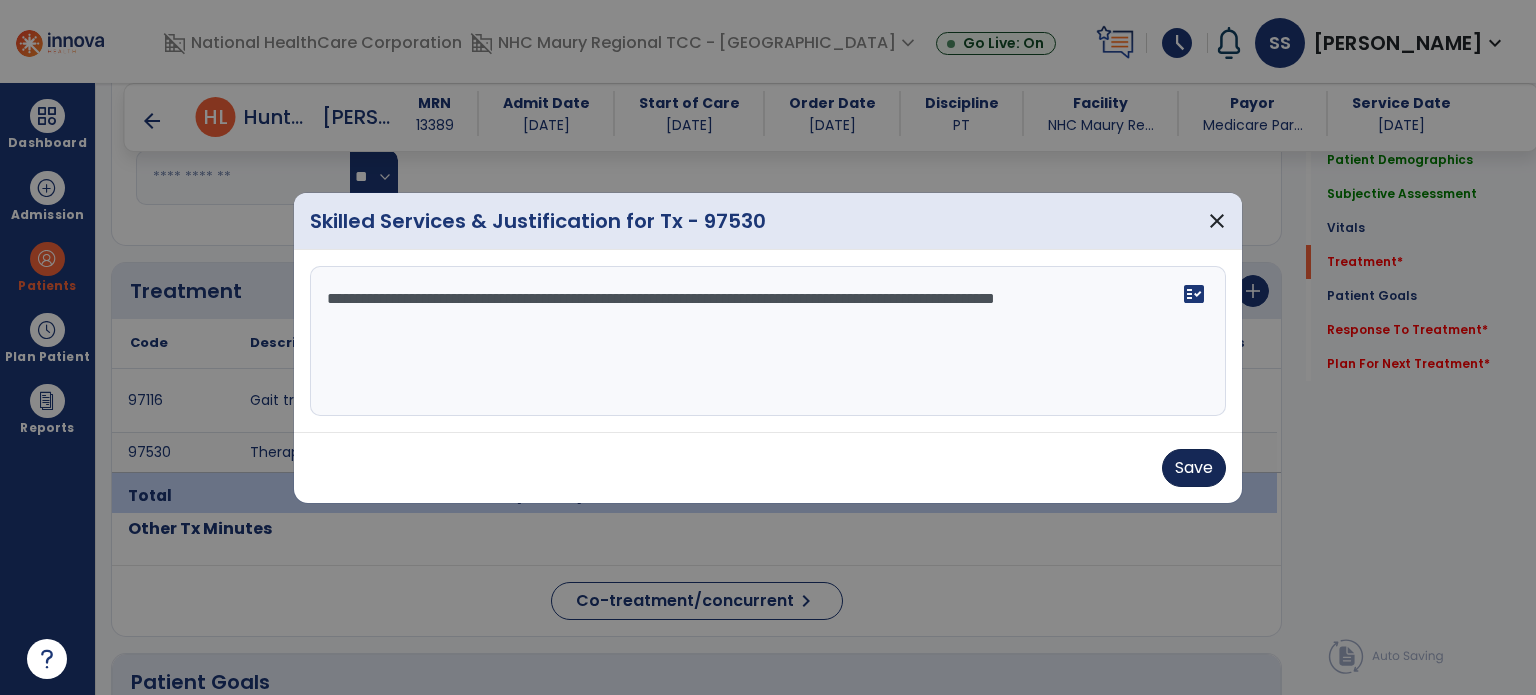 type on "**********" 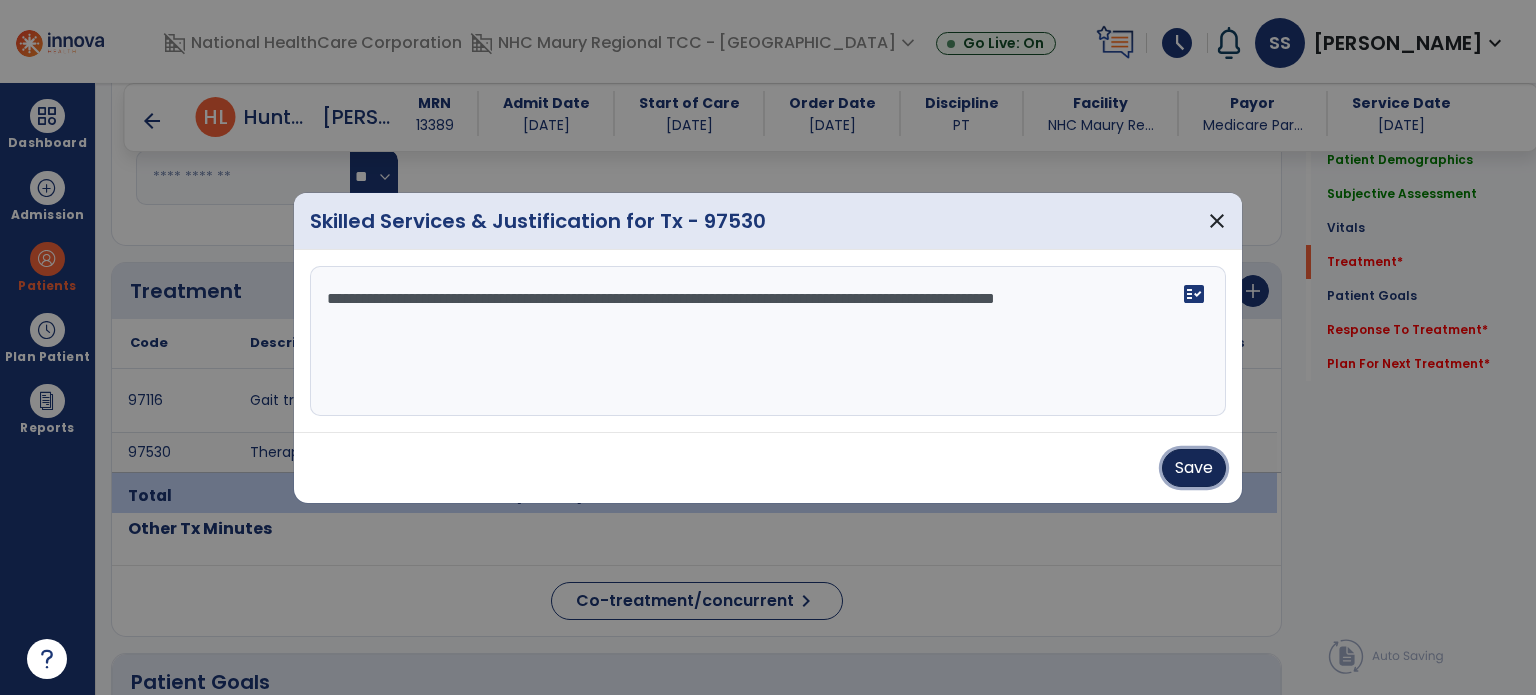 click on "Save" at bounding box center [1194, 468] 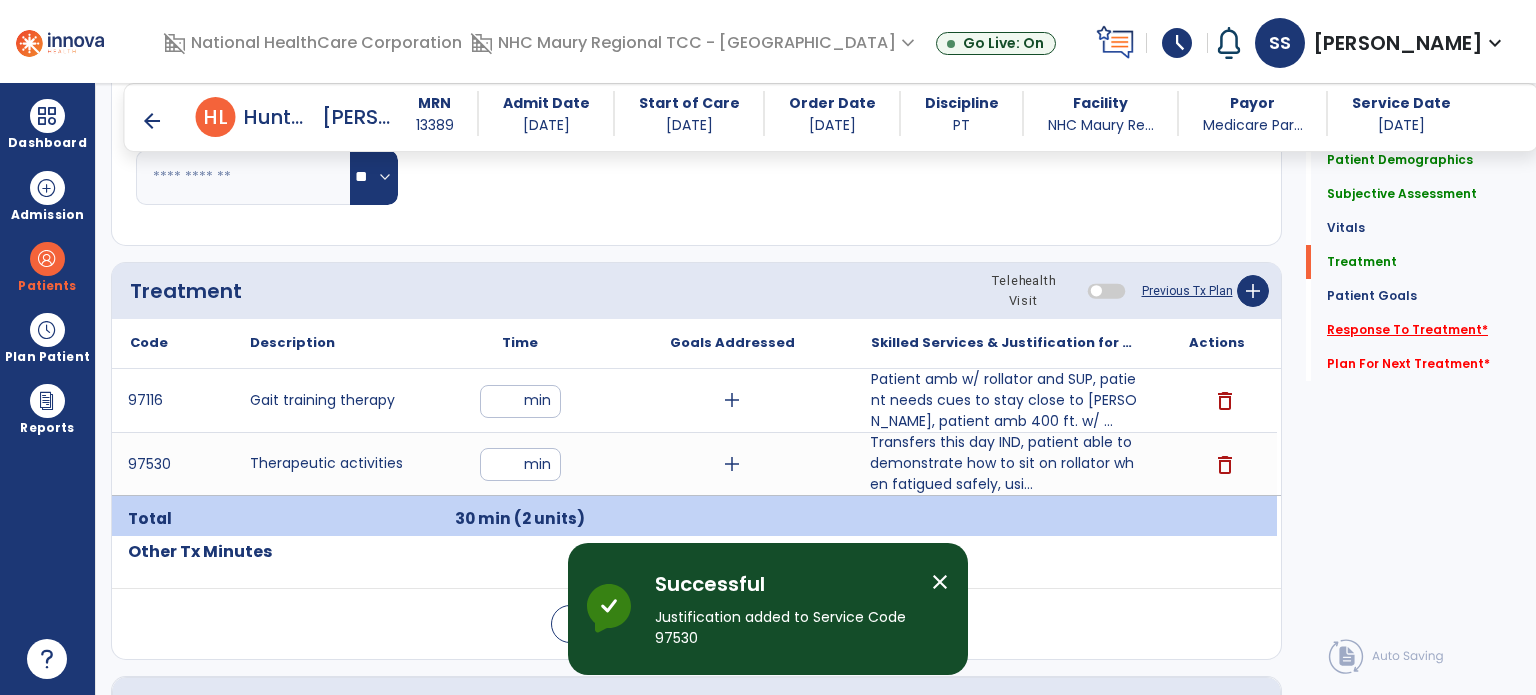 click on "Response To Treatment   *" 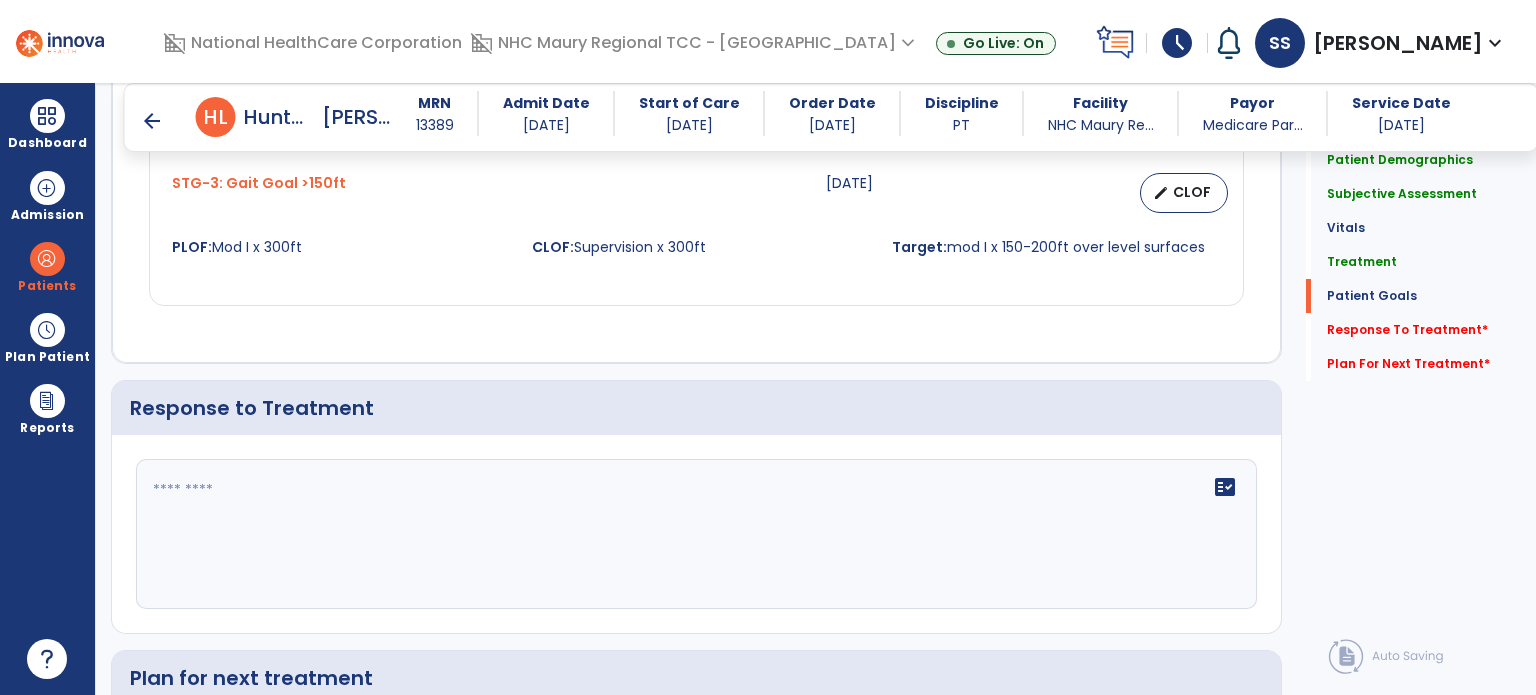 scroll, scrollTop: 2524, scrollLeft: 0, axis: vertical 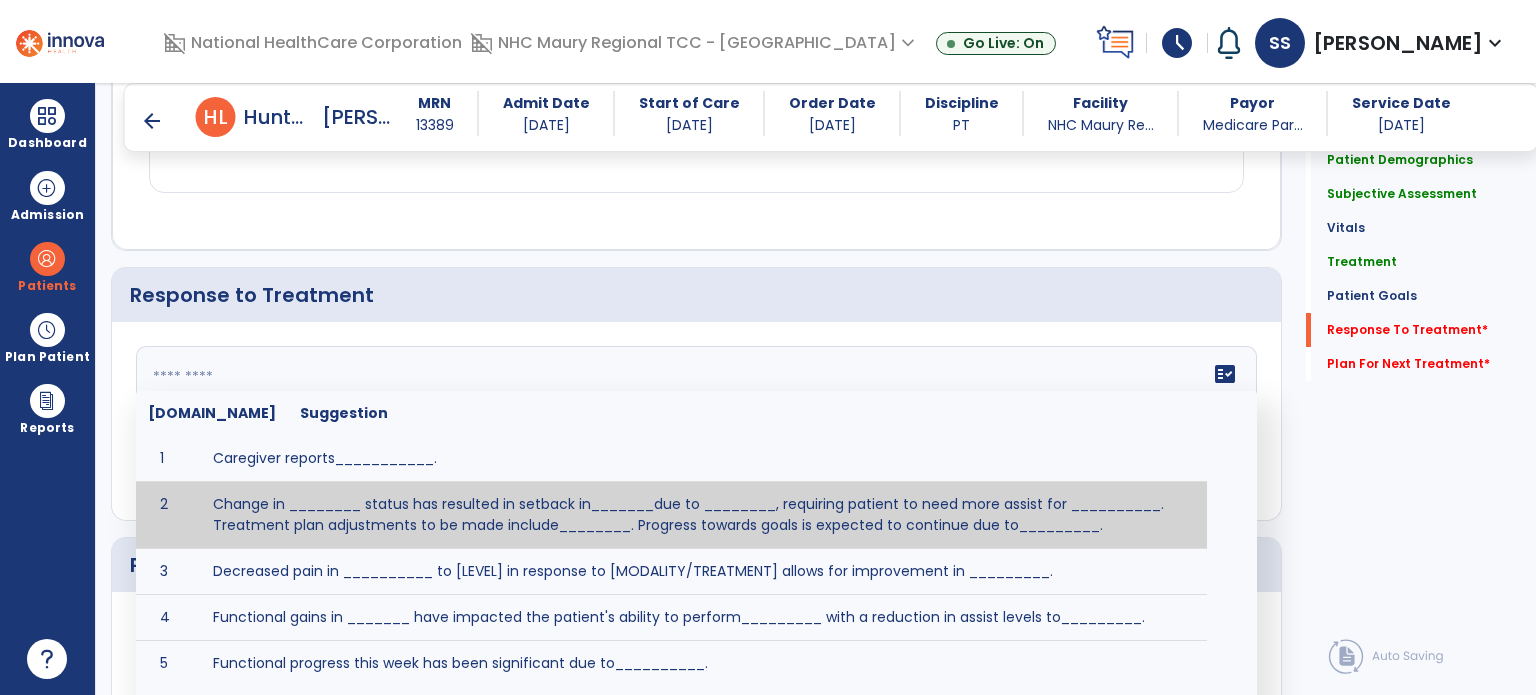 click on "fact_check  [DOMAIN_NAME] Suggestion 1 Caregiver reports___________. 2 Change in ________ status has resulted in setback in_______due to ________, requiring patient to need more assist for __________.   Treatment plan adjustments to be made include________.  Progress towards goals is expected to continue due to_________. 3 Decreased pain in __________ to [LEVEL] in response to [MODALITY/TREATMENT] allows for improvement in _________. 4 Functional gains in _______ have impacted the patient's ability to perform_________ with a reduction in assist levels to_________. 5 Functional progress this week has been significant due to__________. 6 Gains in ________ have improved the patient's ability to perform ______with decreased levels of assist to___________. 7 Improvement in ________allows patient to tolerate higher levels of challenges in_________. 8 Pain in [AREA] has decreased to [LEVEL] in response to [TREATMENT/MODALITY], allowing fore ease in completing__________. 9 10 11 12 13 14 15 16 17 18 19 20 21" 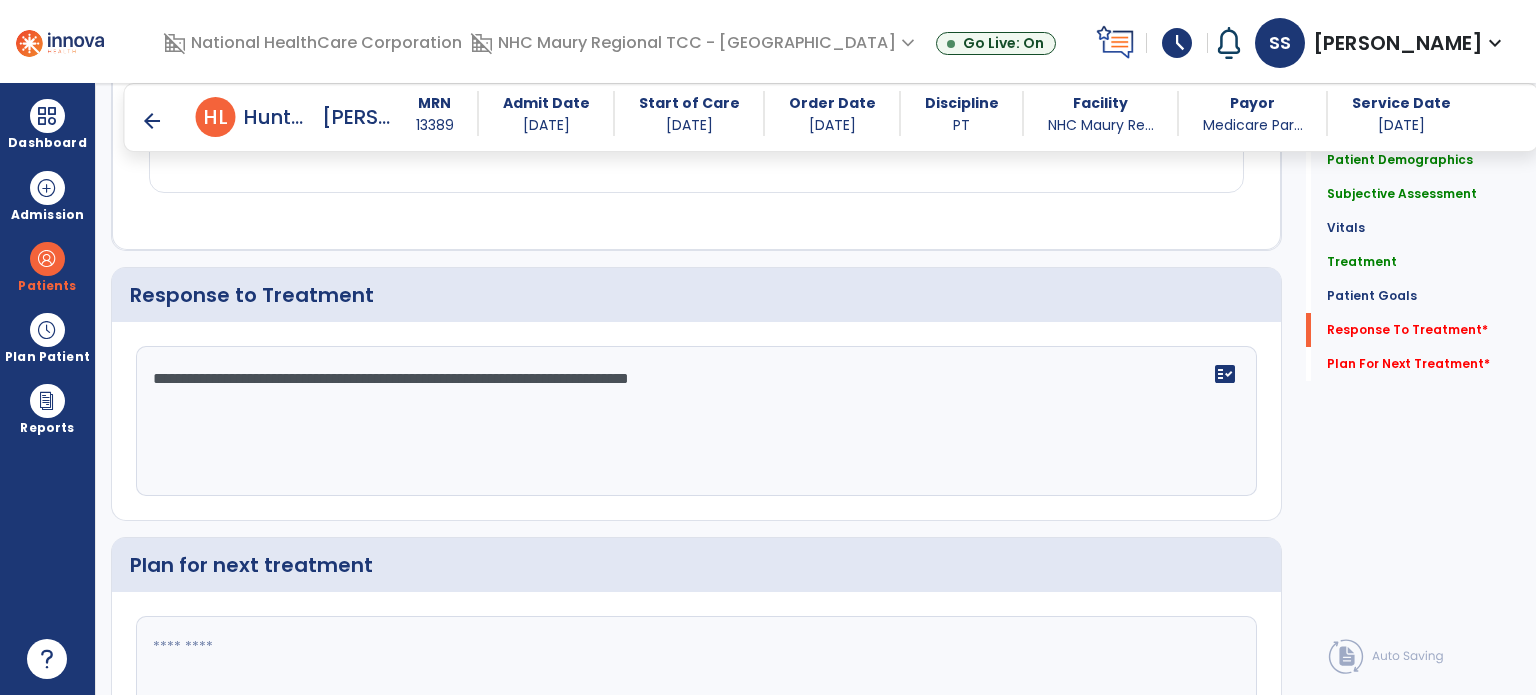 scroll, scrollTop: 2679, scrollLeft: 0, axis: vertical 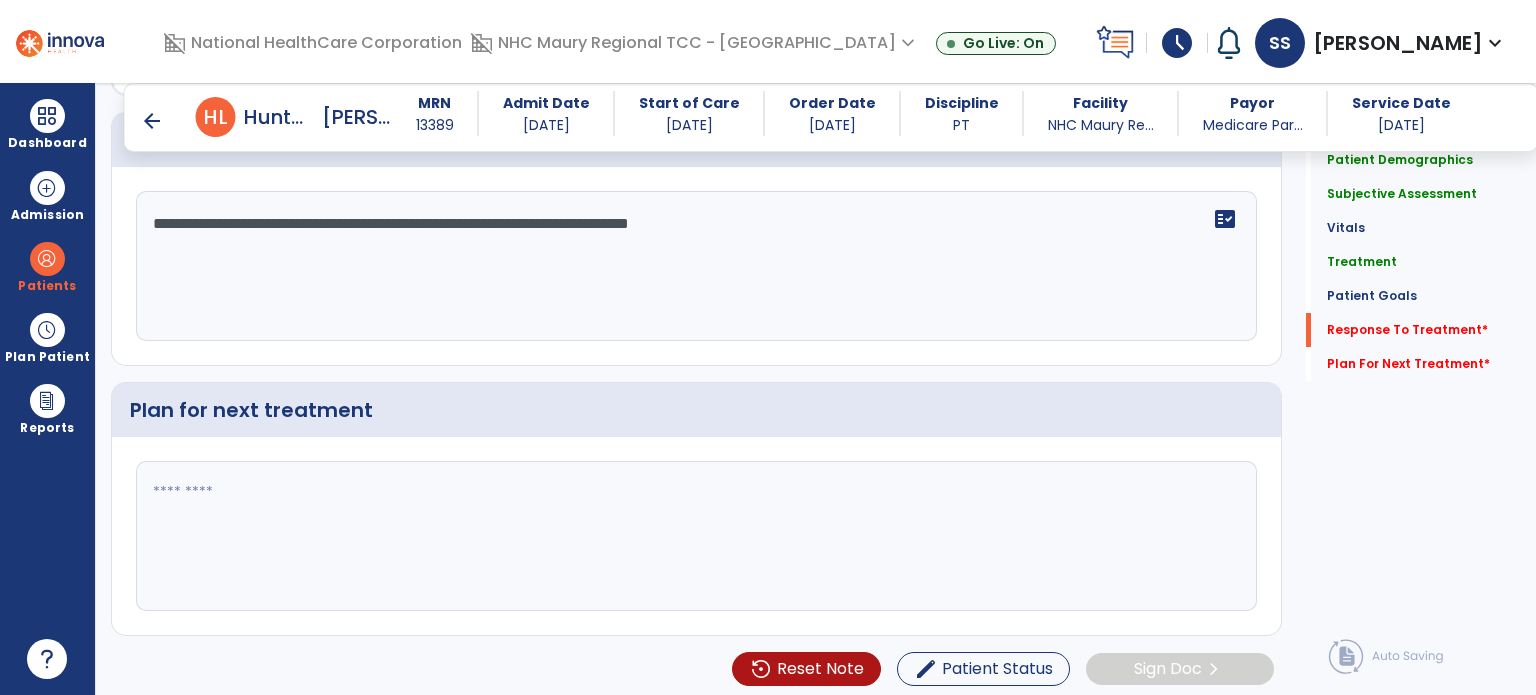 type on "**********" 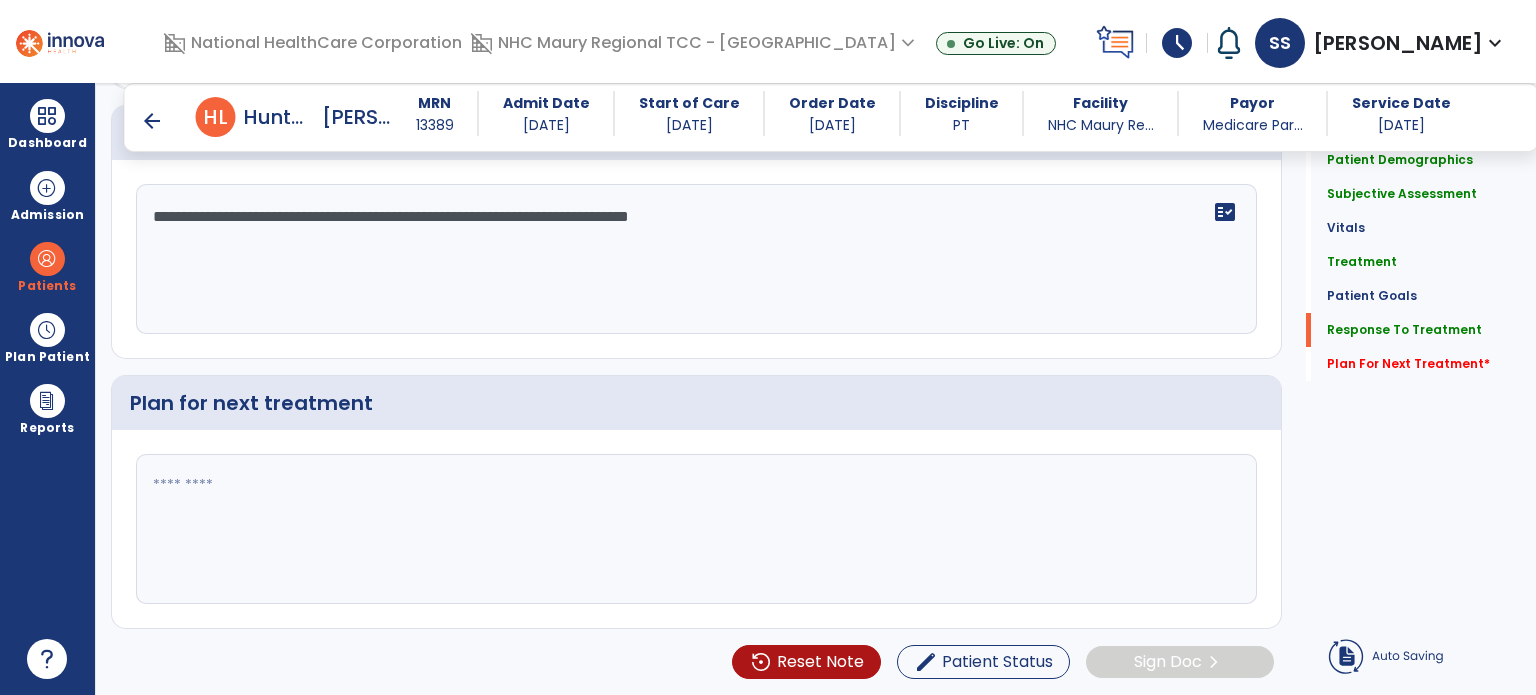 click 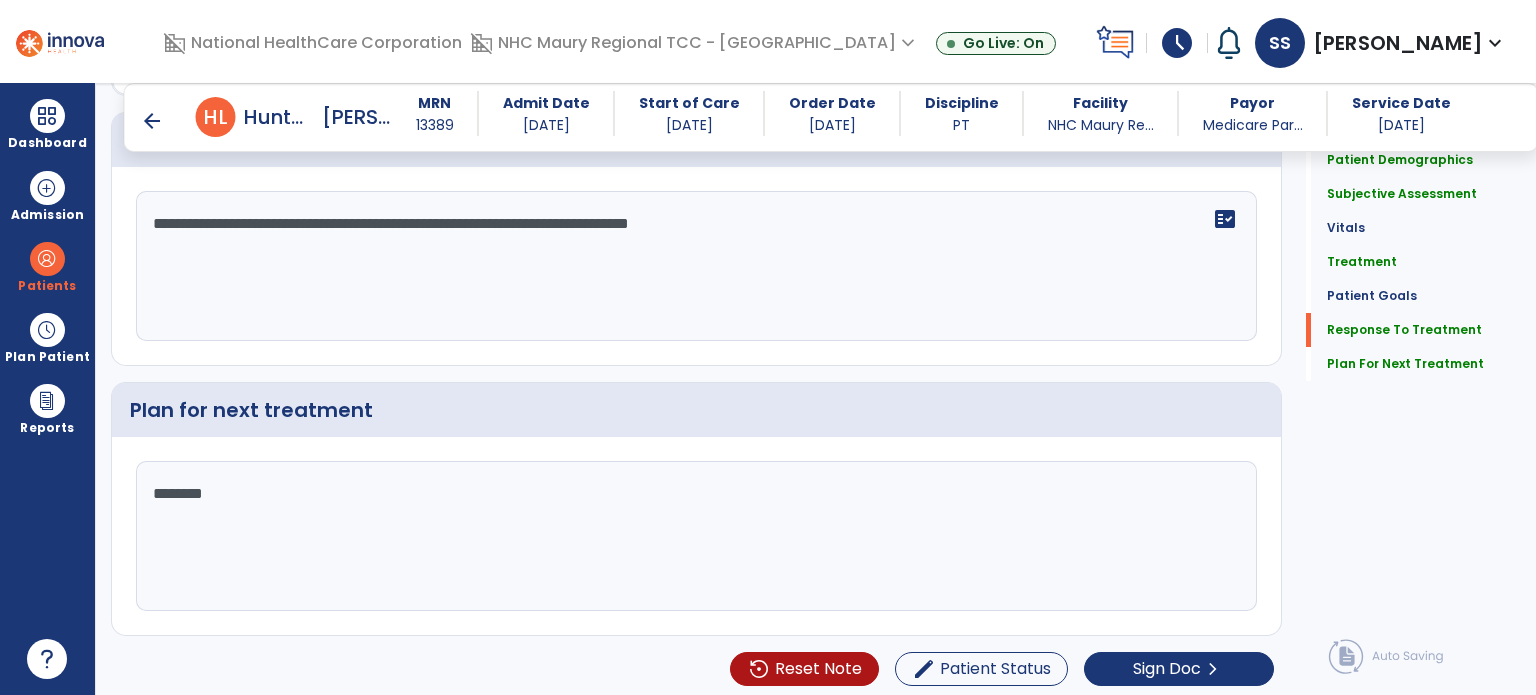 scroll, scrollTop: 2679, scrollLeft: 0, axis: vertical 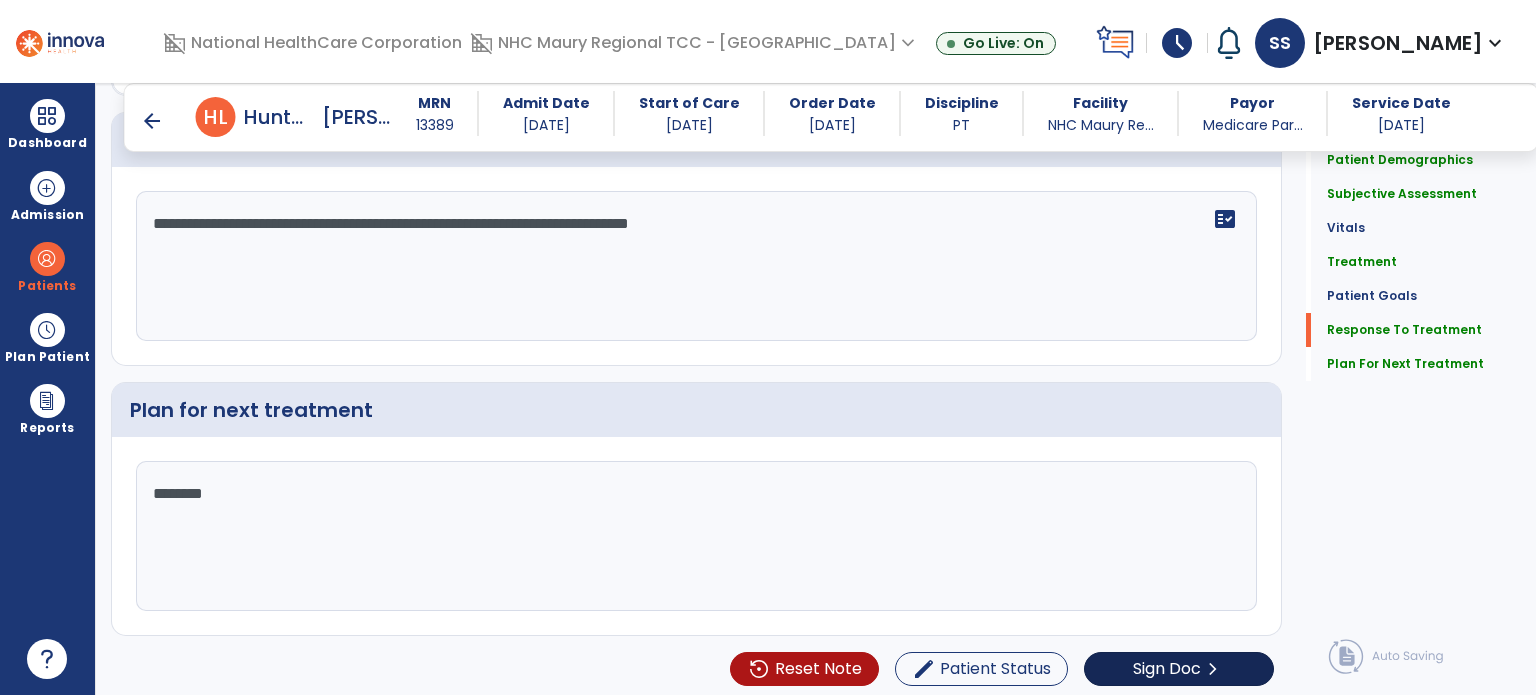 type on "********" 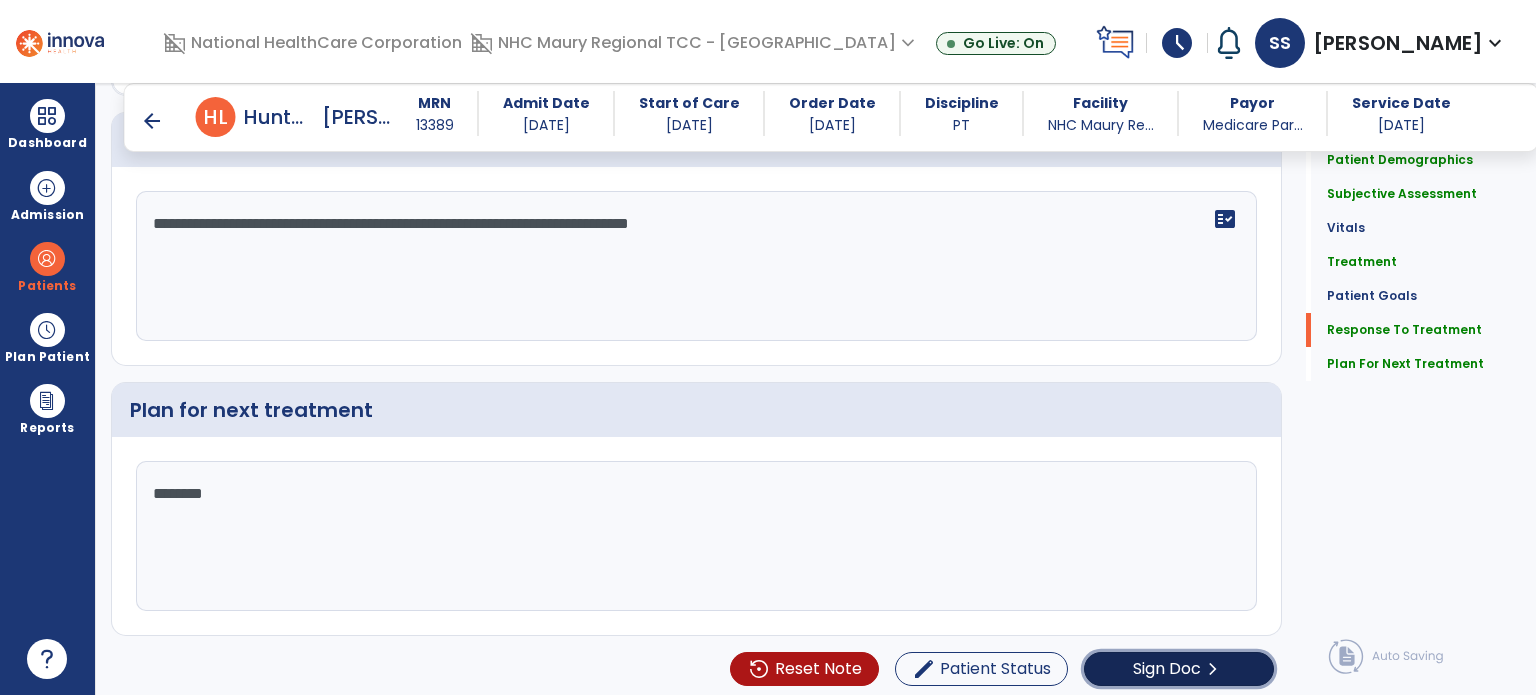 click on "Sign Doc" 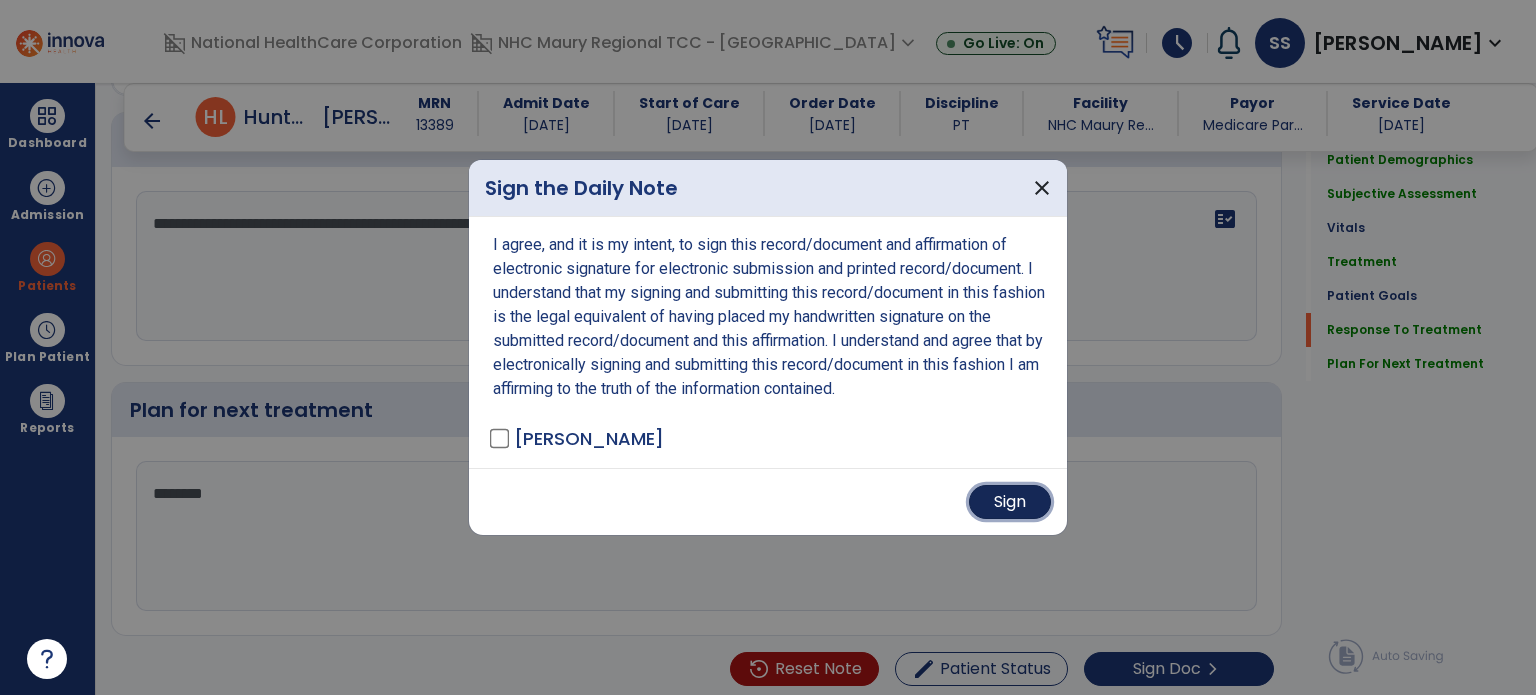 click on "Sign" at bounding box center [1010, 502] 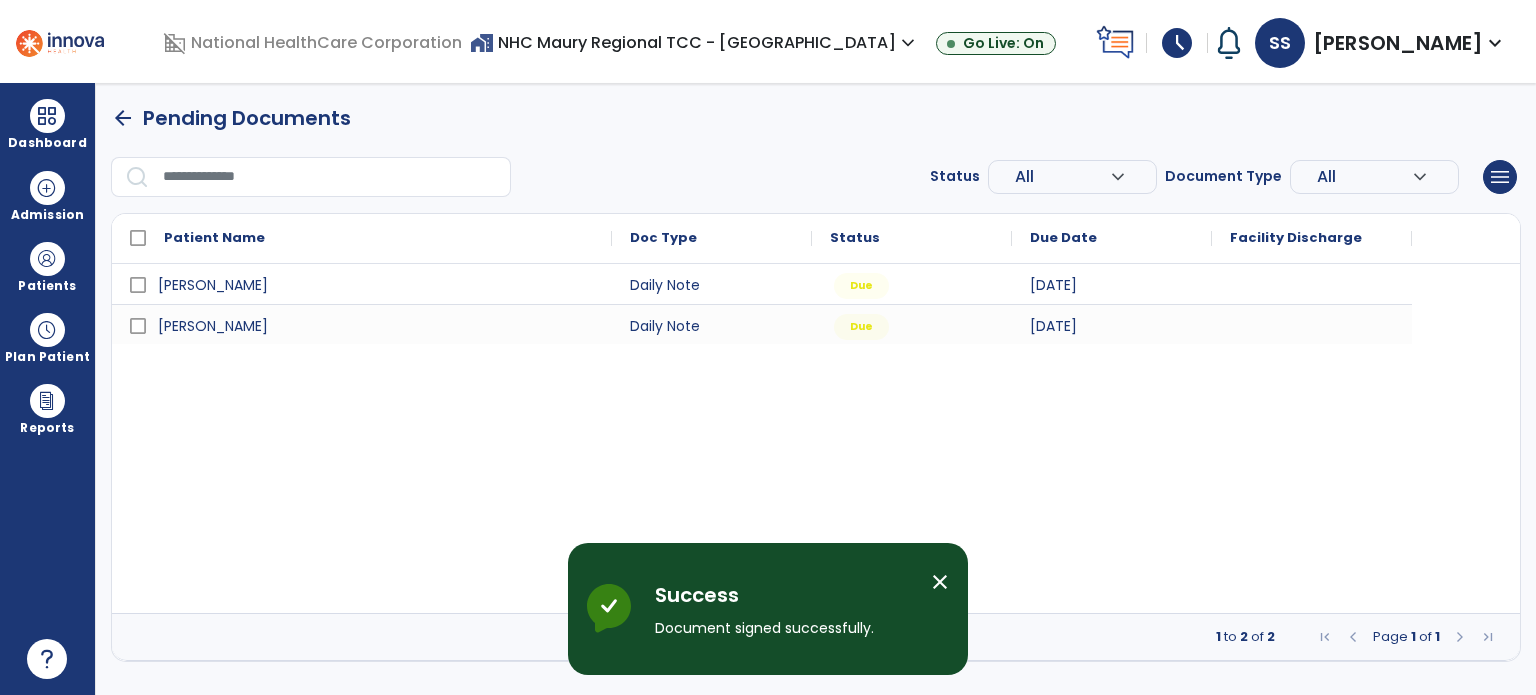 scroll, scrollTop: 0, scrollLeft: 0, axis: both 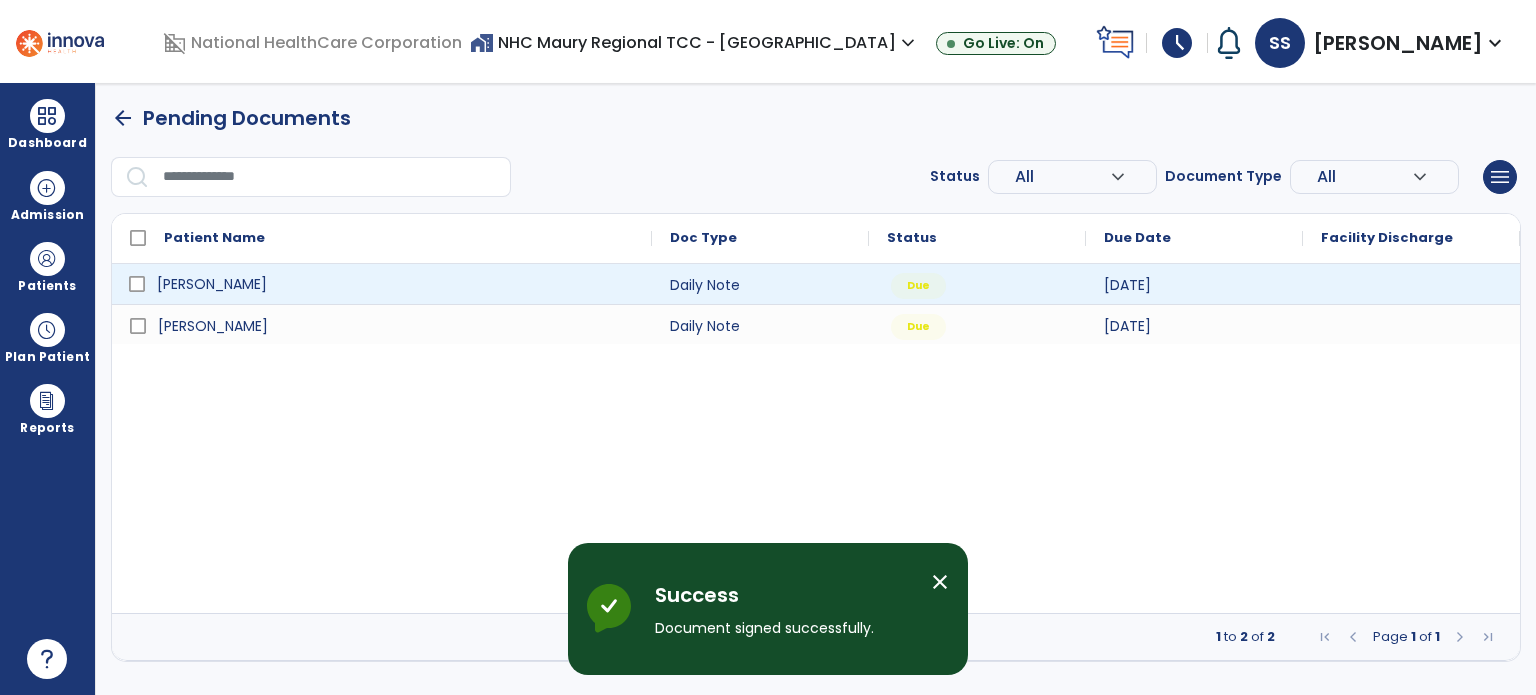 click on "[PERSON_NAME]" at bounding box center [396, 284] 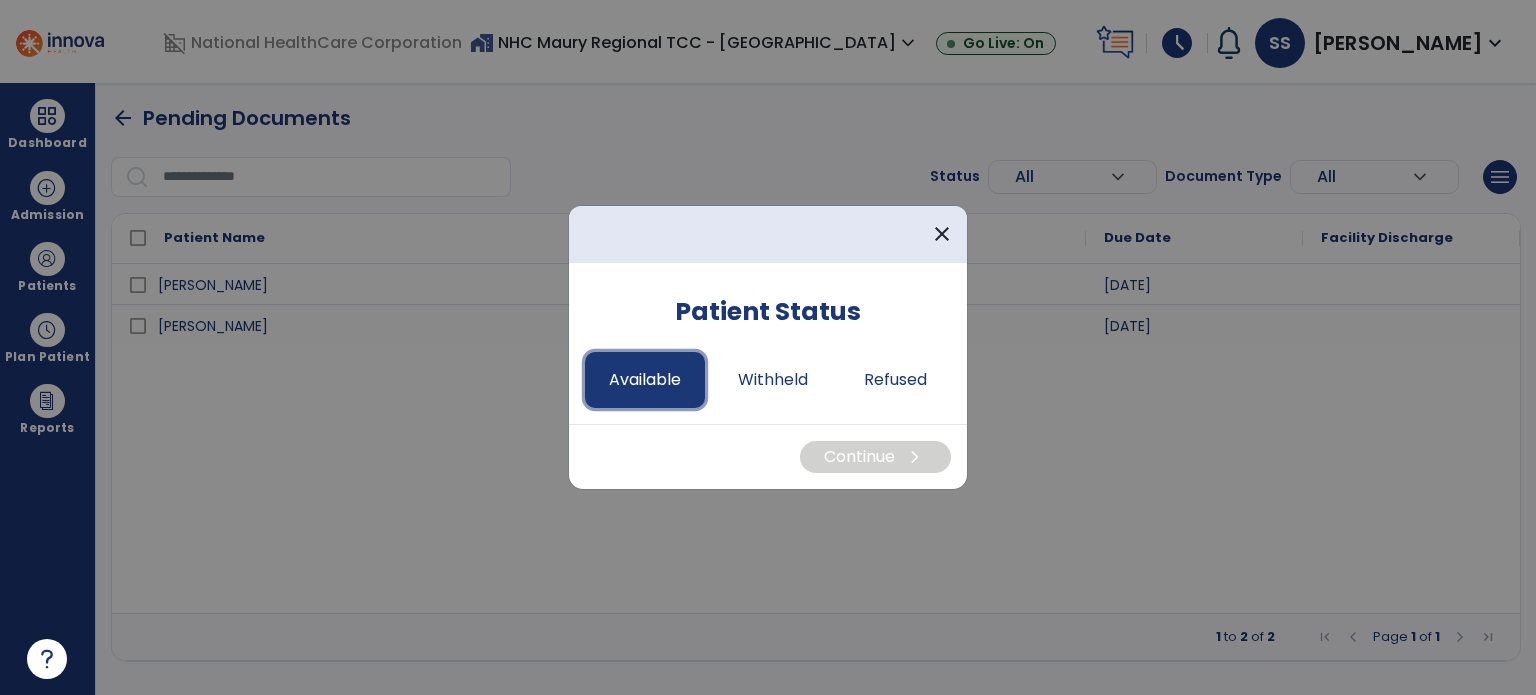 click on "Available" at bounding box center [645, 380] 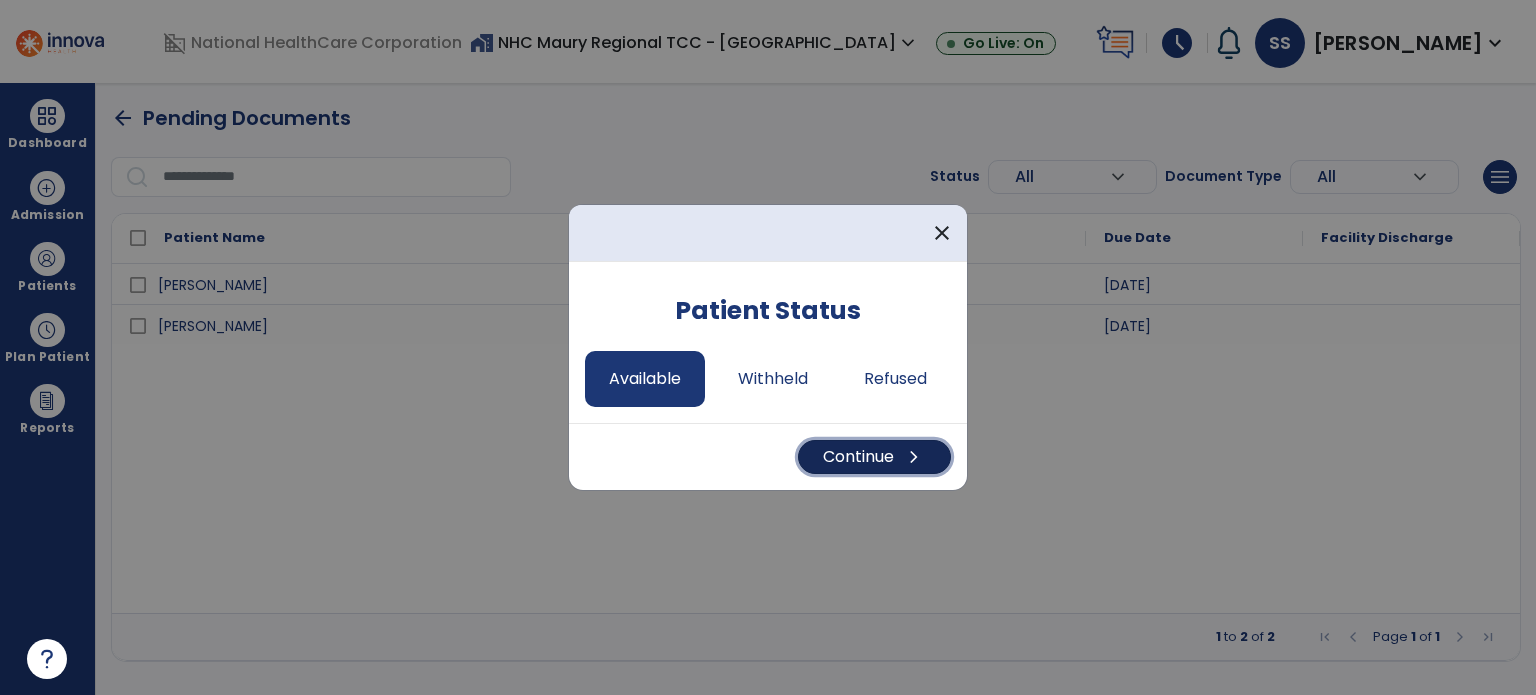 click on "Continue   chevron_right" at bounding box center [874, 457] 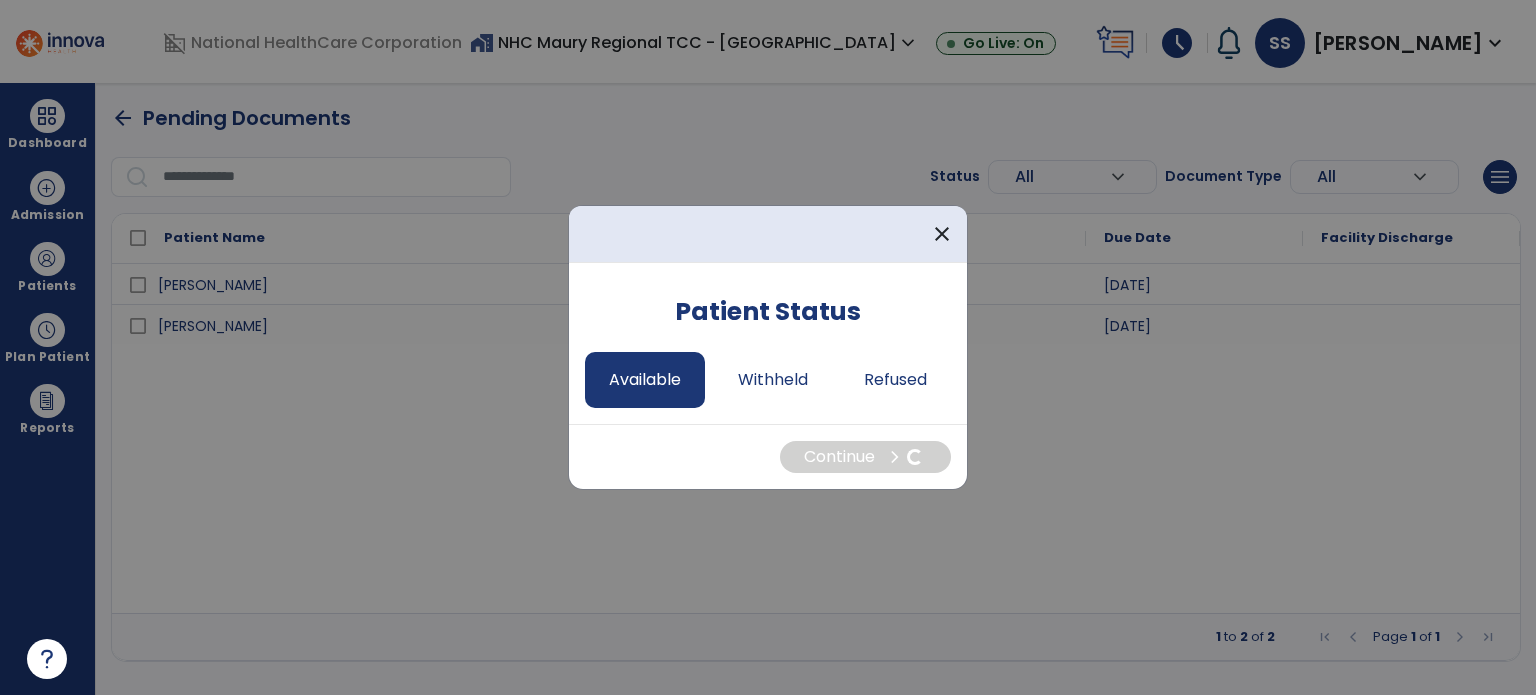 select on "*" 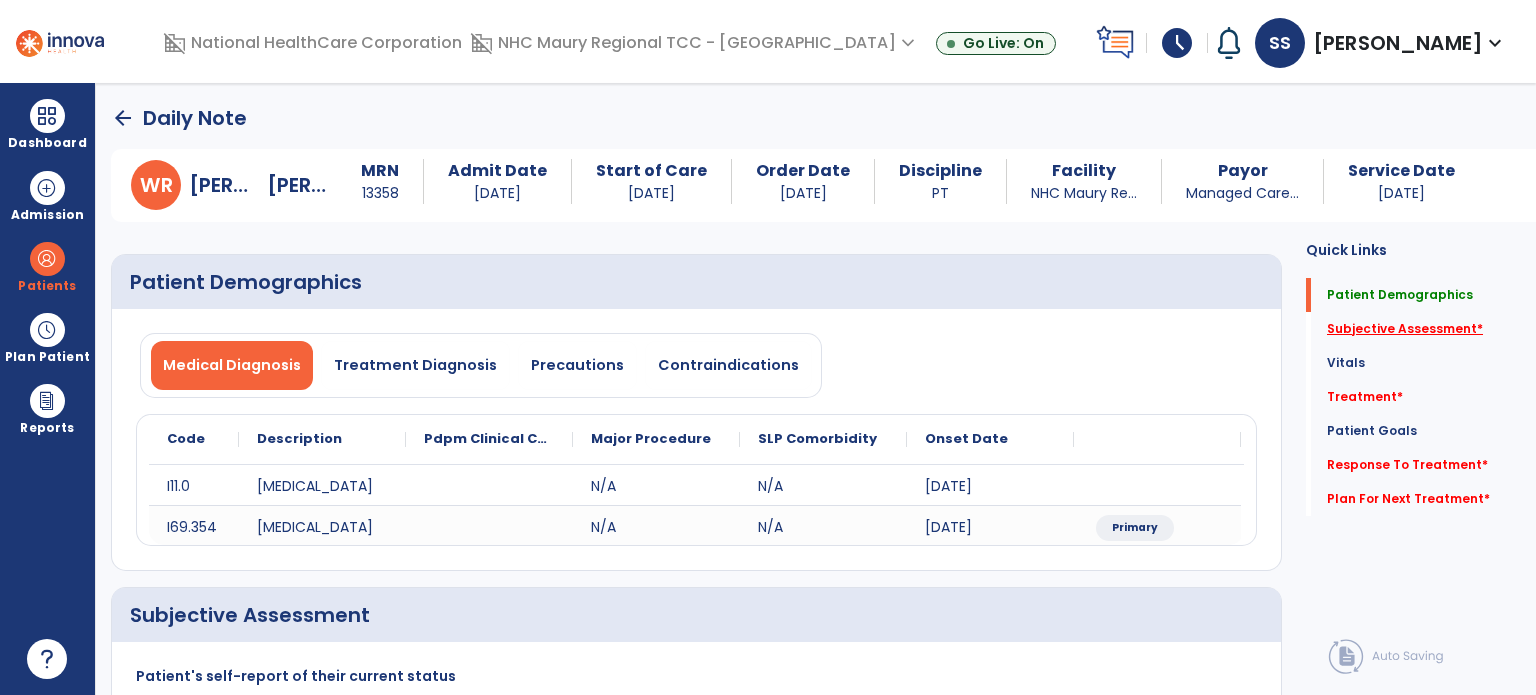 click on "Subjective Assessment   *" 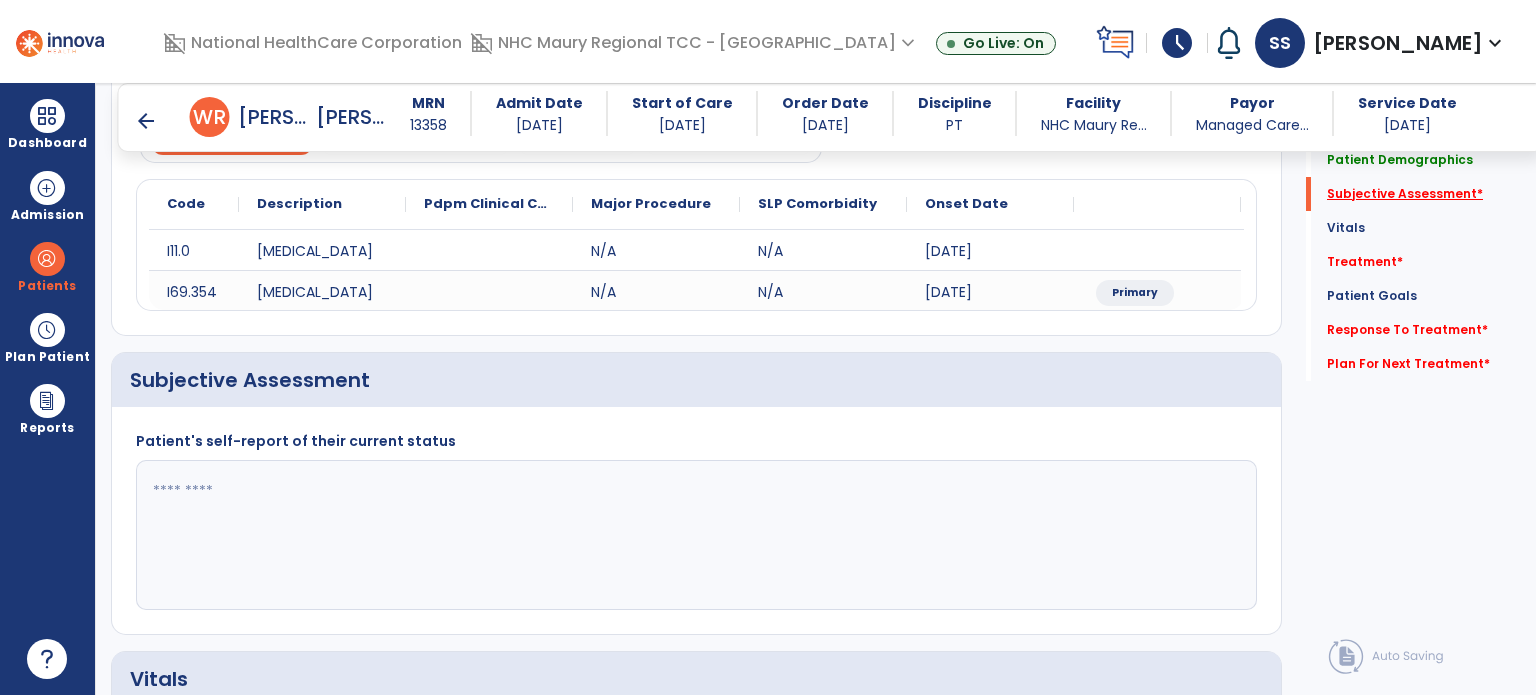 scroll, scrollTop: 338, scrollLeft: 0, axis: vertical 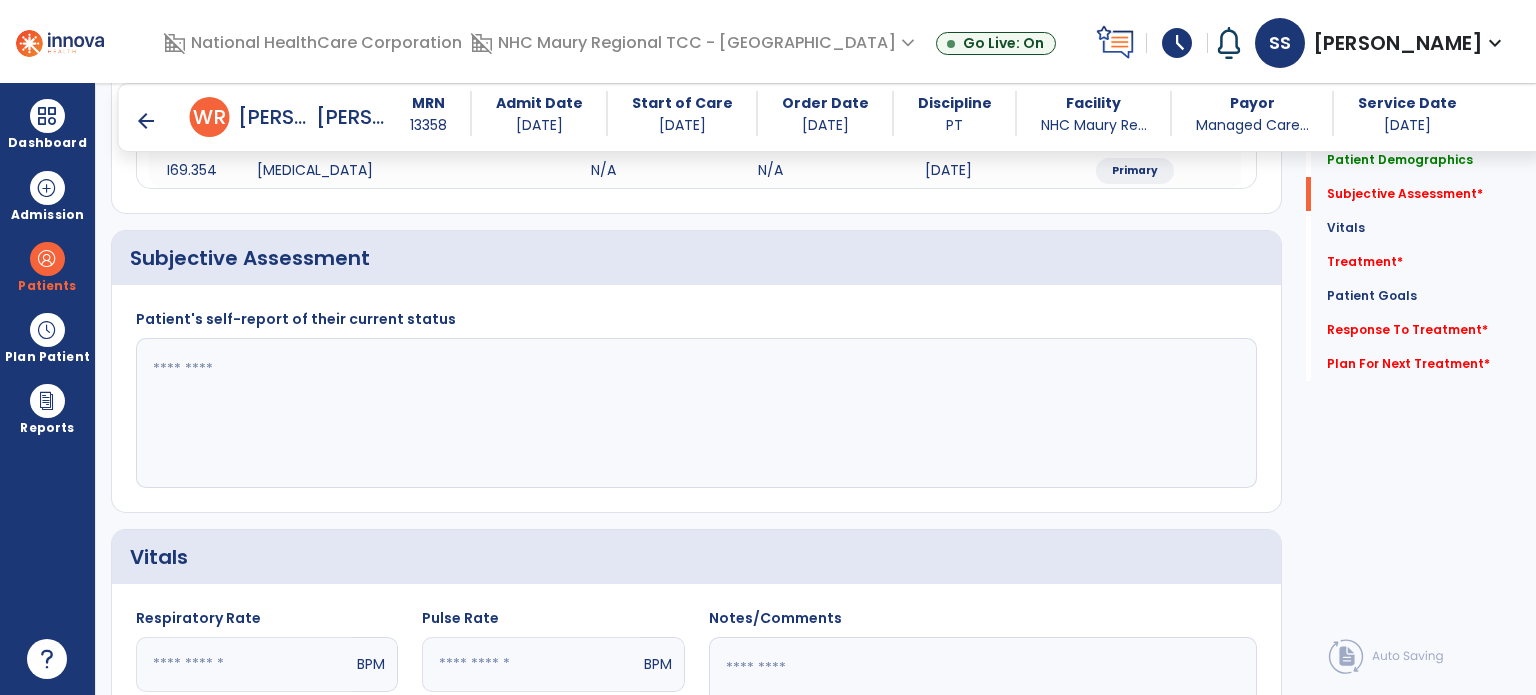 click 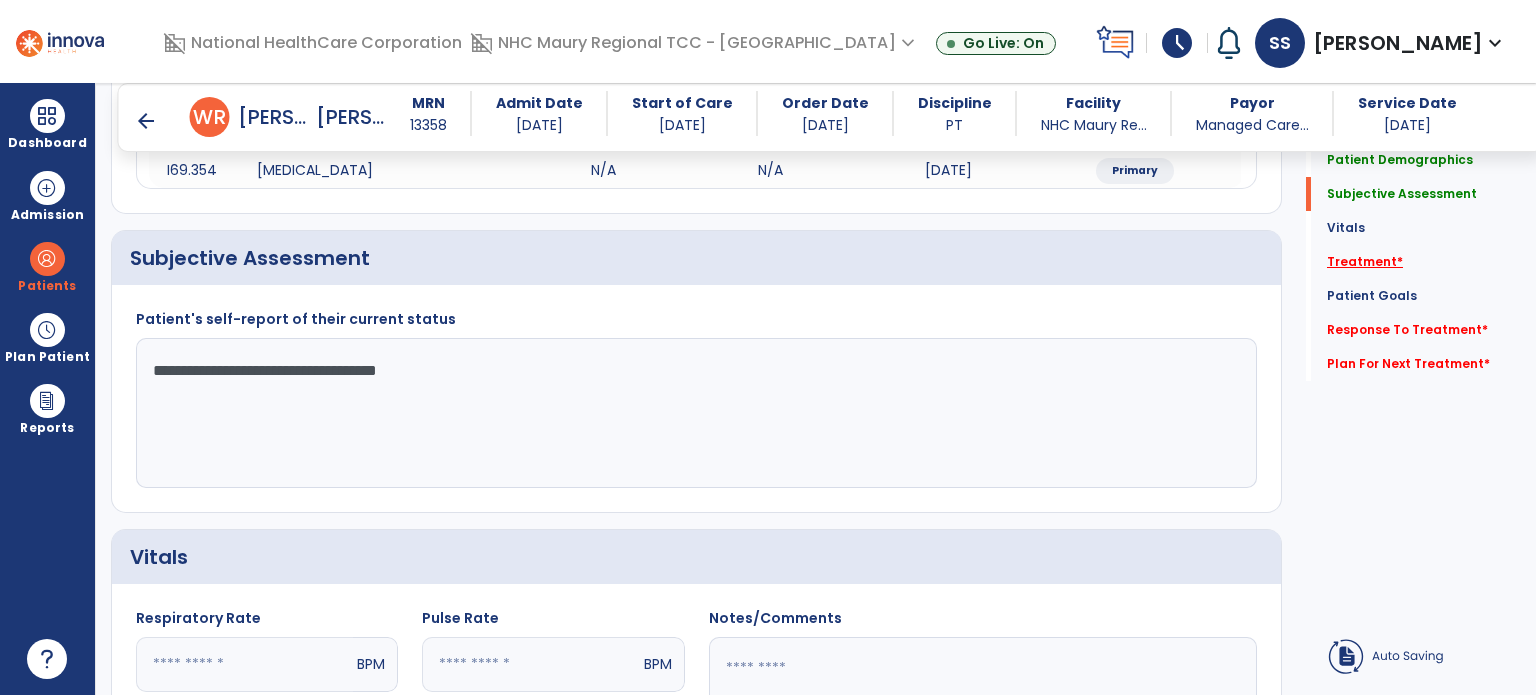 type on "**********" 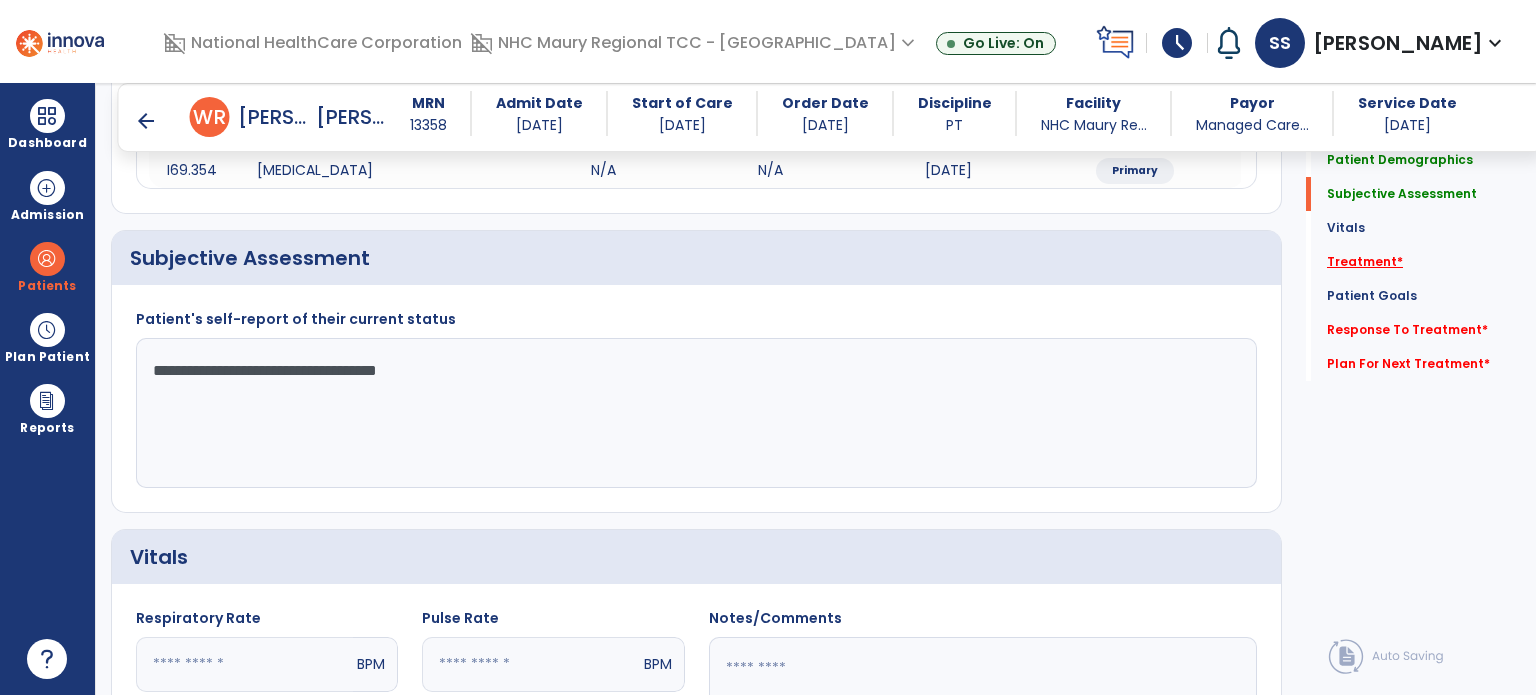 click on "Treatment   *" 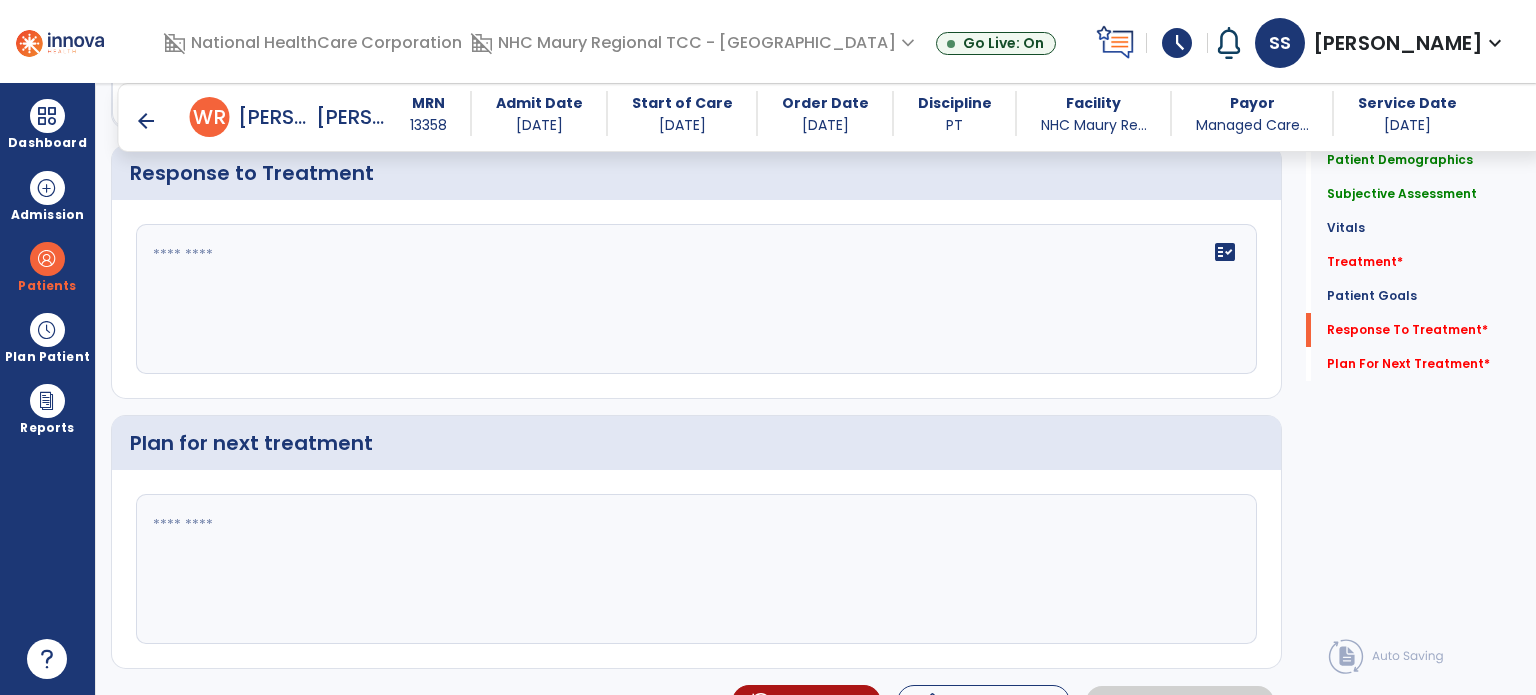 scroll, scrollTop: 2782, scrollLeft: 0, axis: vertical 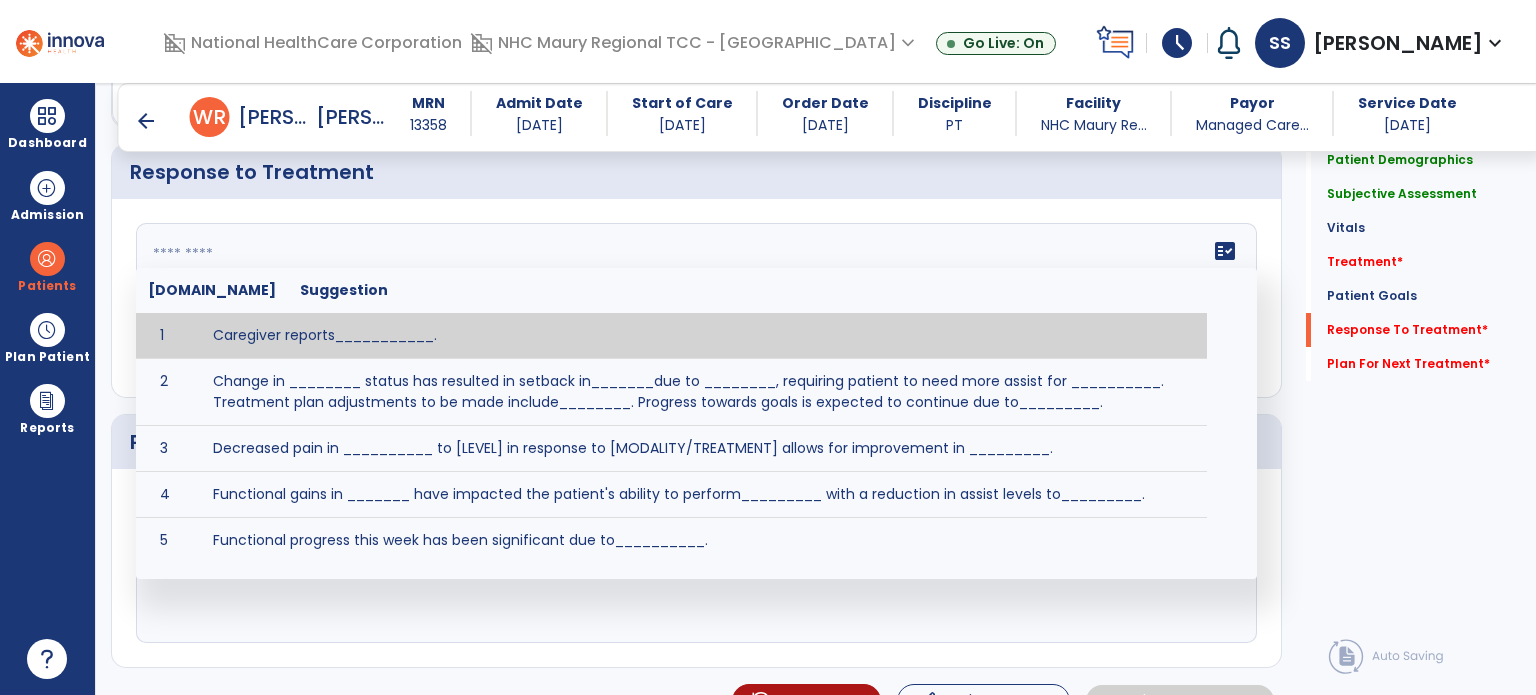 click on "fact_check  [DOMAIN_NAME] Suggestion 1 Caregiver reports___________. 2 Change in ________ status has resulted in setback in_______due to ________, requiring patient to need more assist for __________.   Treatment plan adjustments to be made include________.  Progress towards goals is expected to continue due to_________. 3 Decreased pain in __________ to [LEVEL] in response to [MODALITY/TREATMENT] allows for improvement in _________. 4 Functional gains in _______ have impacted the patient's ability to perform_________ with a reduction in assist levels to_________. 5 Functional progress this week has been significant due to__________. 6 Gains in ________ have improved the patient's ability to perform ______with decreased levels of assist to___________. 7 Improvement in ________allows patient to tolerate higher levels of challenges in_________. 8 Pain in [AREA] has decreased to [LEVEL] in response to [TREATMENT/MODALITY], allowing fore ease in completing__________. 9 10 11 12 13 14 15 16 17 18 19 20 21" 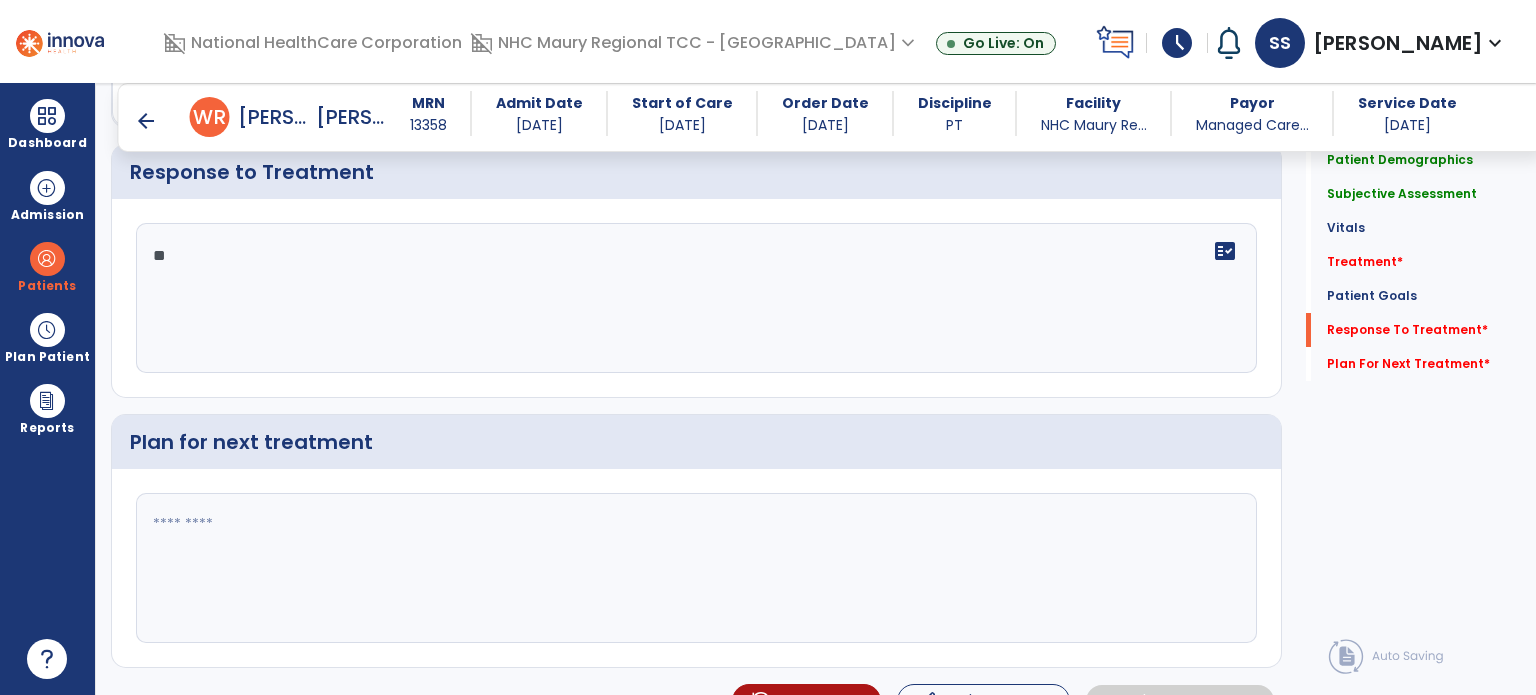 type on "*" 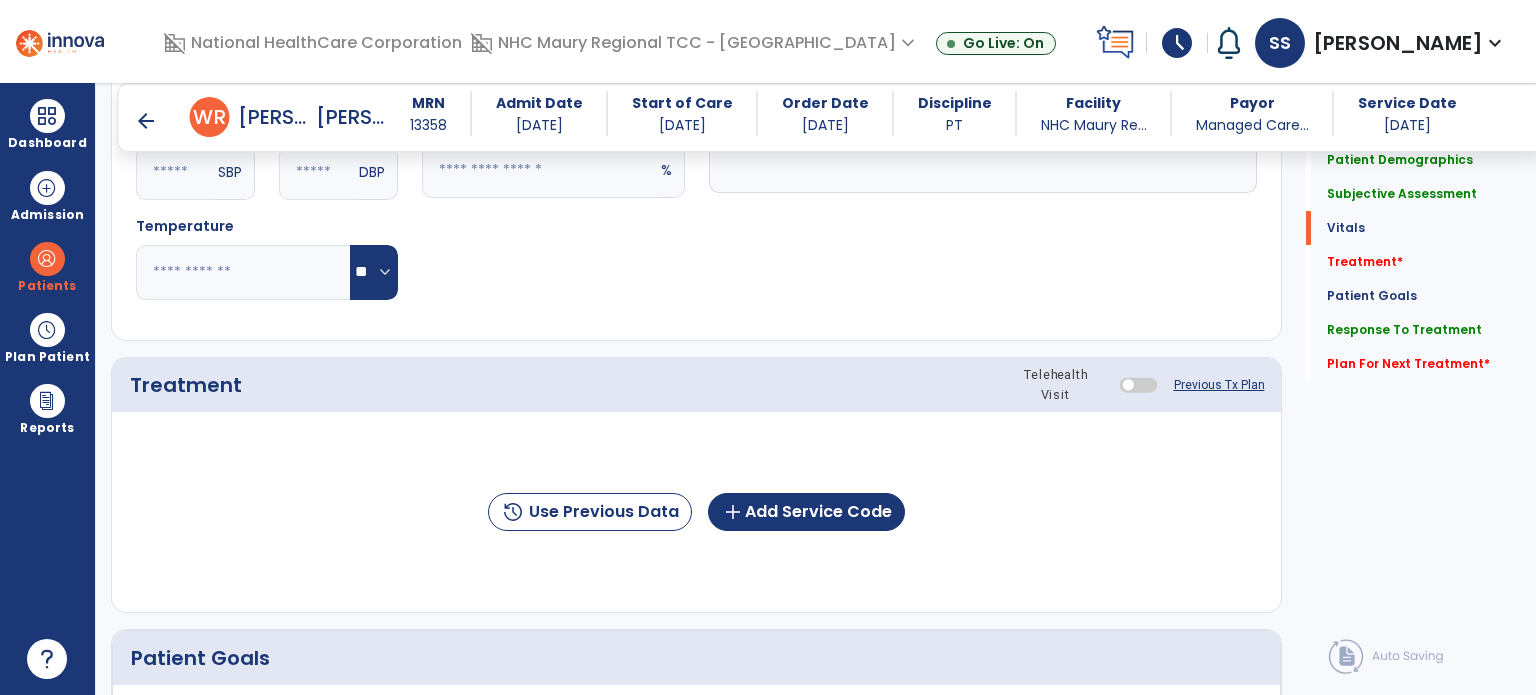 scroll, scrollTop: 939, scrollLeft: 0, axis: vertical 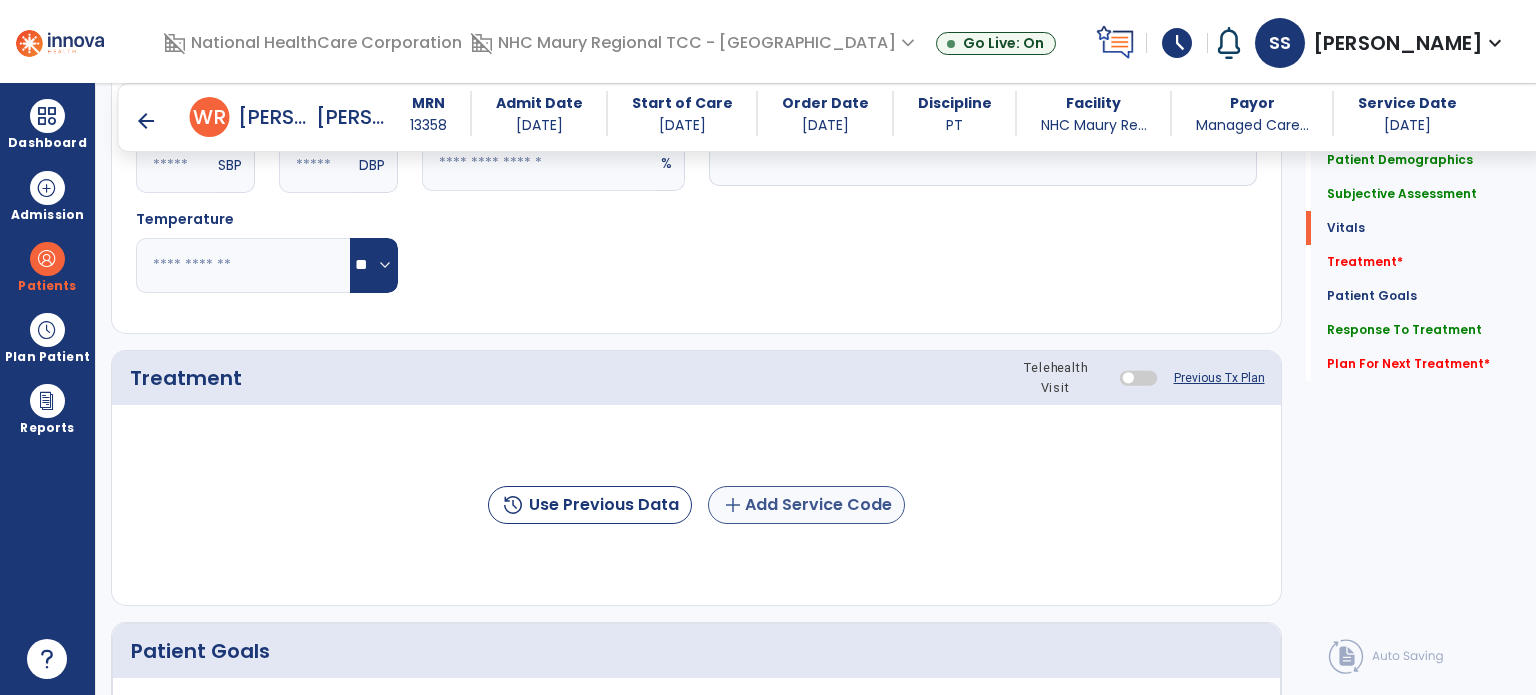 type on "**********" 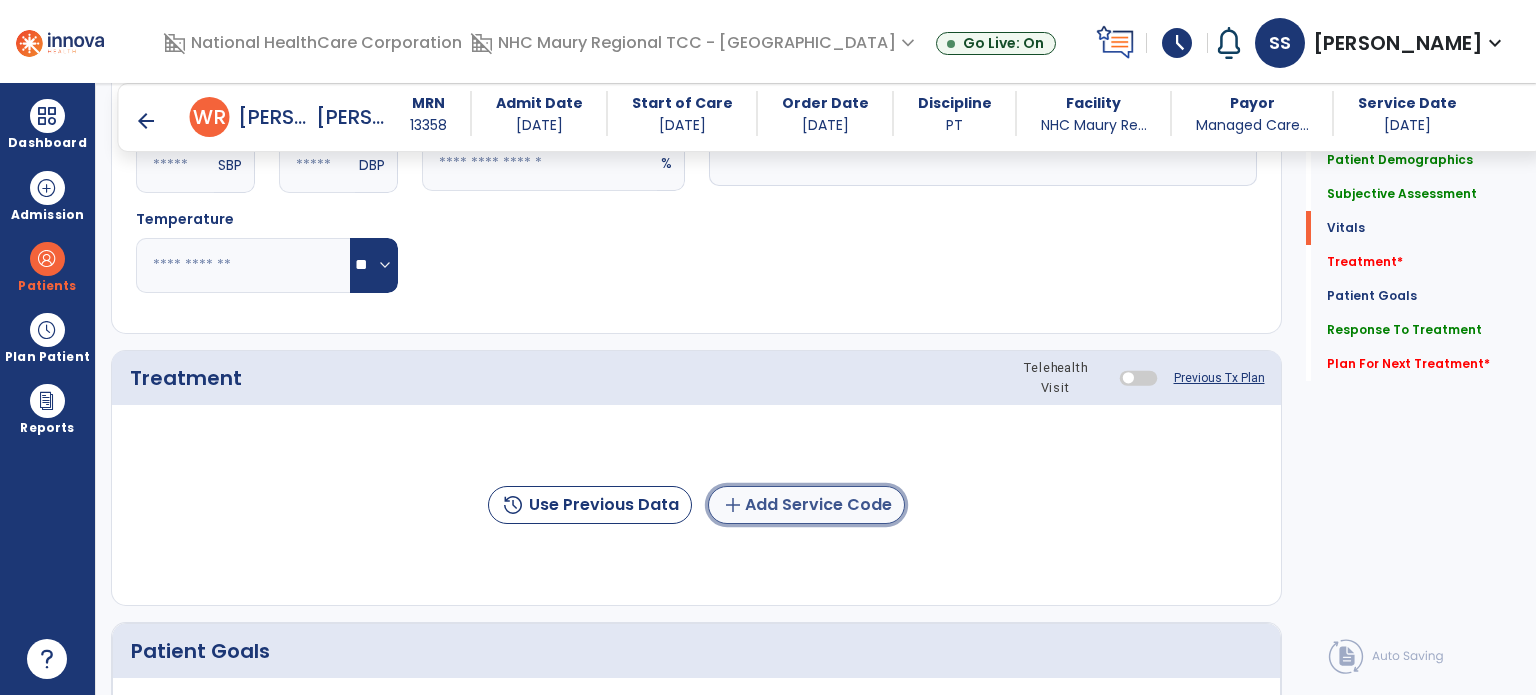 click on "add  Add Service Code" 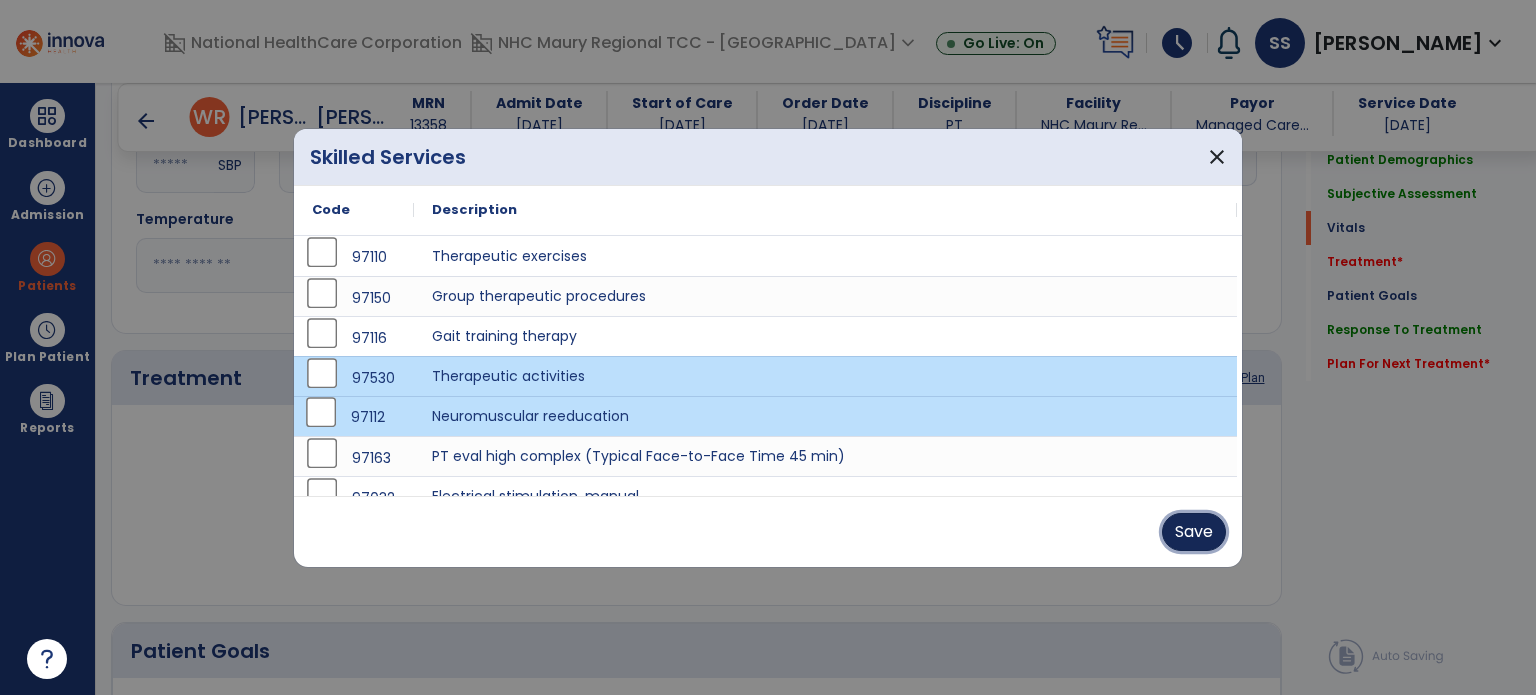 click on "Save" at bounding box center (1194, 532) 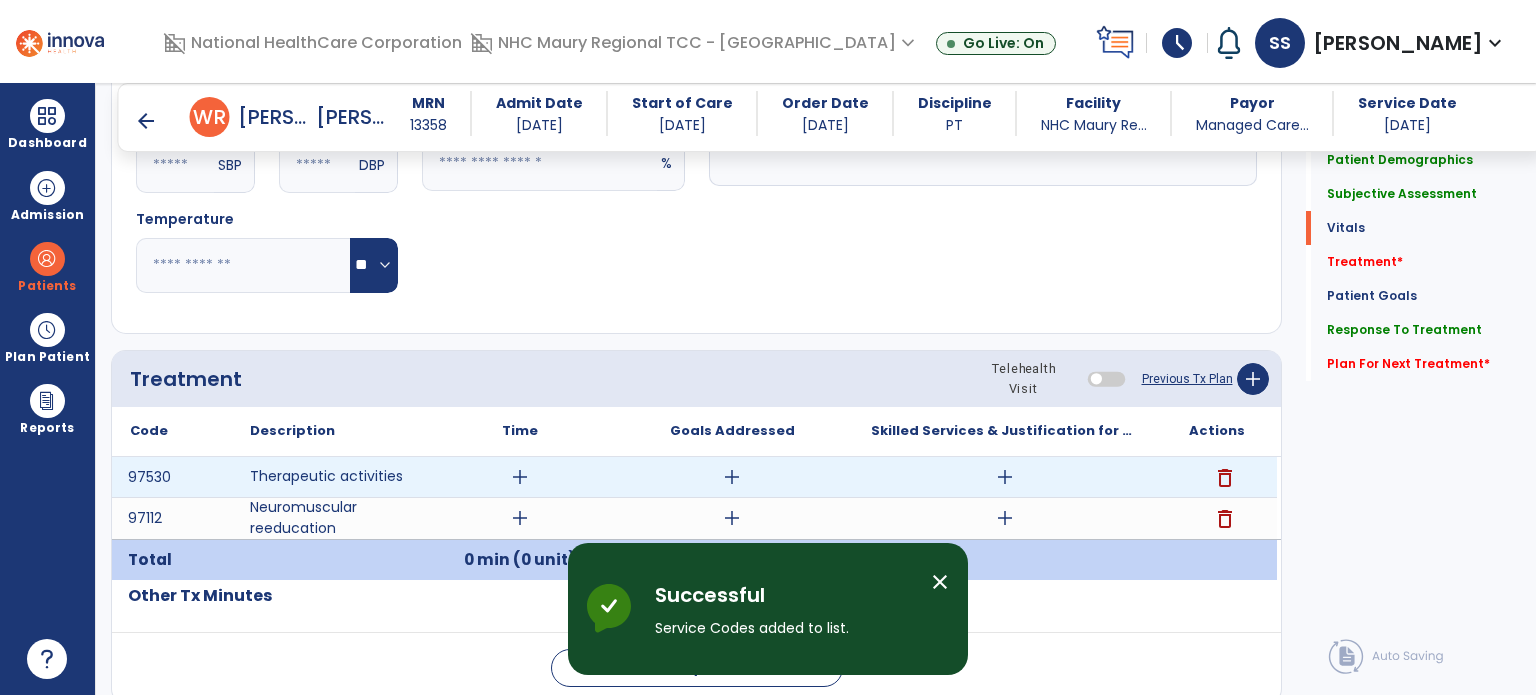 click on "add" at bounding box center [520, 477] 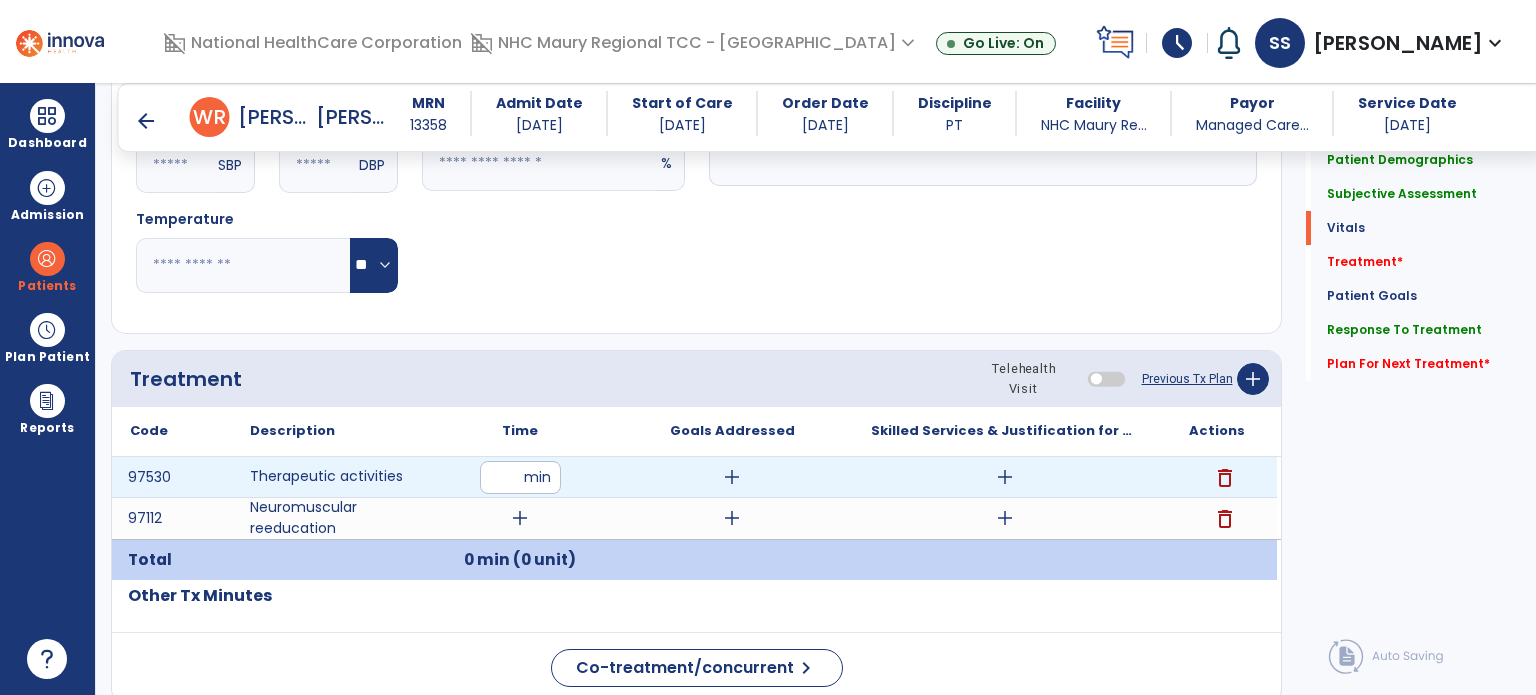 type on "**" 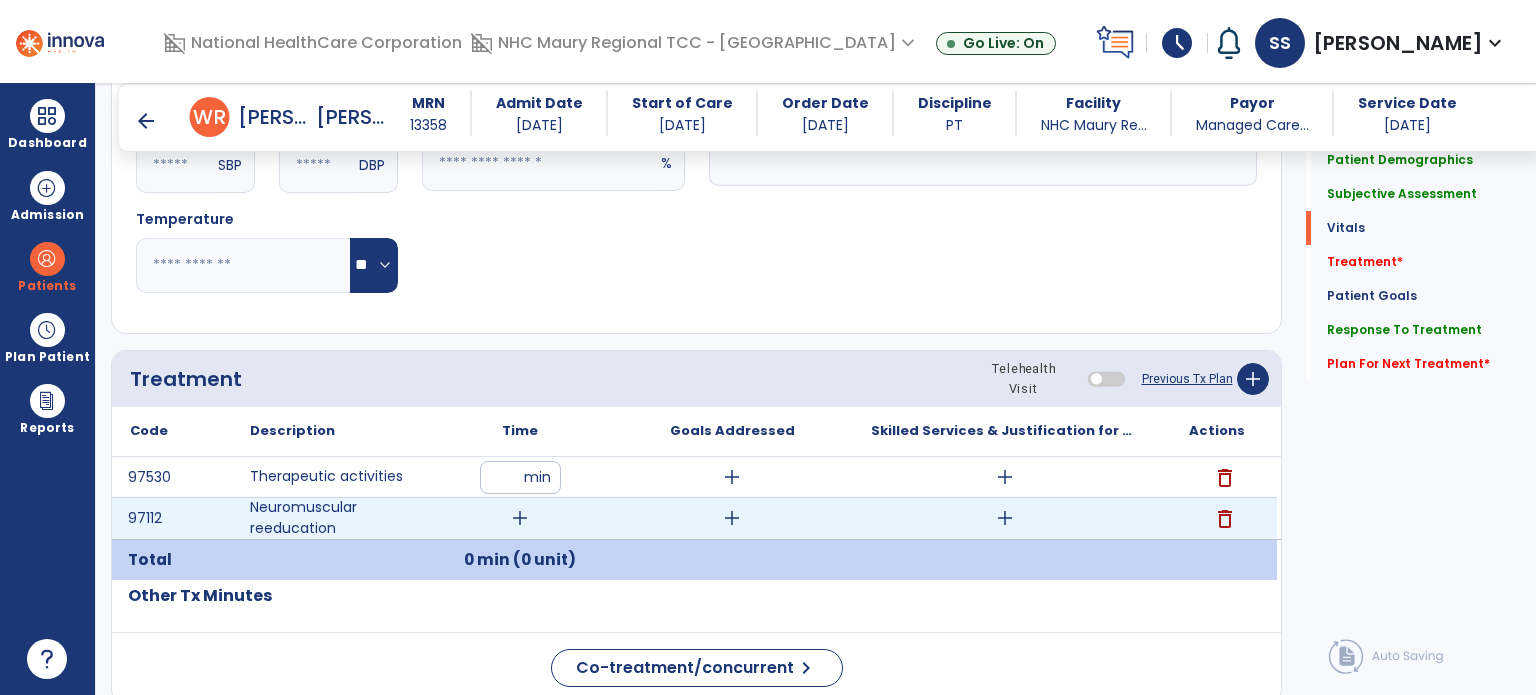 drag, startPoint x: 516, startPoint y: 475, endPoint x: 518, endPoint y: 523, distance: 48.04165 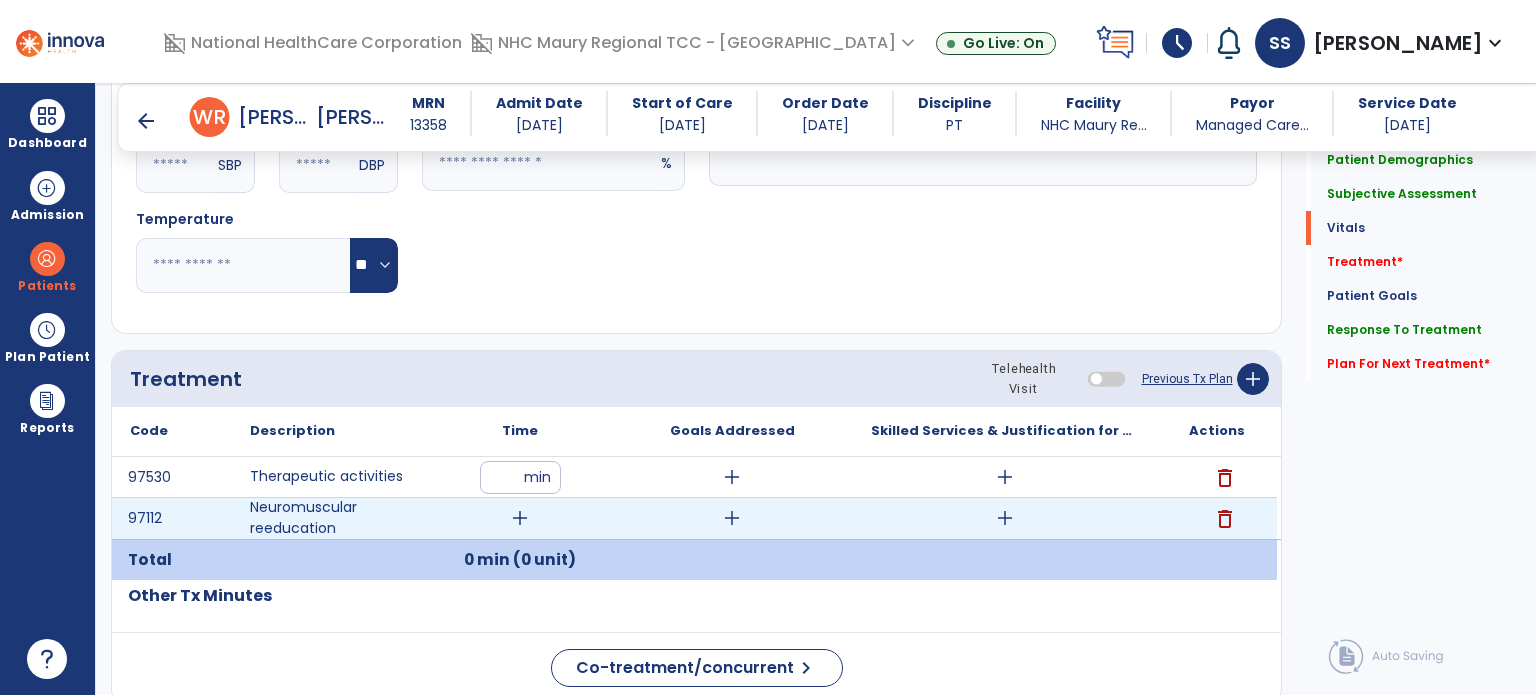click on "97530  Therapeutic activities  ** min add add delete 97112  Neuromuscular reeducation  add add add delete" at bounding box center [694, 532] 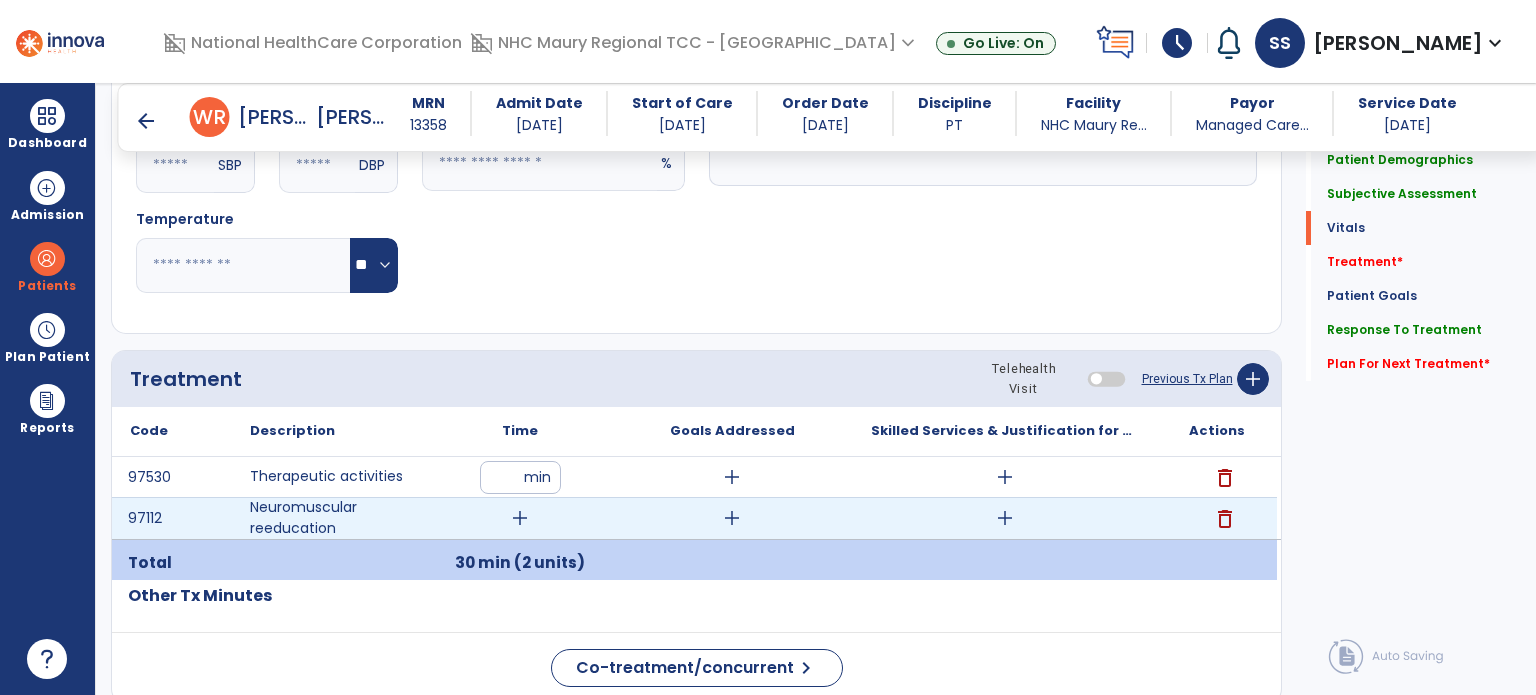 click on "add" at bounding box center (520, 518) 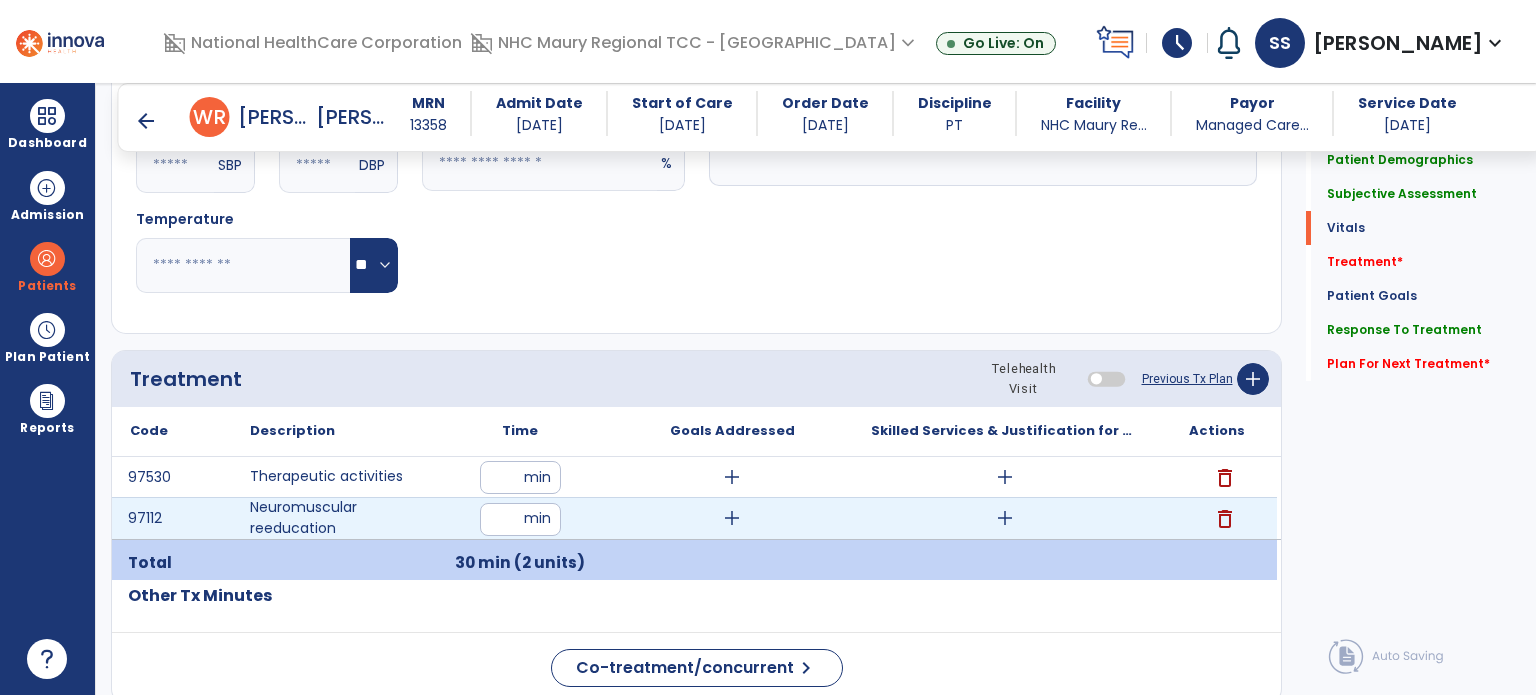 click at bounding box center (520, 519) 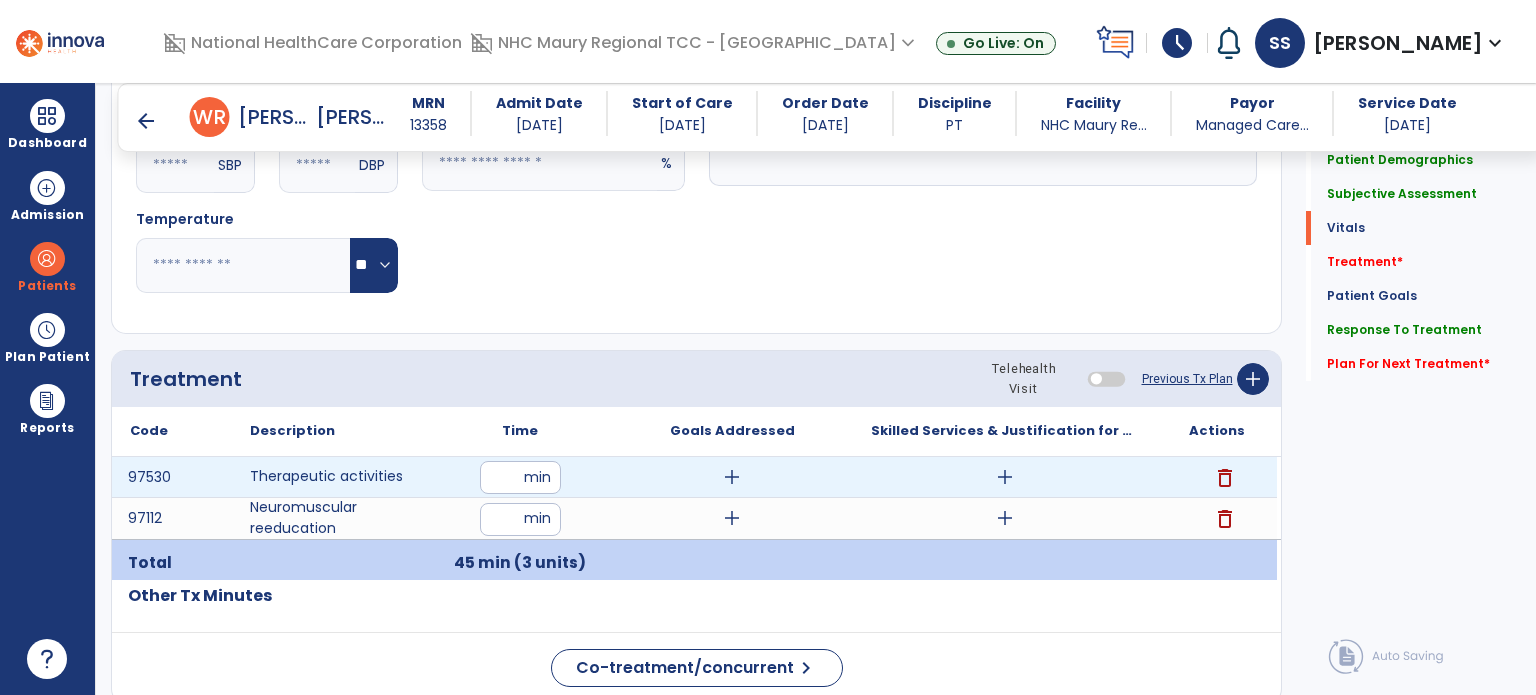 click on "add" at bounding box center (1005, 477) 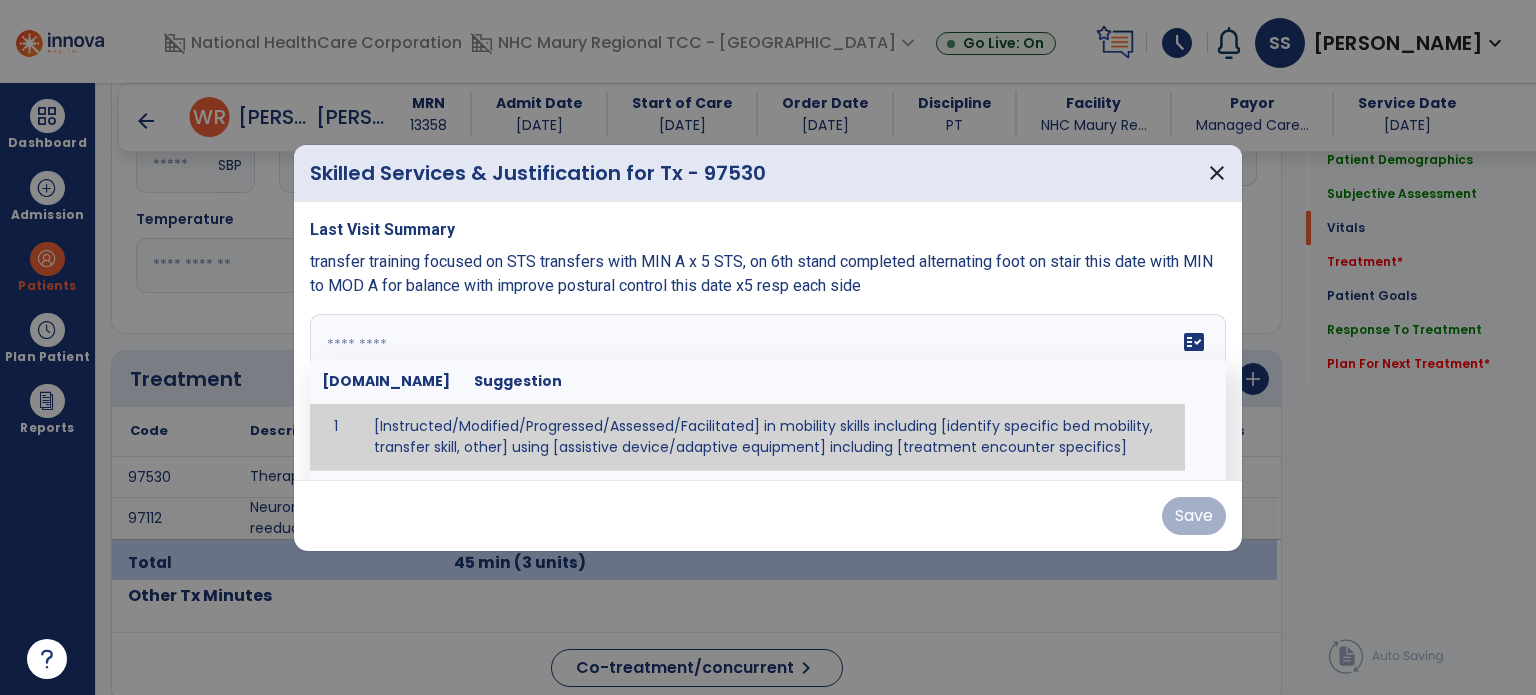 click at bounding box center [766, 389] 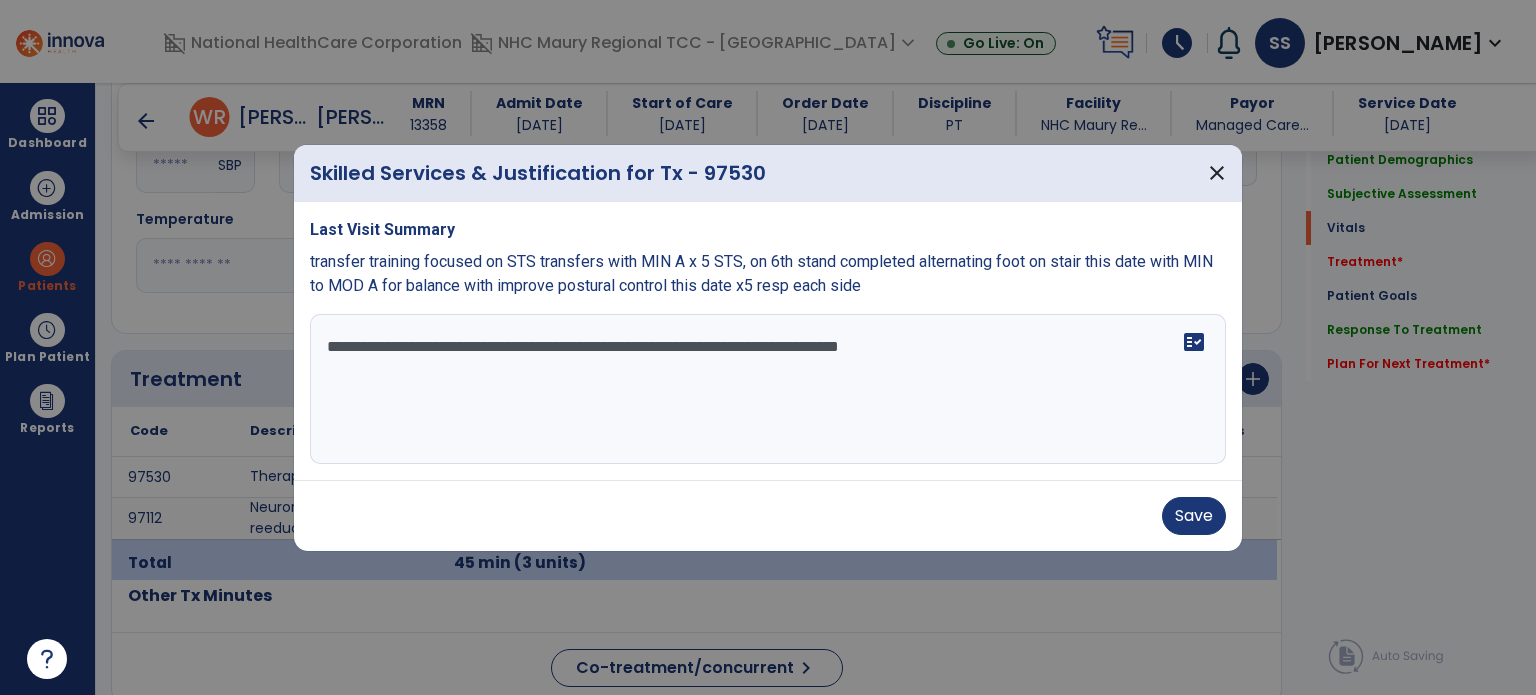 click on "**********" at bounding box center [768, 389] 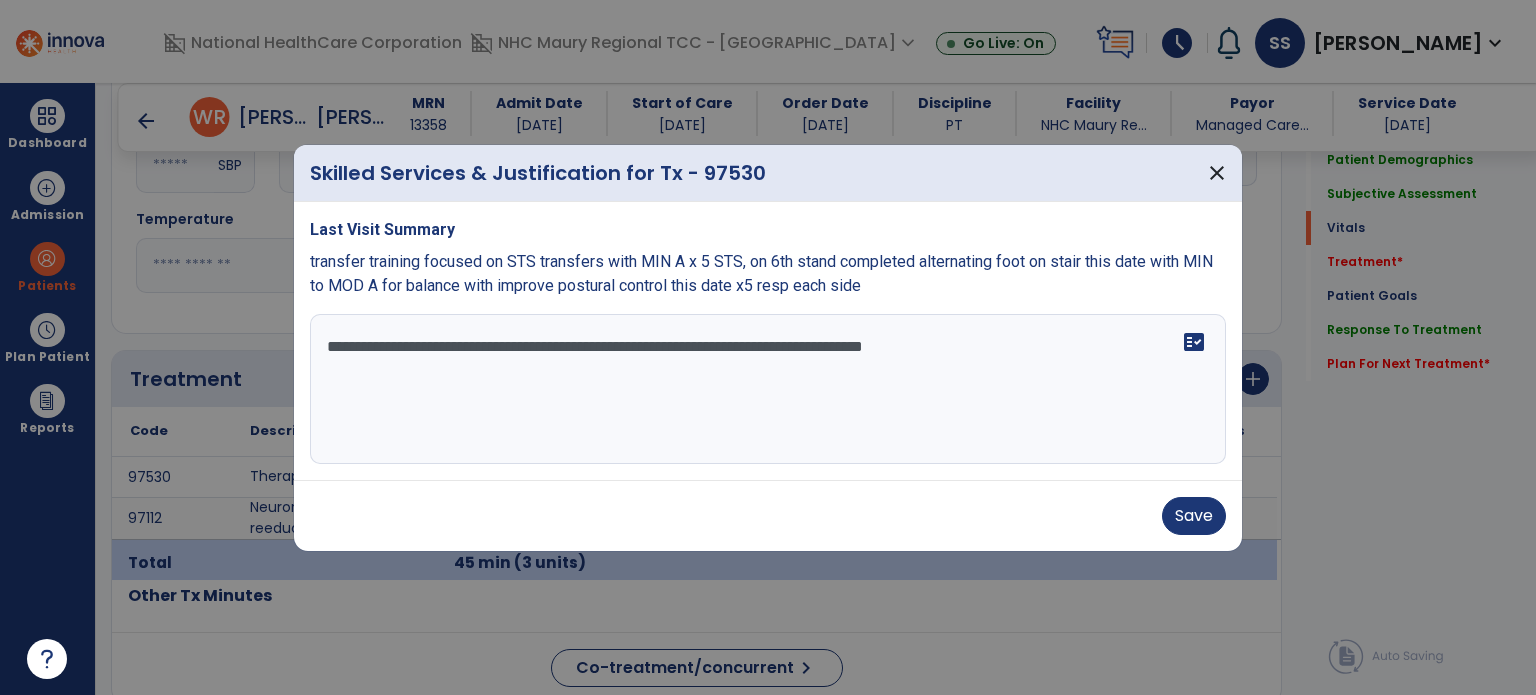 click on "**********" at bounding box center (768, 389) 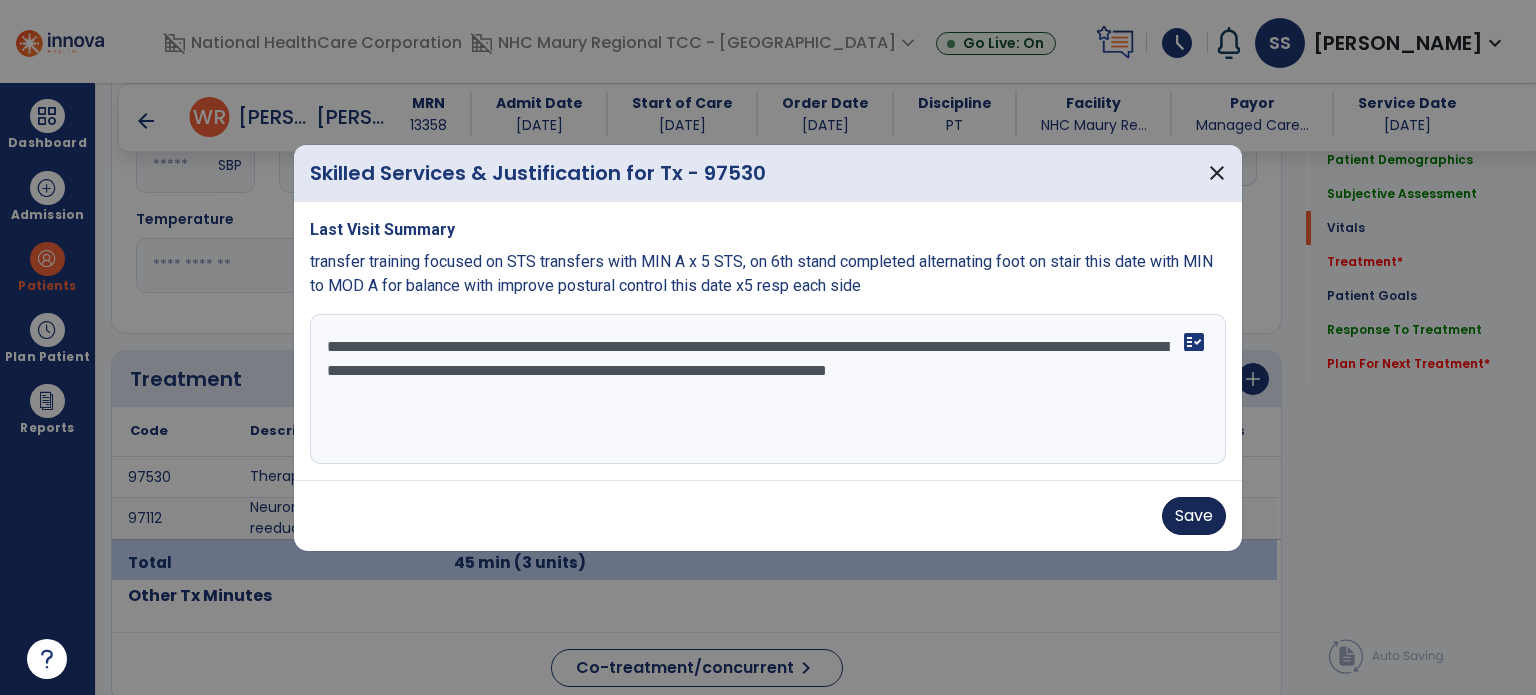 type on "**********" 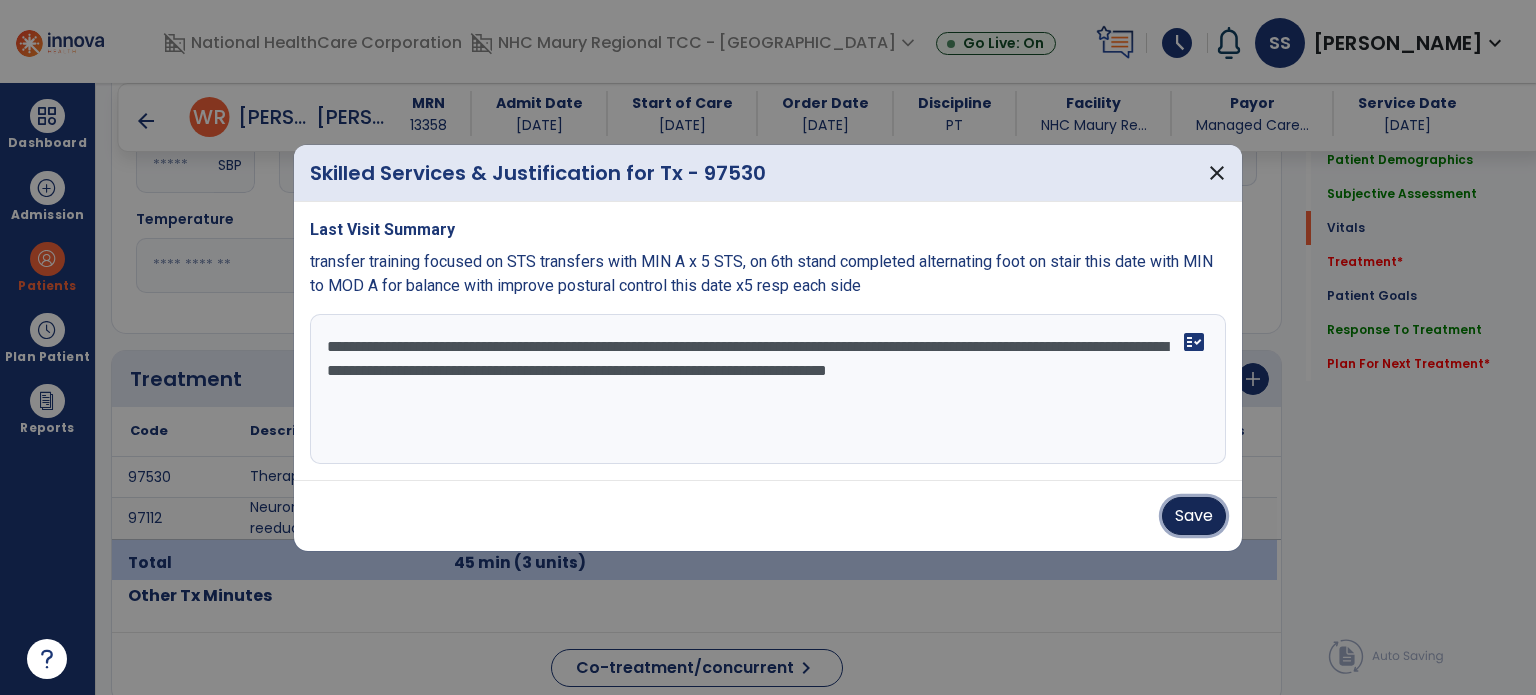 click on "Save" at bounding box center (1194, 516) 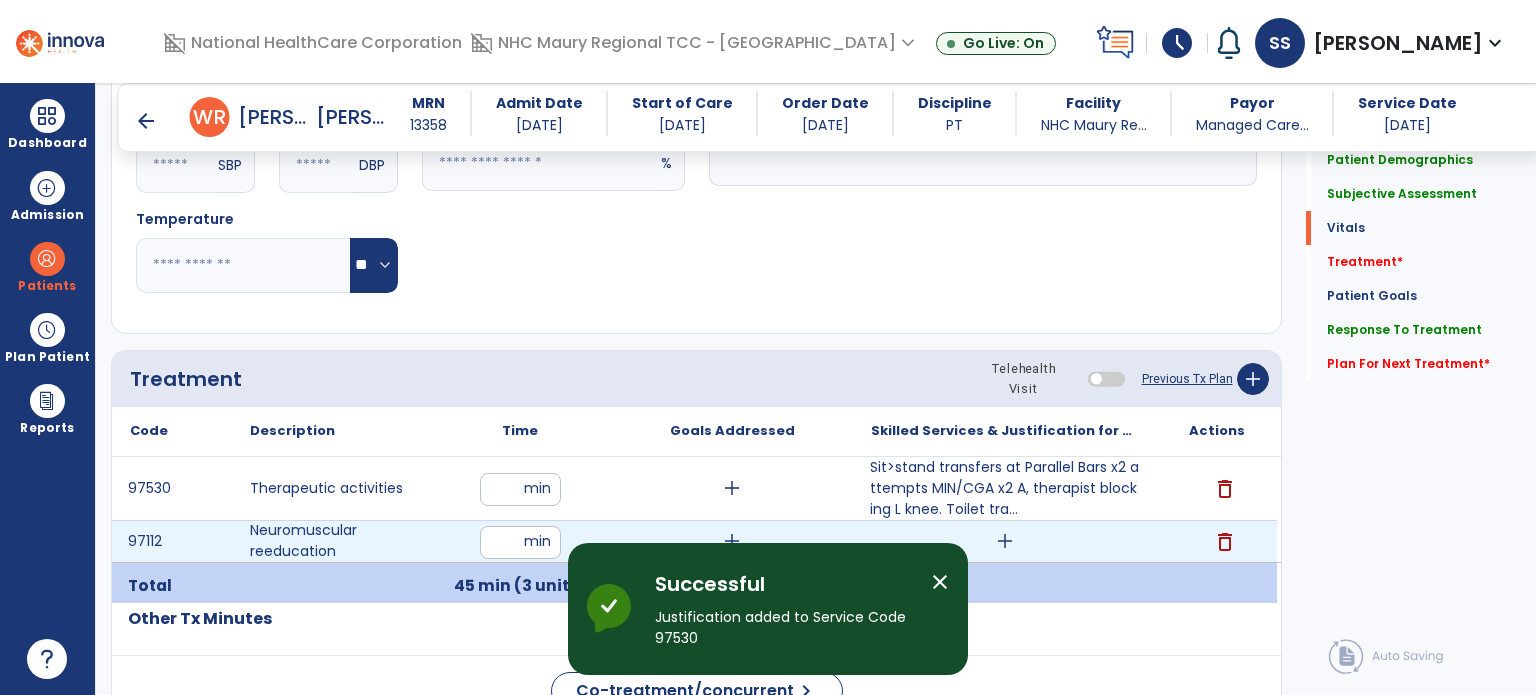 click on "add" at bounding box center (1005, 541) 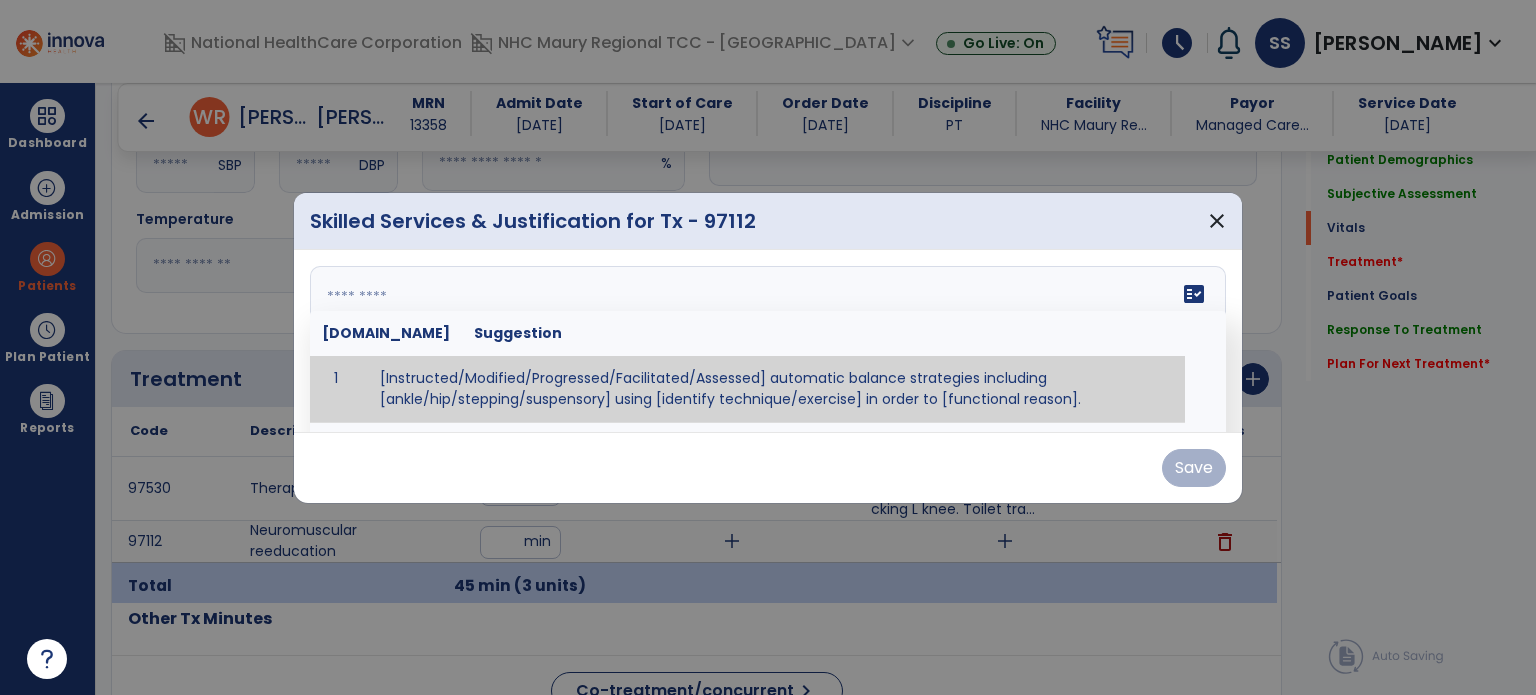 click at bounding box center [766, 341] 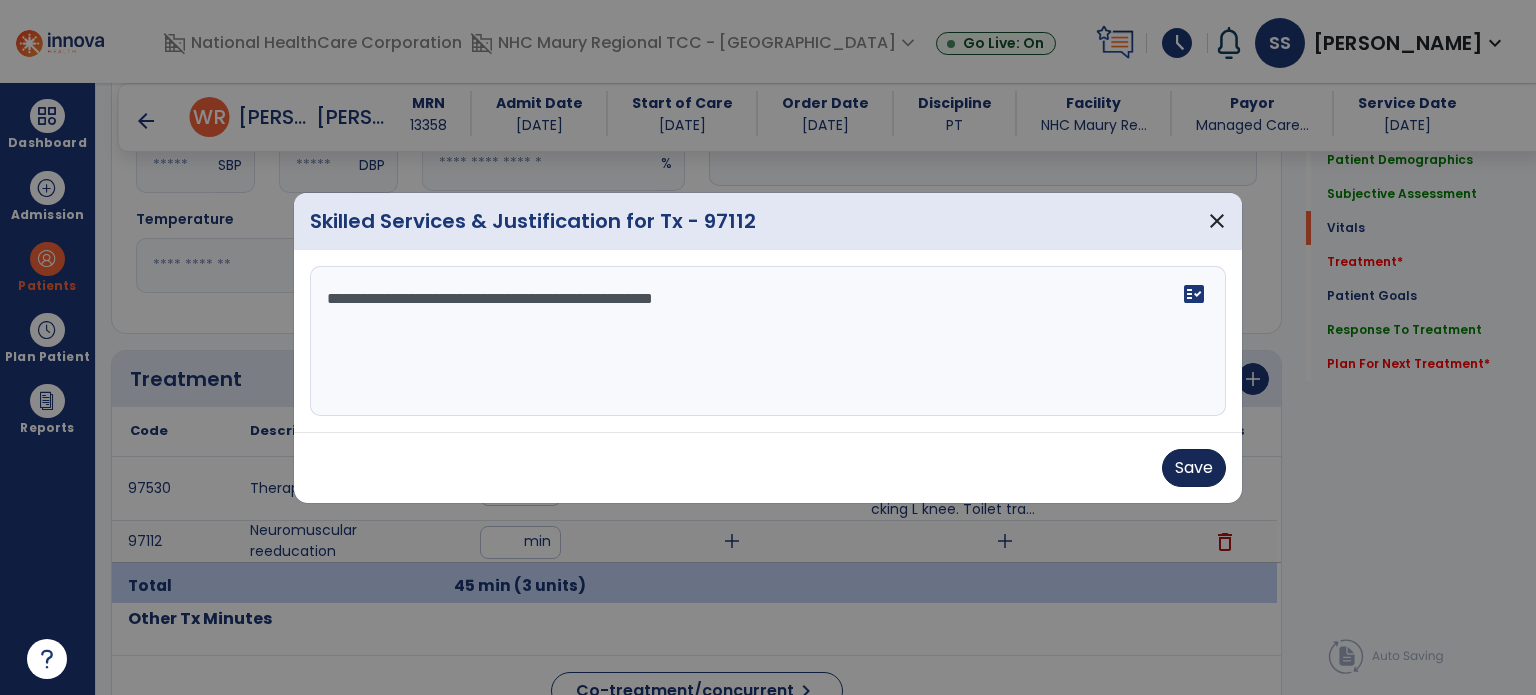 type on "**********" 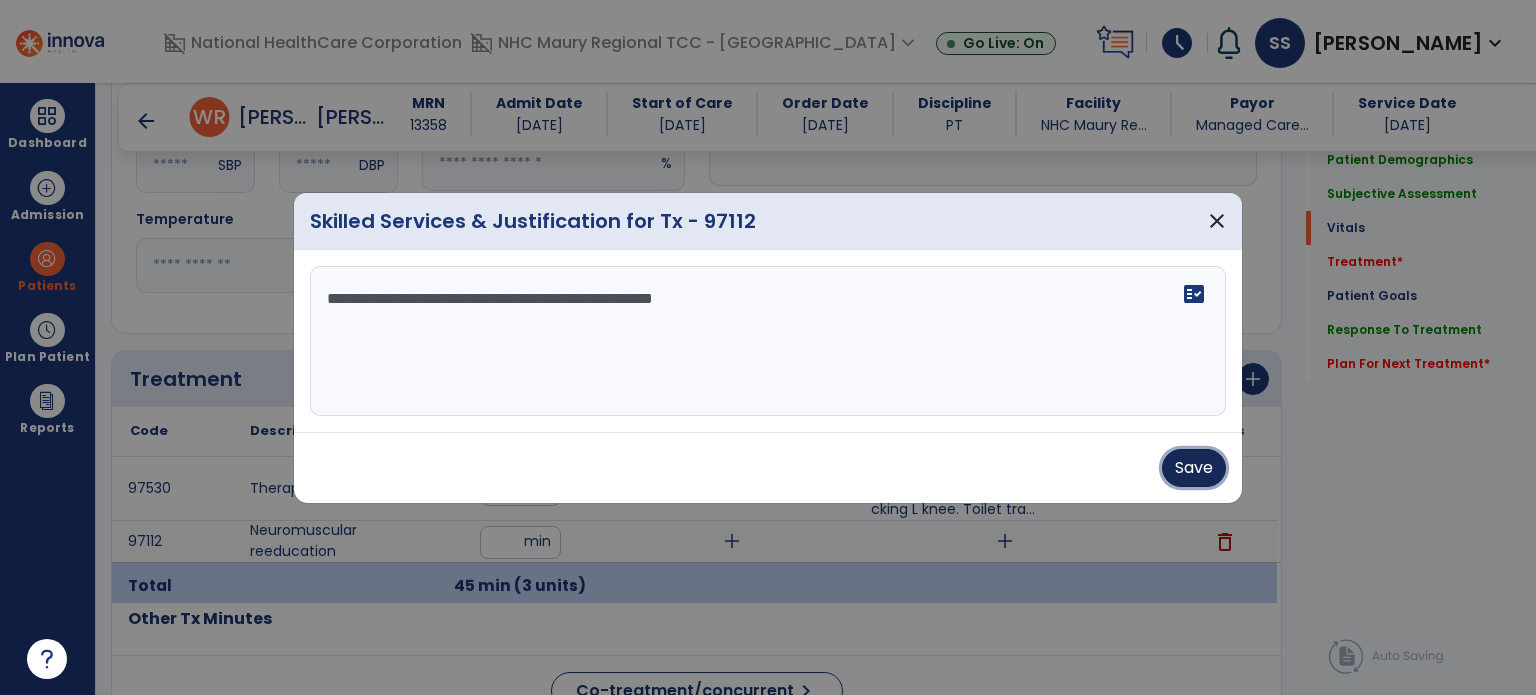 click on "Save" at bounding box center (1194, 468) 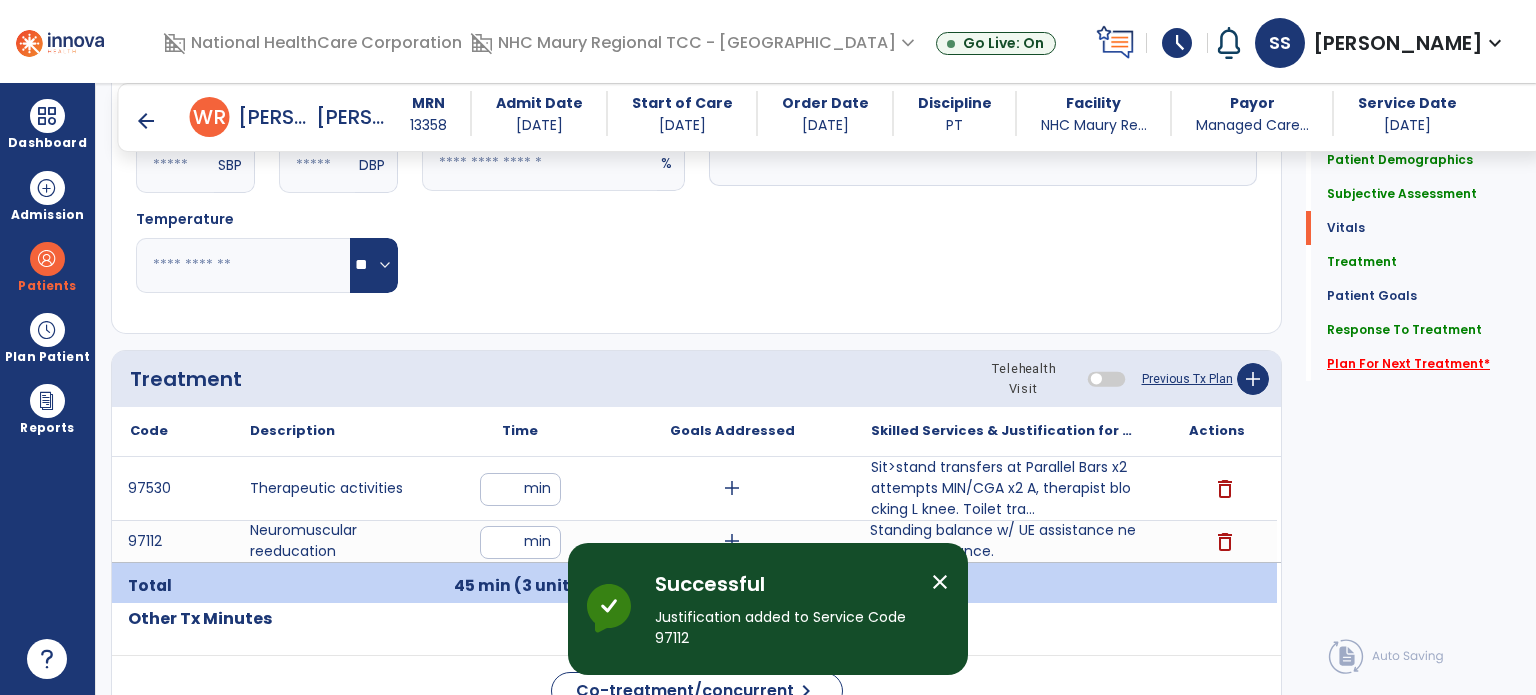 click on "Plan For Next Treatment   *" 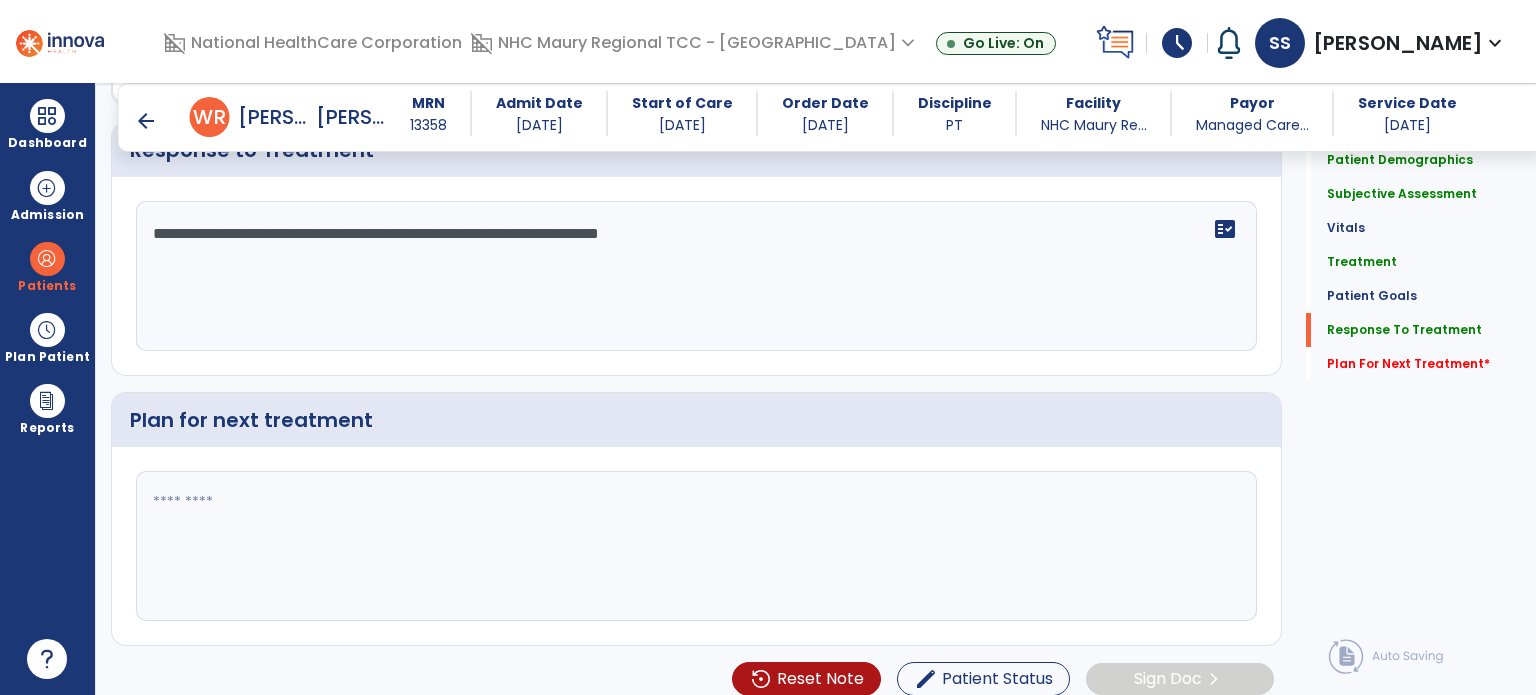 scroll, scrollTop: 2934, scrollLeft: 0, axis: vertical 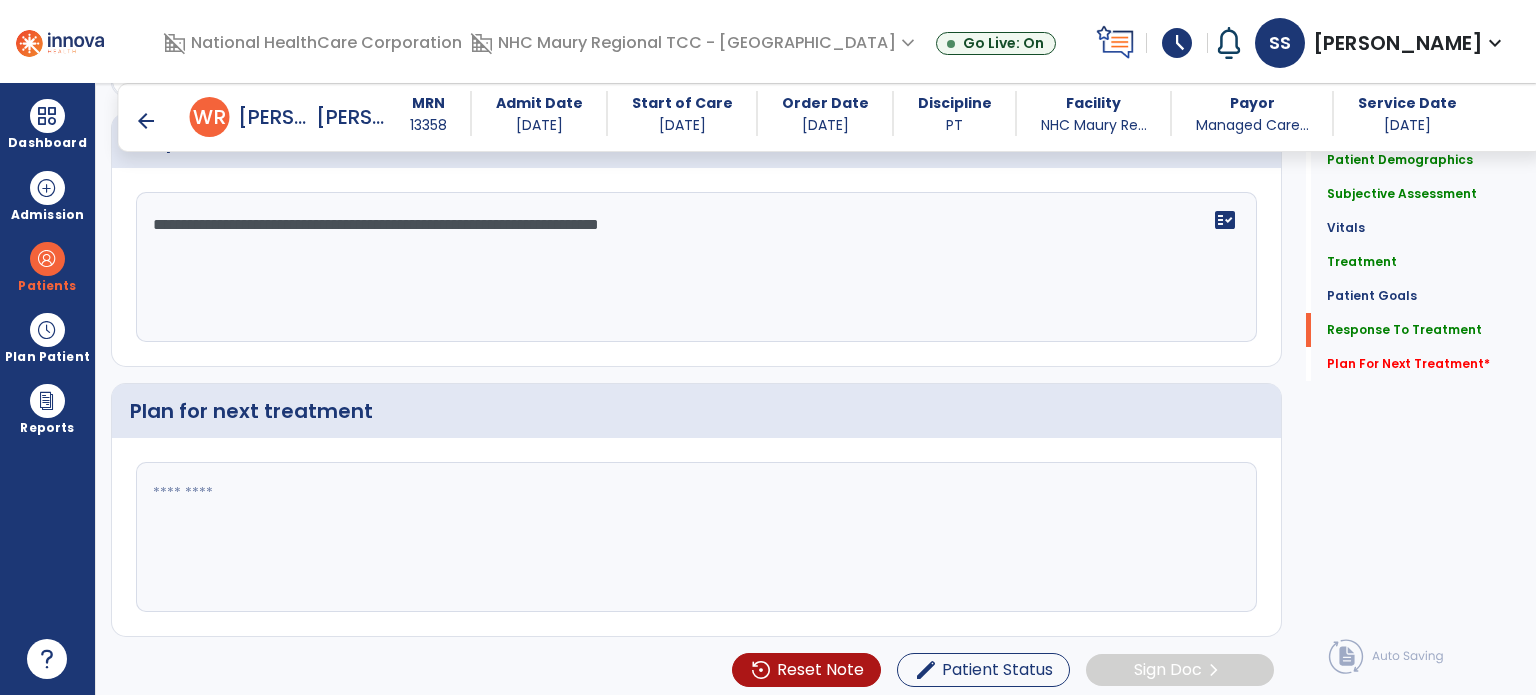 click on "**********" 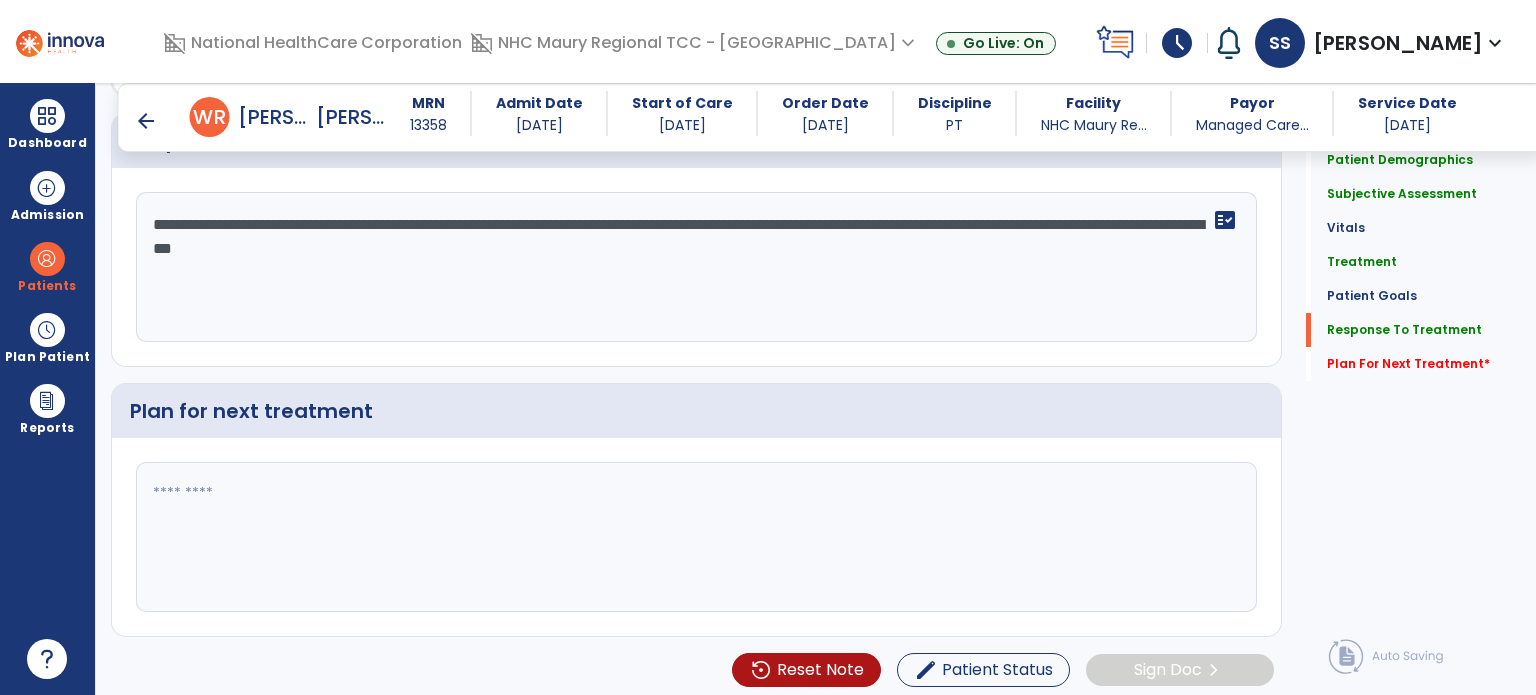 type on "**********" 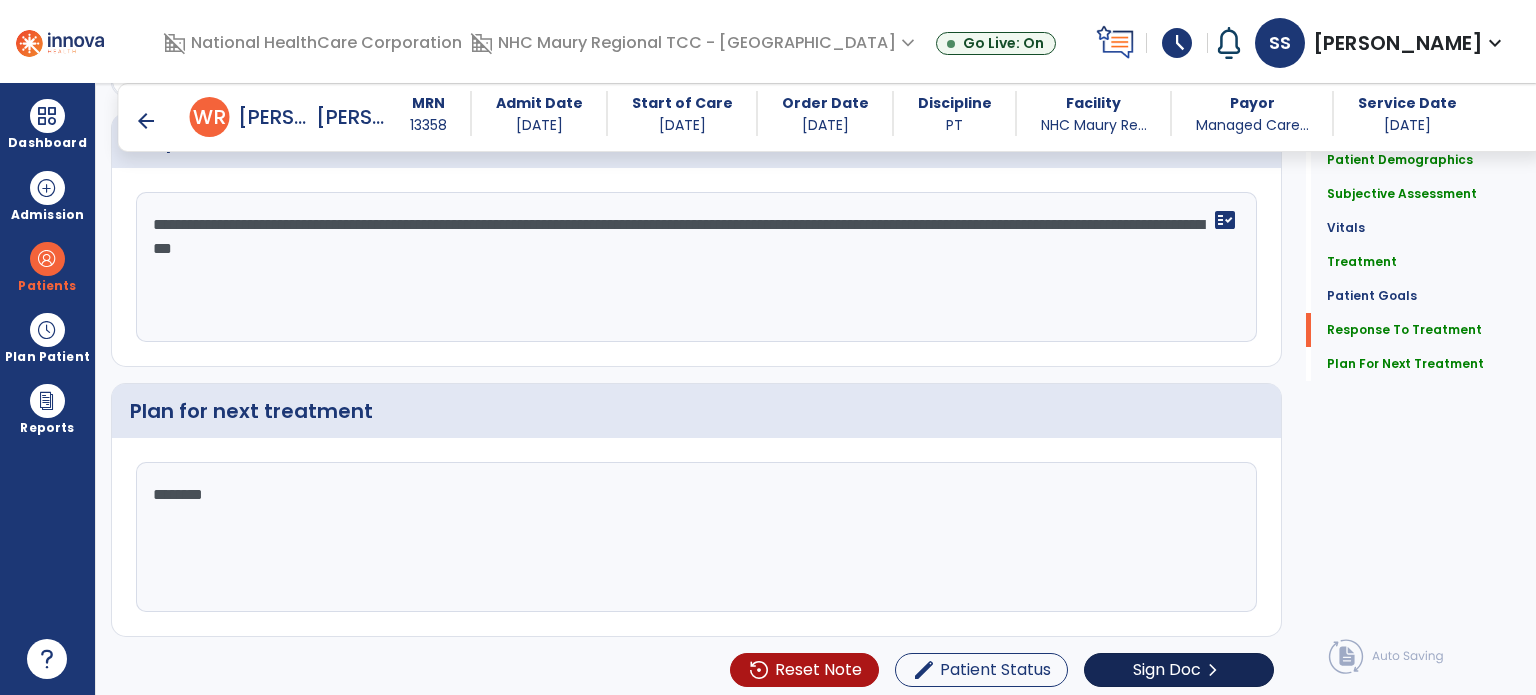 scroll, scrollTop: 2934, scrollLeft: 0, axis: vertical 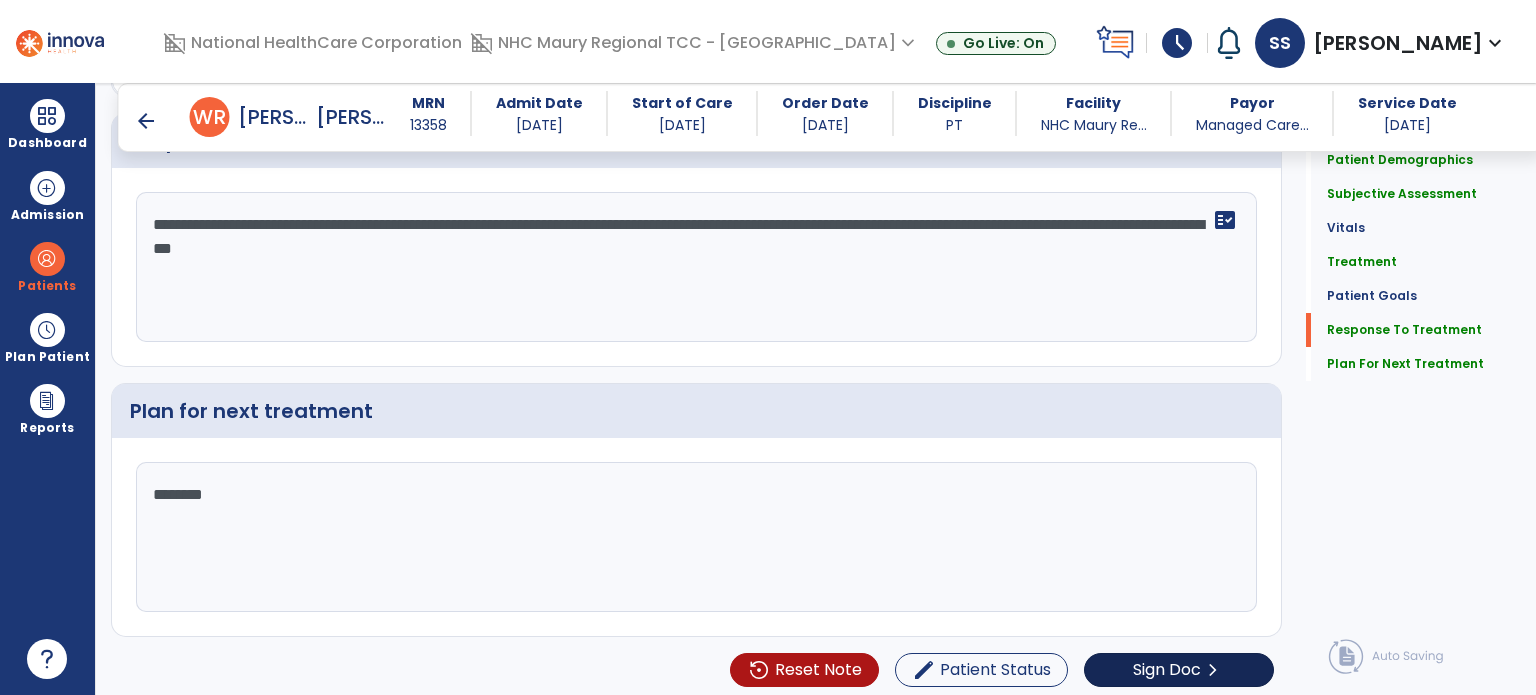 type on "********" 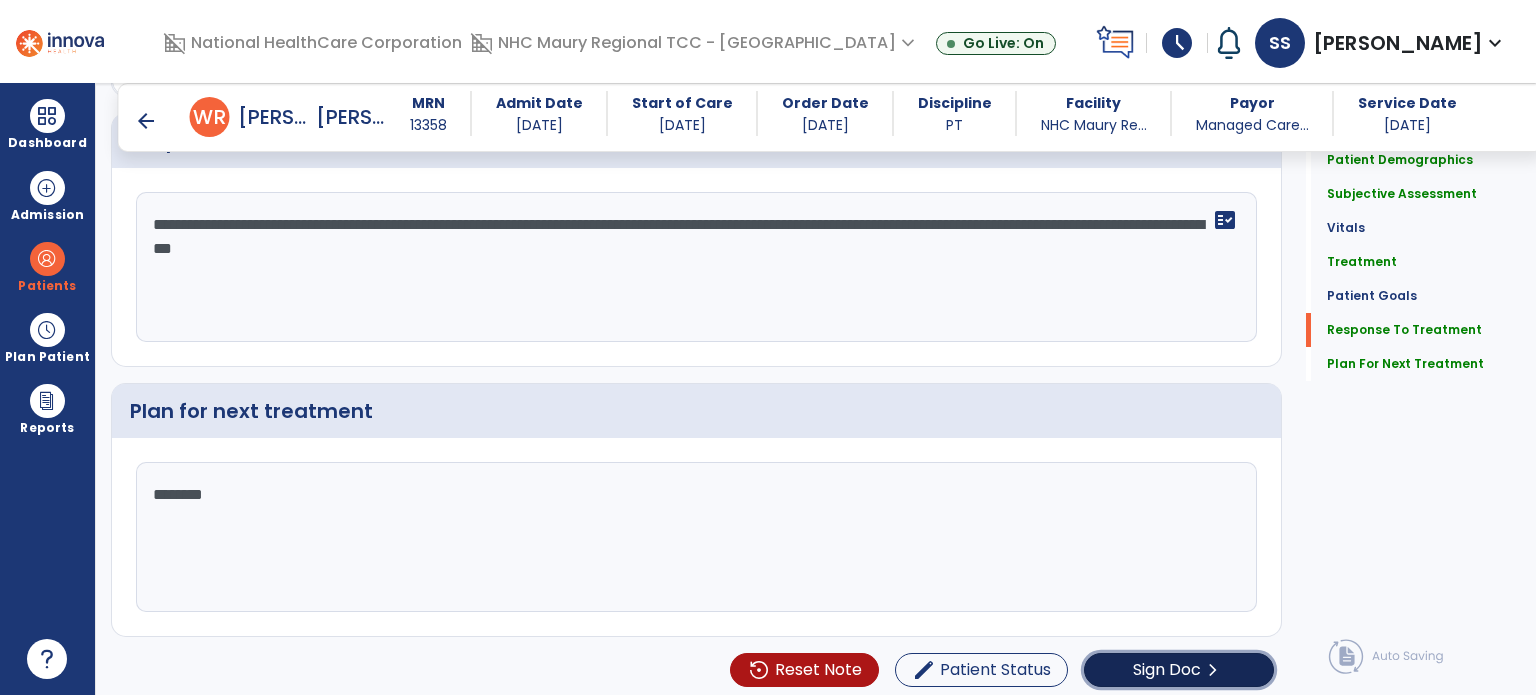 click on "Sign Doc  chevron_right" 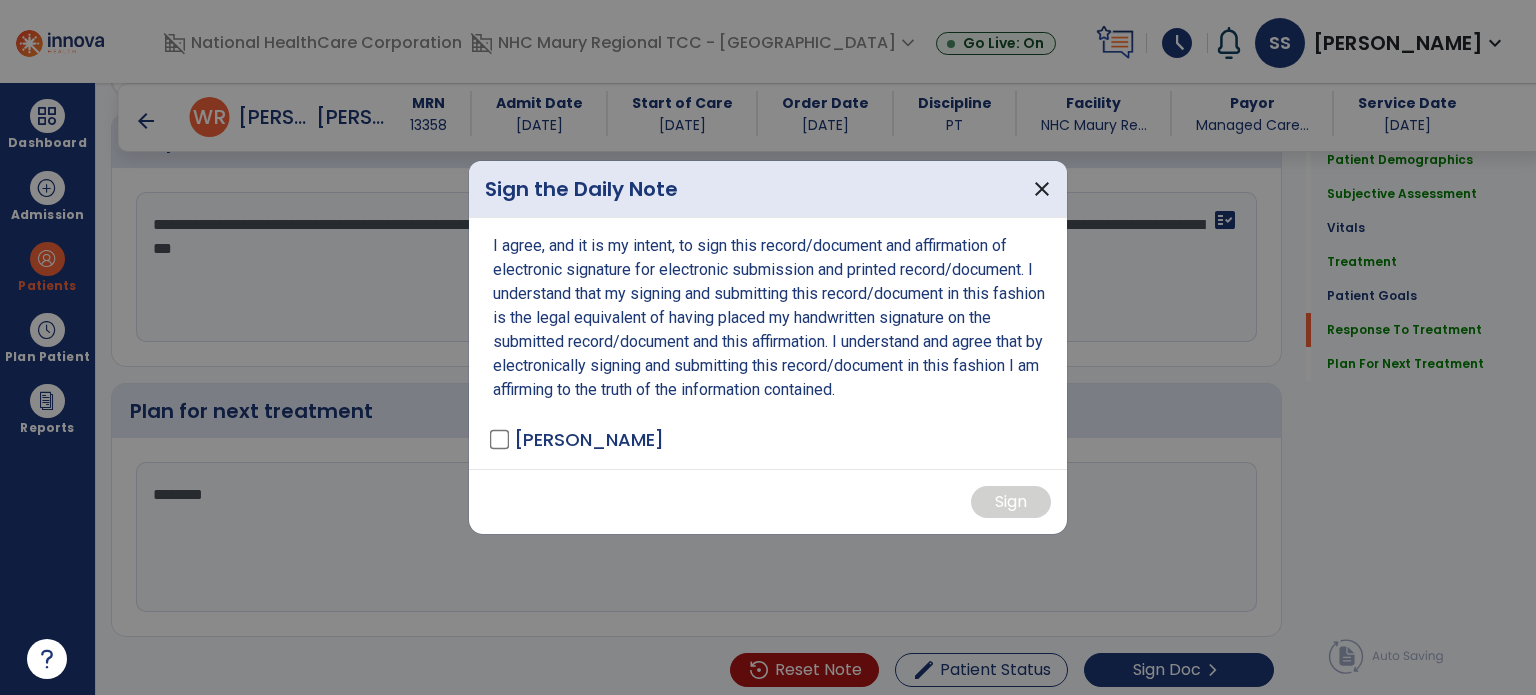 click on "[PERSON_NAME]" at bounding box center (578, 439) 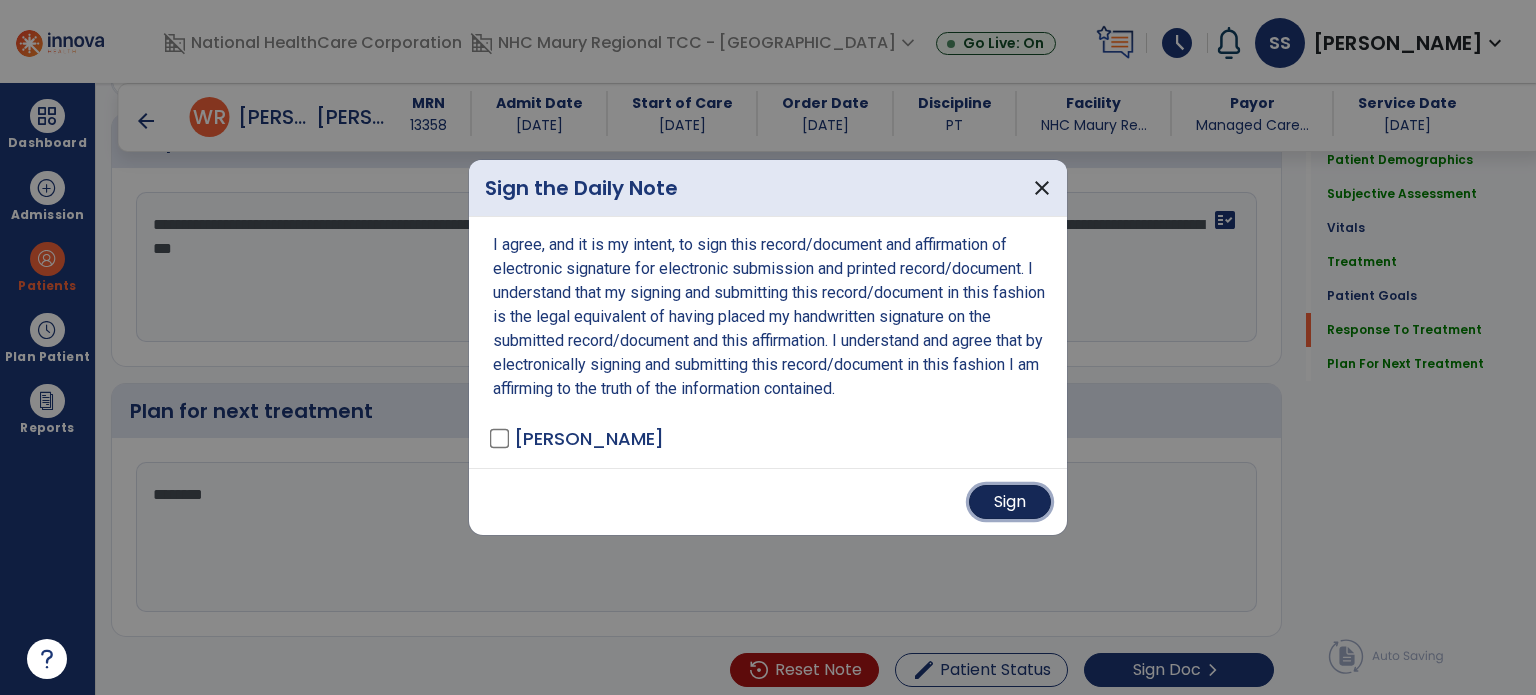 click on "Sign" at bounding box center [1010, 502] 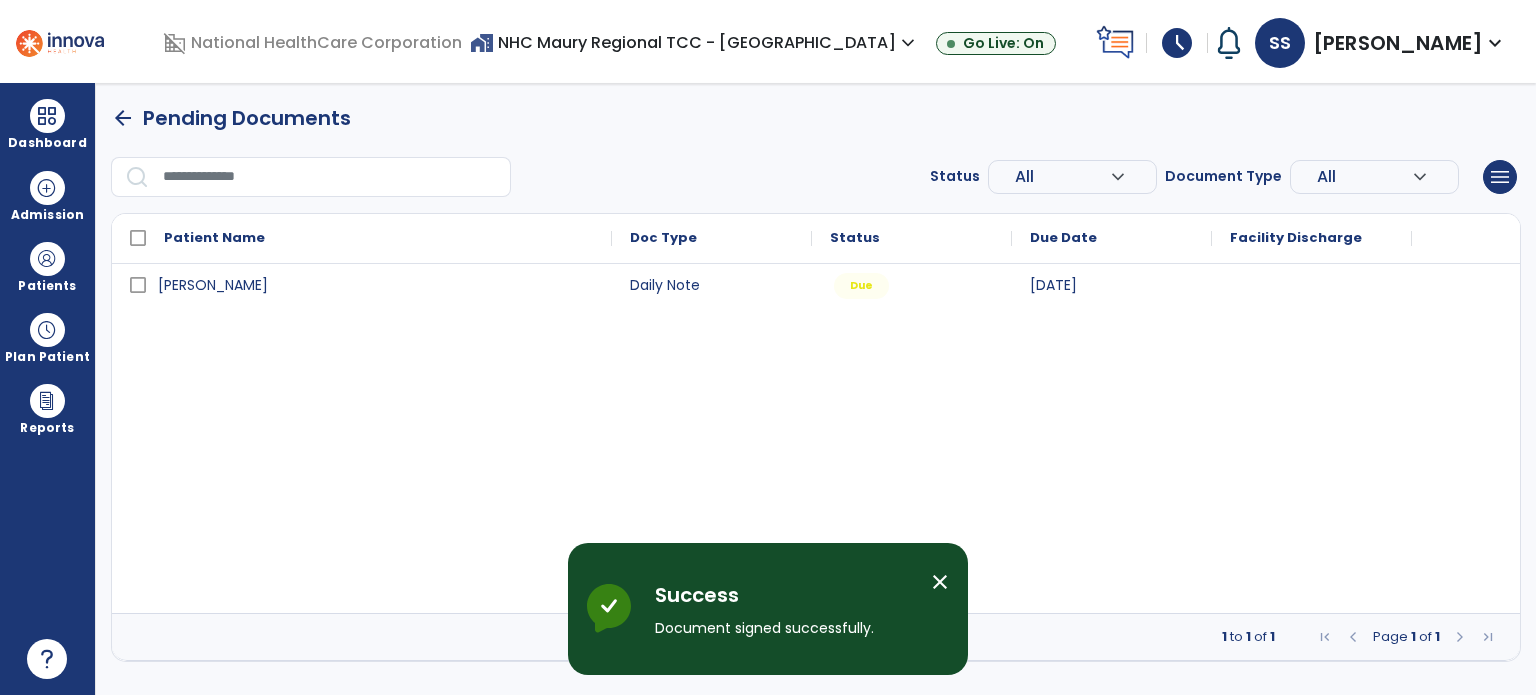 scroll, scrollTop: 0, scrollLeft: 0, axis: both 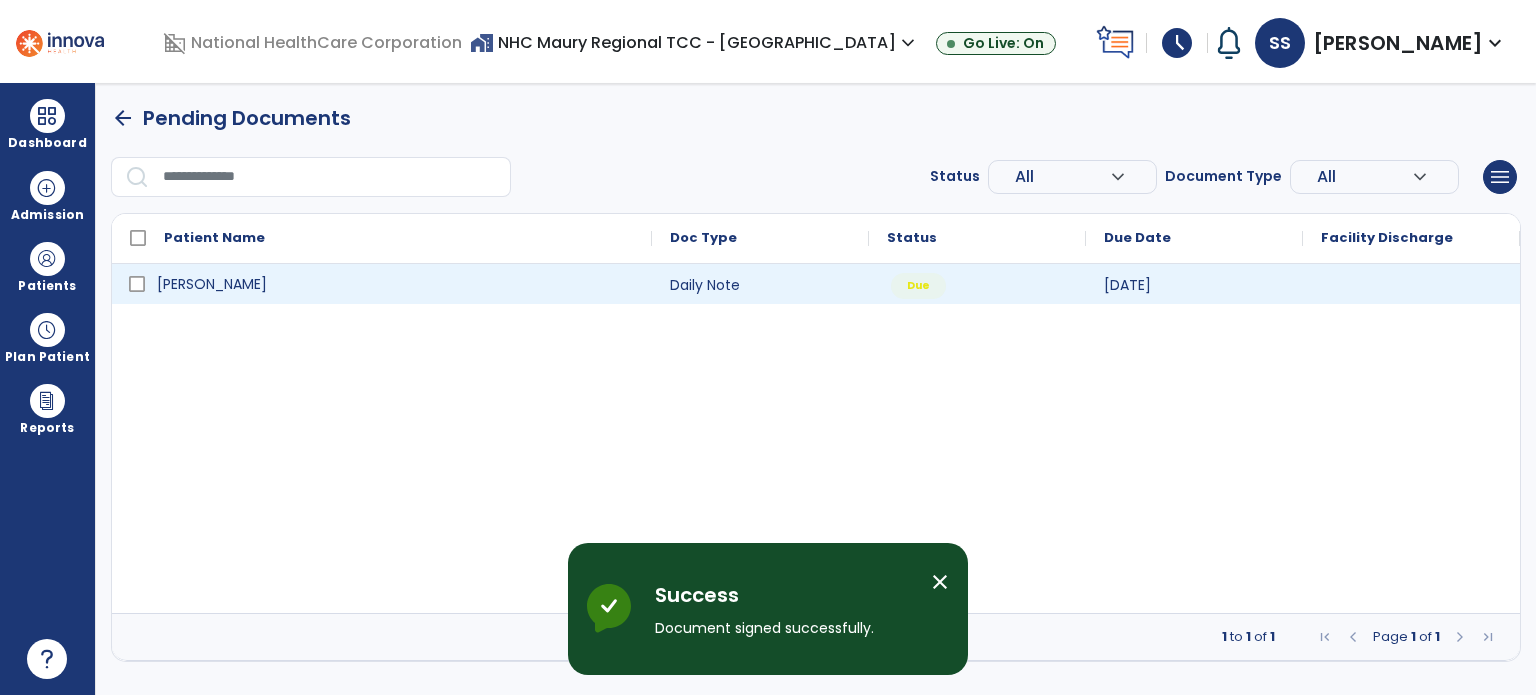 click on "[PERSON_NAME]" at bounding box center [396, 284] 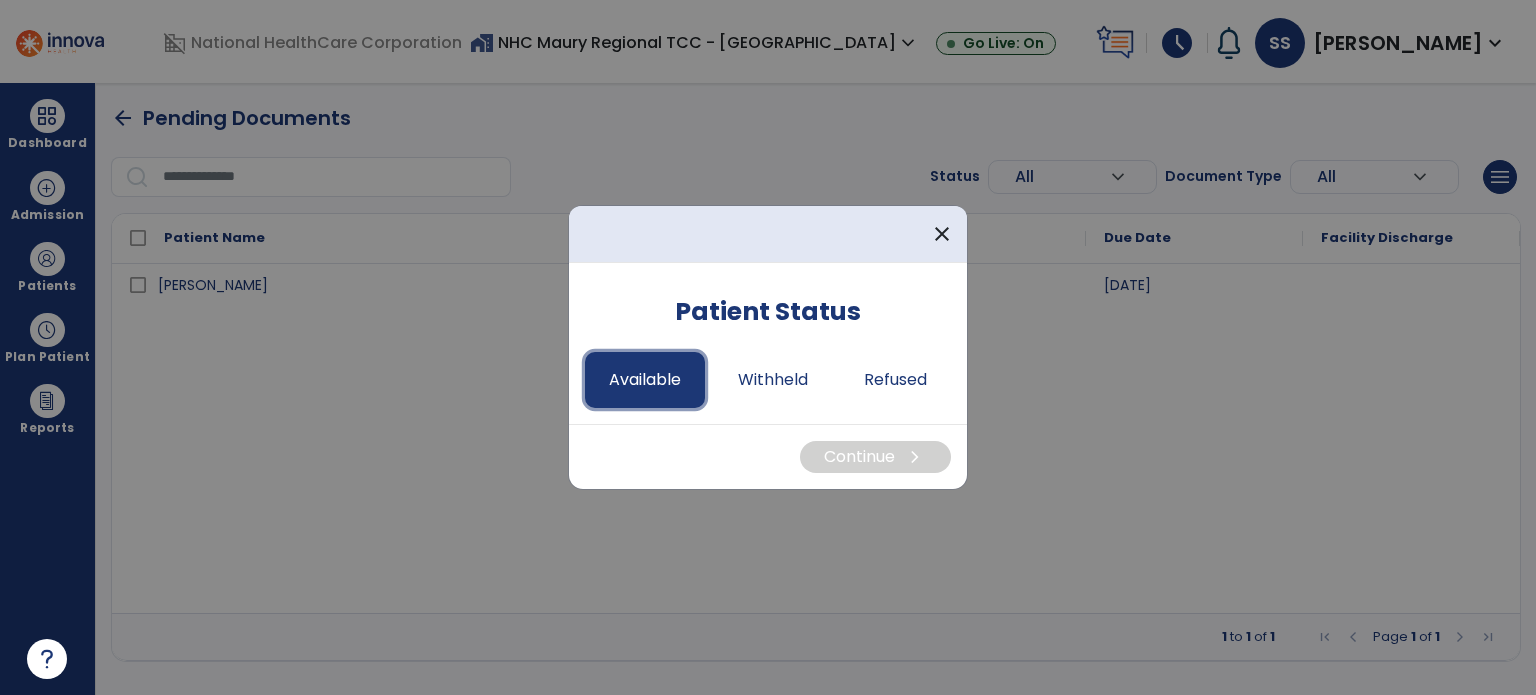 click on "Available" at bounding box center (645, 380) 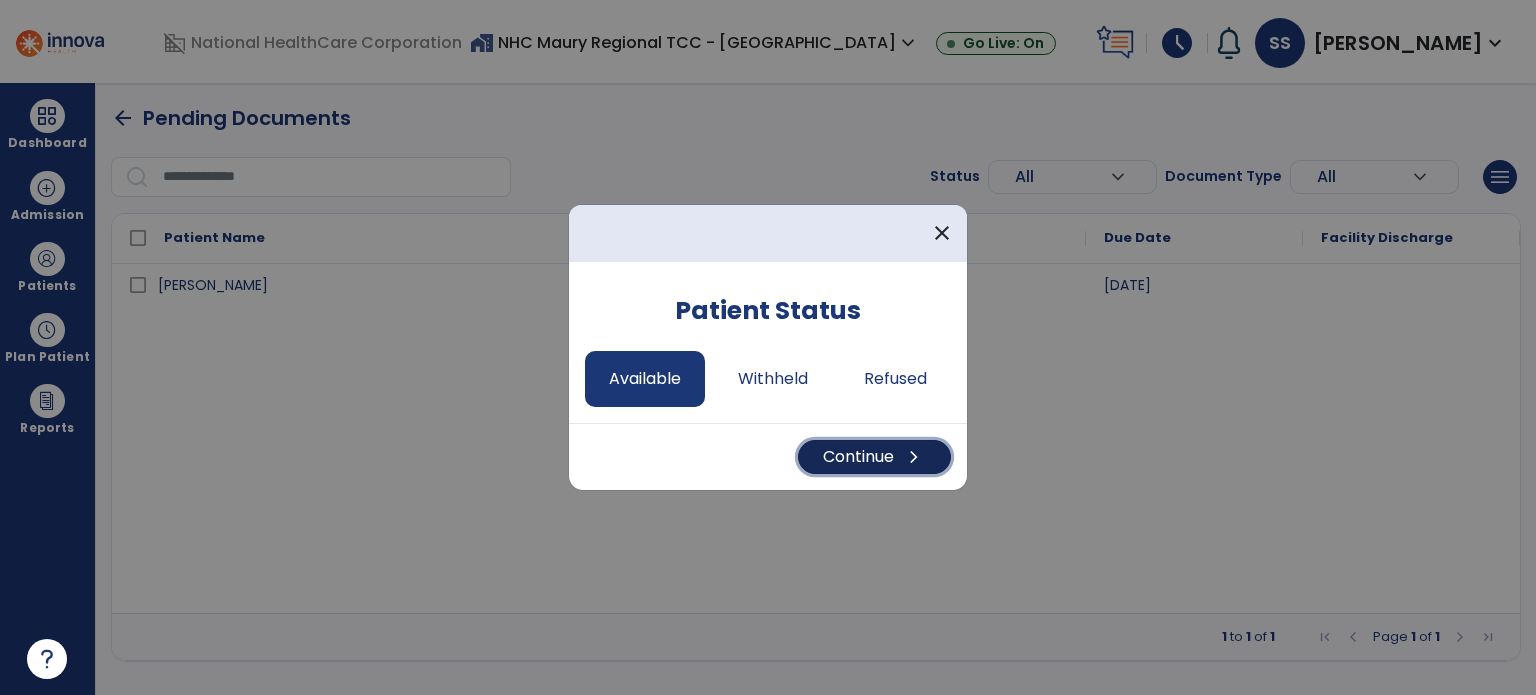 click on "Continue   chevron_right" at bounding box center (874, 457) 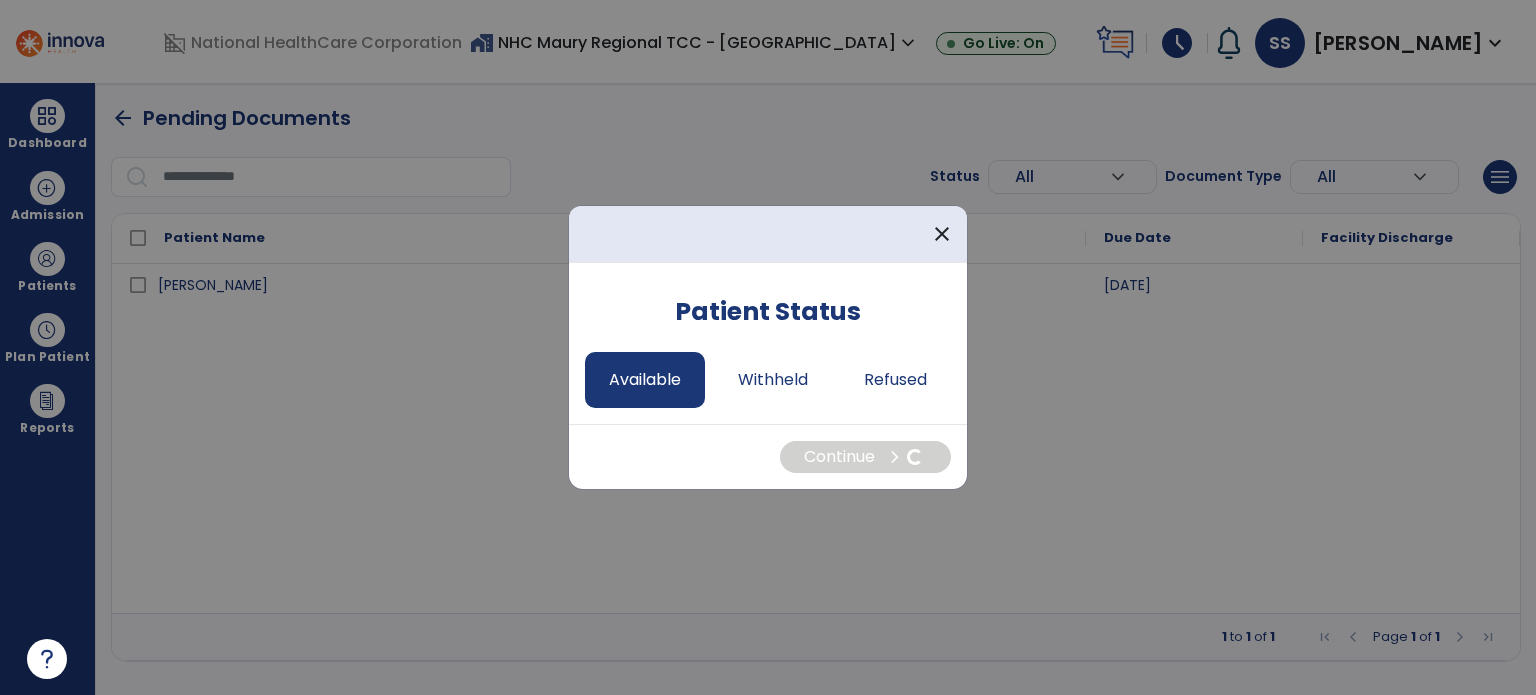 select on "*" 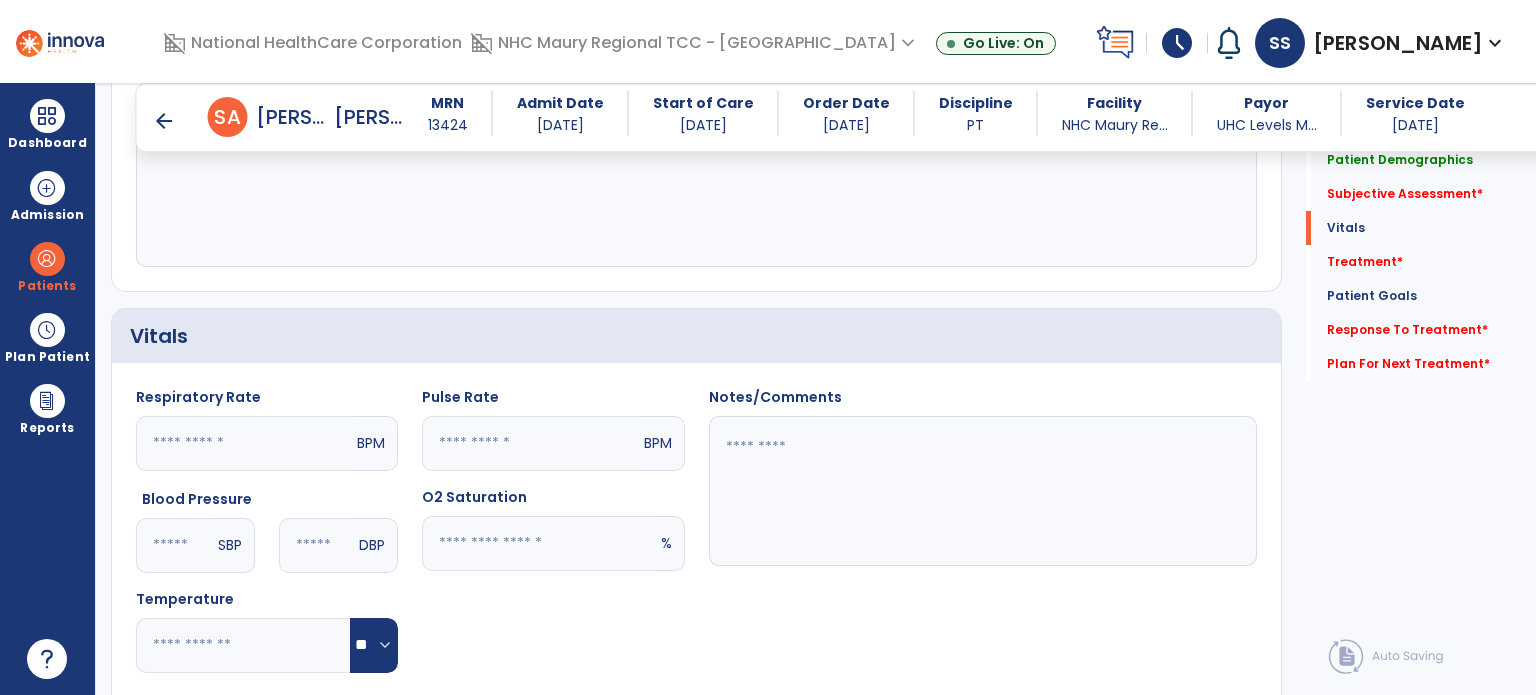 scroll, scrollTop: 424, scrollLeft: 0, axis: vertical 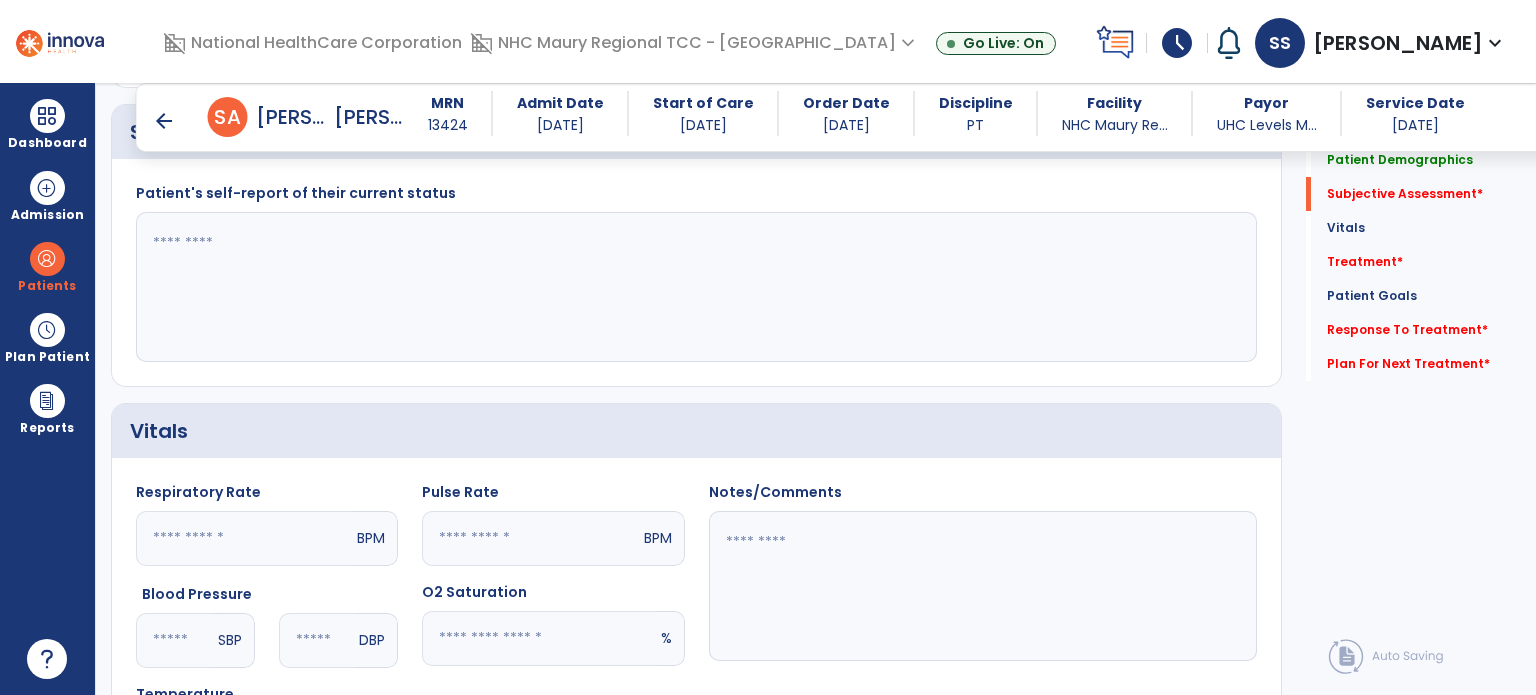 click 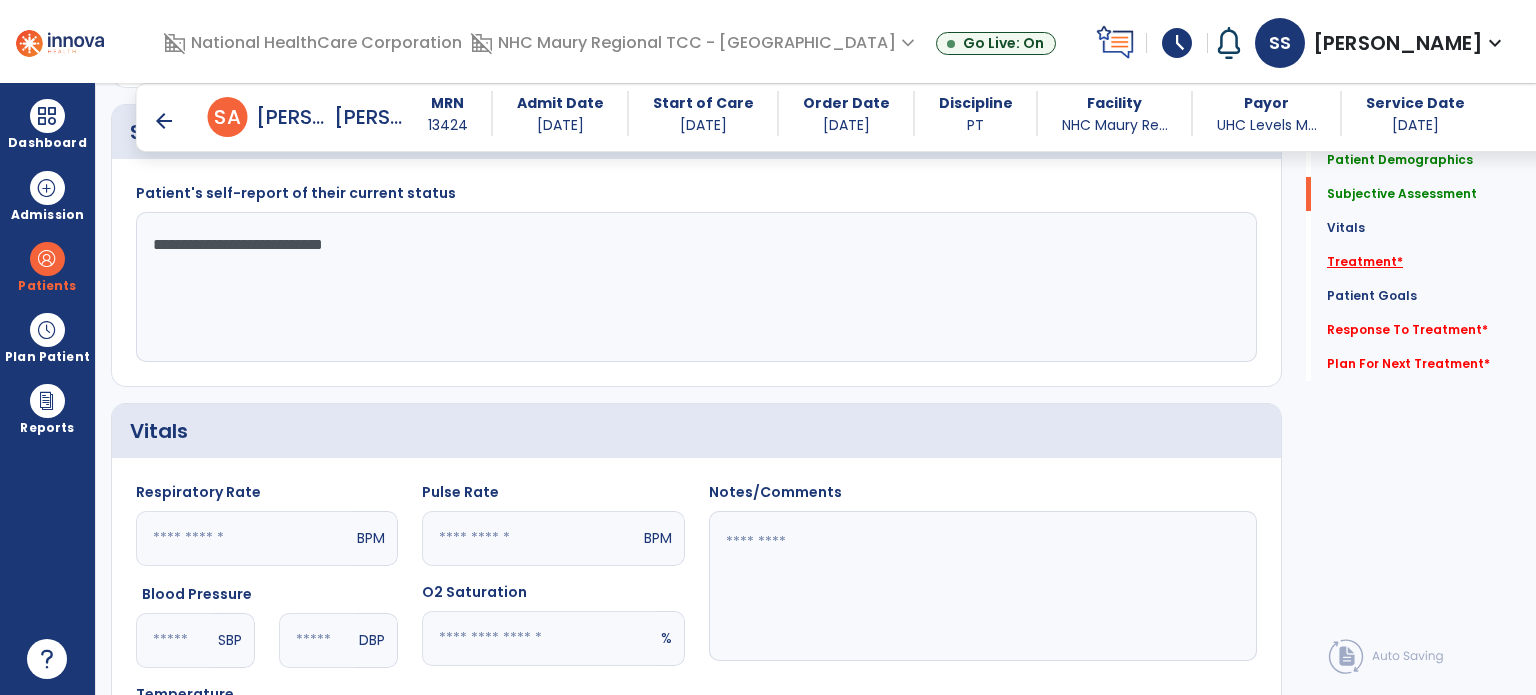 type on "**********" 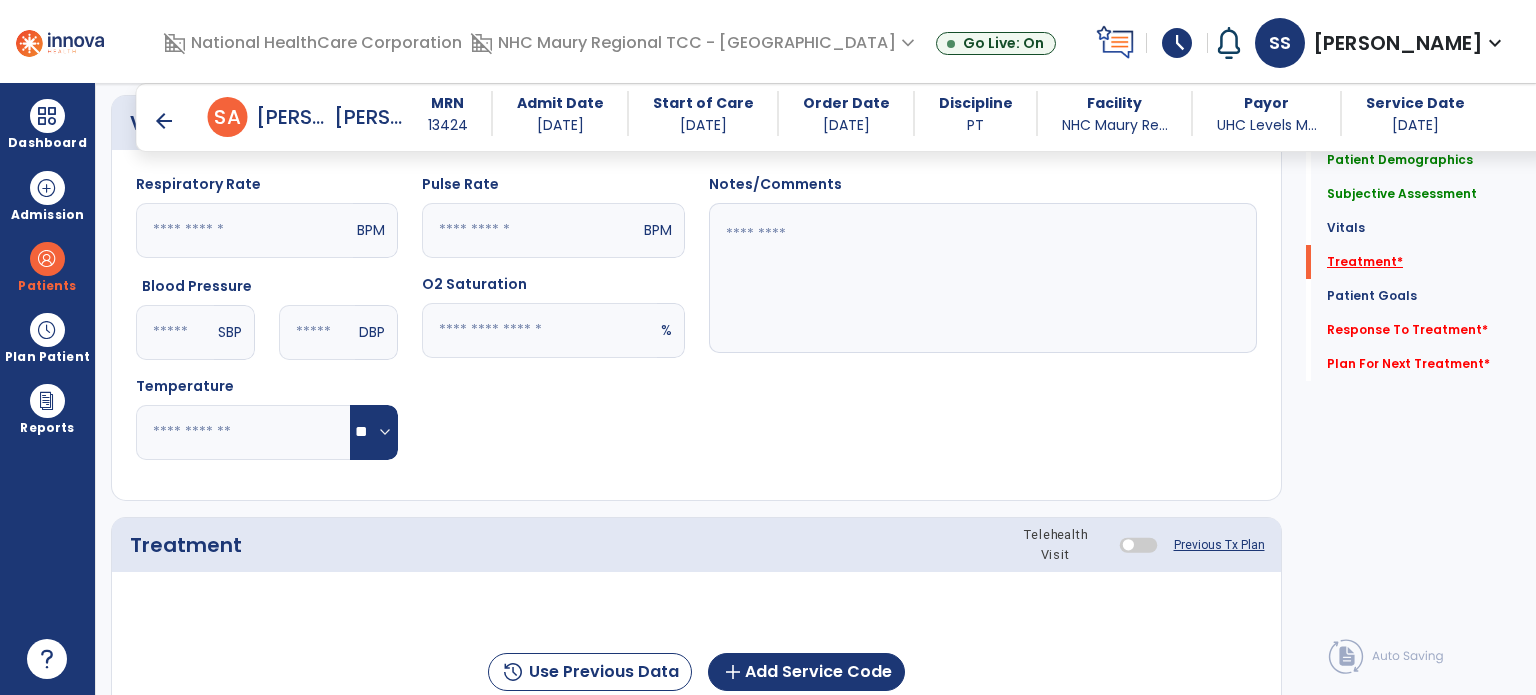 scroll, scrollTop: 987, scrollLeft: 0, axis: vertical 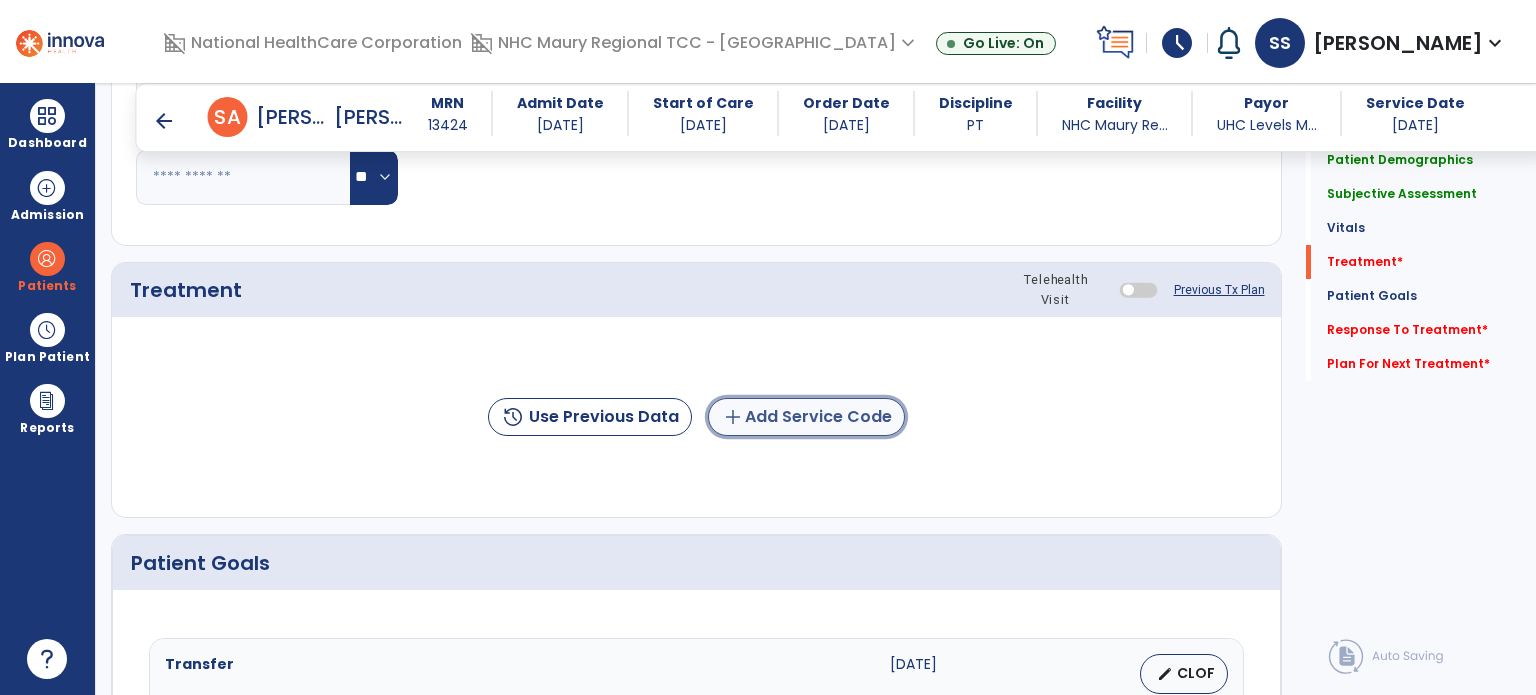 click on "add  Add Service Code" 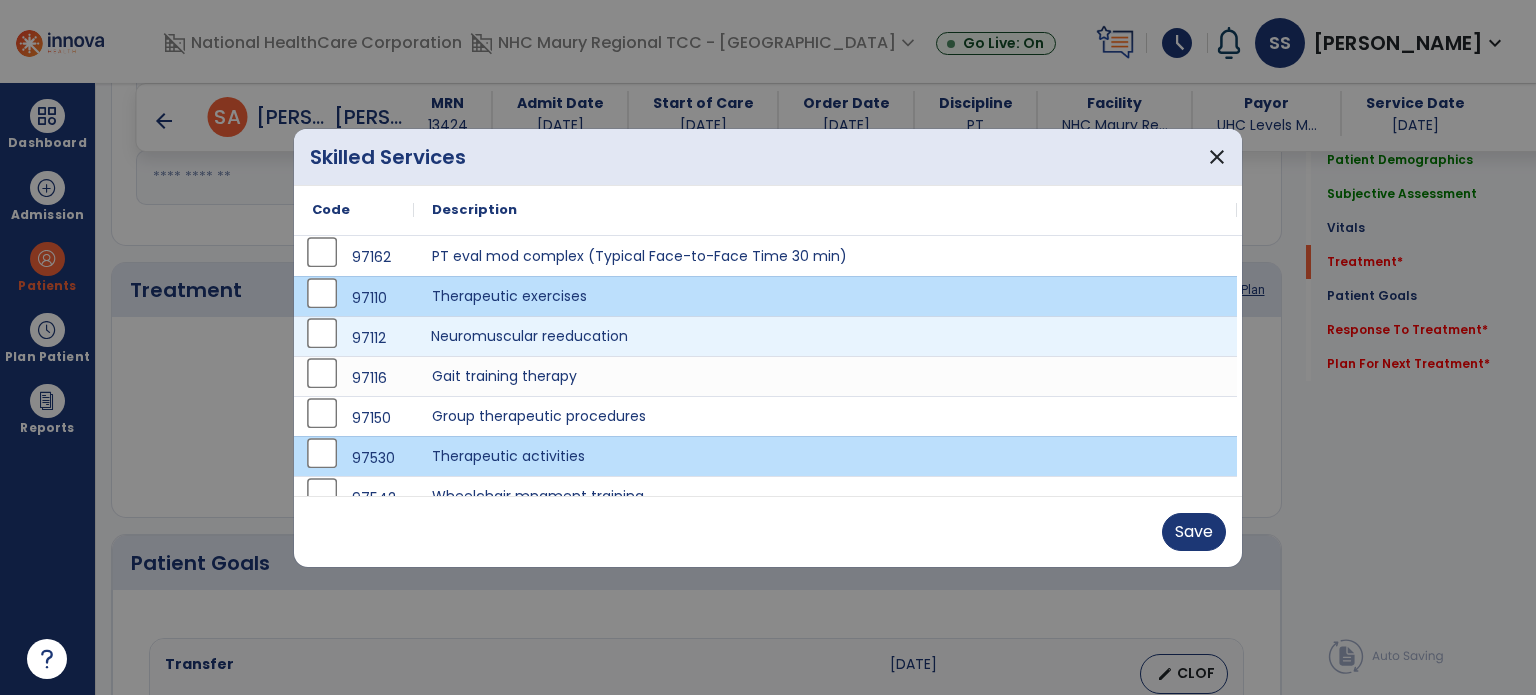 click on "Neuromuscular reeducation" at bounding box center (825, 336) 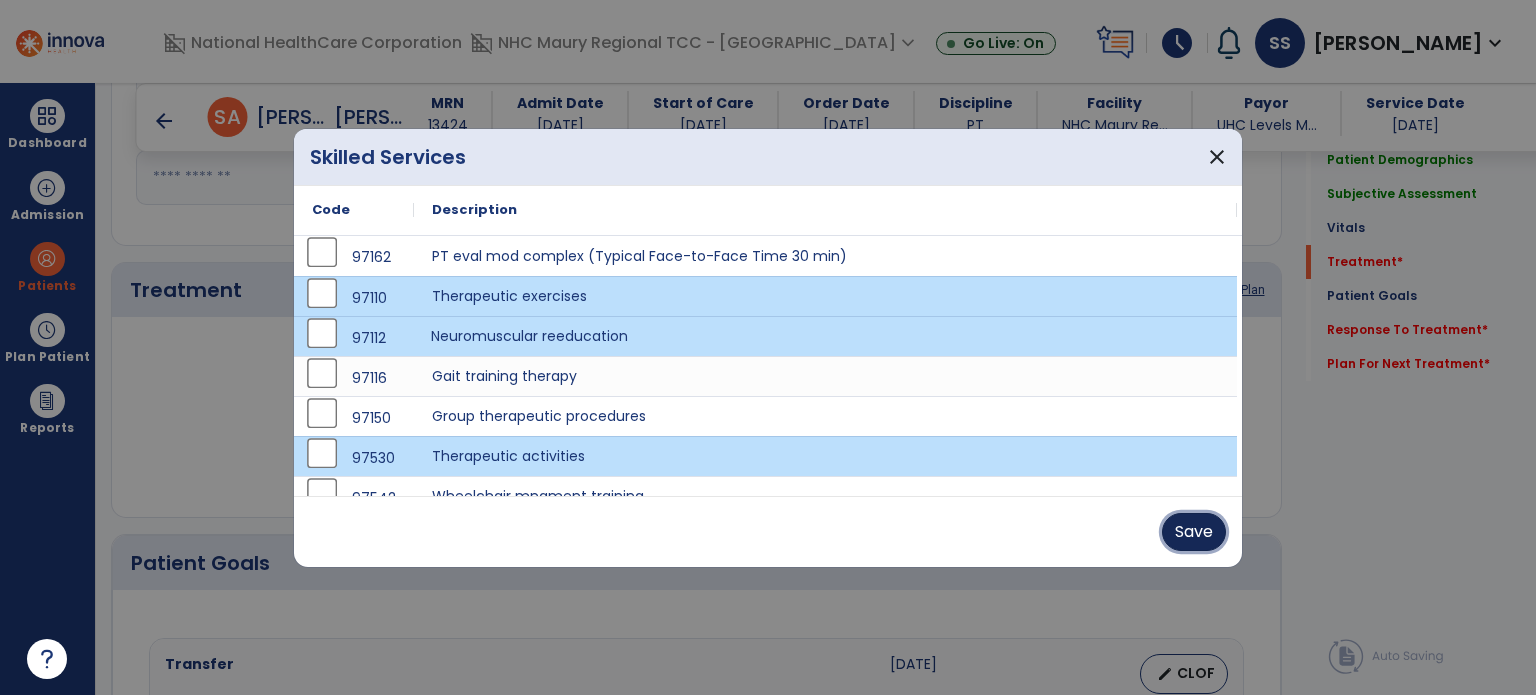 click on "Save" at bounding box center (1194, 532) 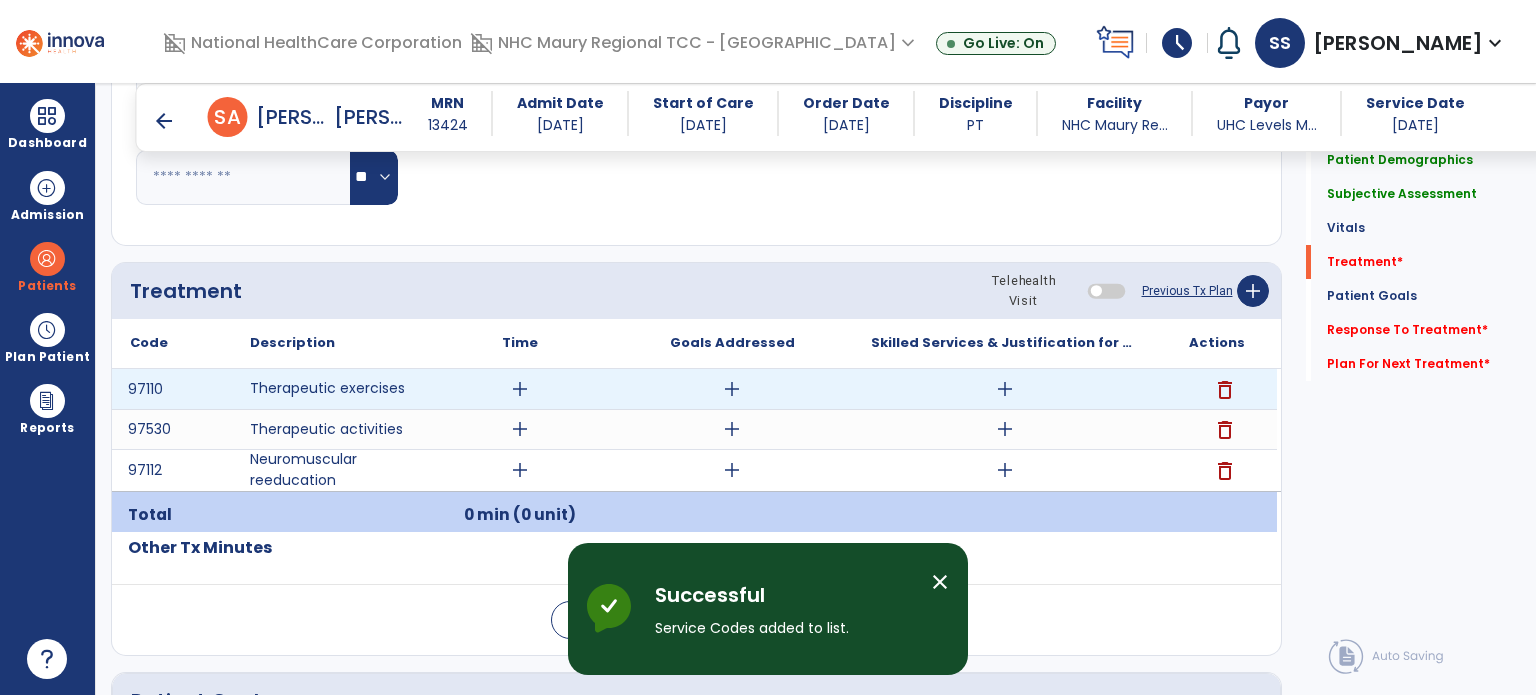 click on "add" at bounding box center [520, 389] 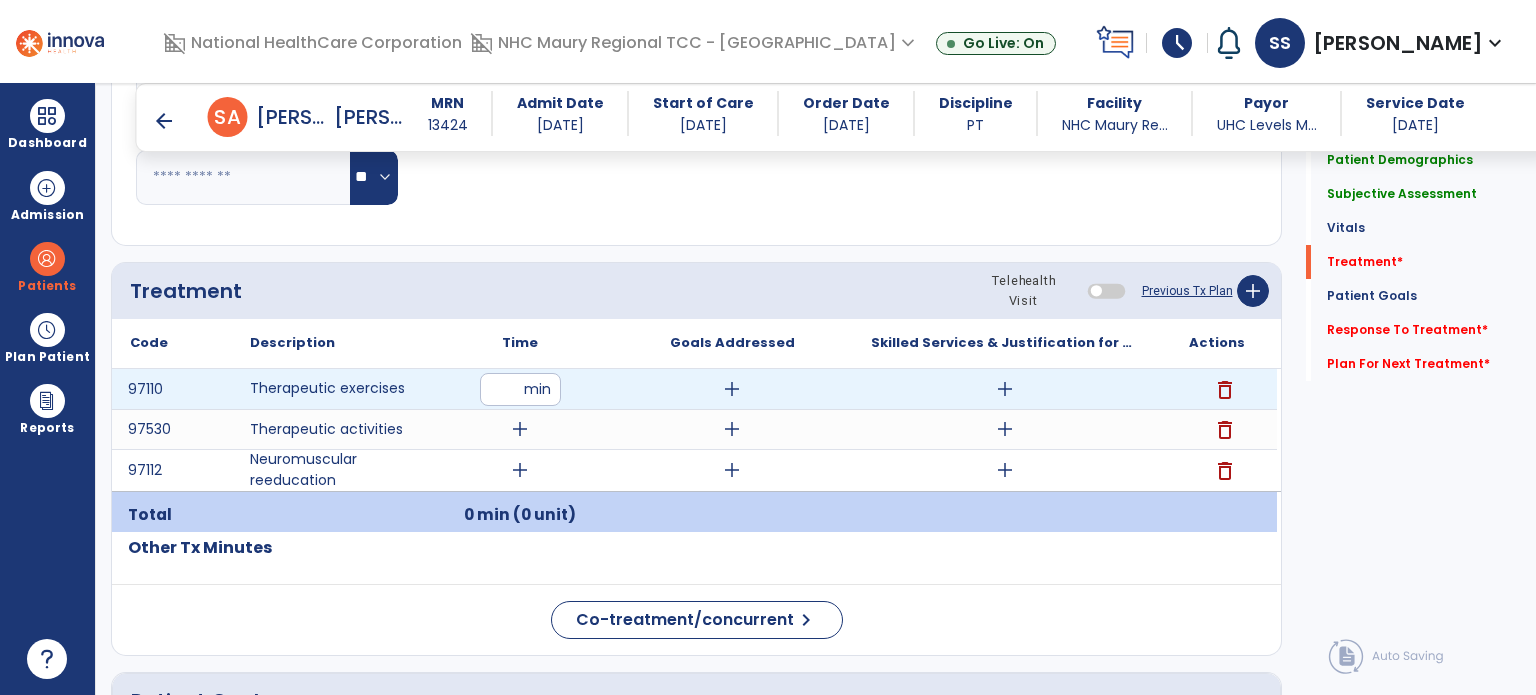 type on "**" 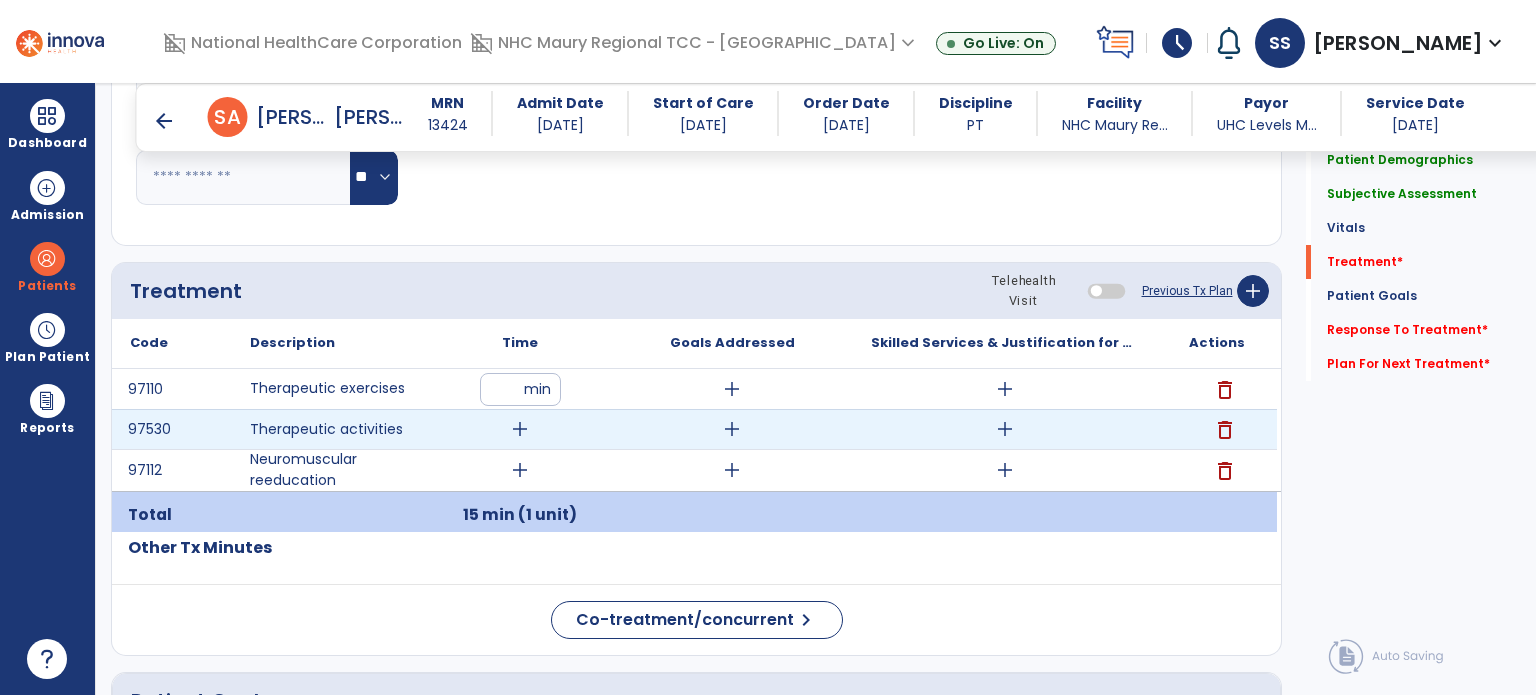click on "add" at bounding box center (520, 429) 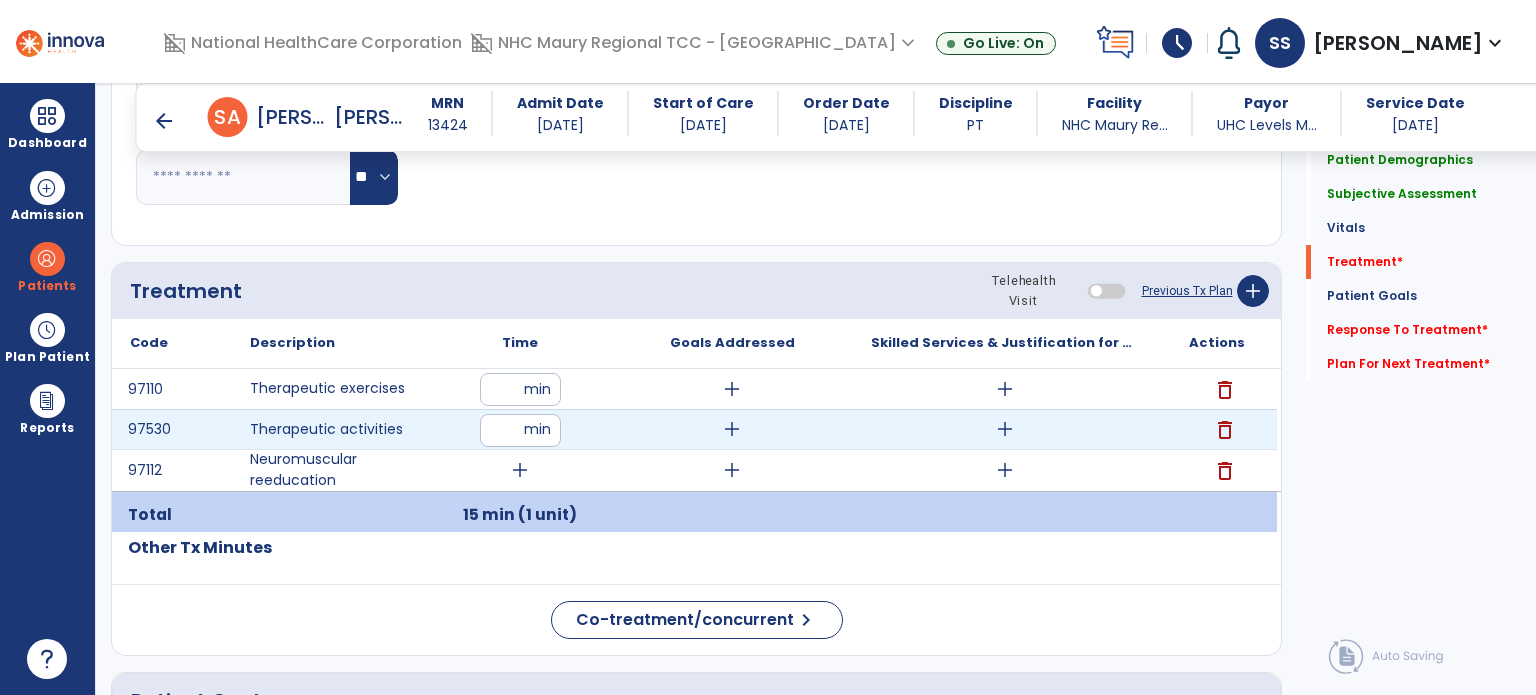 type on "**" 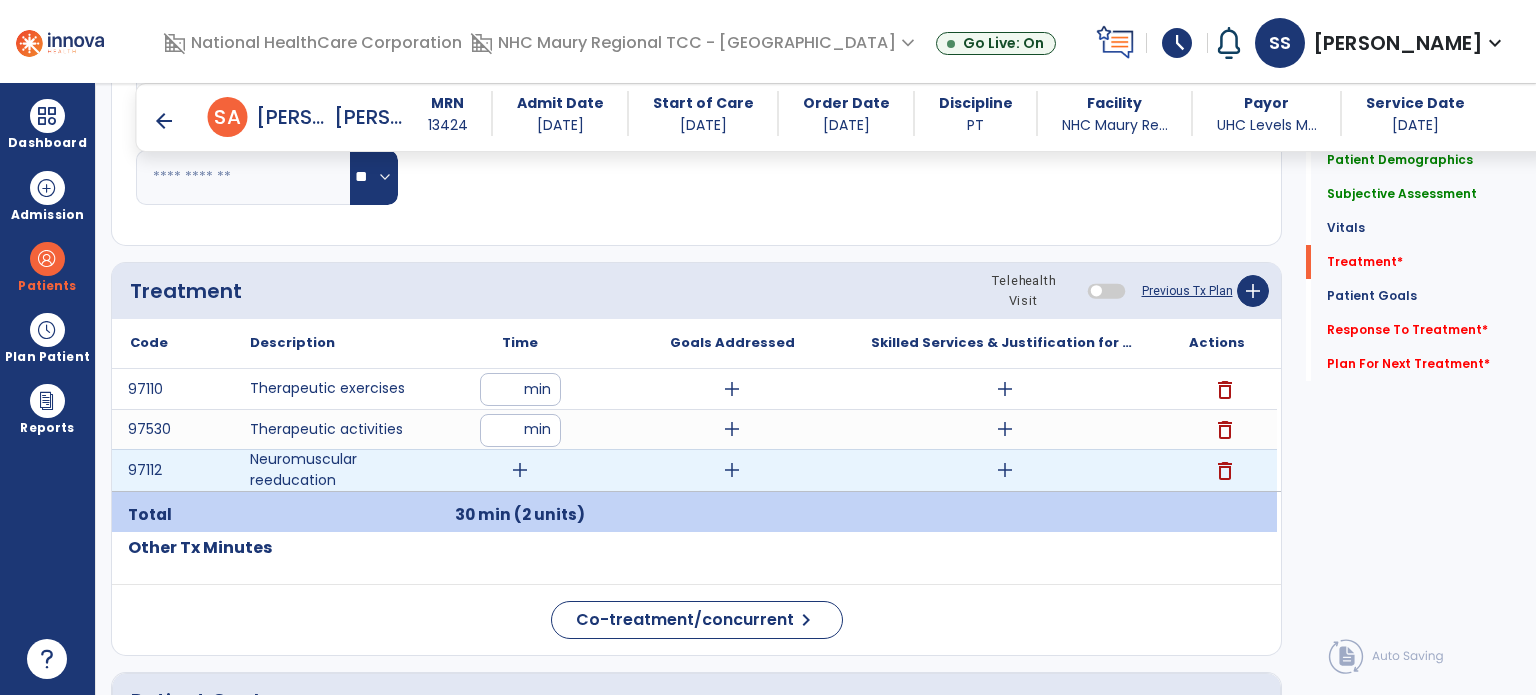 click on "add" at bounding box center (520, 470) 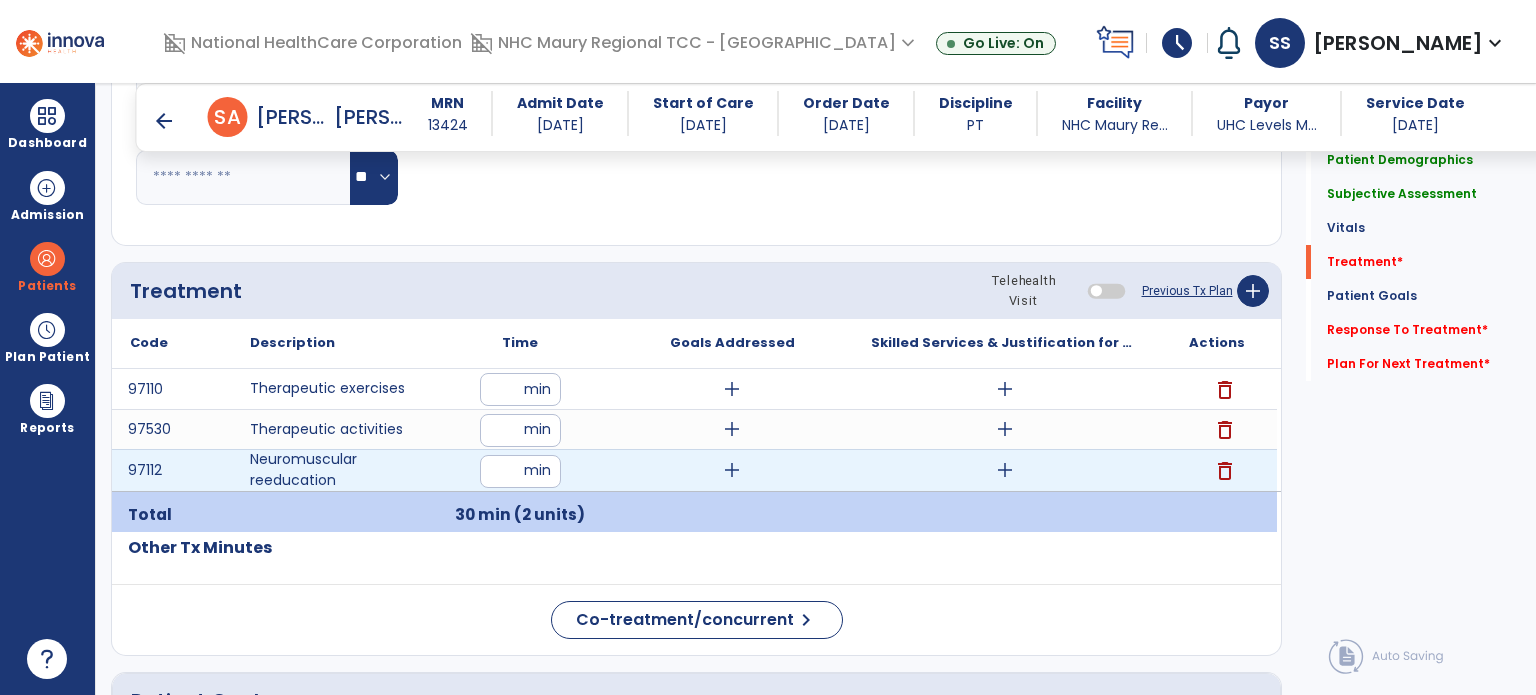 type on "**" 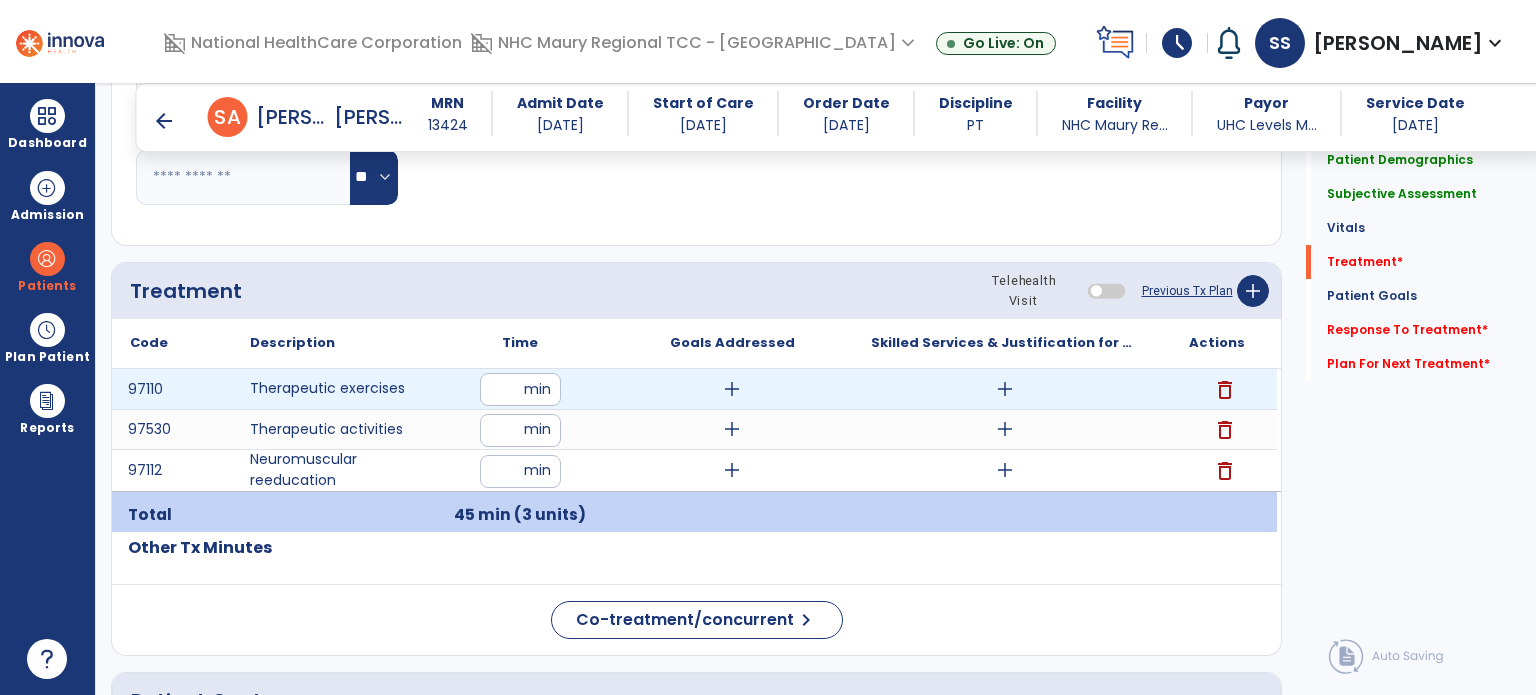 click on "add" at bounding box center (1005, 389) 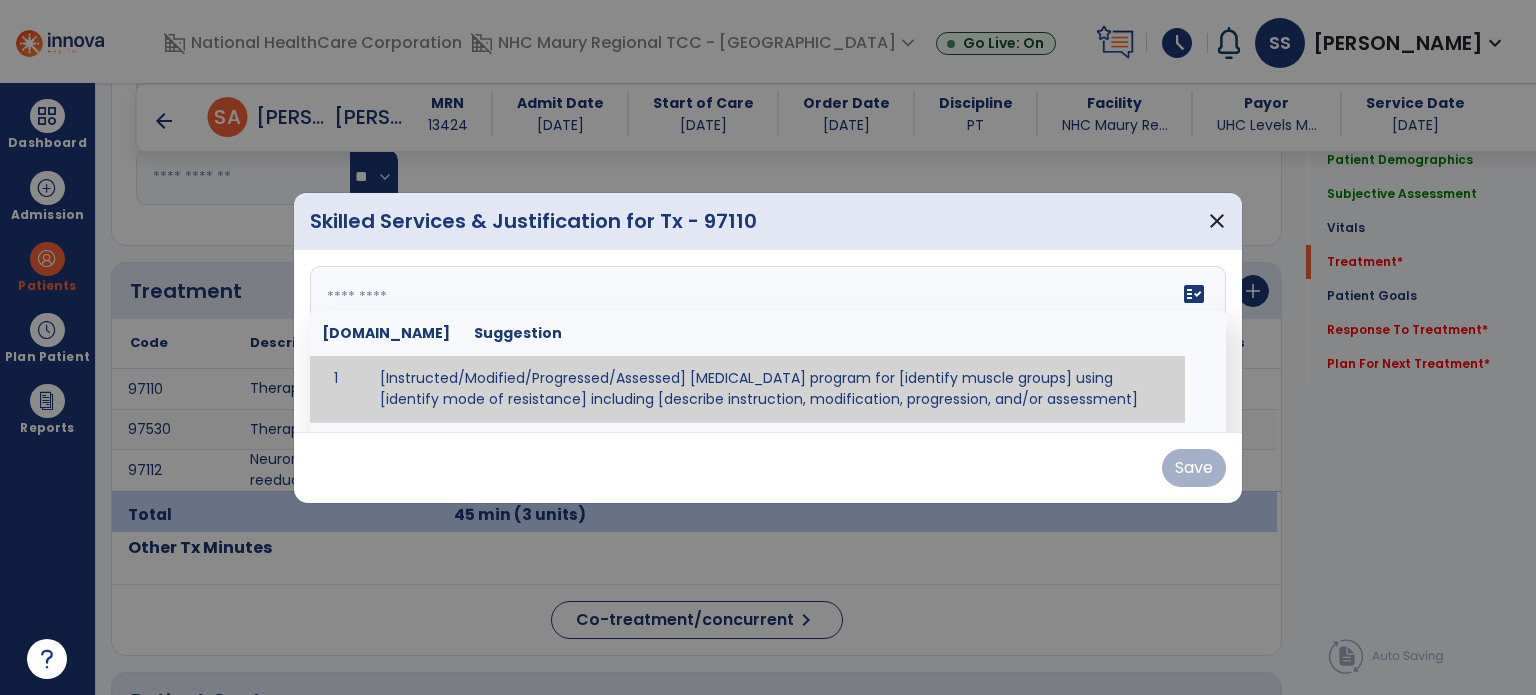 click on "fact_check  [DOMAIN_NAME] Suggestion 1 [Instructed/Modified/Progressed/Assessed] [MEDICAL_DATA] program for [identify muscle groups] using [identify mode of resistance] including [describe instruction, modification, progression, and/or assessment] 2 [Instructed/Modified/Progressed/Assessed] aerobic exercise program using [identify equipment/mode] including [describe instruction, modification,progression, and/or assessment] 3 [Instructed/Modified/Progressed/Assessed] [PROM/A/AROM/AROM] program for [identify joint movements] using [contract-relax, over-pressure, inhibitory techniques, other] 4 [Assessed/Tested] aerobic capacity with administration of [aerobic capacity test]" at bounding box center (768, 341) 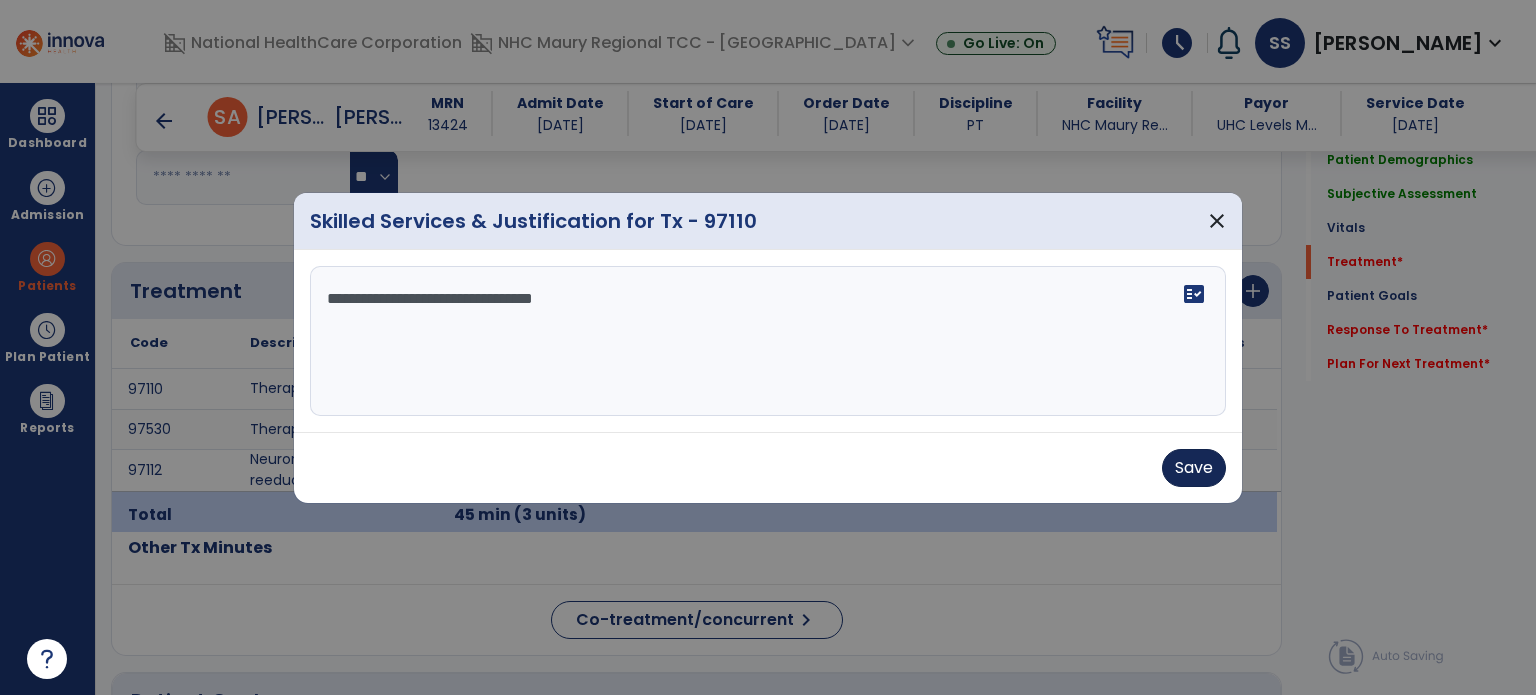 type on "**********" 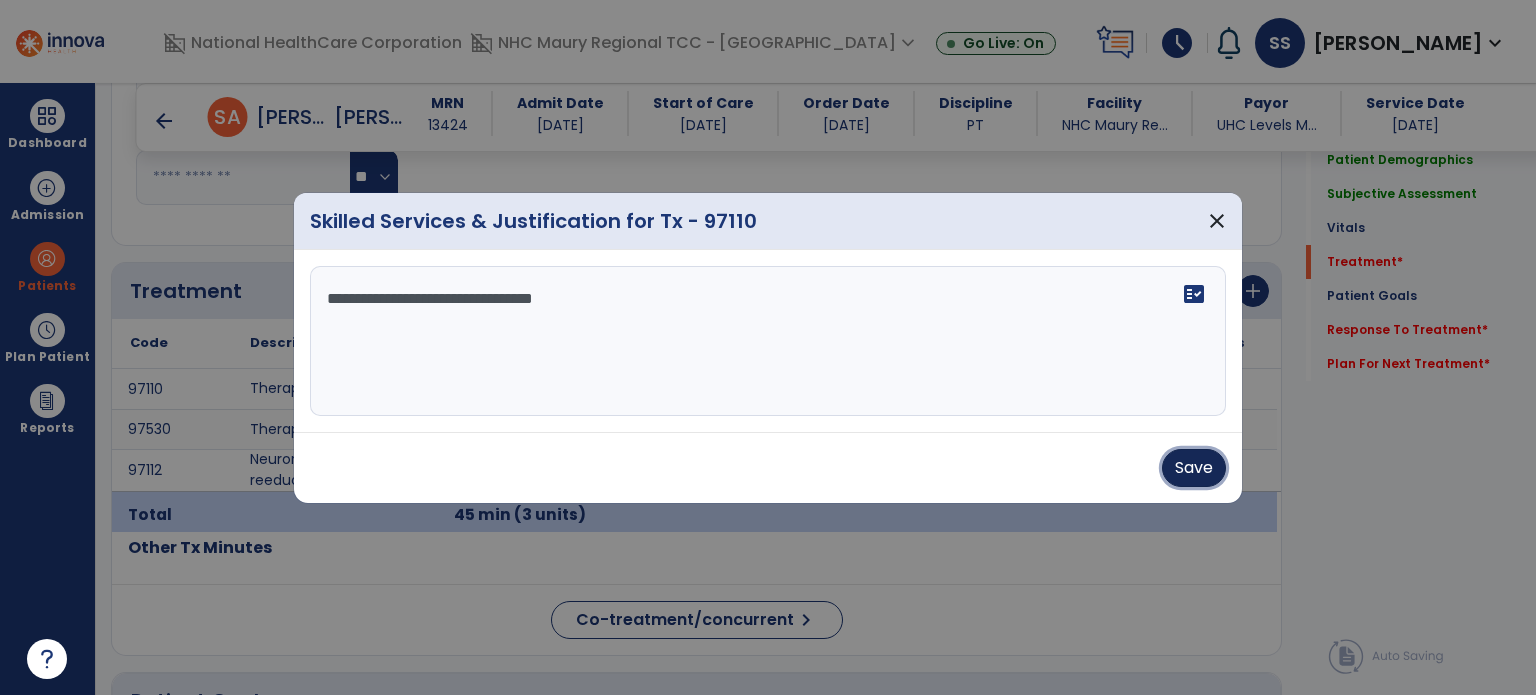 click on "Save" at bounding box center (1194, 468) 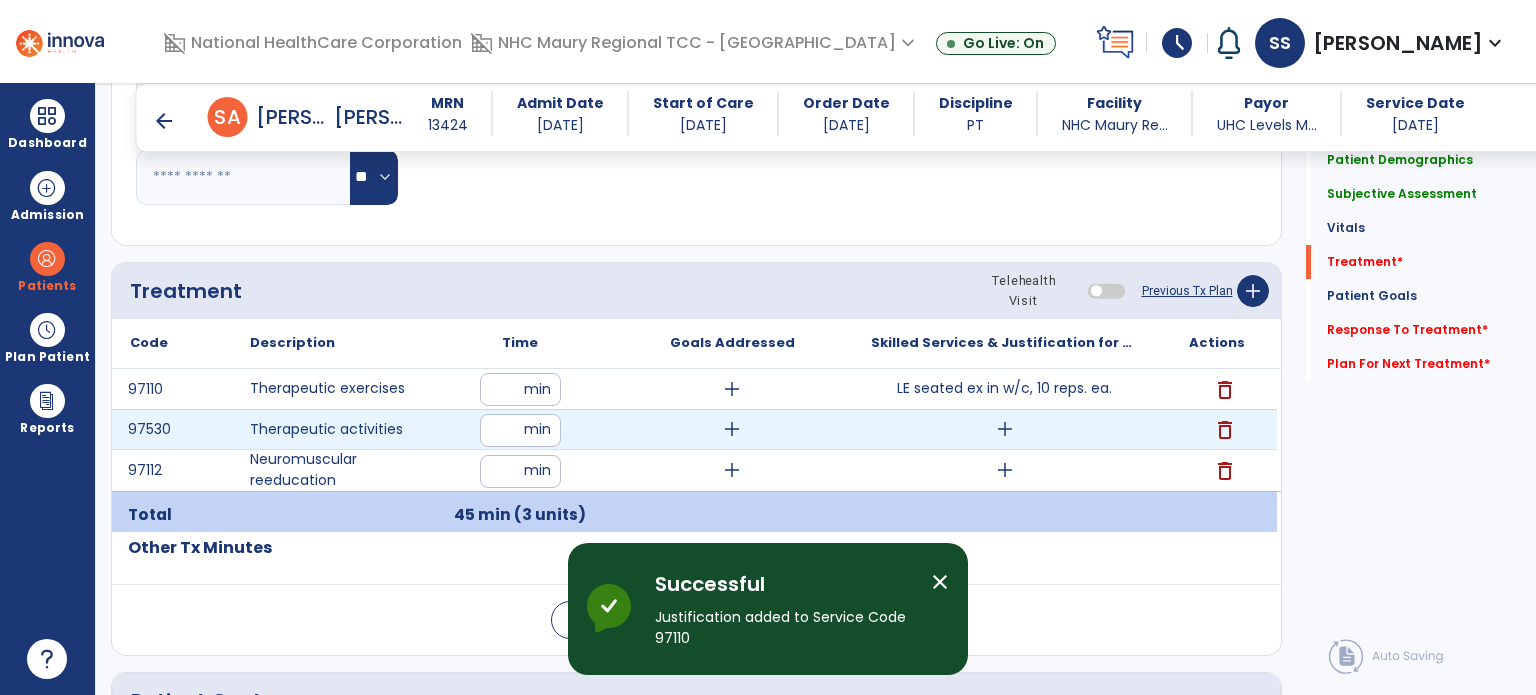 click on "add" at bounding box center (1005, 429) 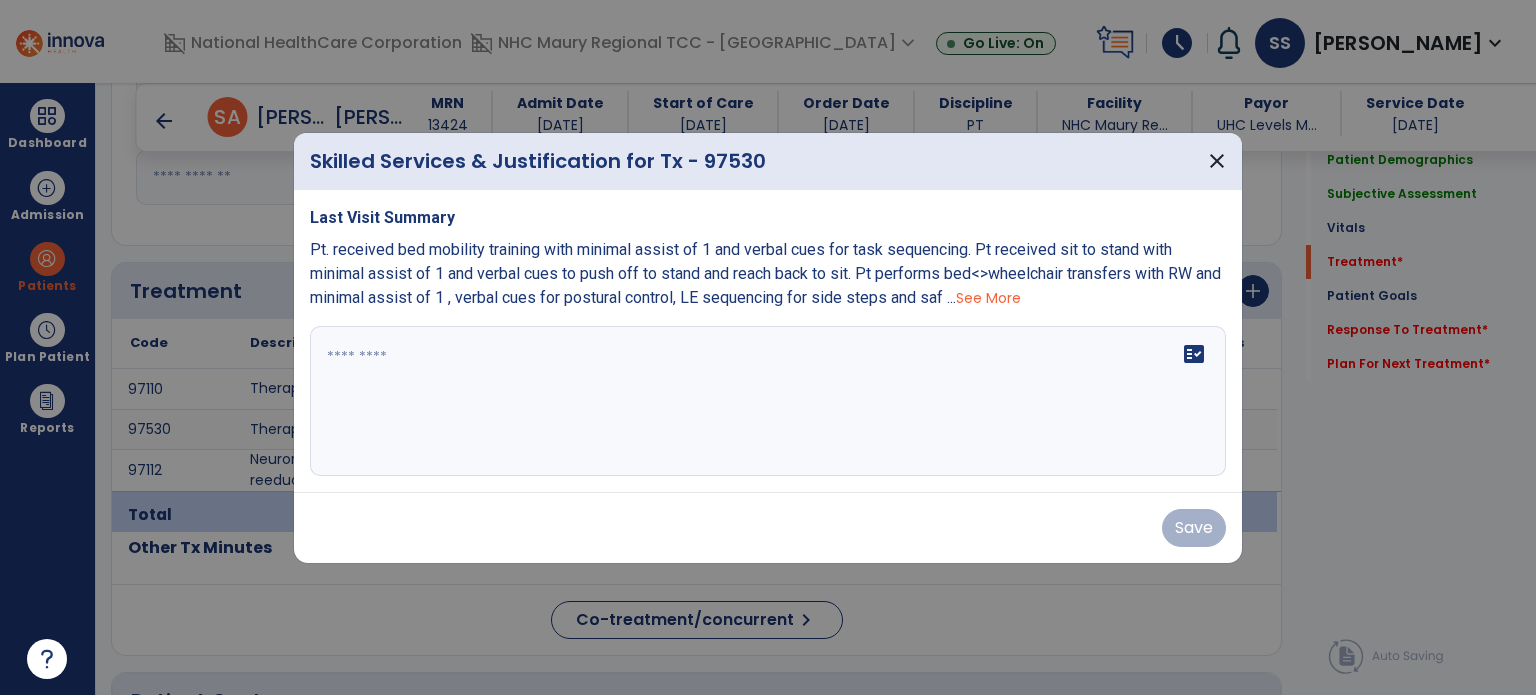 click on "Last Visit Summary Pt. received bed mobility training with minimal assist of 1 and verbal cues for task sequencing. Pt received  sit to stand with minimal assist of 1 and verbal cues to push off to stand and reach back to sit. Pt performs bed<>wheelchair transfers with RW and minimal assist of 1 , verbal cues for postural control, LE sequencing for side steps and saf ...  See More   fact_check" at bounding box center (768, 341) 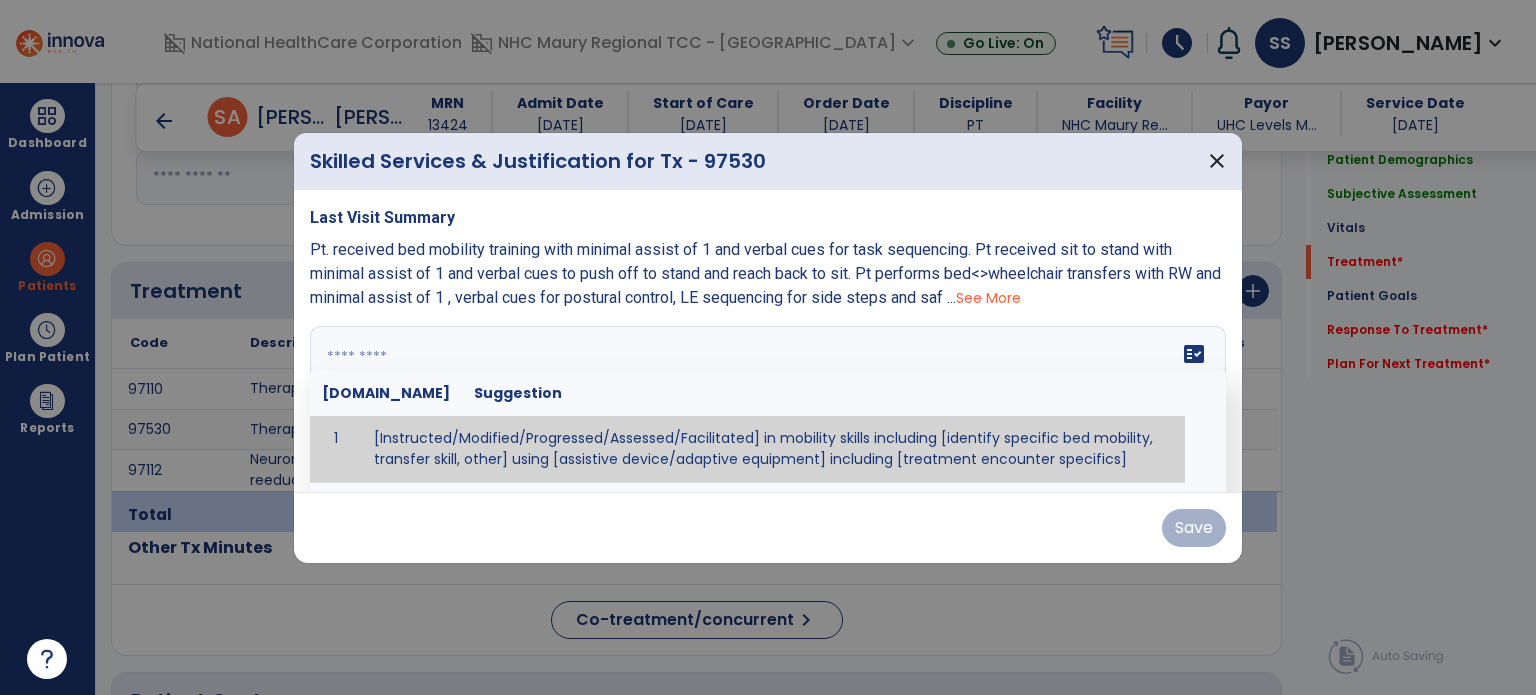 click at bounding box center [766, 401] 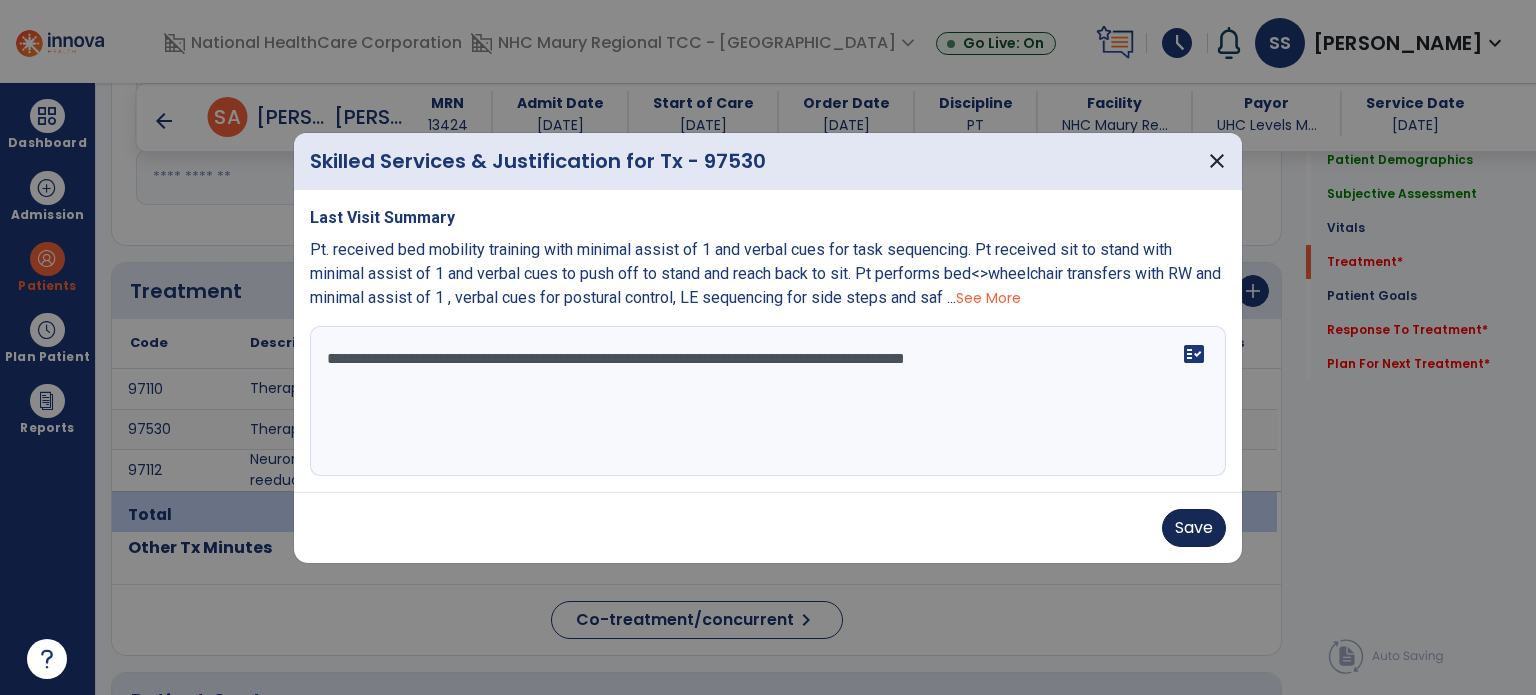 type on "**********" 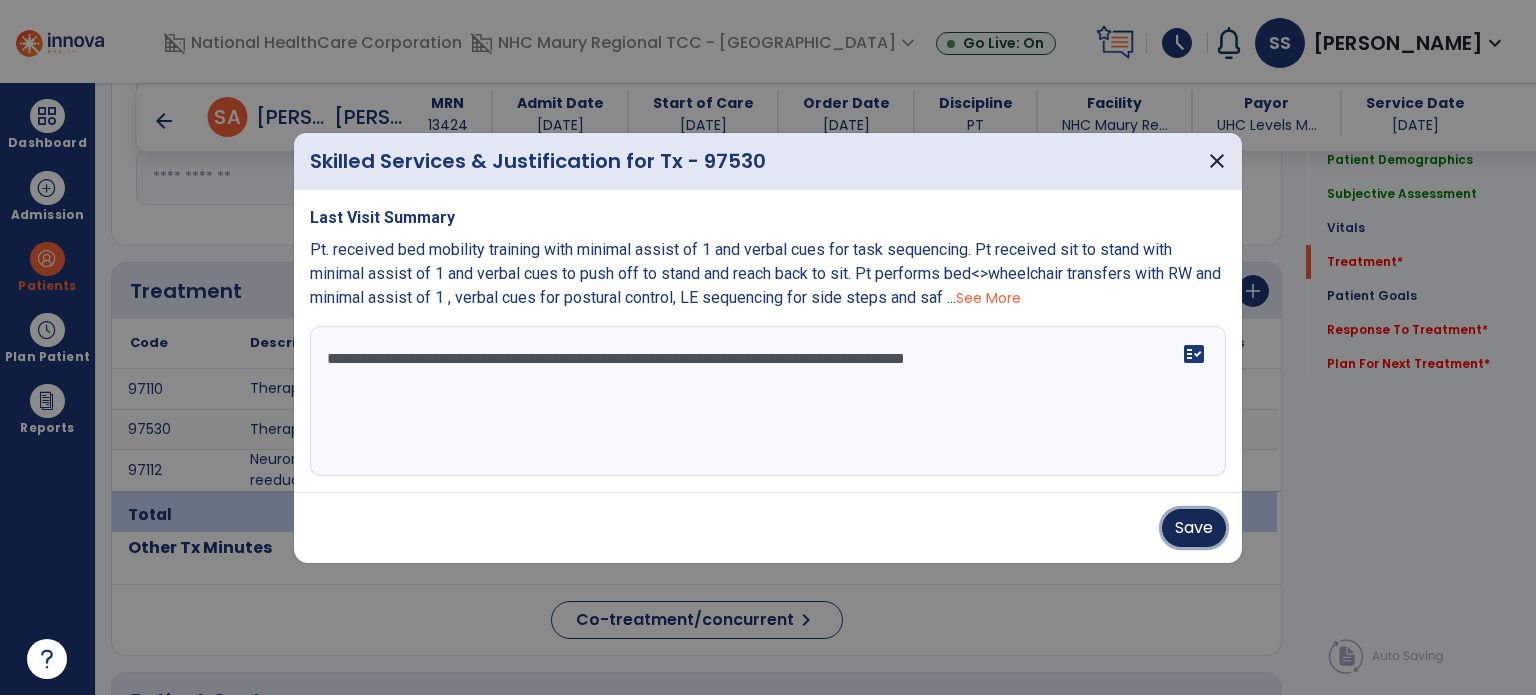 click on "Save" at bounding box center [1194, 528] 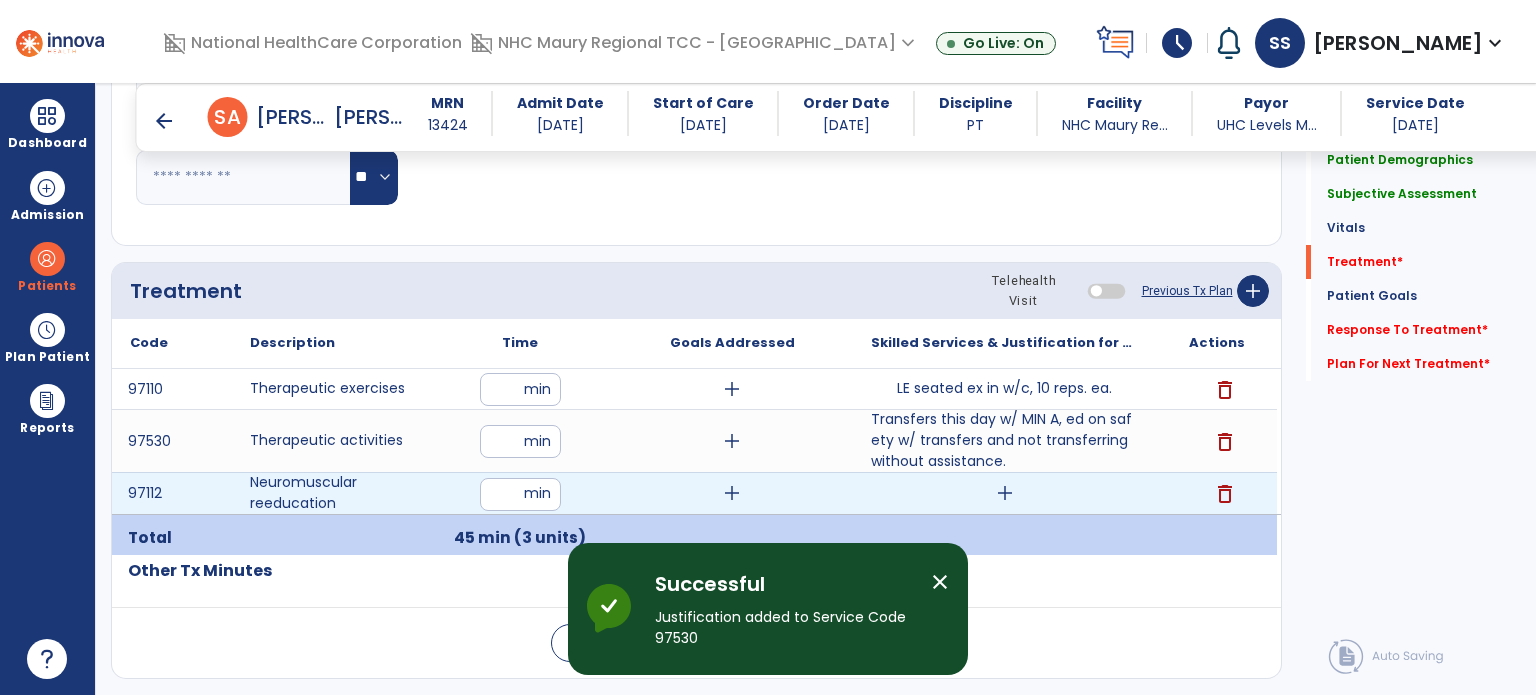 click on "add" at bounding box center (1005, 493) 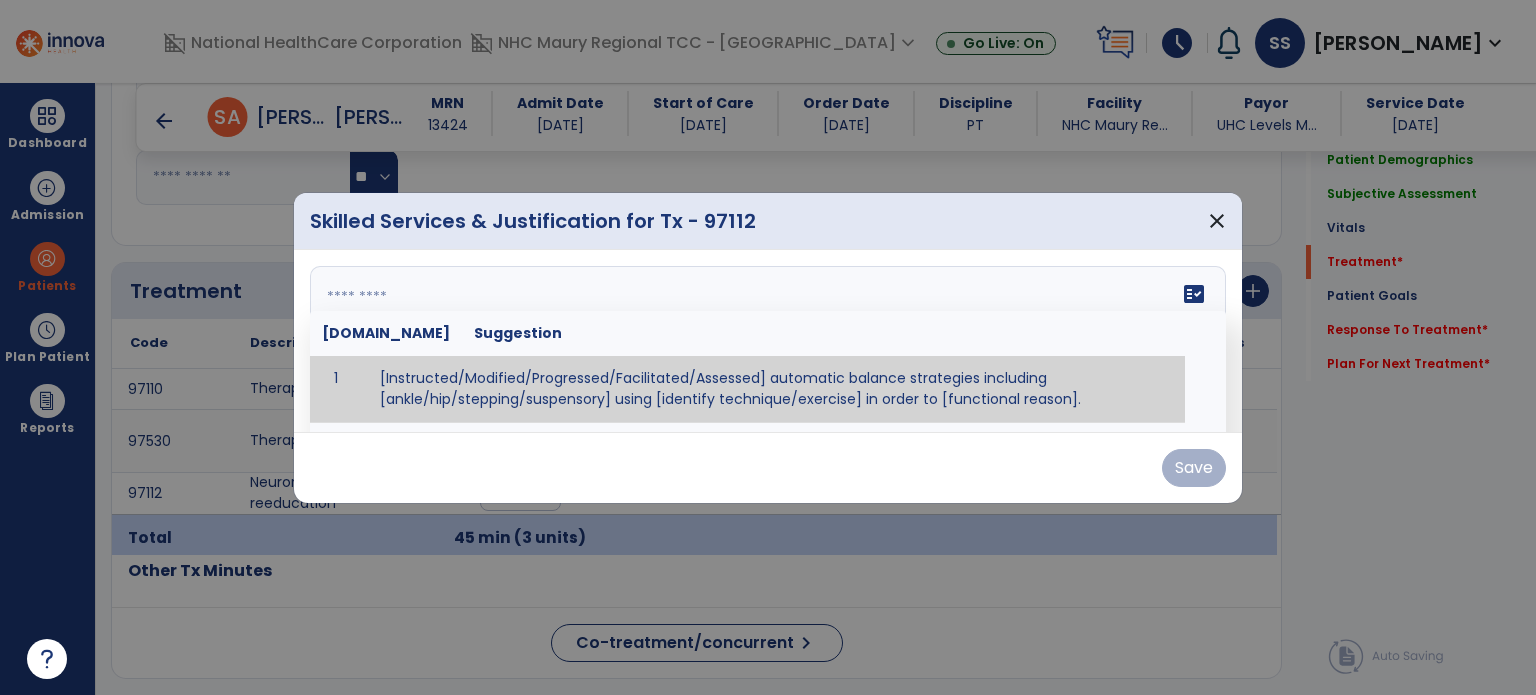 click on "fact_check  [DOMAIN_NAME] Suggestion 1 [Instructed/Modified/Progressed/Facilitated/Assessed] automatic balance strategies including [ankle/hip/stepping/suspensory] using [identify technique/exercise] in order to [functional reason]. 2 [Instructed/Modified/Progressed/Facilitated/Assessed] sensory integration techniques including [visual inhibition/somatosensory inhibition/visual excitatory/somatosensory excitatory/vestibular excitatory] using [identify technique/exercise] in order to [functional reason]. 3 [Instructed/Modified/Progressed/Facilitated/Assessed] visual input including [oculomotor exercises, smooth pursuits, saccades, visual field, other] in order to [functional reasons]. 4 [Instructed/Modified/Progressed/Assessed] somatosensory techniques including [joint compression, proprioceptive activities, other] in order to [functional reasons]. 5 [Instructed/Modified/Progressed/Assessed] vestibular techniques including [gaze stabilization, [PERSON_NAME]-Darhoff, Epley, other] in order to [functional reasons]. 6 7" at bounding box center [768, 341] 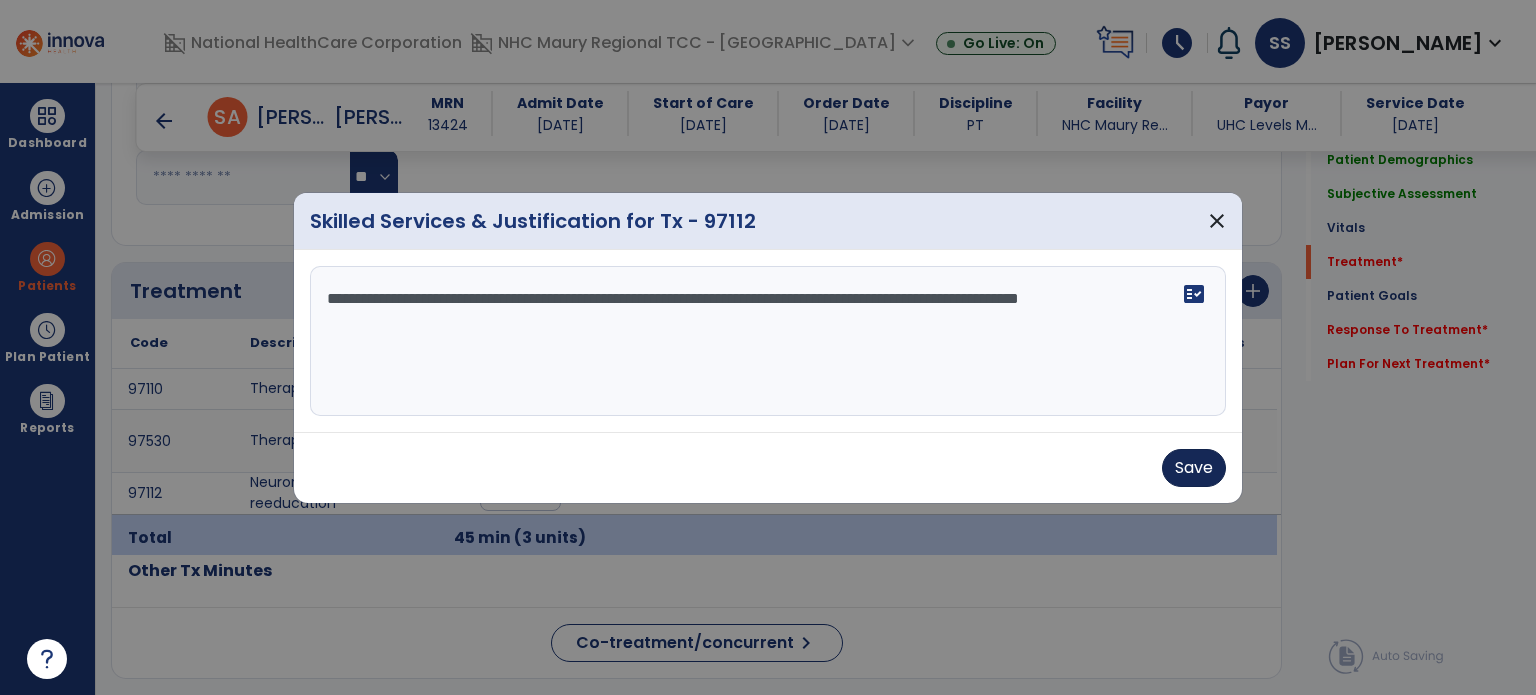 type on "**********" 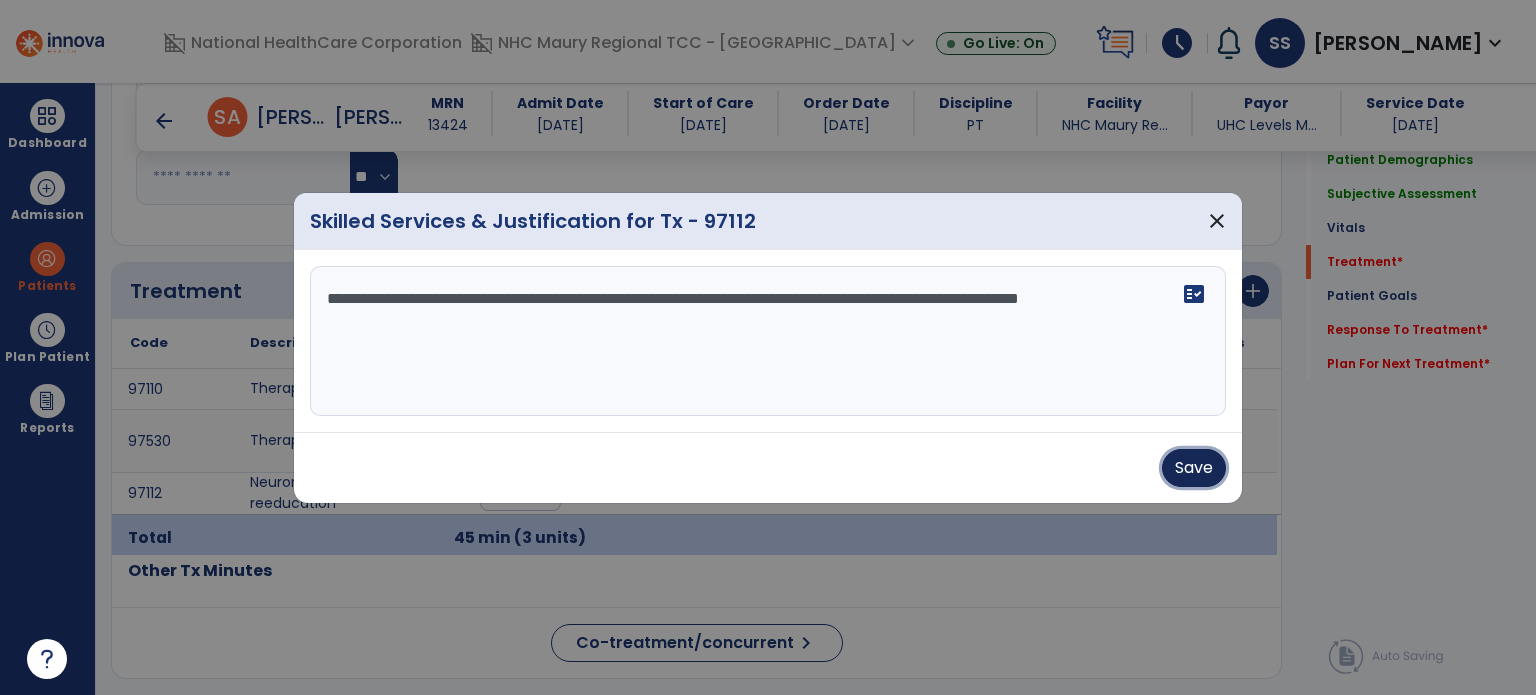 click on "Save" at bounding box center [1194, 468] 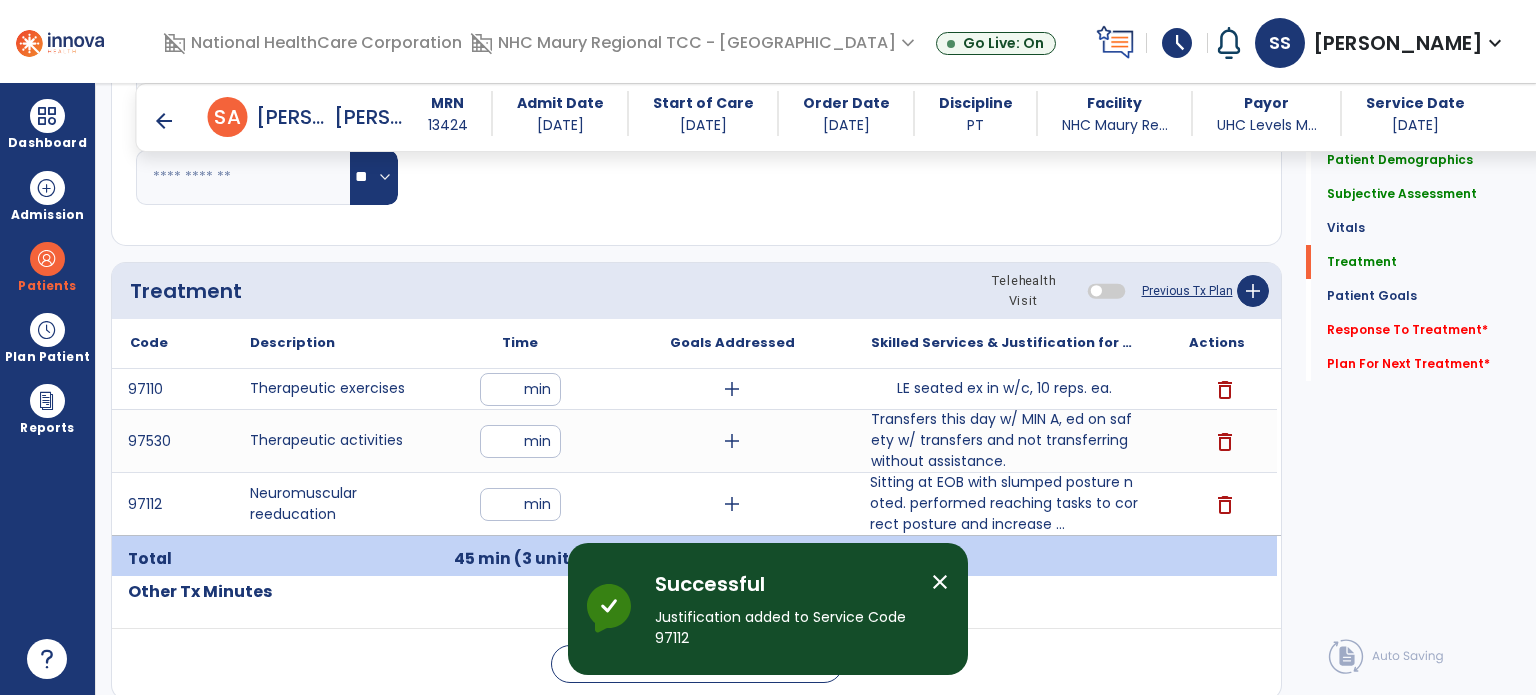 click on "Response To Treatment   *  Response To Treatment   *" 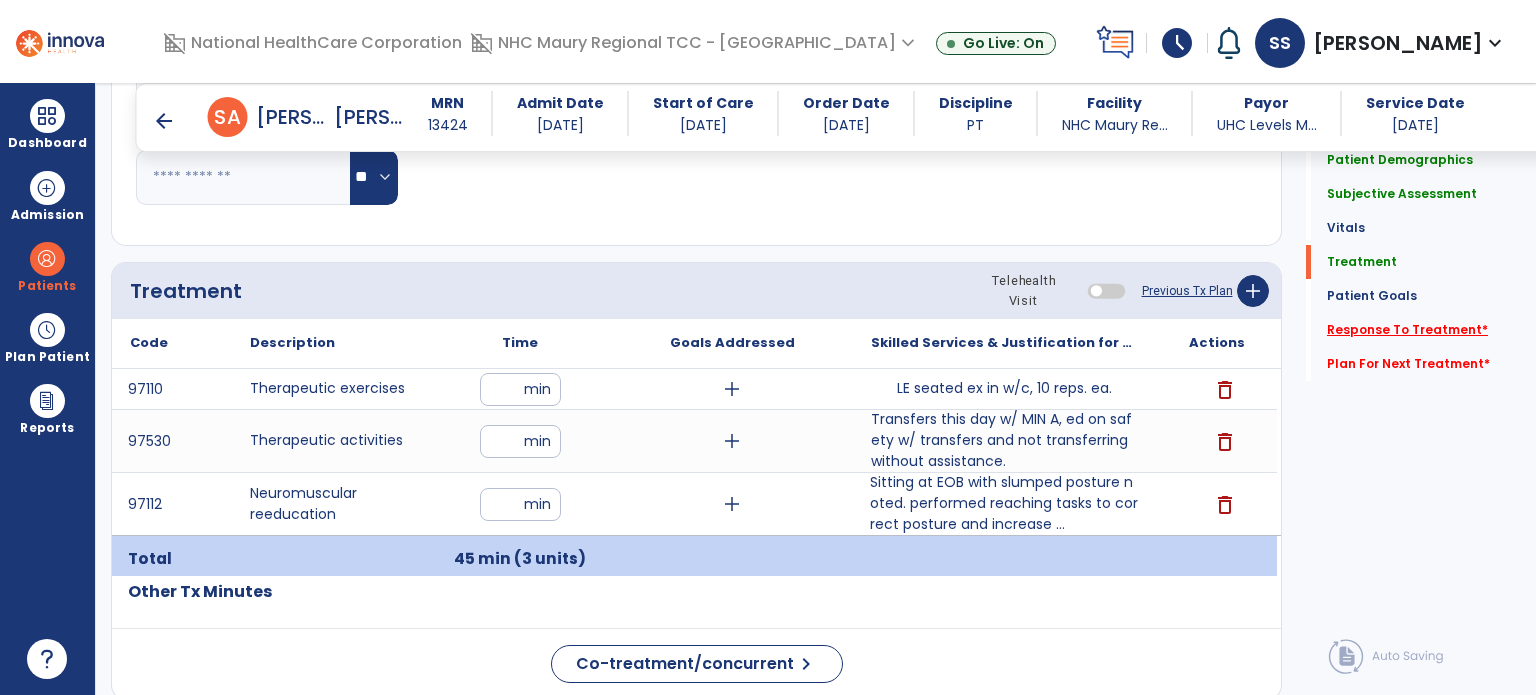 click on "Response To Treatment   *" 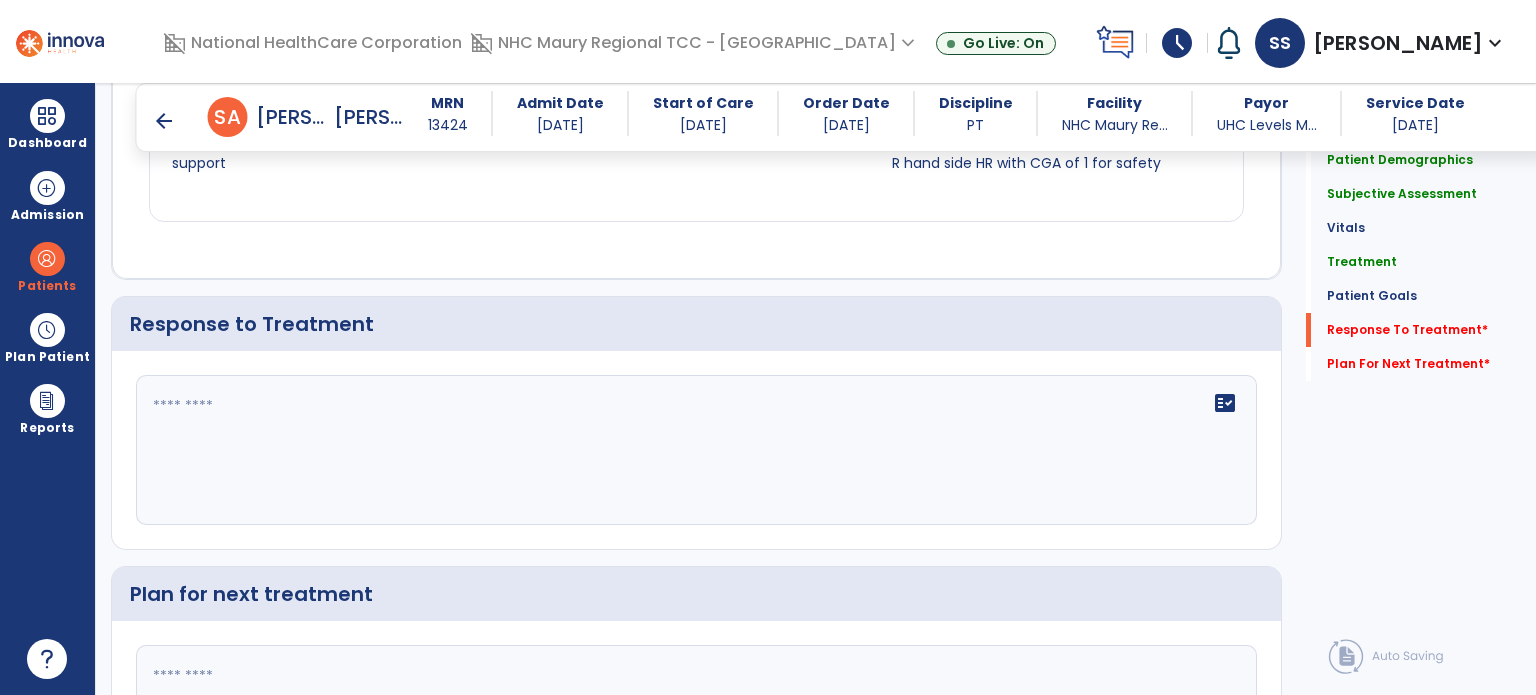 scroll, scrollTop: 2816, scrollLeft: 0, axis: vertical 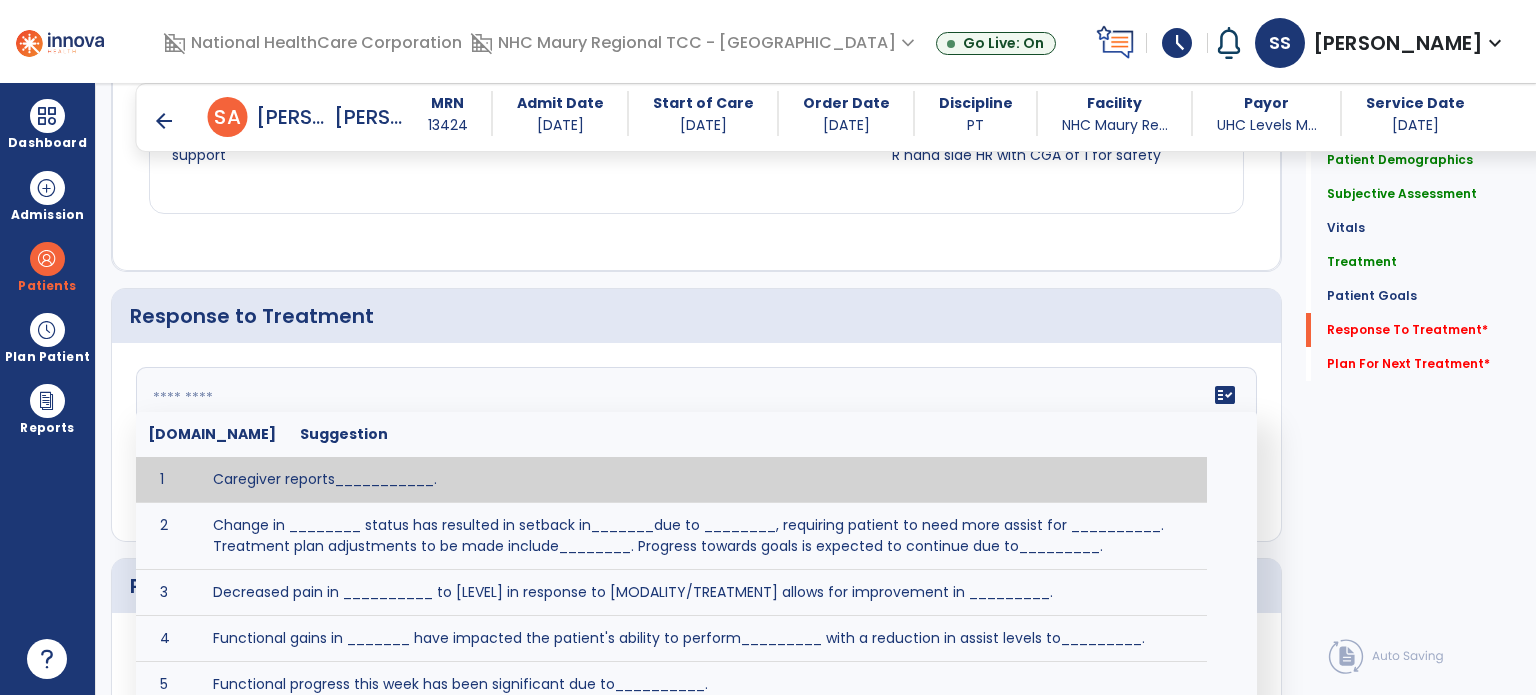 click on "fact_check  [DOMAIN_NAME] Suggestion 1 Caregiver reports___________. 2 Change in ________ status has resulted in setback in_______due to ________, requiring patient to need more assist for __________.   Treatment plan adjustments to be made include________.  Progress towards goals is expected to continue due to_________. 3 Decreased pain in __________ to [LEVEL] in response to [MODALITY/TREATMENT] allows for improvement in _________. 4 Functional gains in _______ have impacted the patient's ability to perform_________ with a reduction in assist levels to_________. 5 Functional progress this week has been significant due to__________. 6 Gains in ________ have improved the patient's ability to perform ______with decreased levels of assist to___________. 7 Improvement in ________allows patient to tolerate higher levels of challenges in_________. 8 Pain in [AREA] has decreased to [LEVEL] in response to [TREATMENT/MODALITY], allowing fore ease in completing__________. 9 10 11 12 13 14 15 16 17 18 19 20 21" 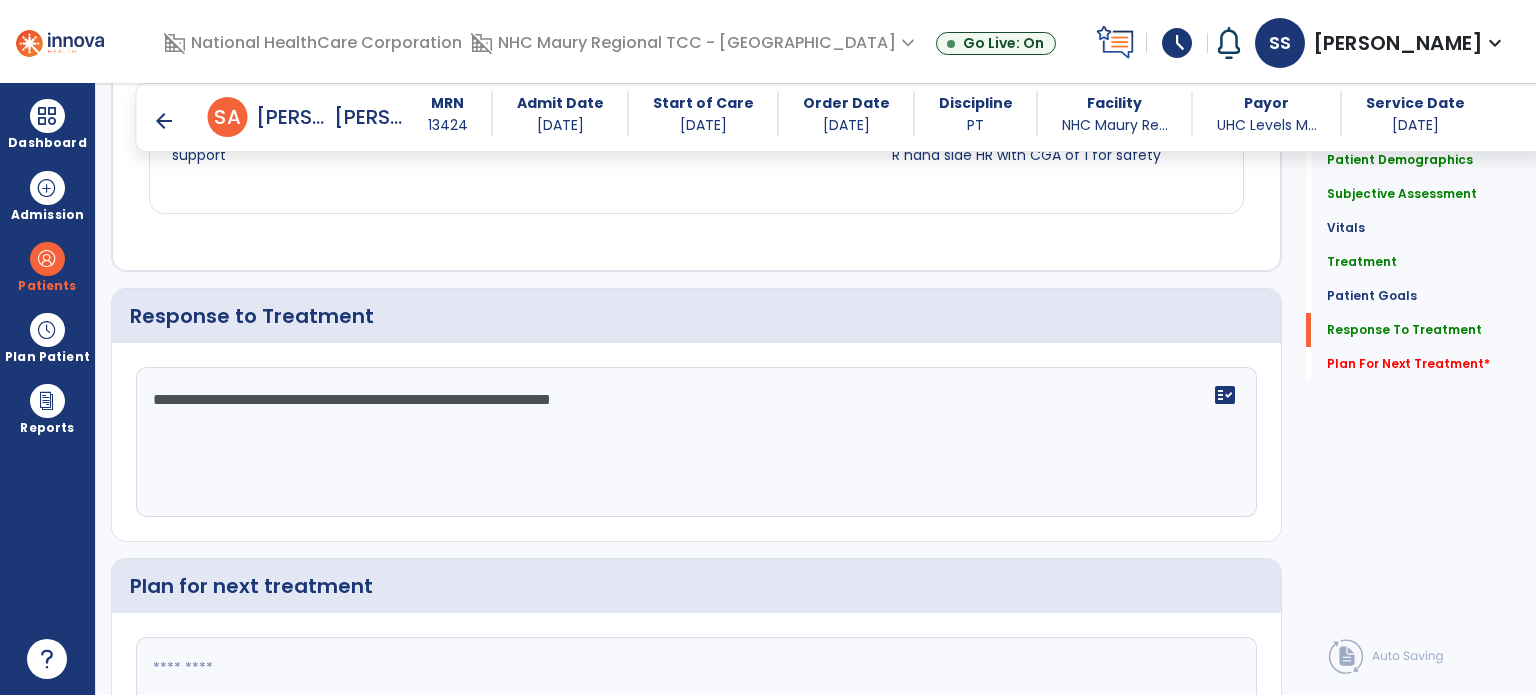scroll, scrollTop: 2971, scrollLeft: 0, axis: vertical 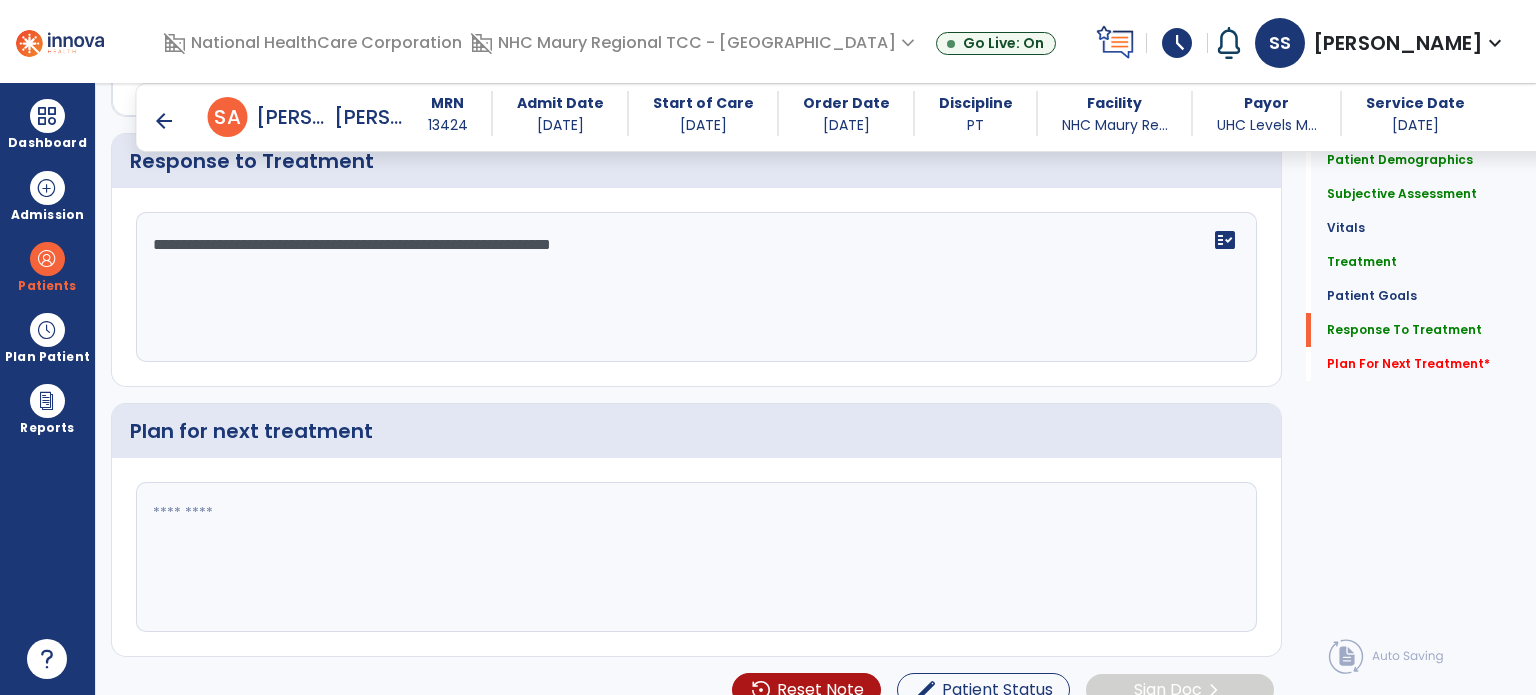 type on "**********" 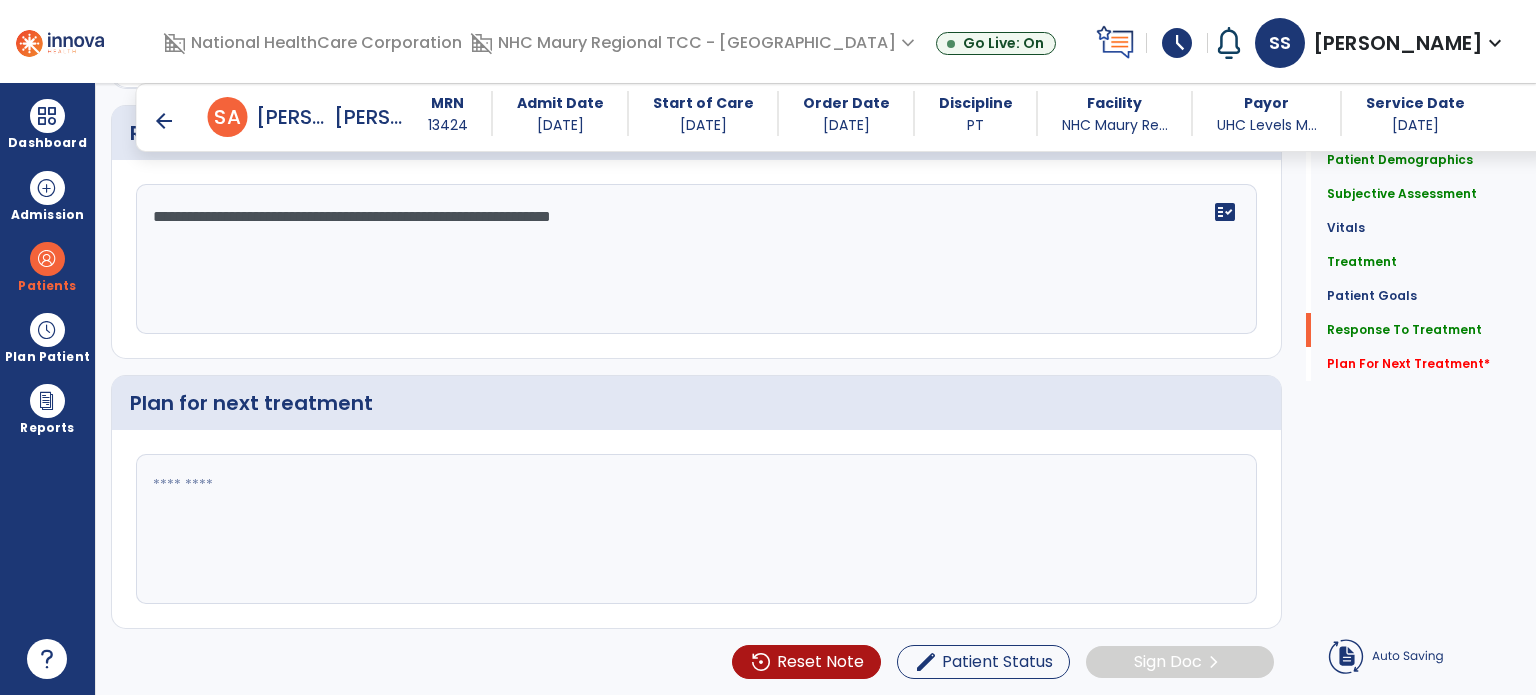 drag, startPoint x: 673, startPoint y: 451, endPoint x: 668, endPoint y: 515, distance: 64.195015 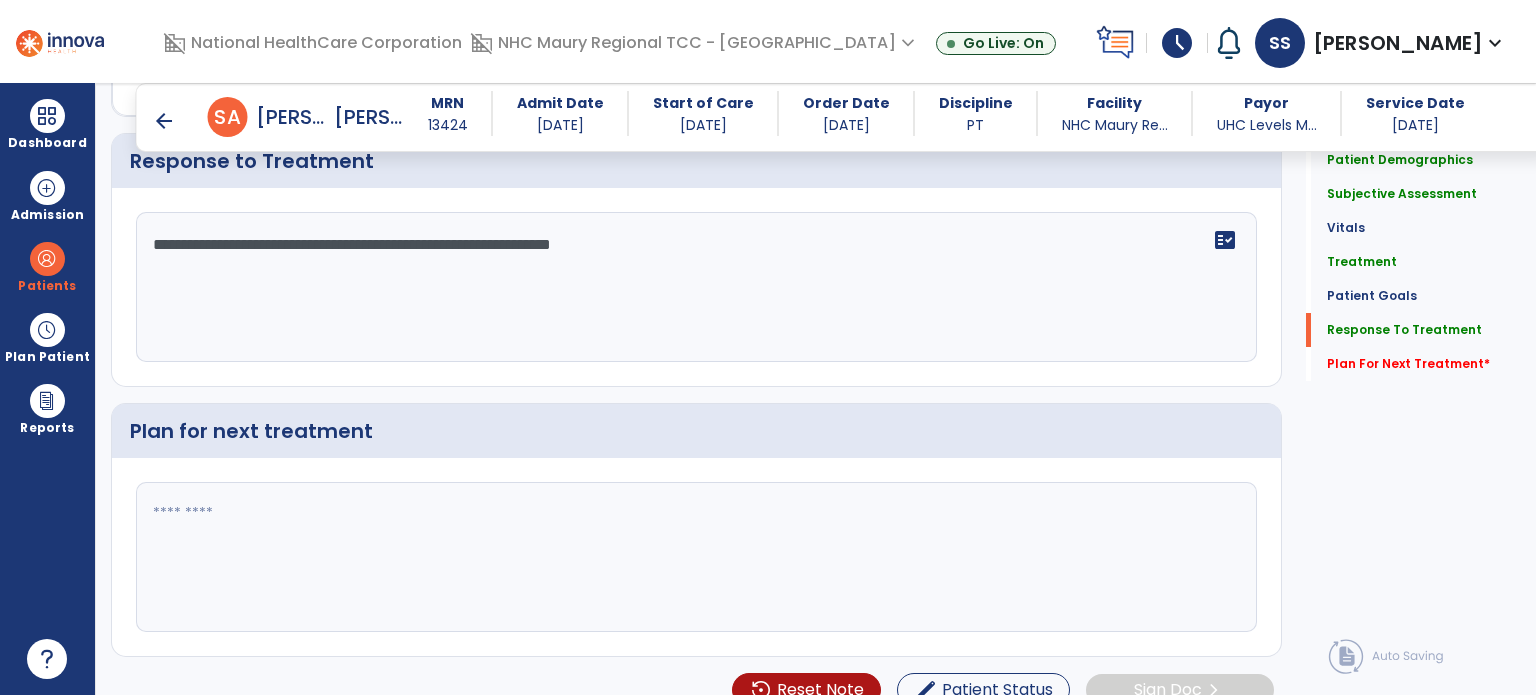 click 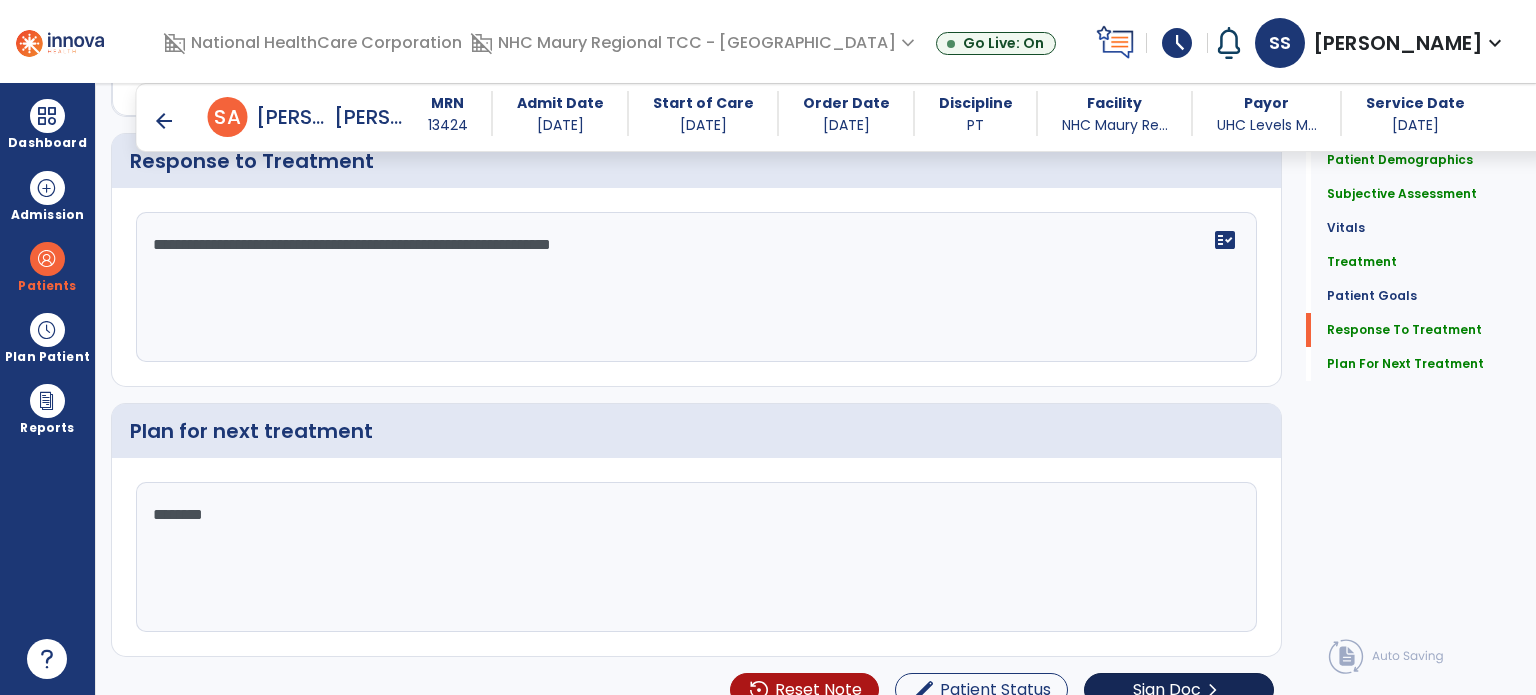 scroll, scrollTop: 2971, scrollLeft: 0, axis: vertical 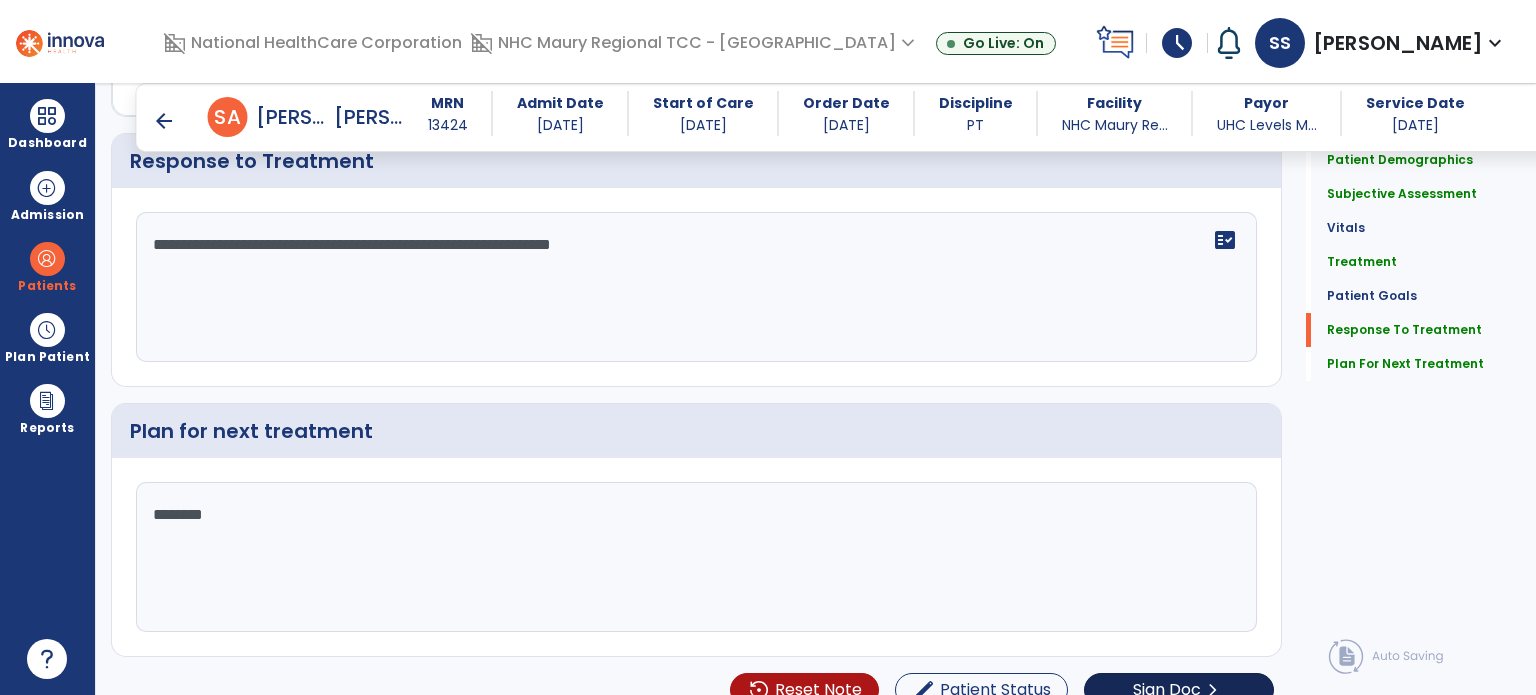 type on "********" 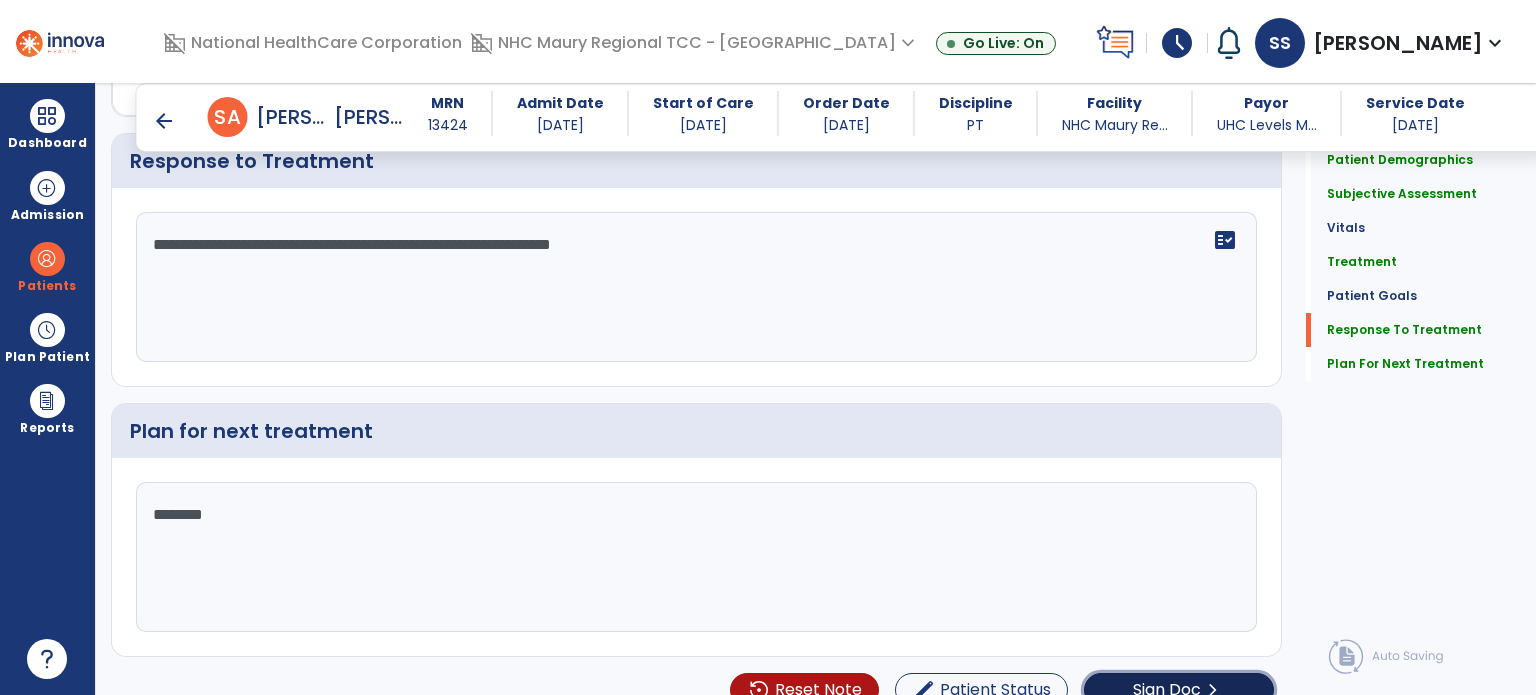 click on "Sign Doc  chevron_right" 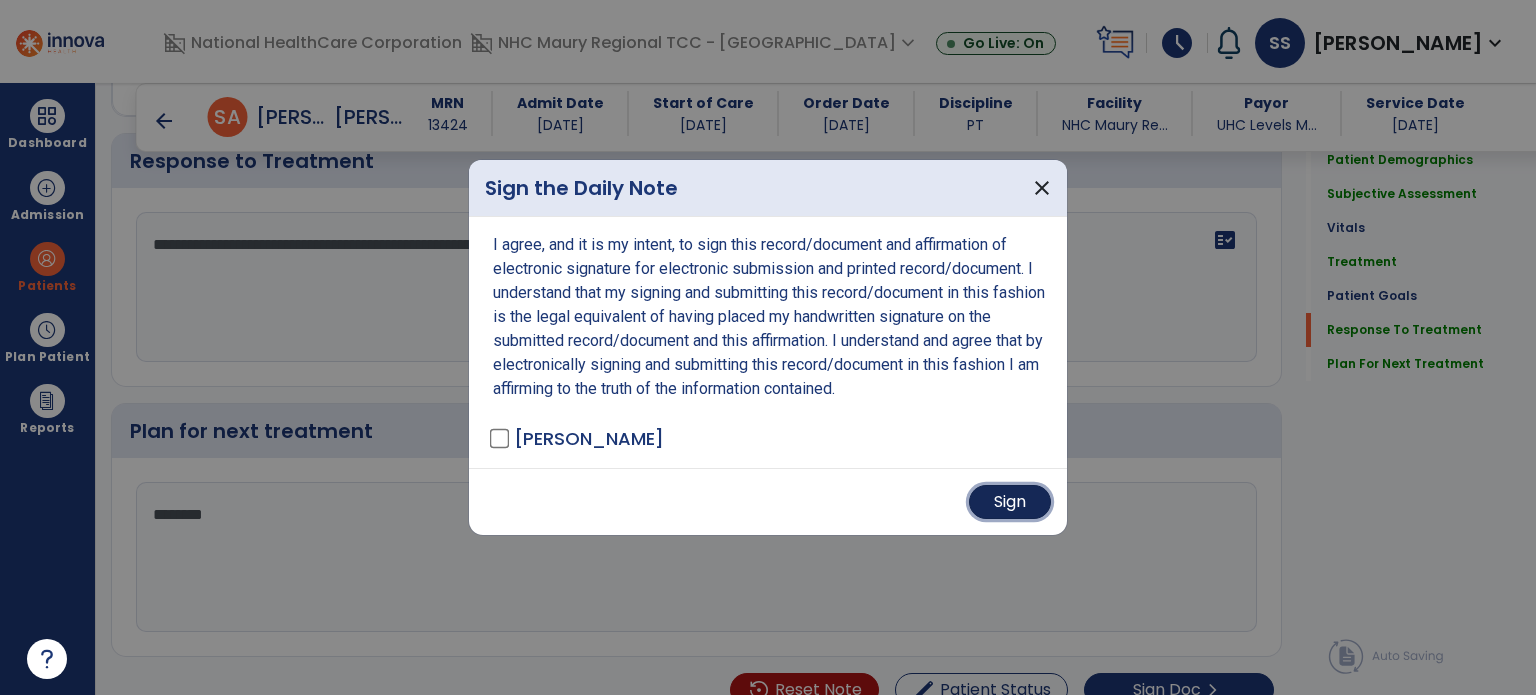 click on "Sign" at bounding box center [1010, 502] 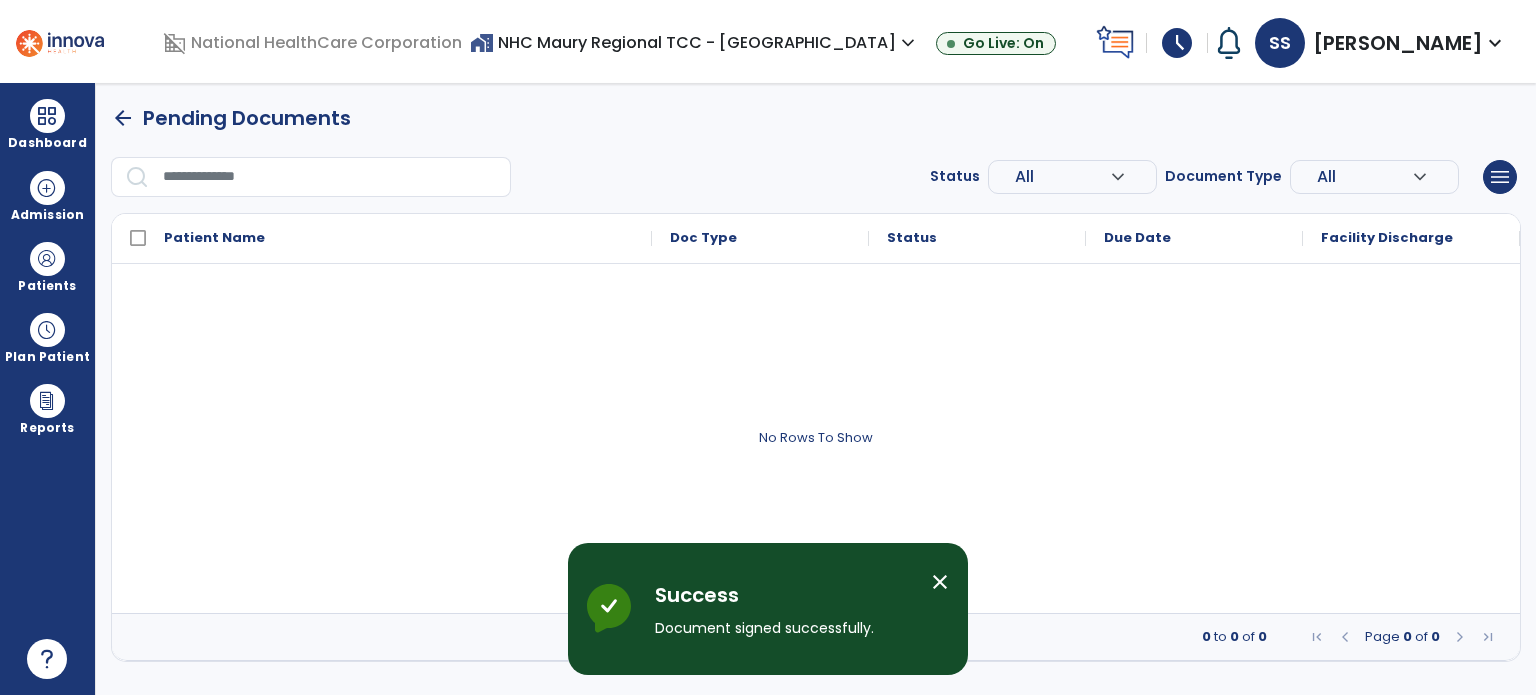 scroll, scrollTop: 0, scrollLeft: 0, axis: both 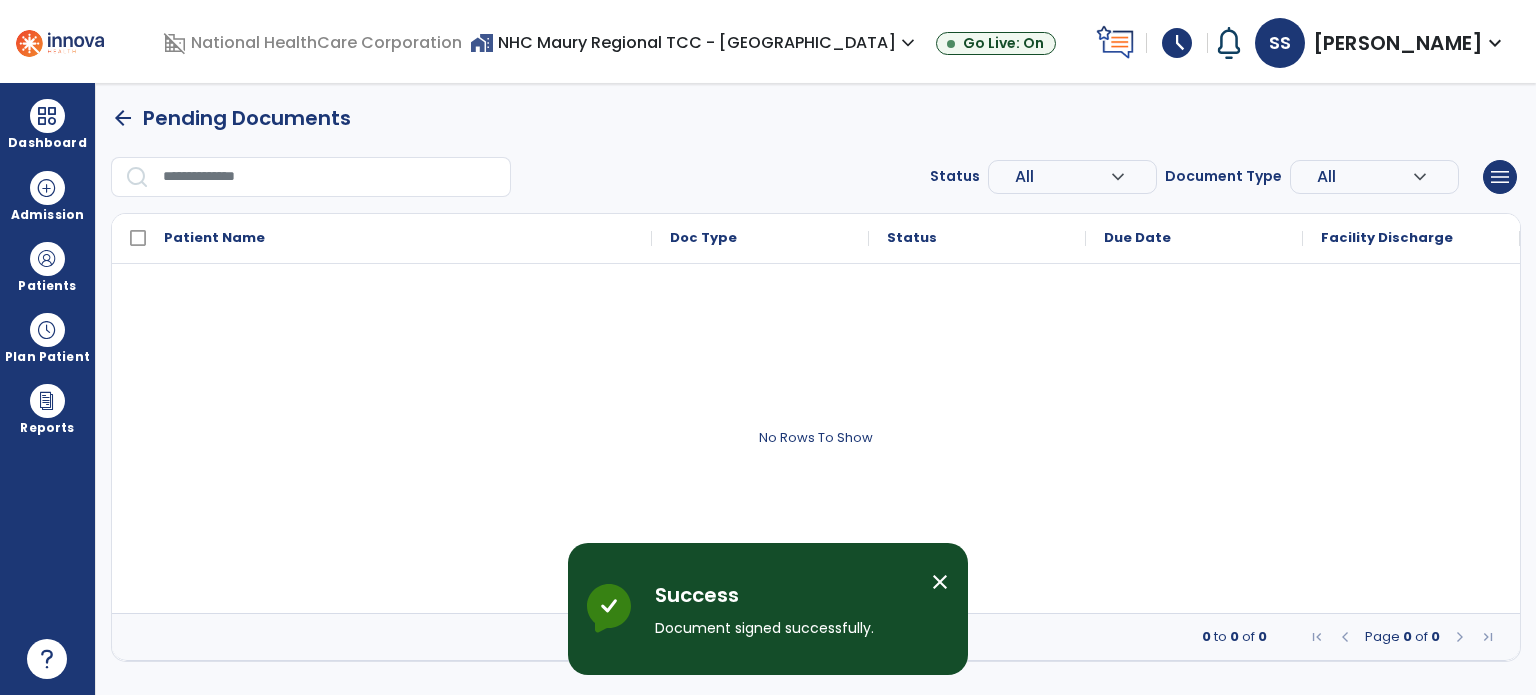 click on "schedule" at bounding box center (1177, 43) 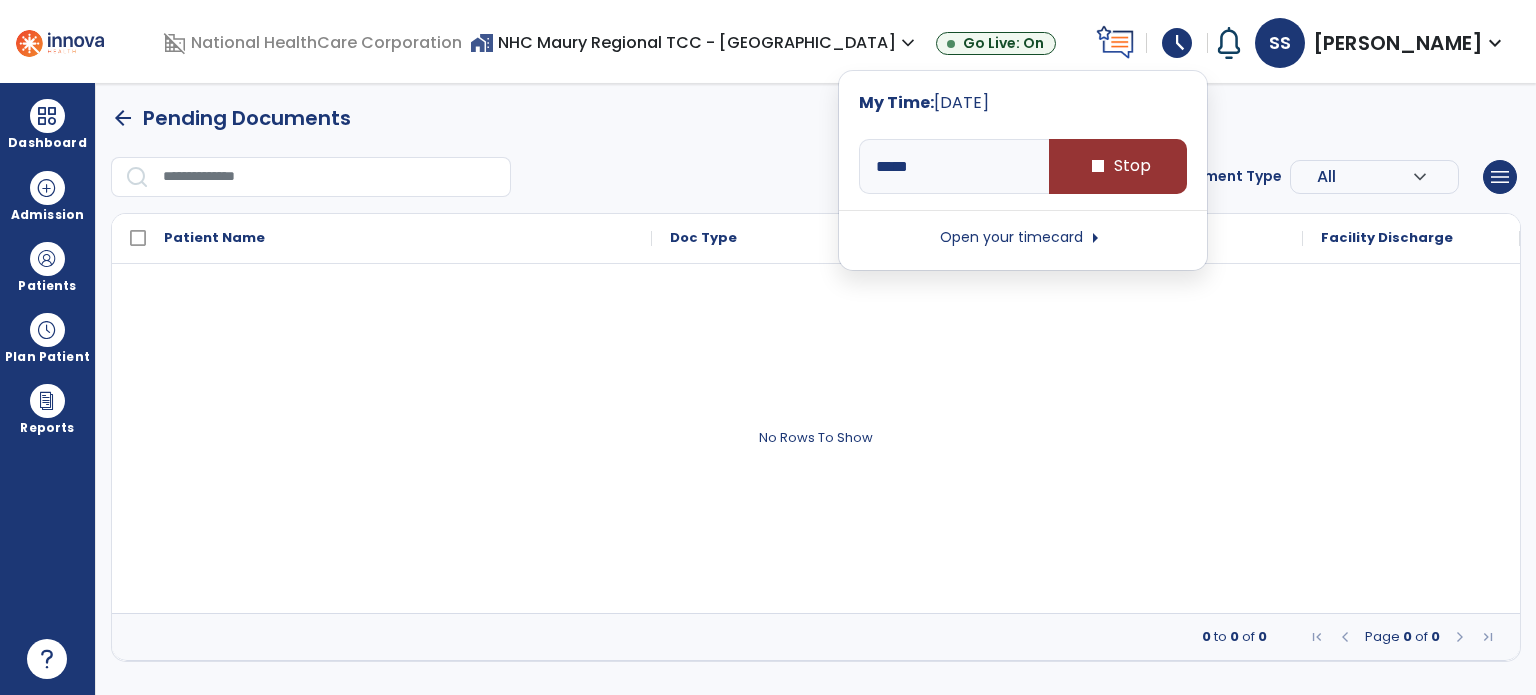 click on "stop  Stop" at bounding box center (1118, 166) 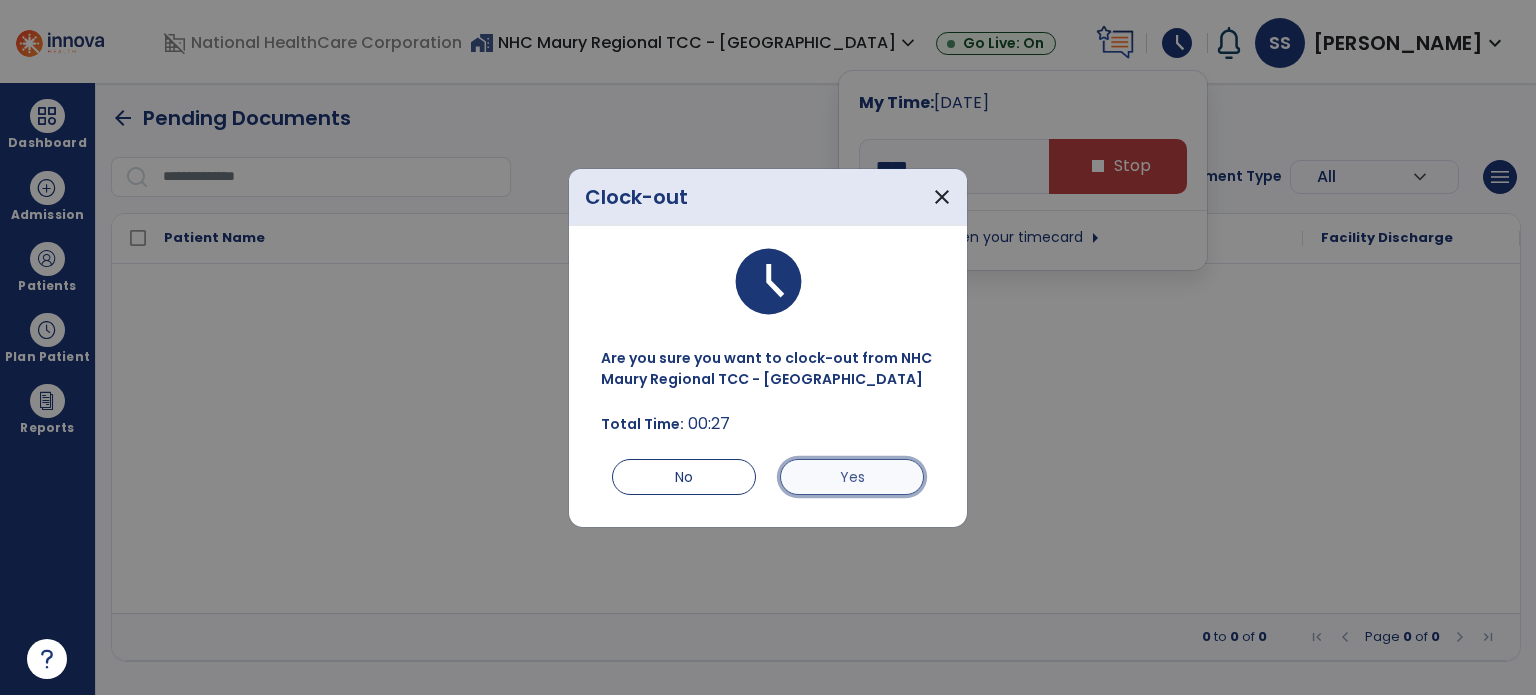 click on "Yes" at bounding box center [852, 477] 